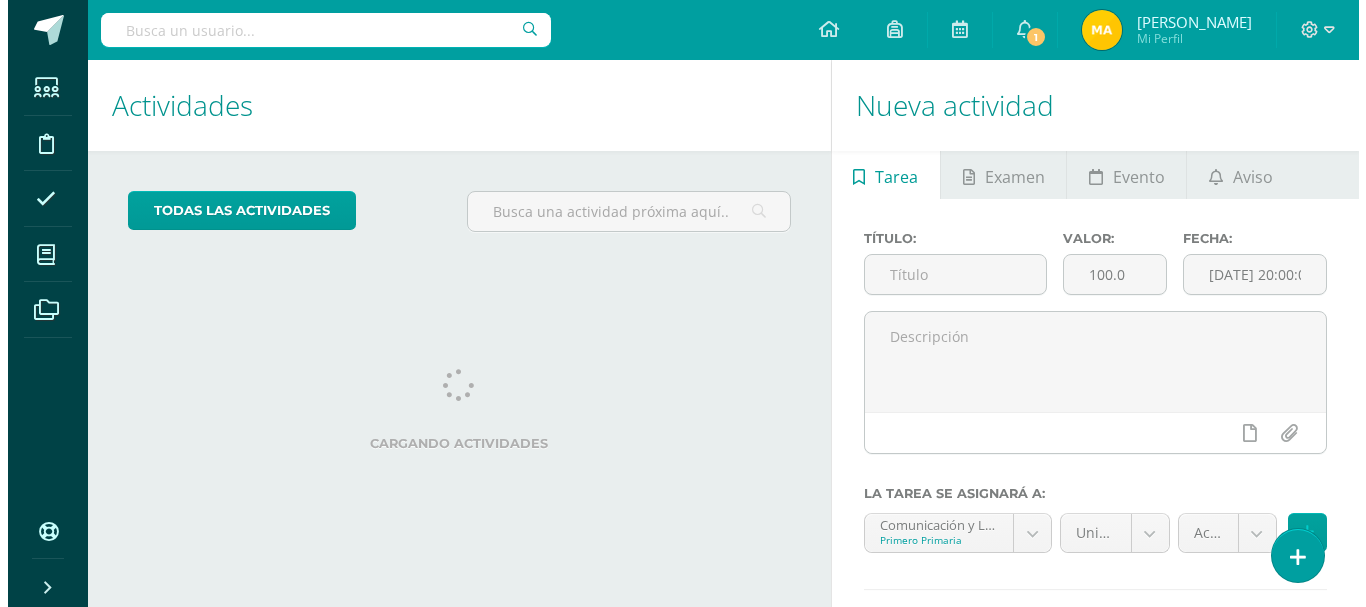 scroll, scrollTop: 0, scrollLeft: 0, axis: both 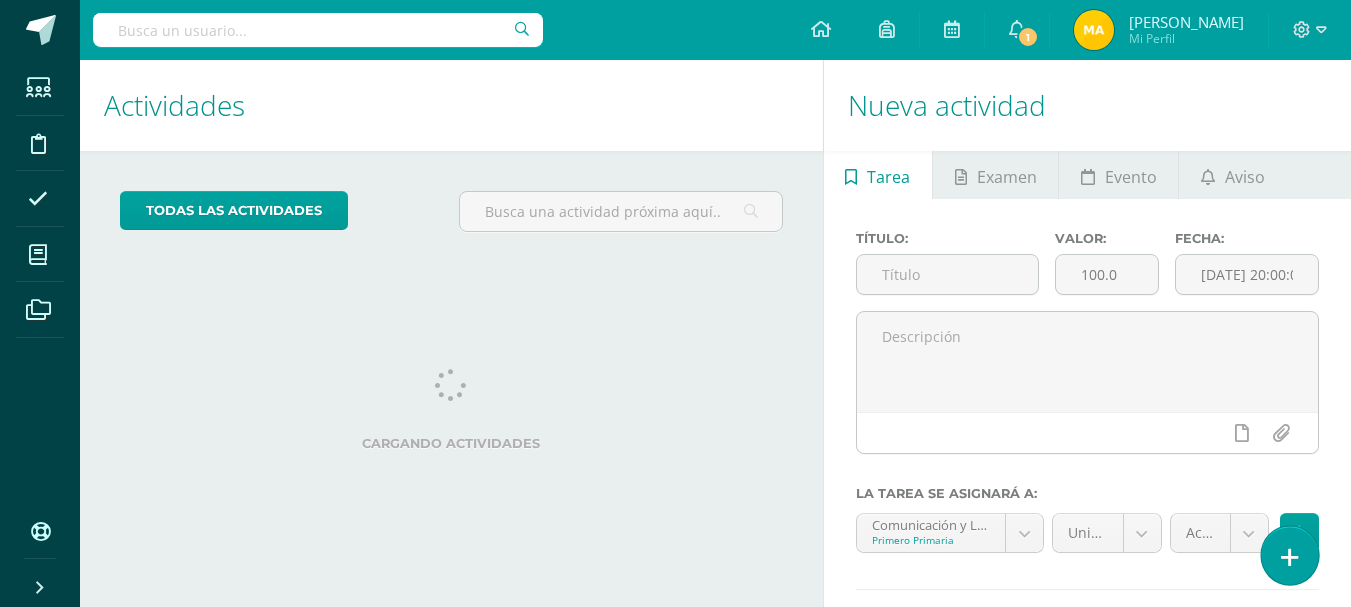 click at bounding box center (1290, 557) 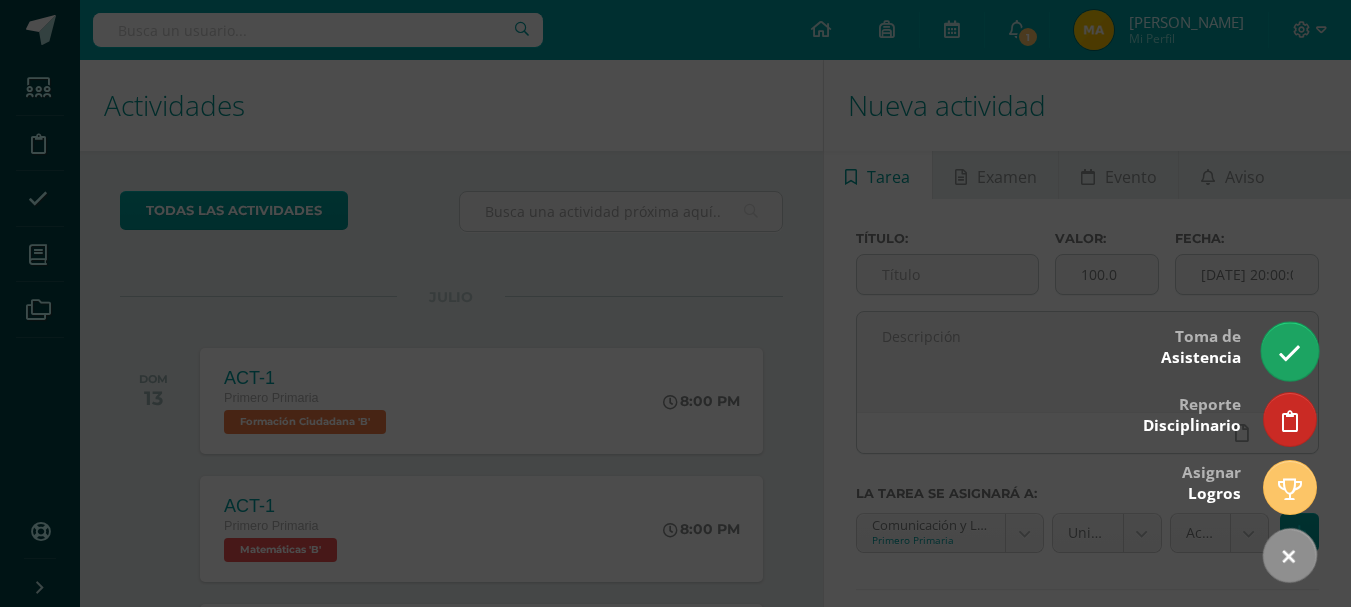 click at bounding box center (1289, 353) 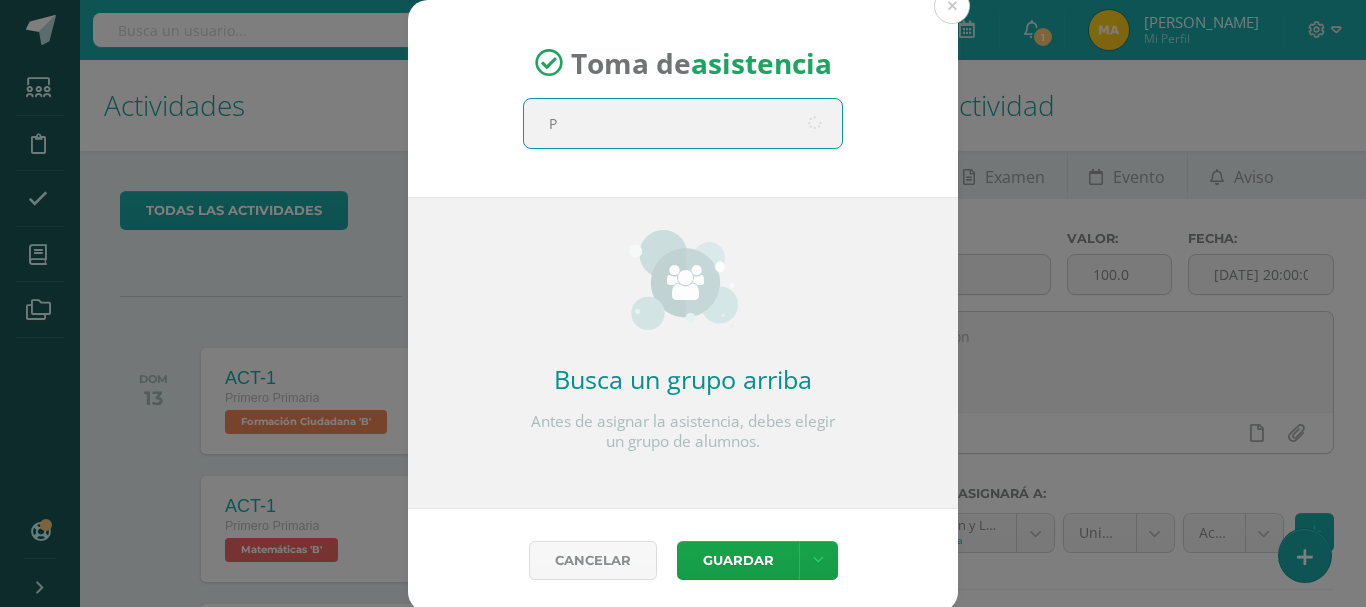 click on "P" at bounding box center [683, 123] 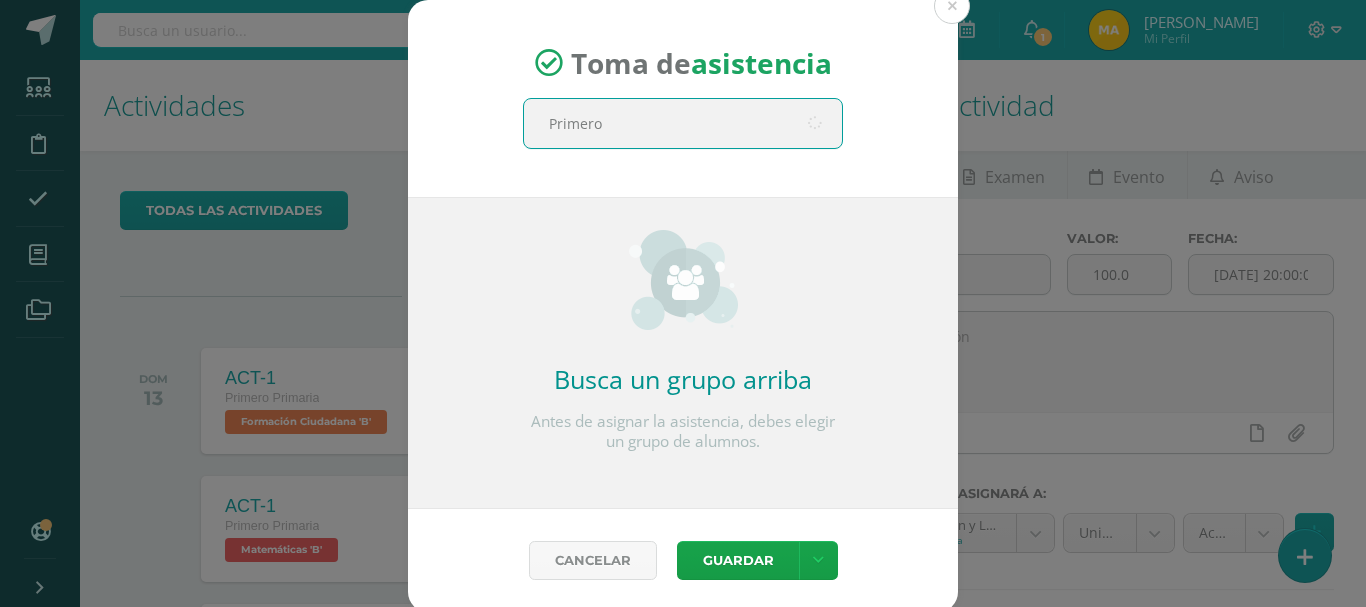 type on "Primero B" 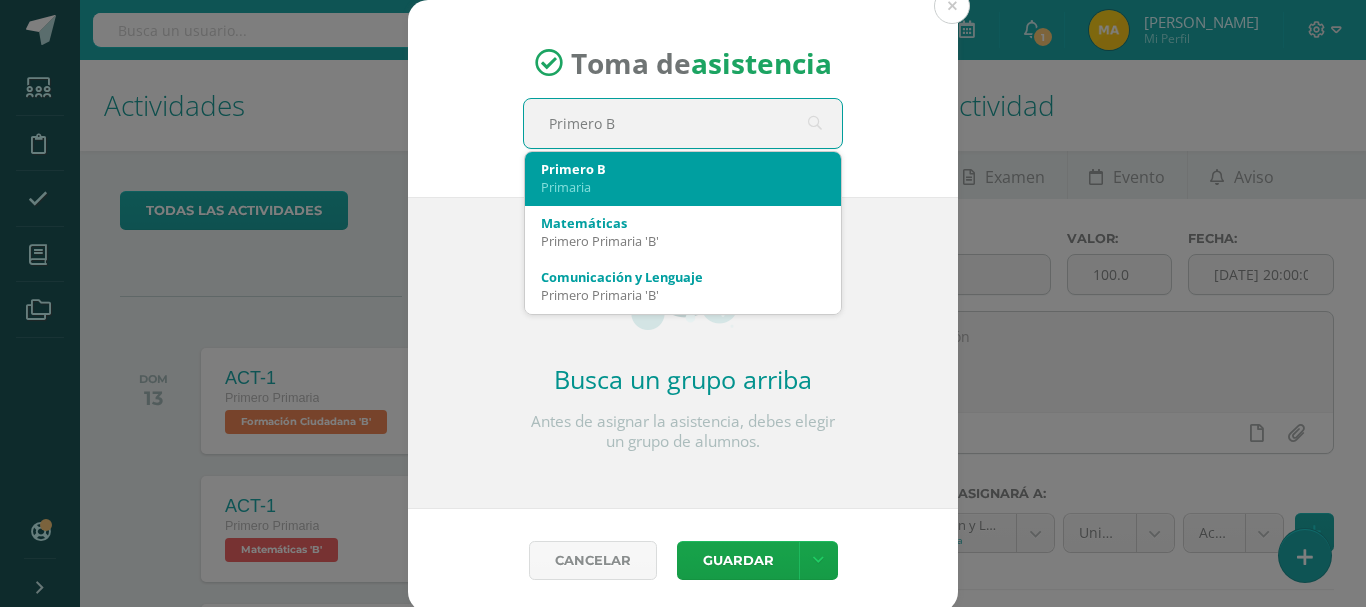 click on "Primaria" at bounding box center (683, 187) 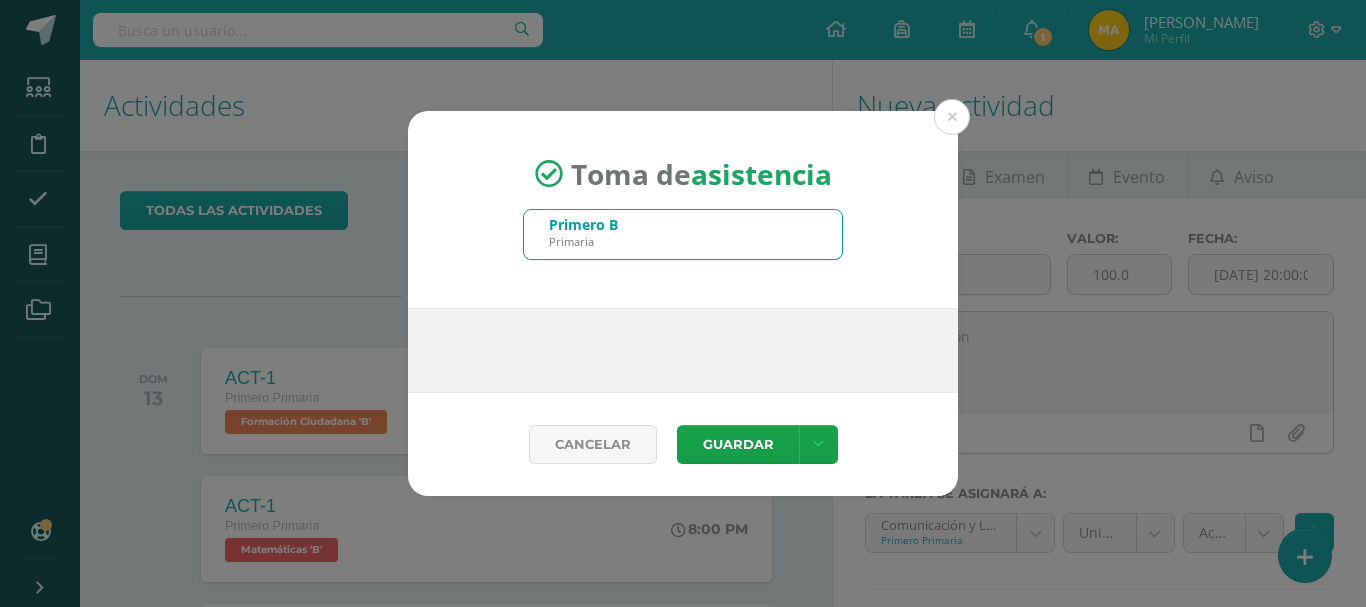 type 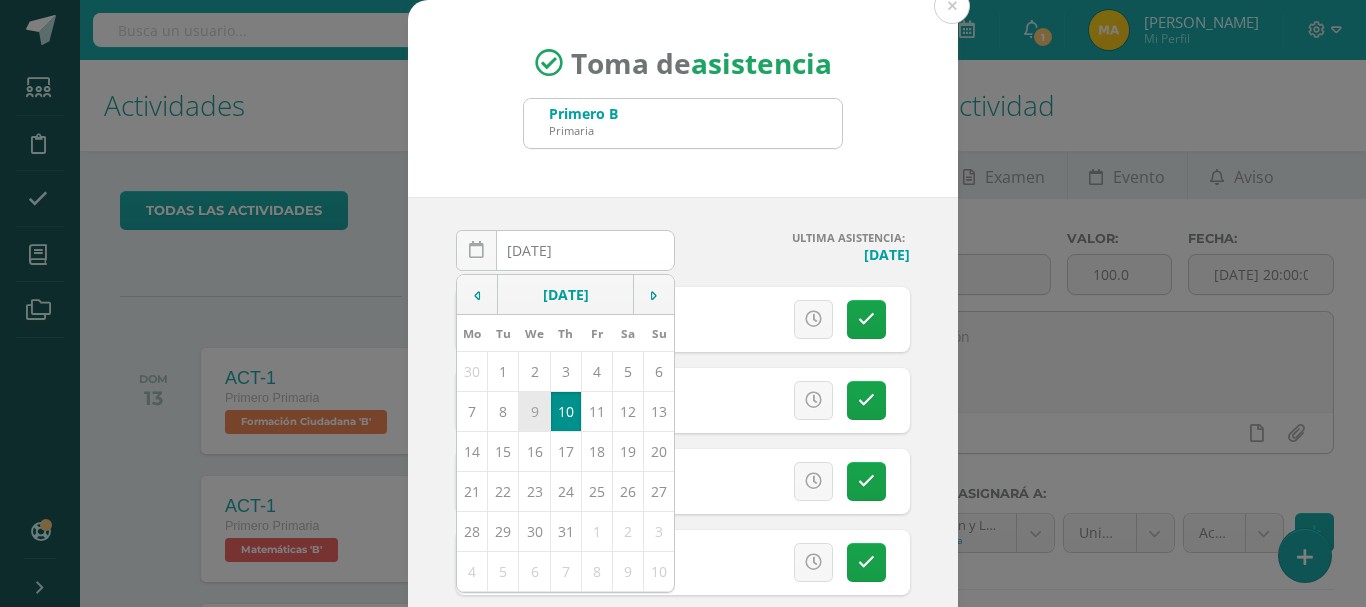 click on "9" at bounding box center (534, 411) 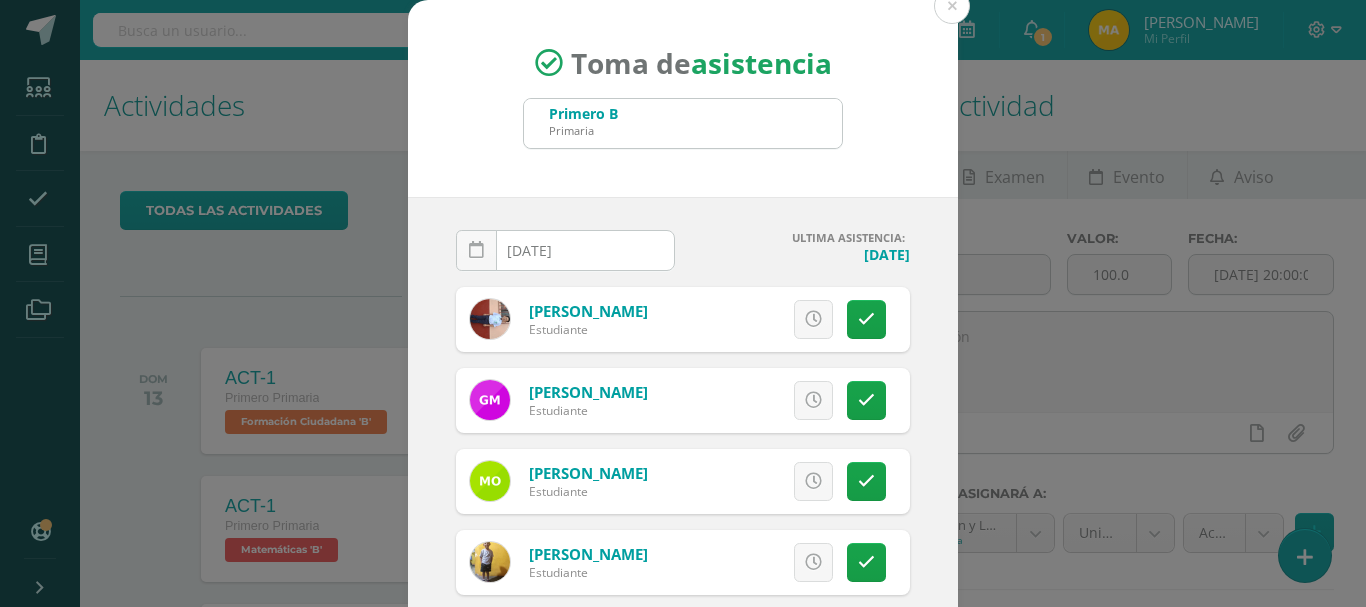 scroll, scrollTop: 82, scrollLeft: 0, axis: vertical 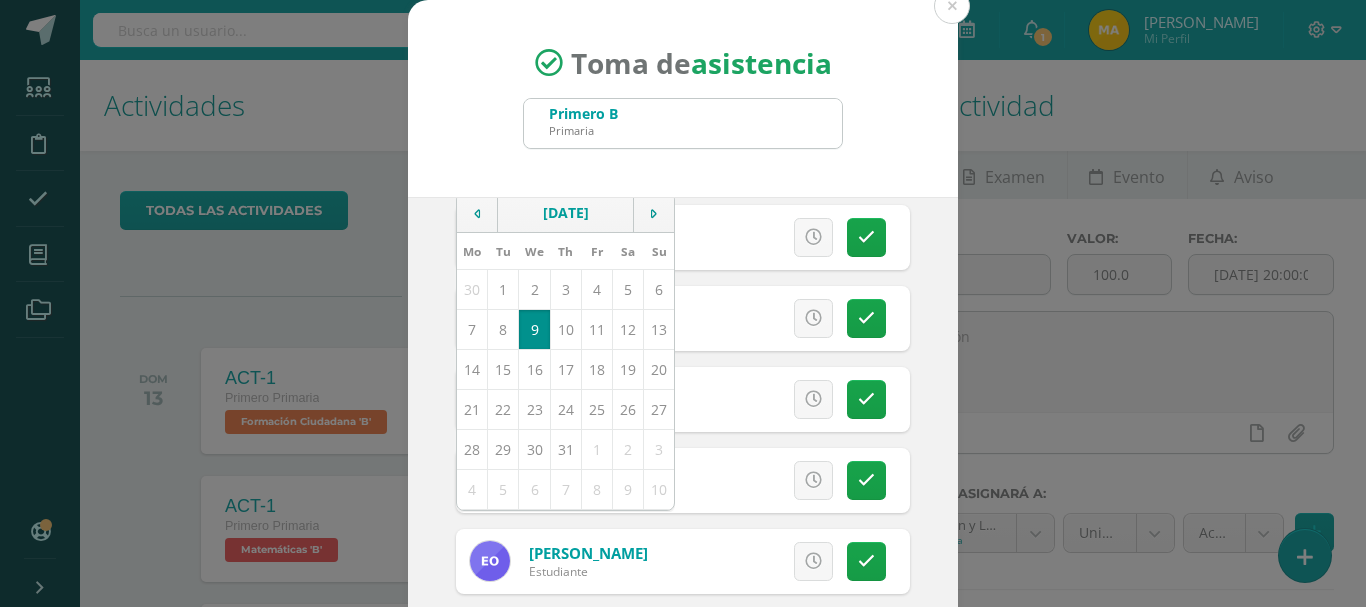 click on "2025-07-09
July, 2025 Mo Tu We Th Fr Sa Su 30 1 2 3 4 5 6 7 8 9 10 11 12 13 14 15 16 17 18 19 20 21 22 23 24 25 26 27 28 29 30 31 1 2 3 4 5 6 7 8 9 10 false Clear date
ULTIMA ASISTENCIA:
Martes, 8 de julio
Ya existe toma de asistencia registrada para el  Miércoles, 9 de julio  para los estudiantes de  Primero Primaria 'B' .
Mejicanos, Wilson
Estudiante" at bounding box center (683, 425) 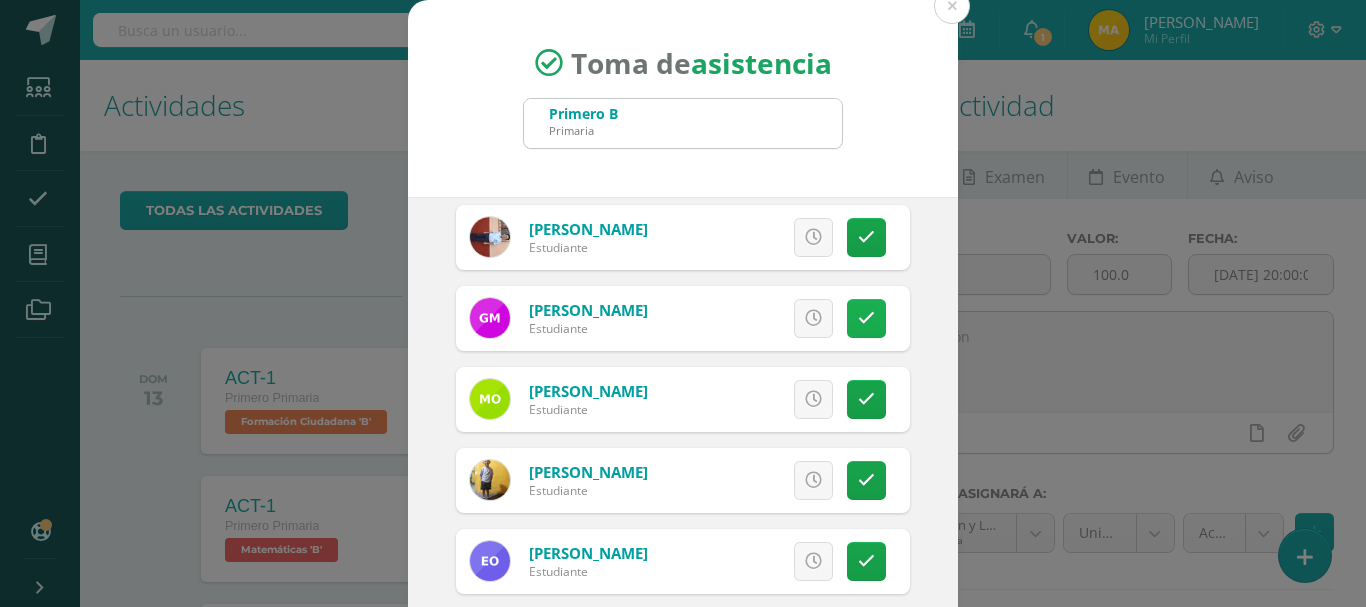 click at bounding box center (866, 318) 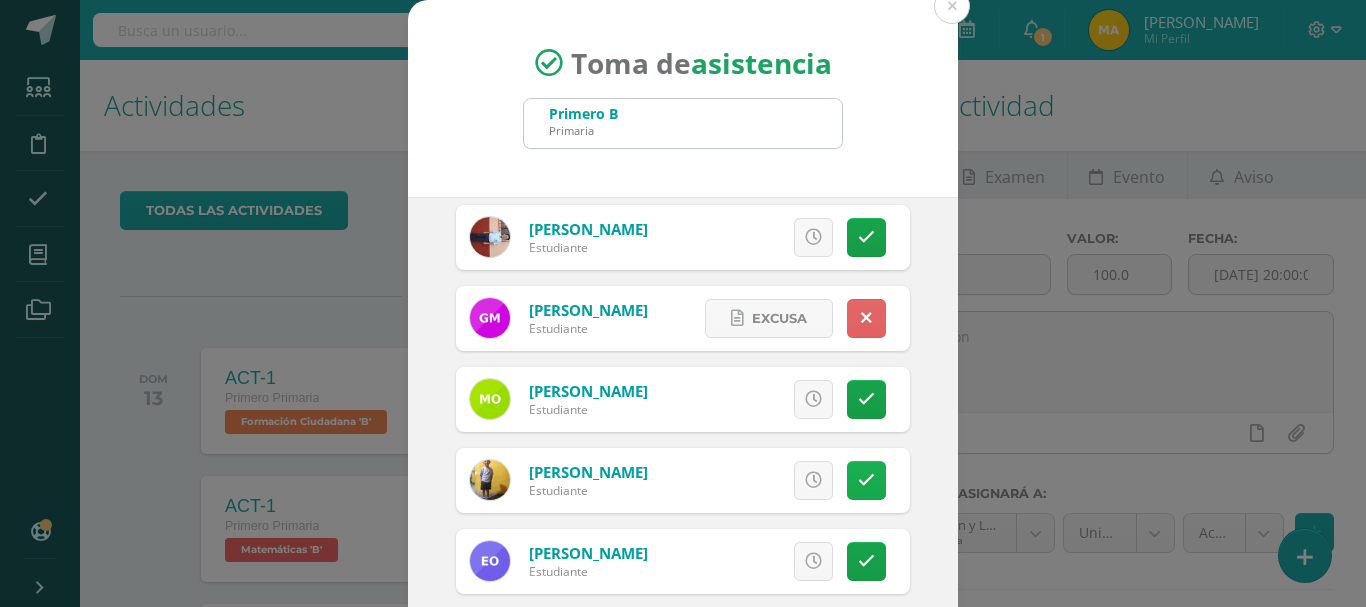 click at bounding box center [866, 480] 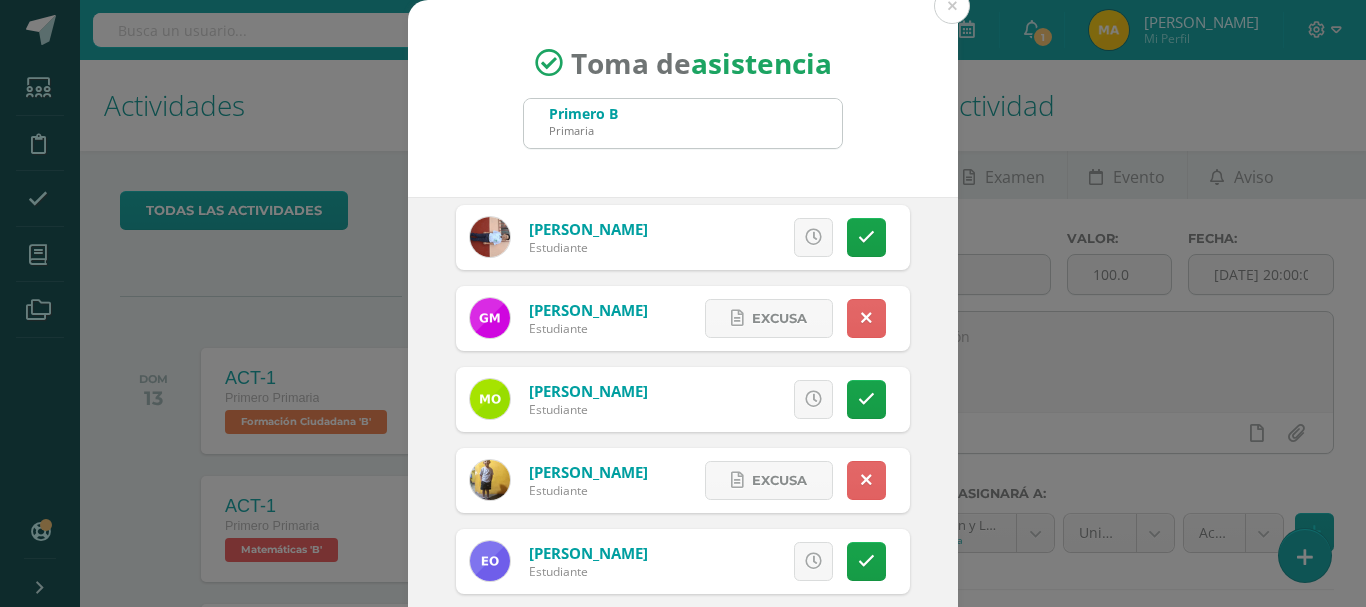 drag, startPoint x: 950, startPoint y: 306, endPoint x: 945, endPoint y: 317, distance: 12.083046 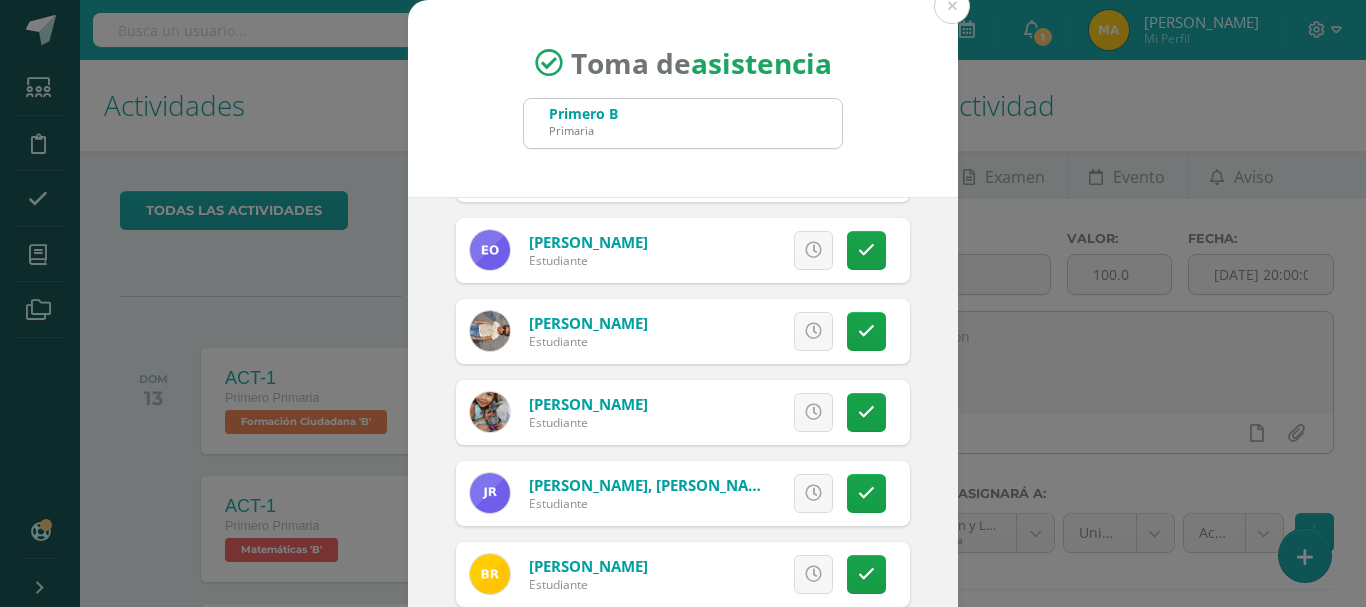 scroll, scrollTop: 401, scrollLeft: 0, axis: vertical 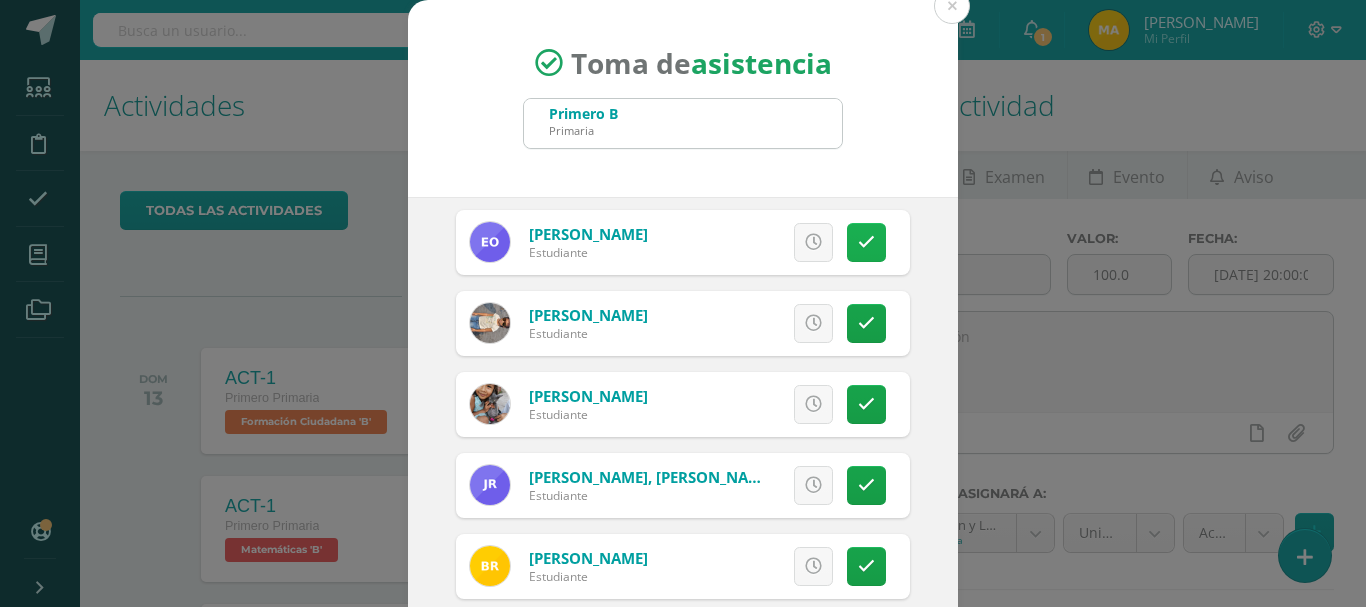 click at bounding box center [866, 242] 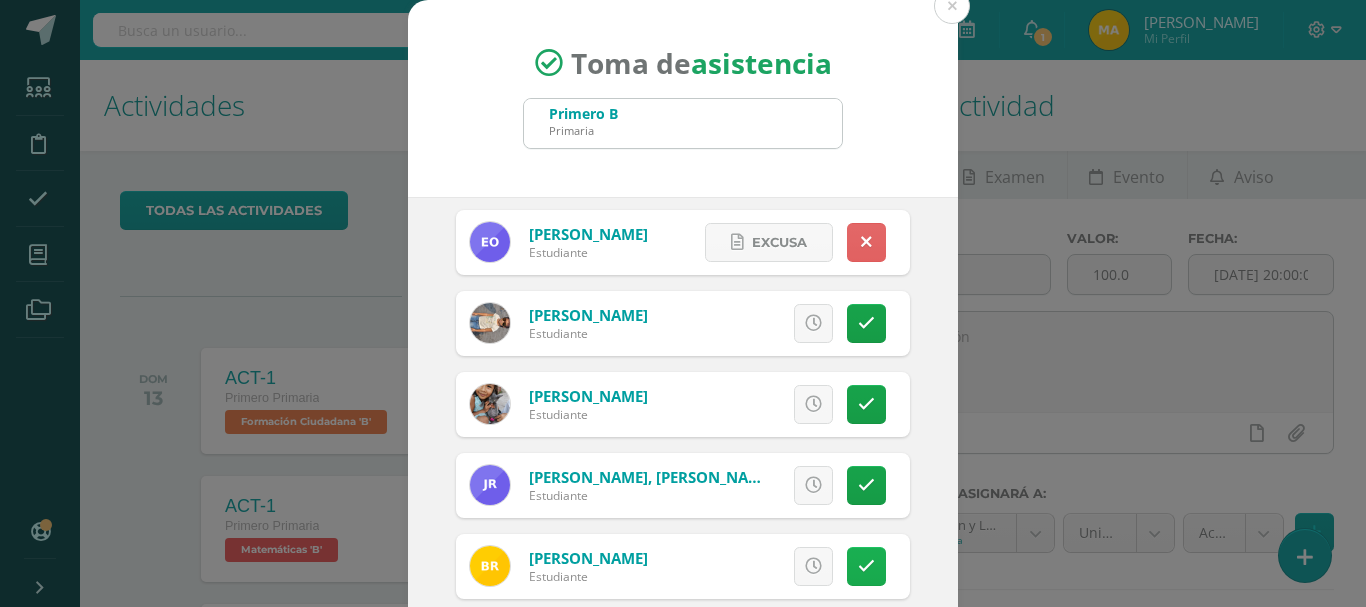 click at bounding box center (866, 566) 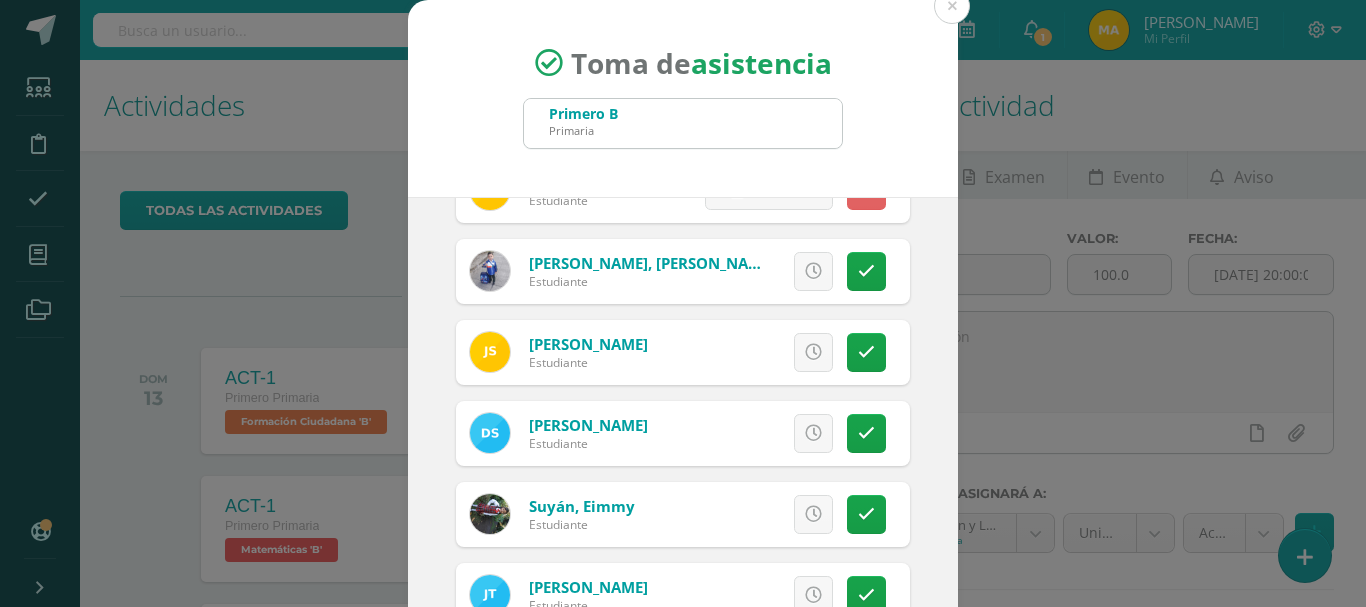 scroll, scrollTop: 798, scrollLeft: 0, axis: vertical 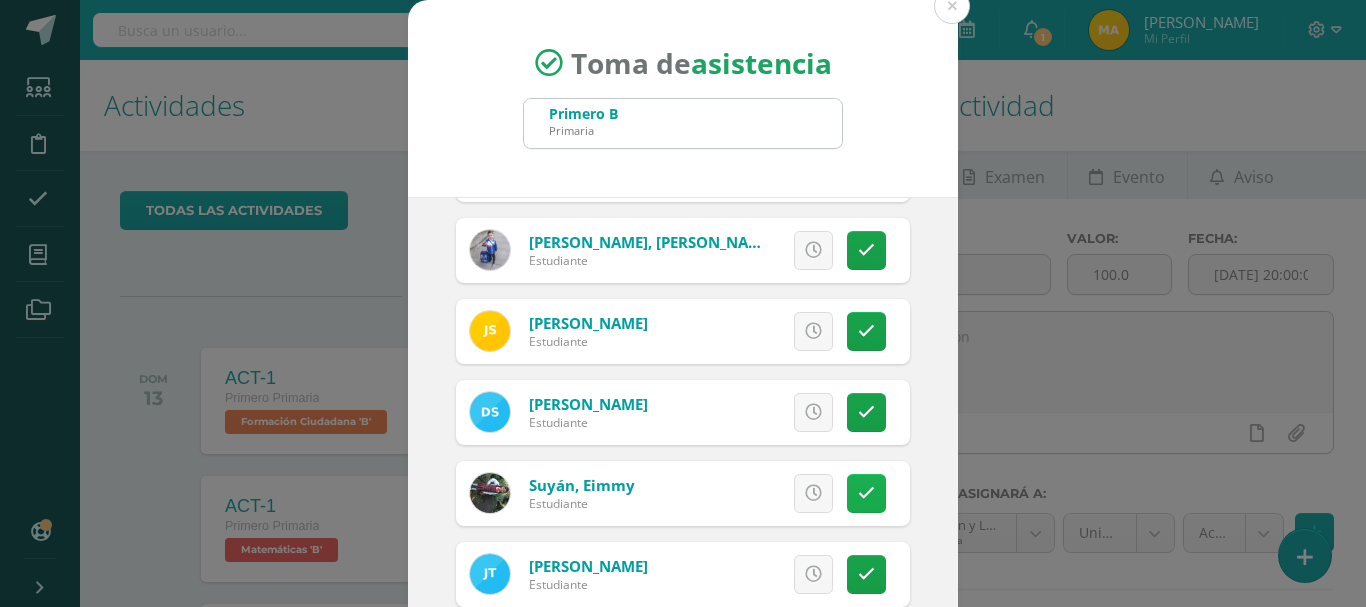 click at bounding box center [866, 493] 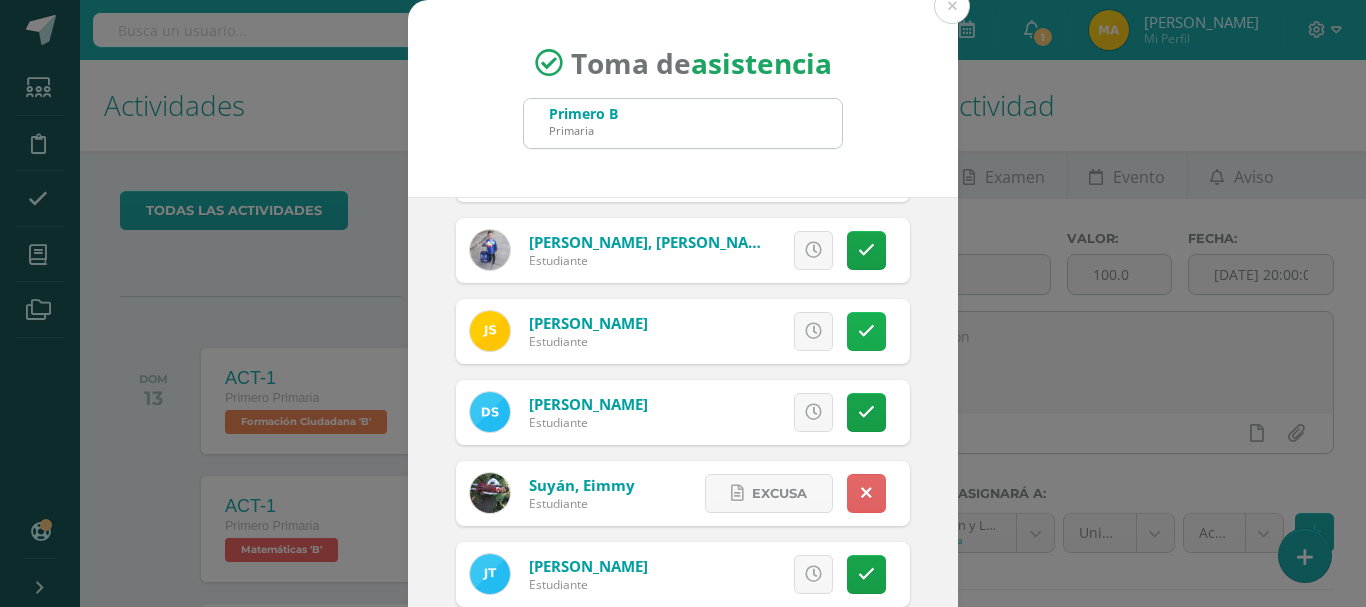 click at bounding box center [866, 331] 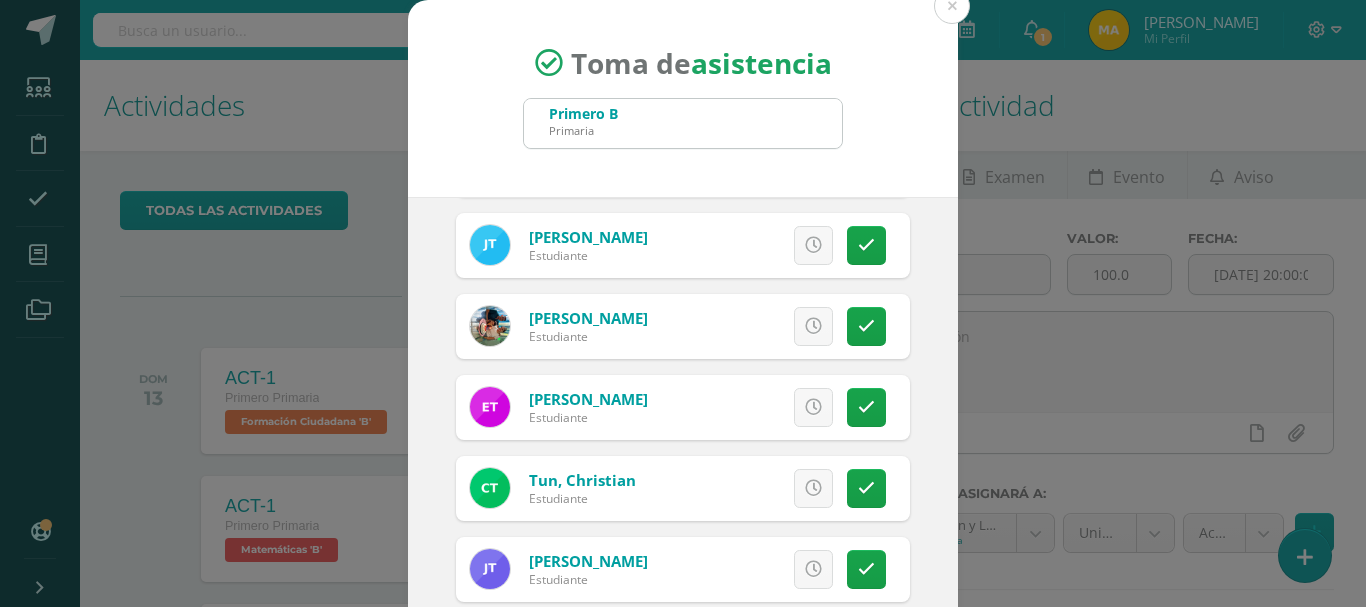 scroll, scrollTop: 1147, scrollLeft: 0, axis: vertical 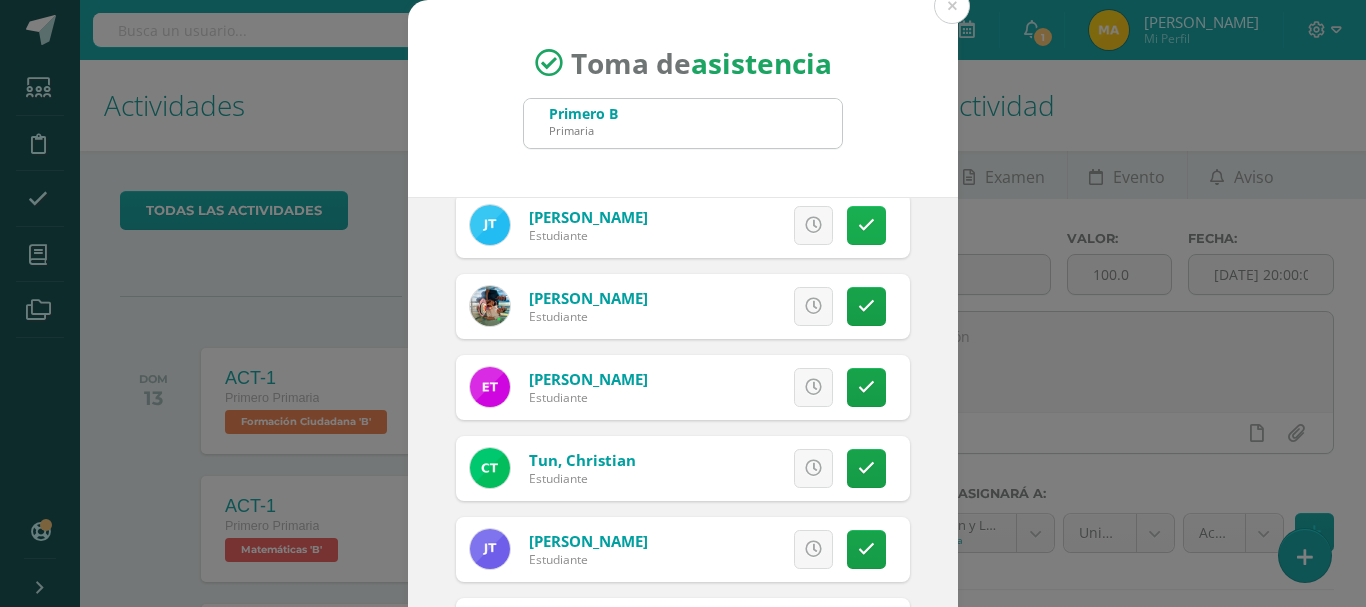 click at bounding box center [866, 225] 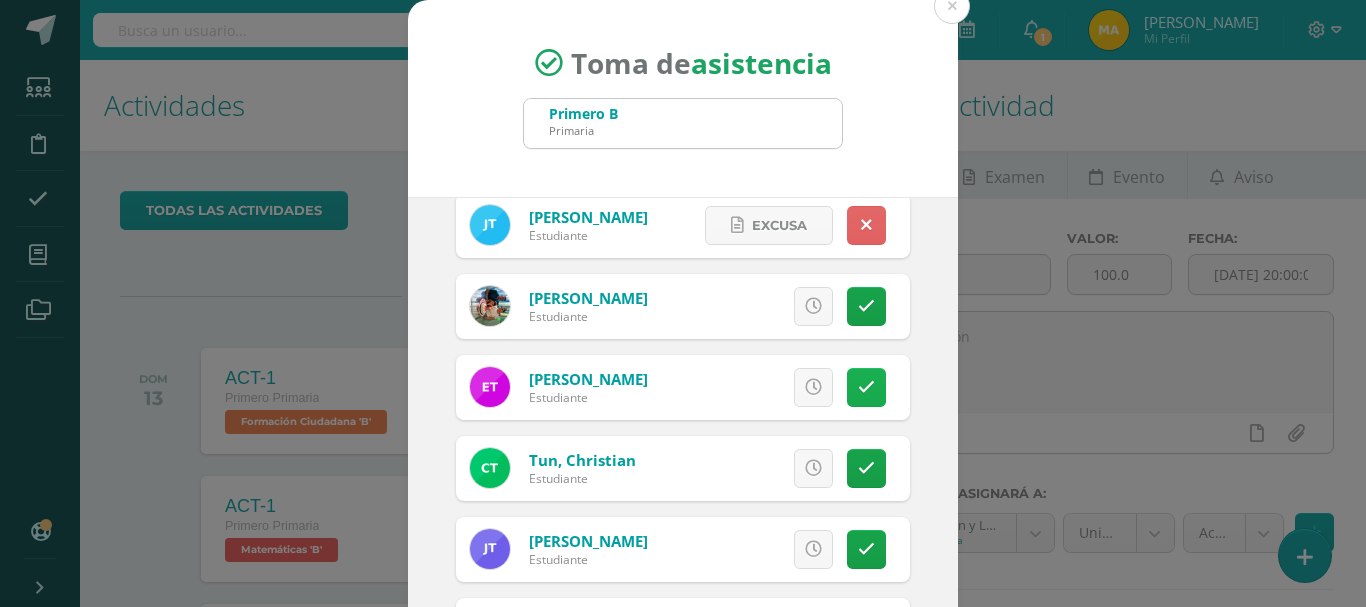 click at bounding box center (866, 387) 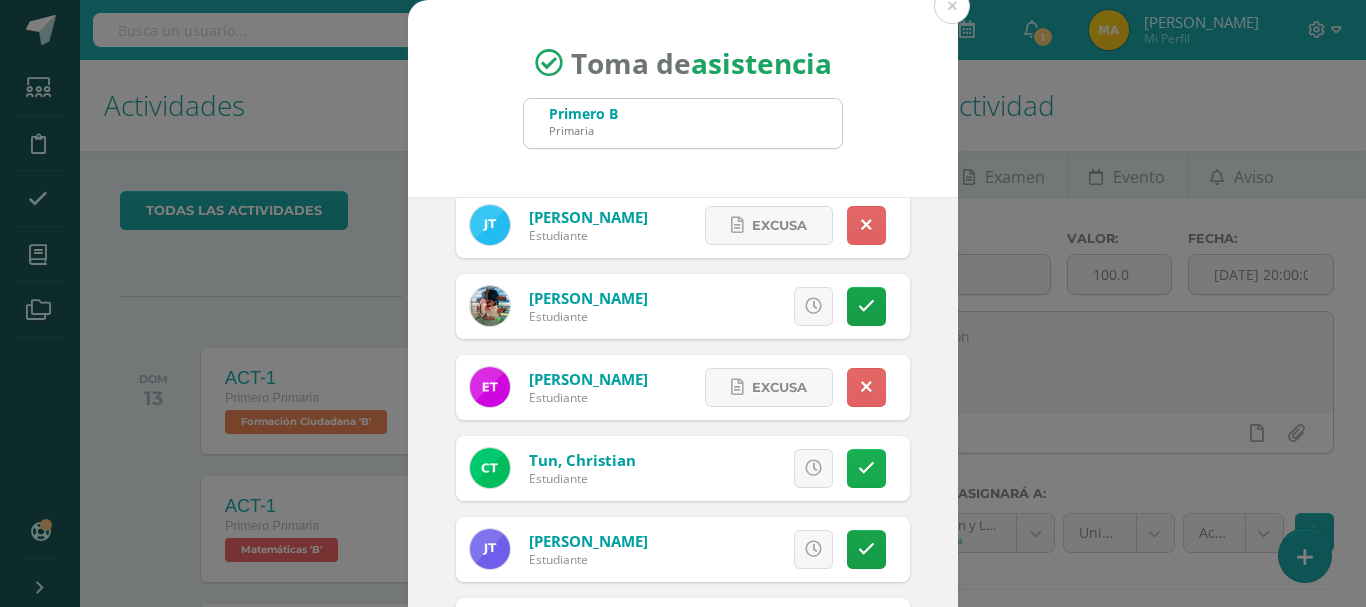 click at bounding box center [866, 468] 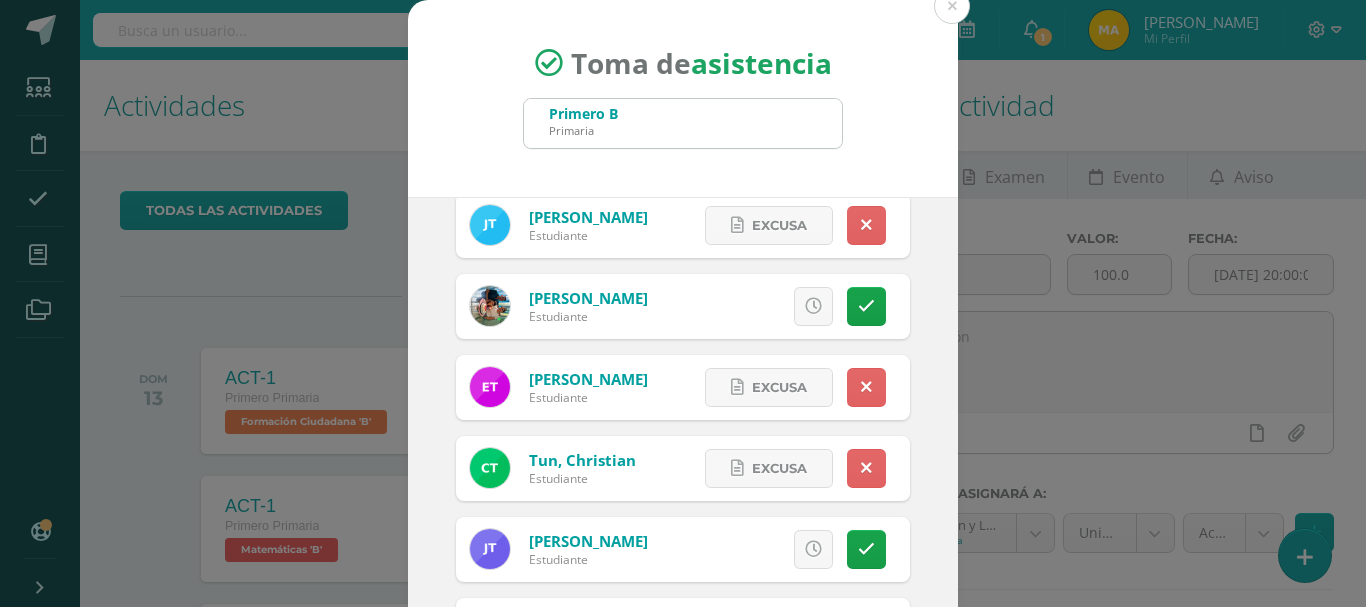 scroll, scrollTop: 1190, scrollLeft: 0, axis: vertical 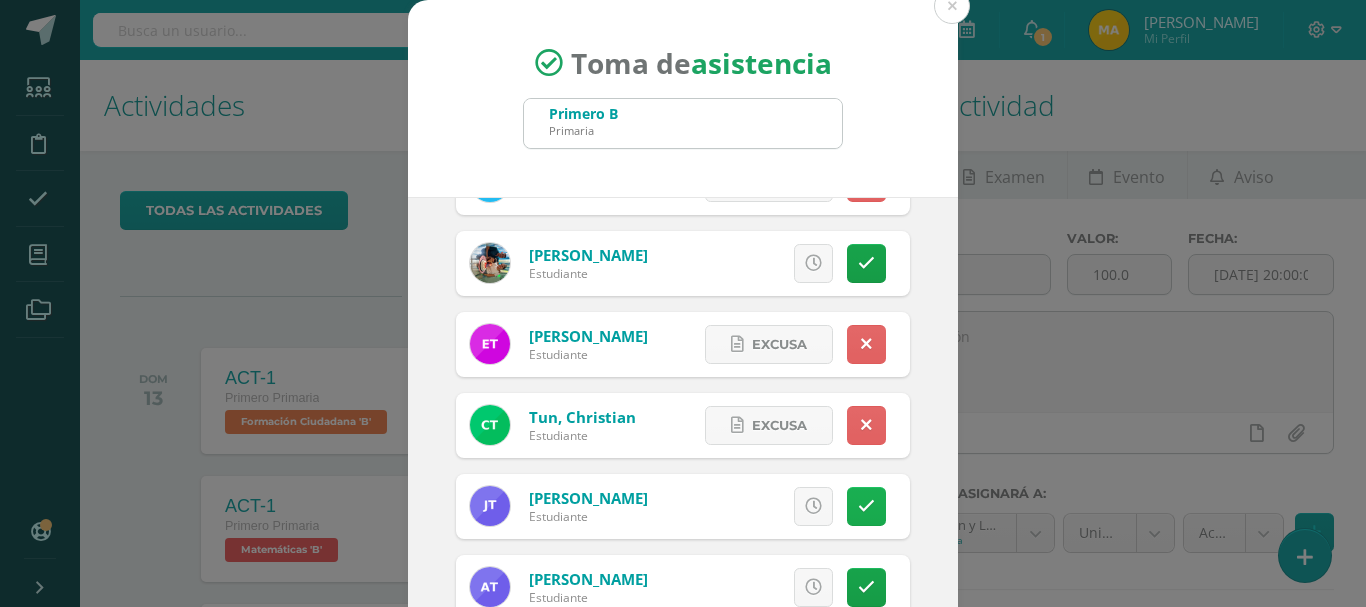 click at bounding box center [866, 506] 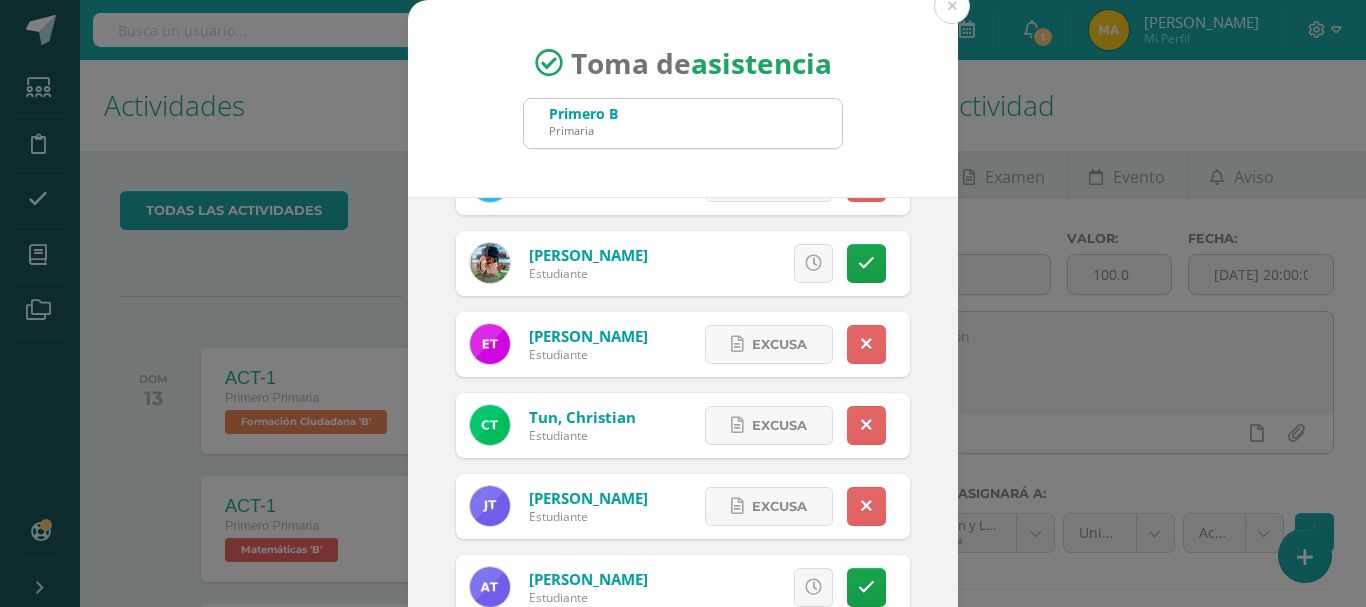 scroll, scrollTop: 149, scrollLeft: 0, axis: vertical 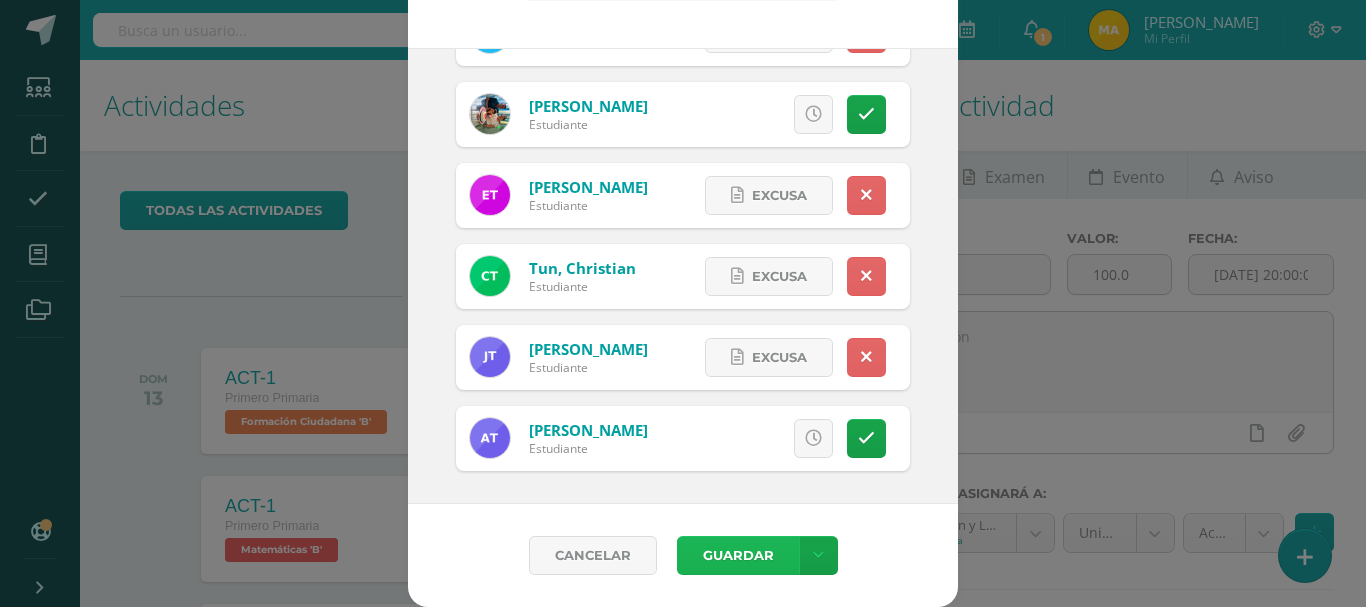 click on "Guardar" at bounding box center (738, 555) 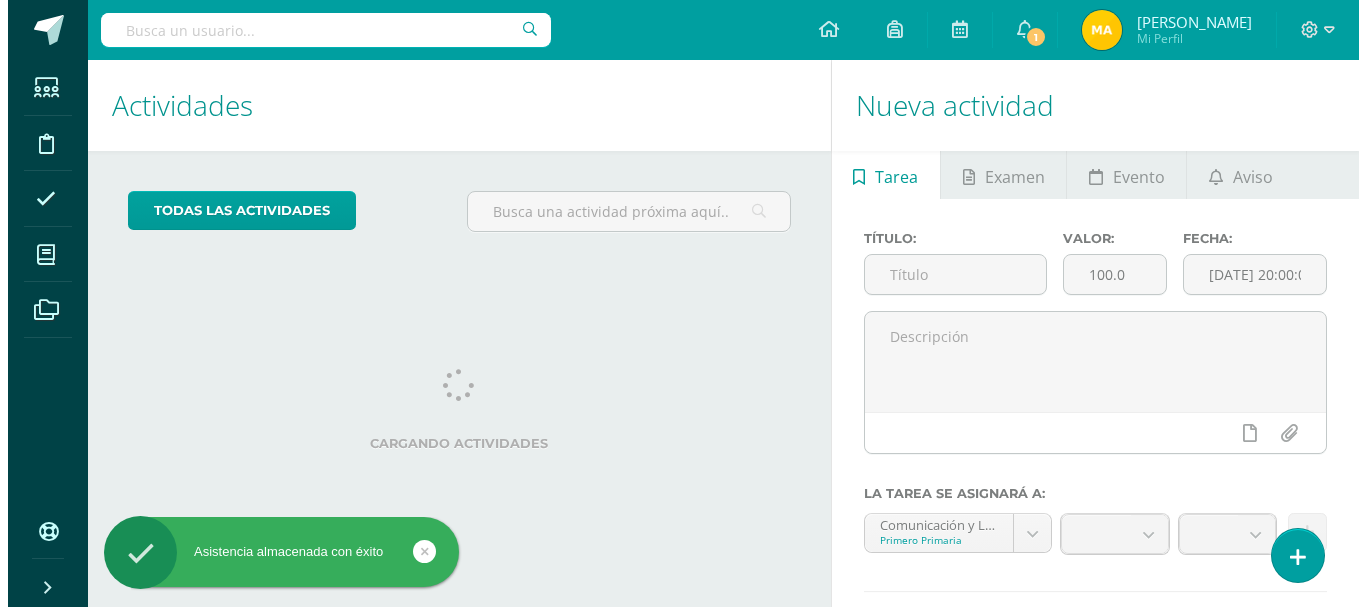 scroll, scrollTop: 0, scrollLeft: 0, axis: both 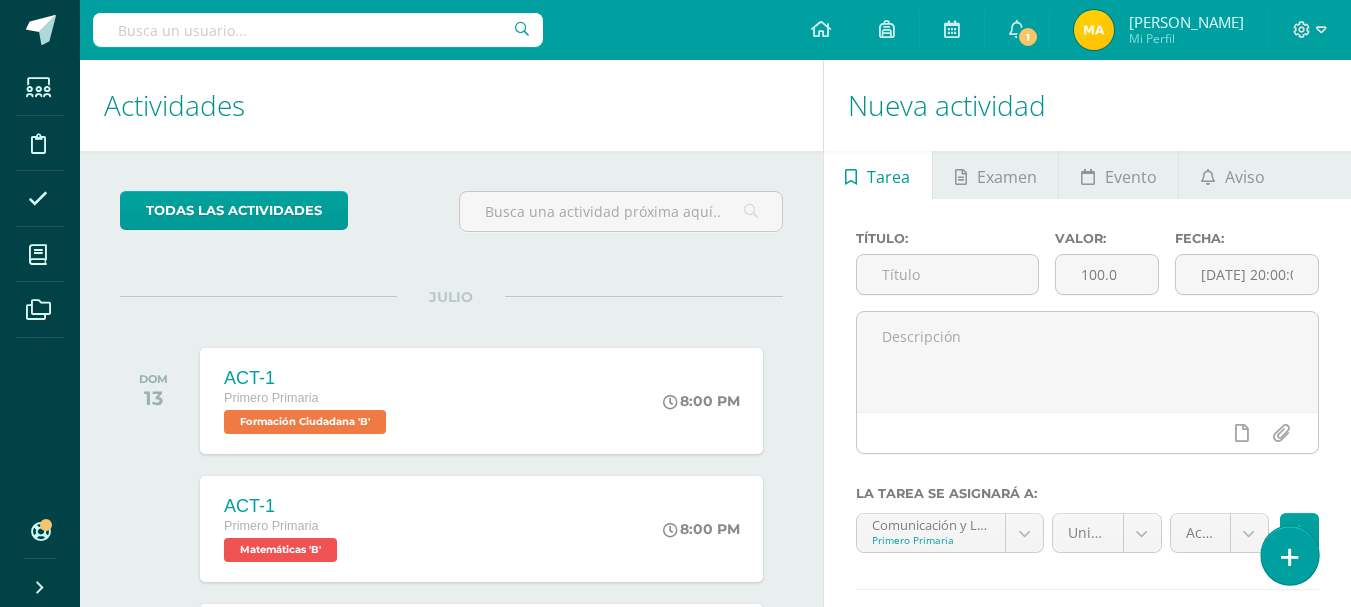 click at bounding box center [1289, 555] 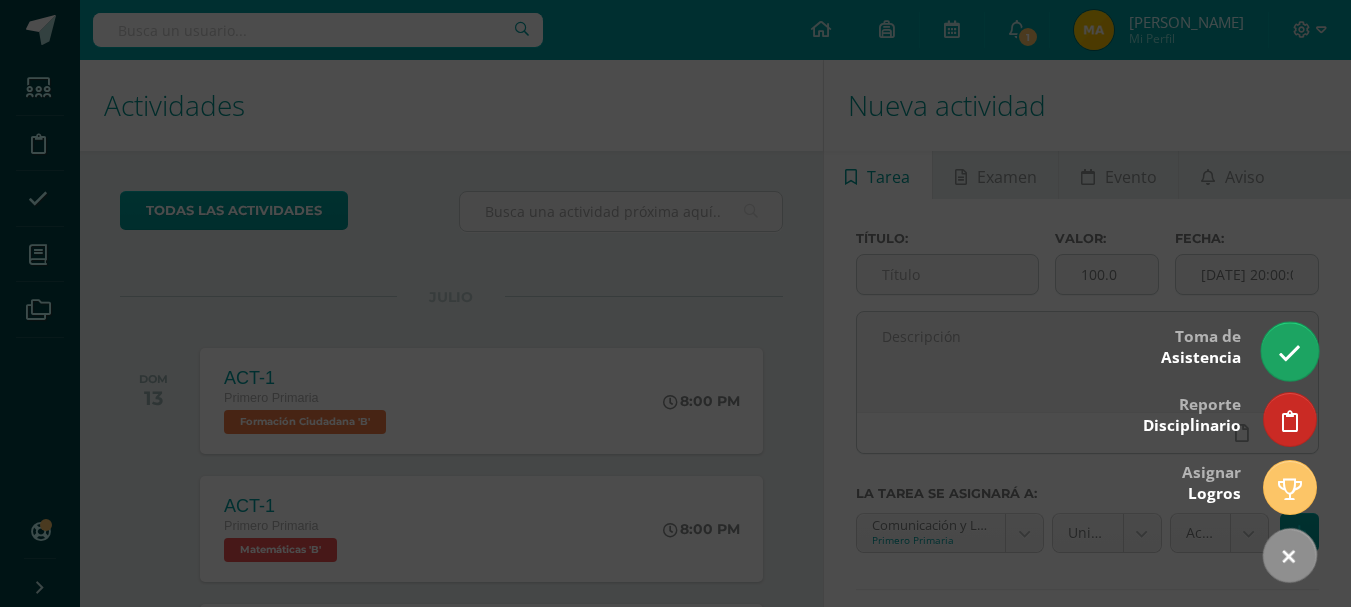 click at bounding box center [1289, 351] 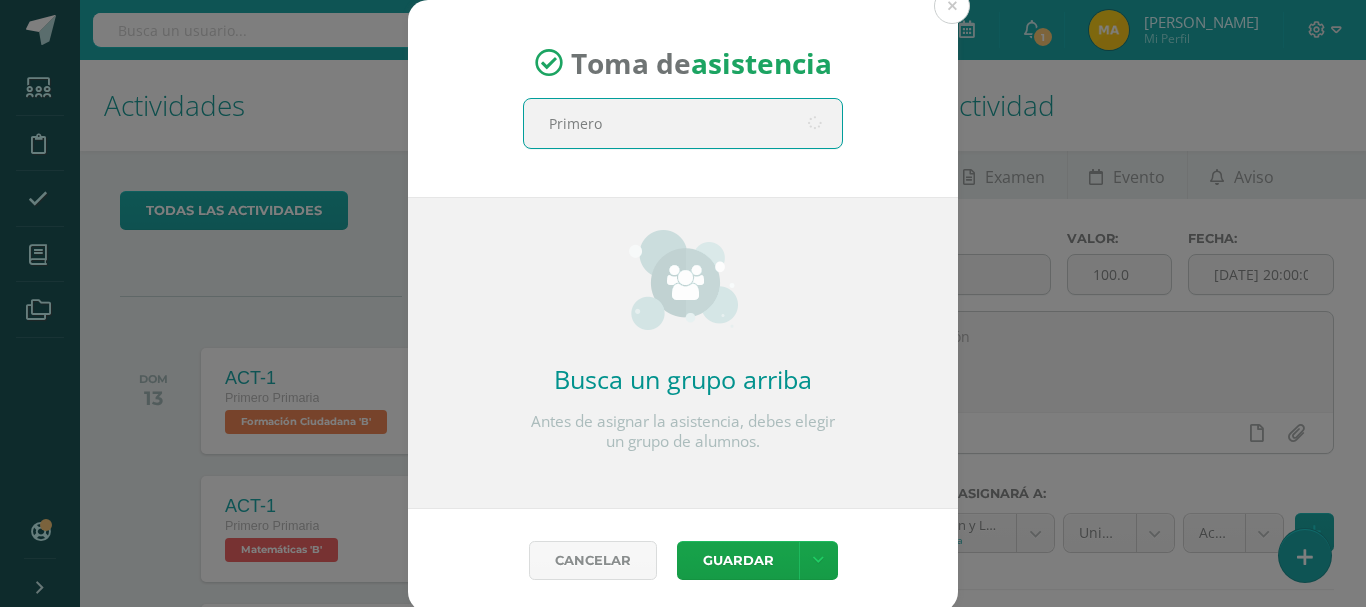 type on "Primero b" 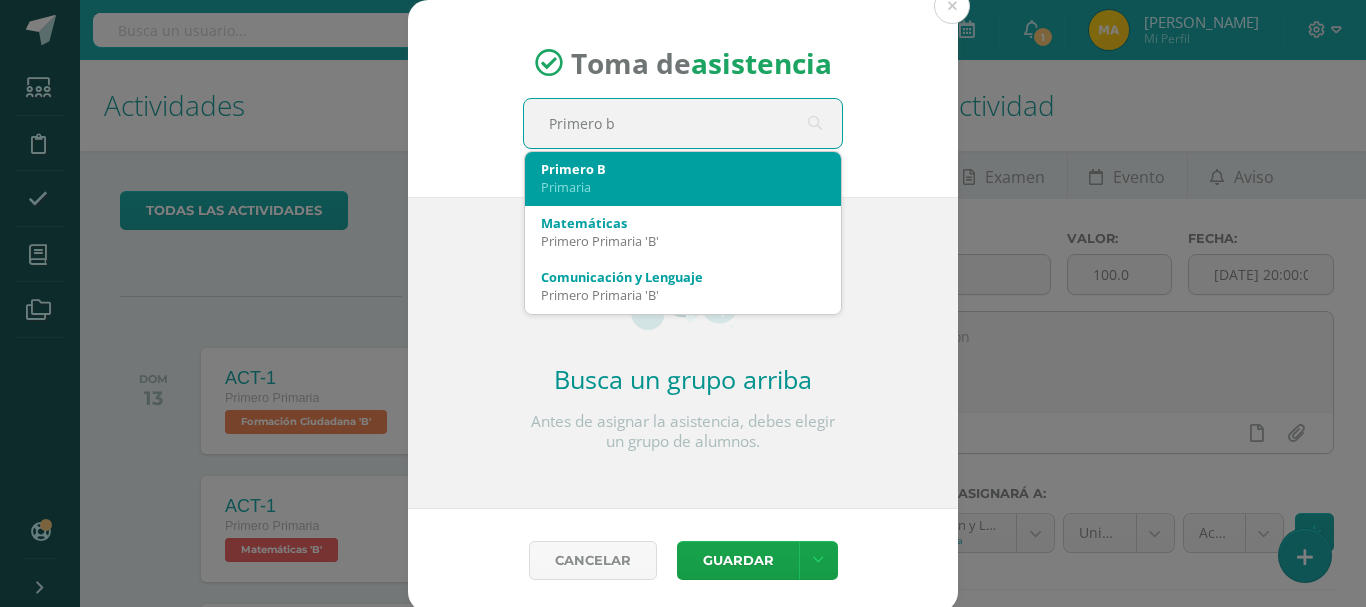 click on "Primero B" at bounding box center (683, 169) 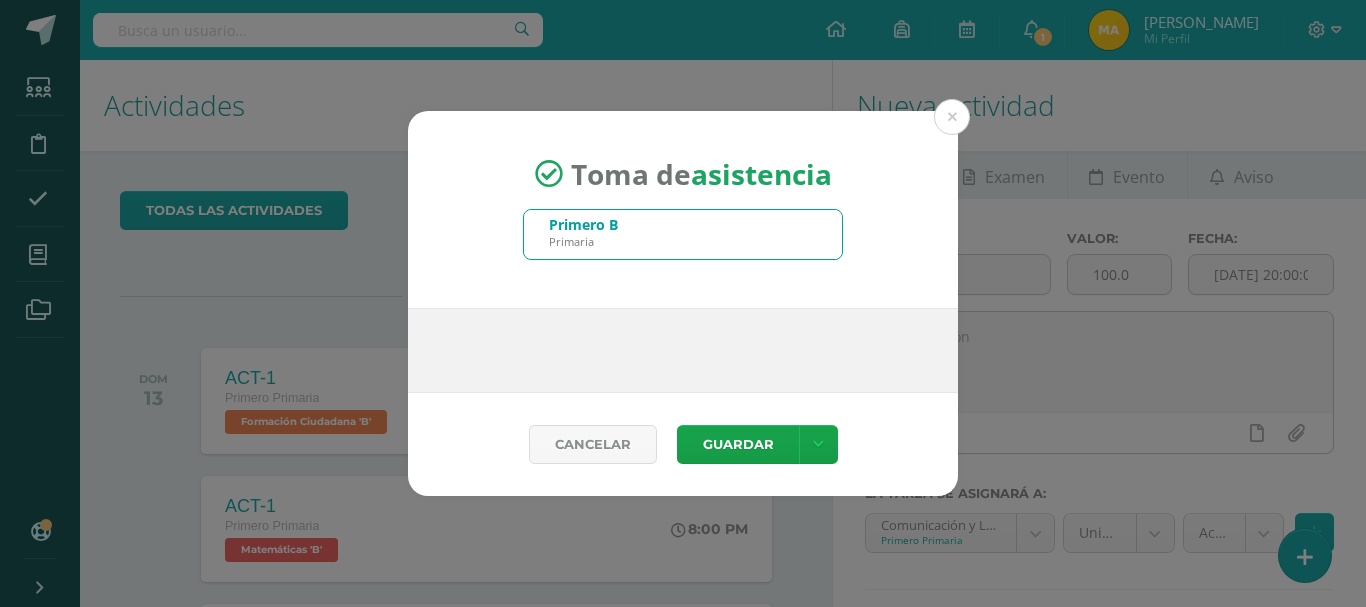 type 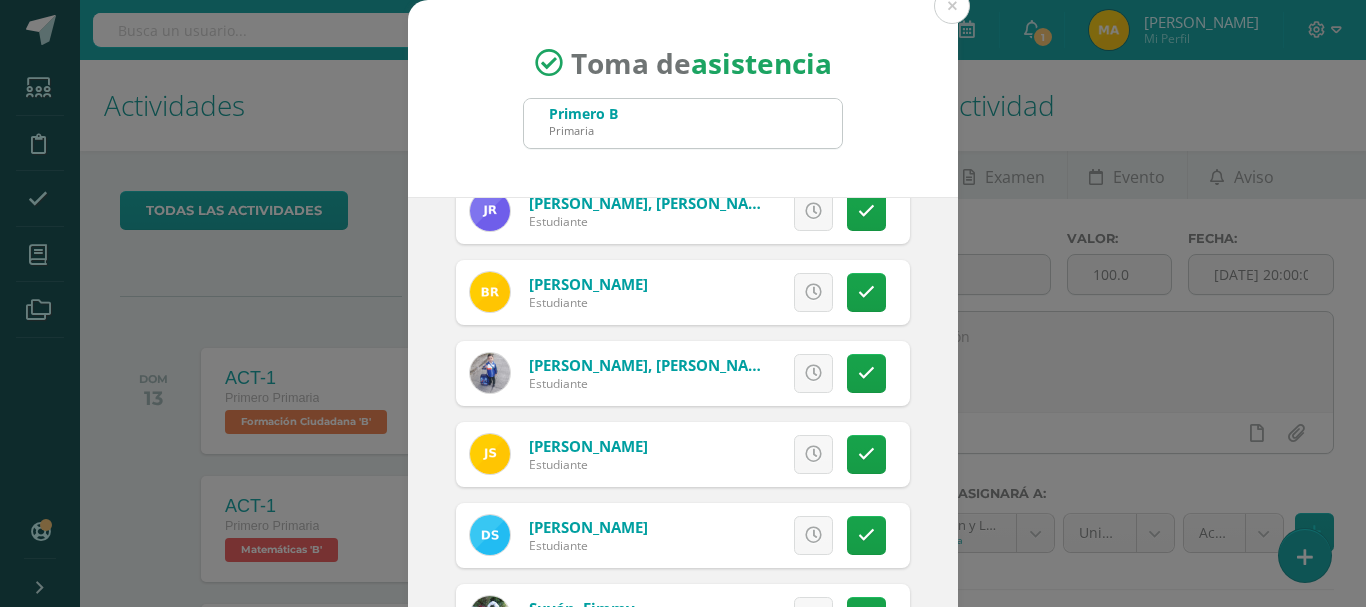 scroll, scrollTop: 692, scrollLeft: 0, axis: vertical 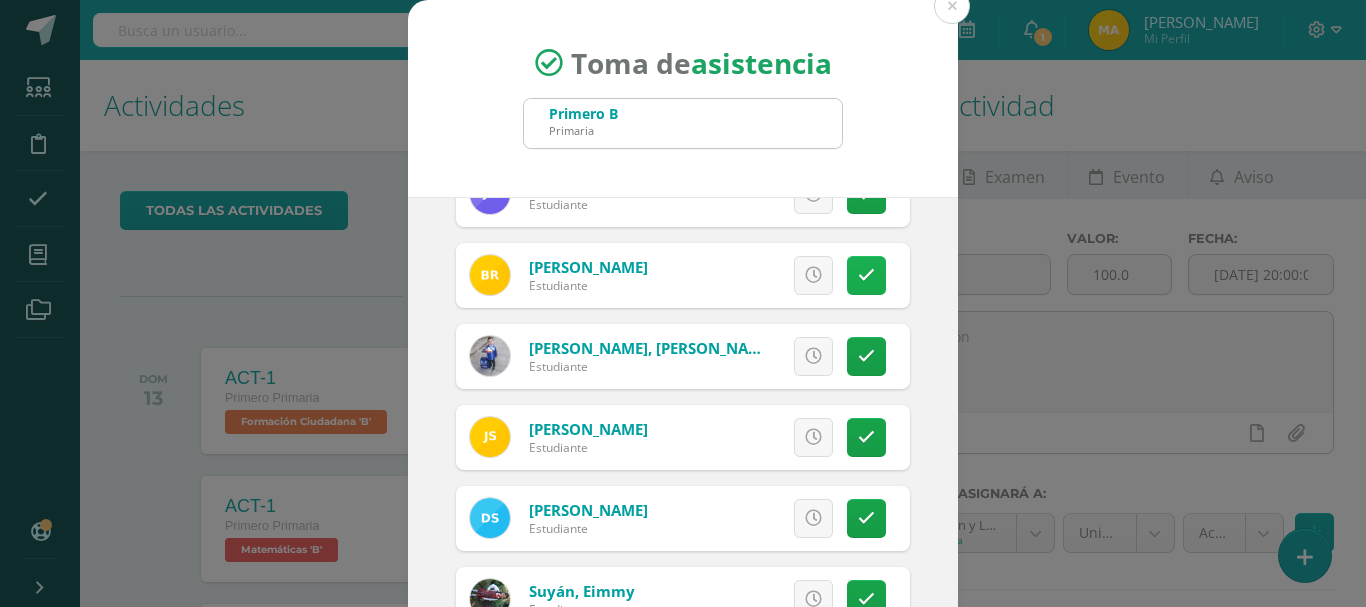 click at bounding box center [866, 275] 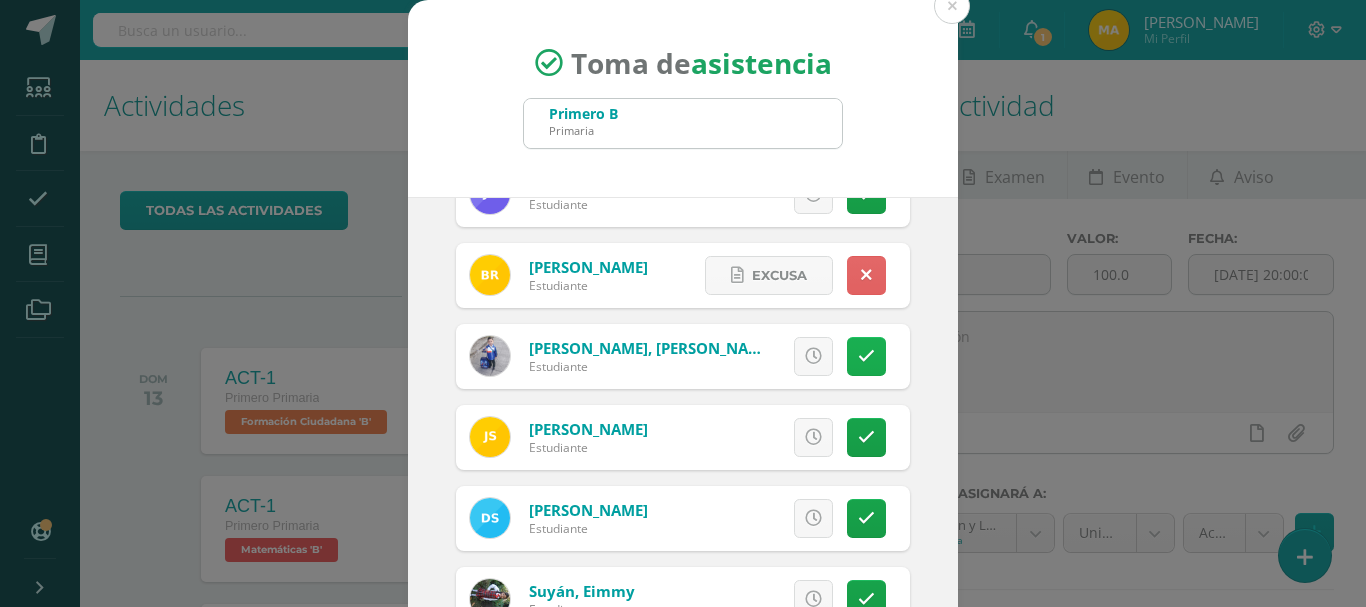 click at bounding box center (866, 356) 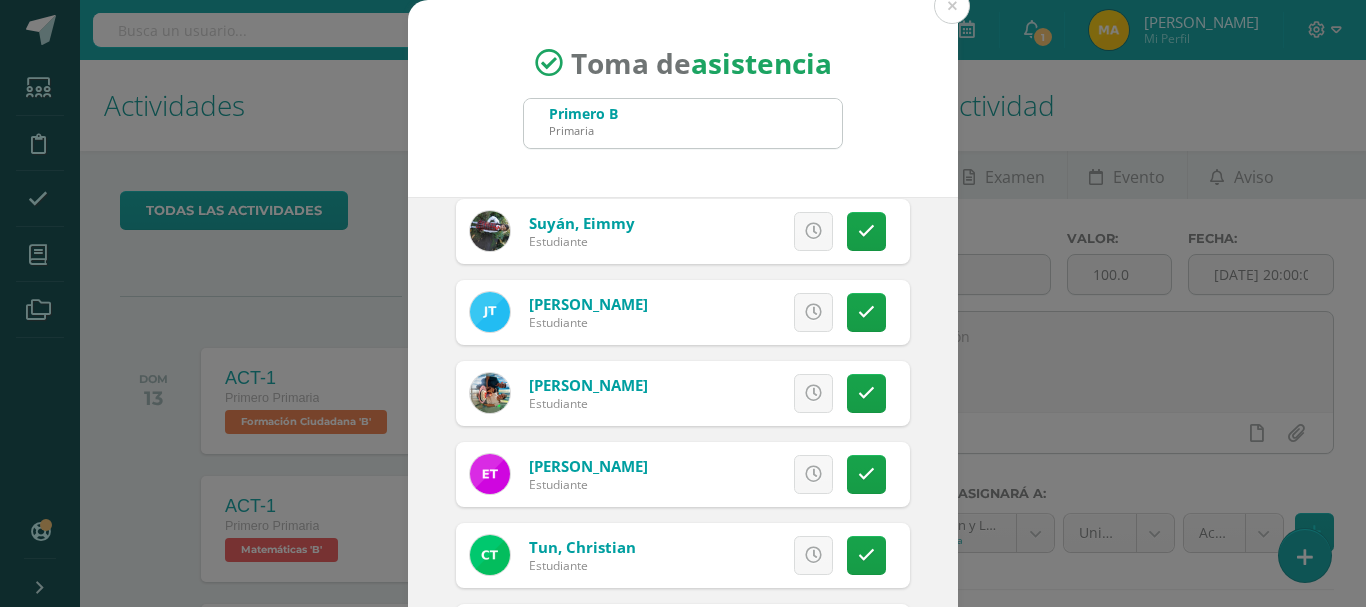 scroll, scrollTop: 1076, scrollLeft: 0, axis: vertical 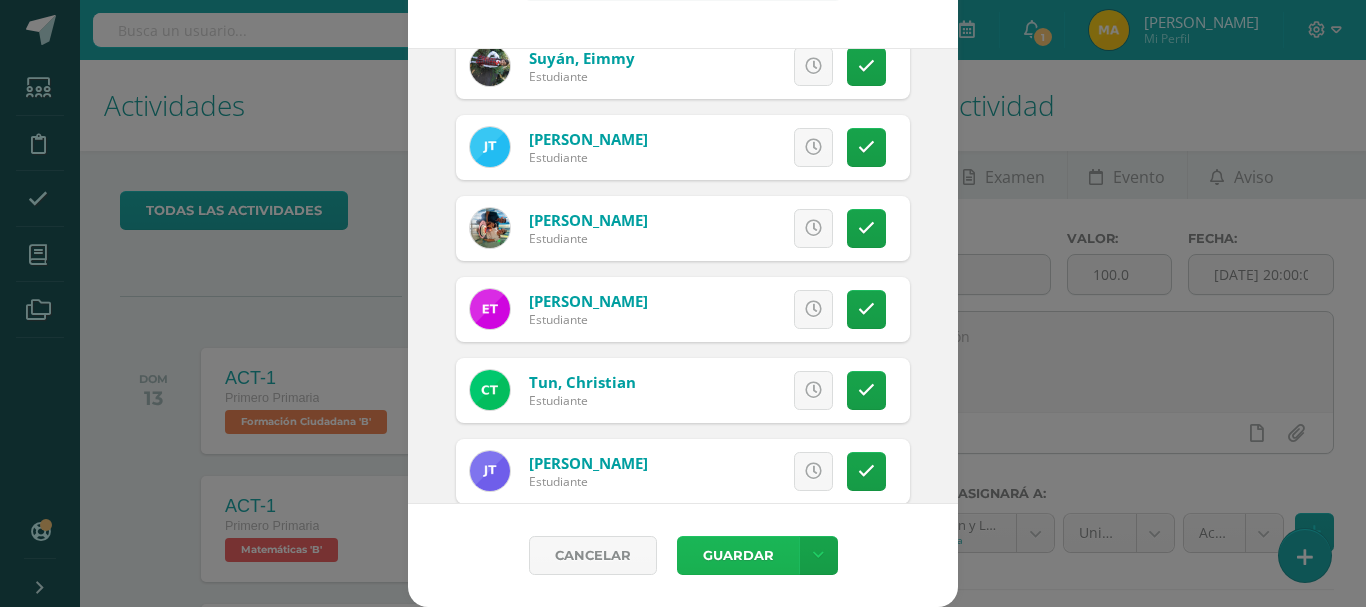 click on "Guardar" at bounding box center [738, 555] 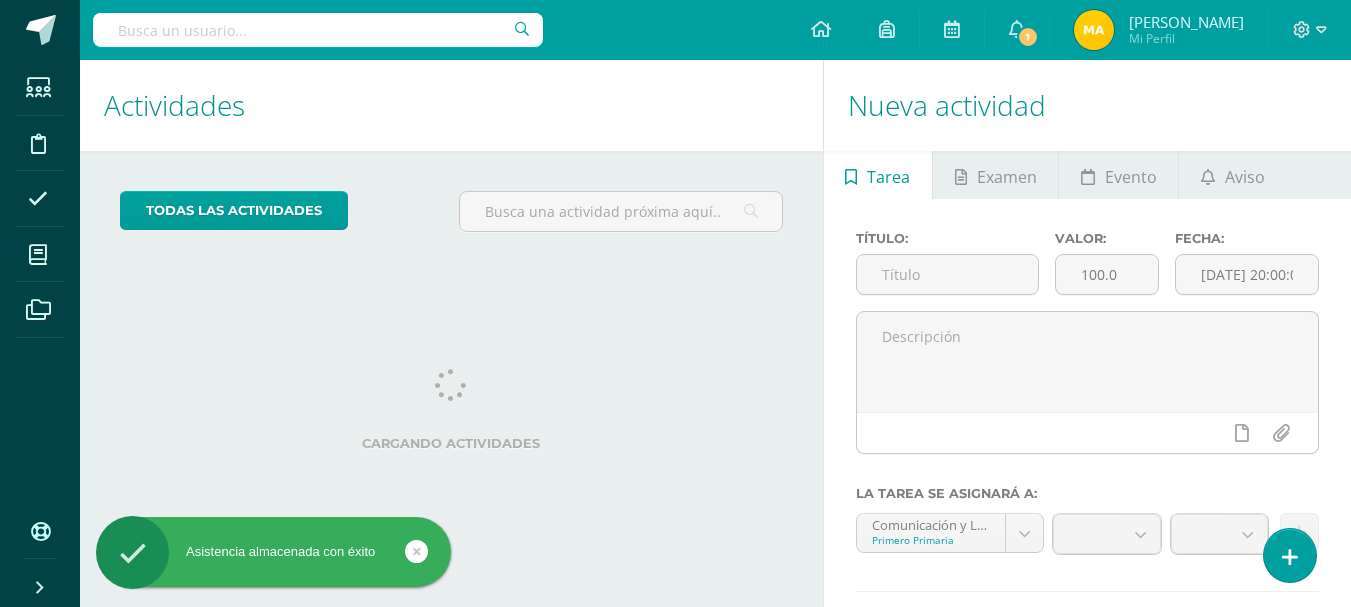 scroll, scrollTop: 0, scrollLeft: 0, axis: both 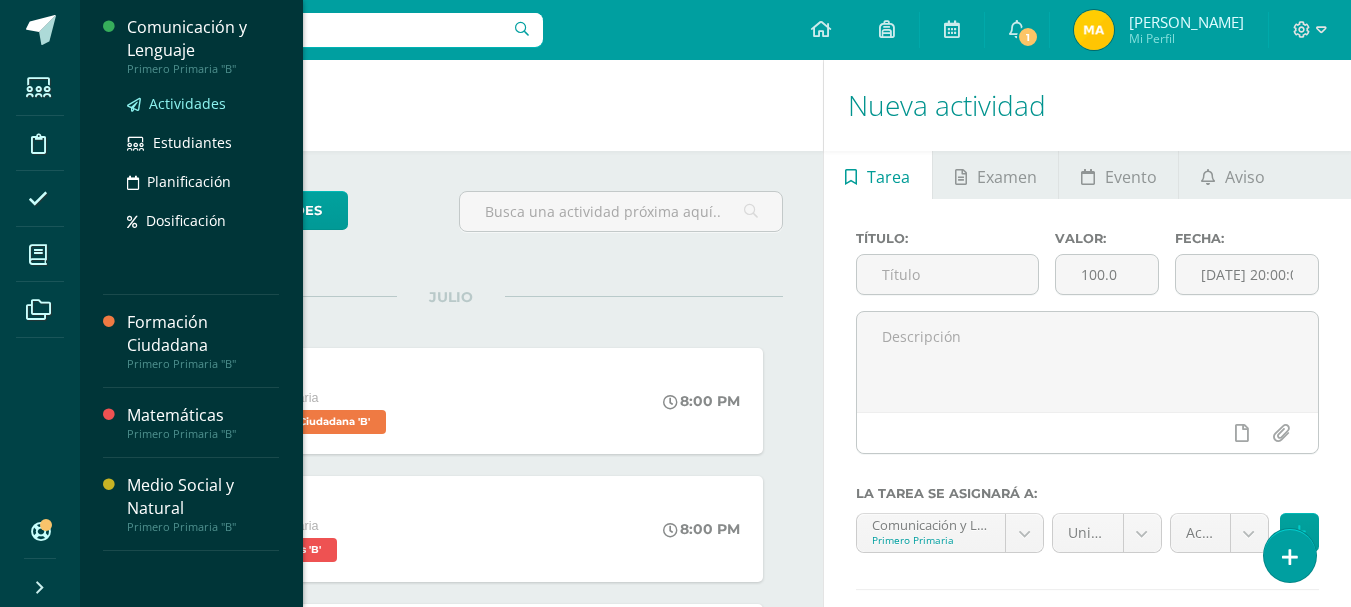 click on "Actividades" at bounding box center (203, 103) 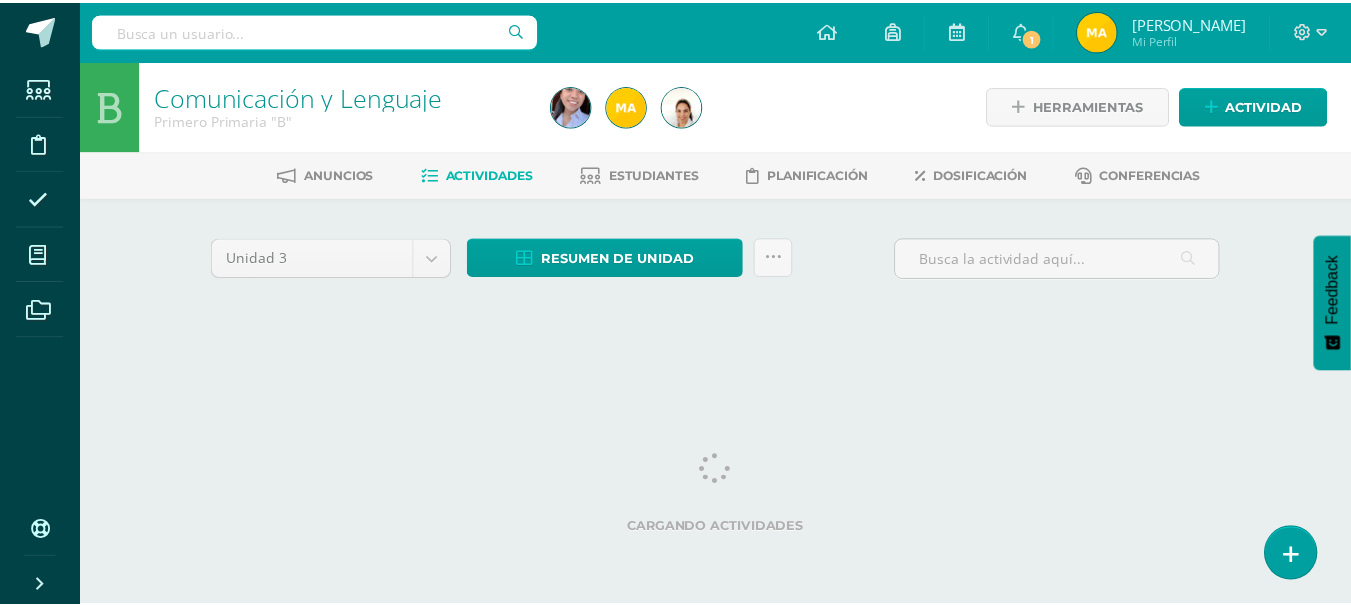 scroll, scrollTop: 0, scrollLeft: 0, axis: both 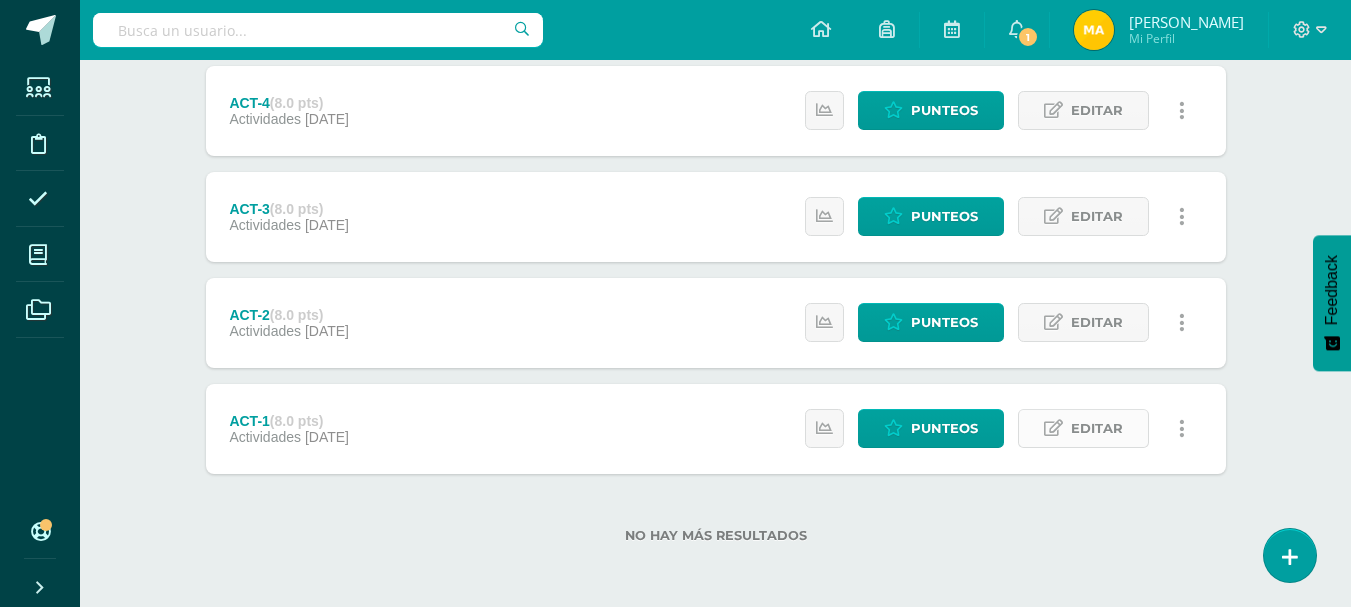 click on "Editar" at bounding box center (1097, 428) 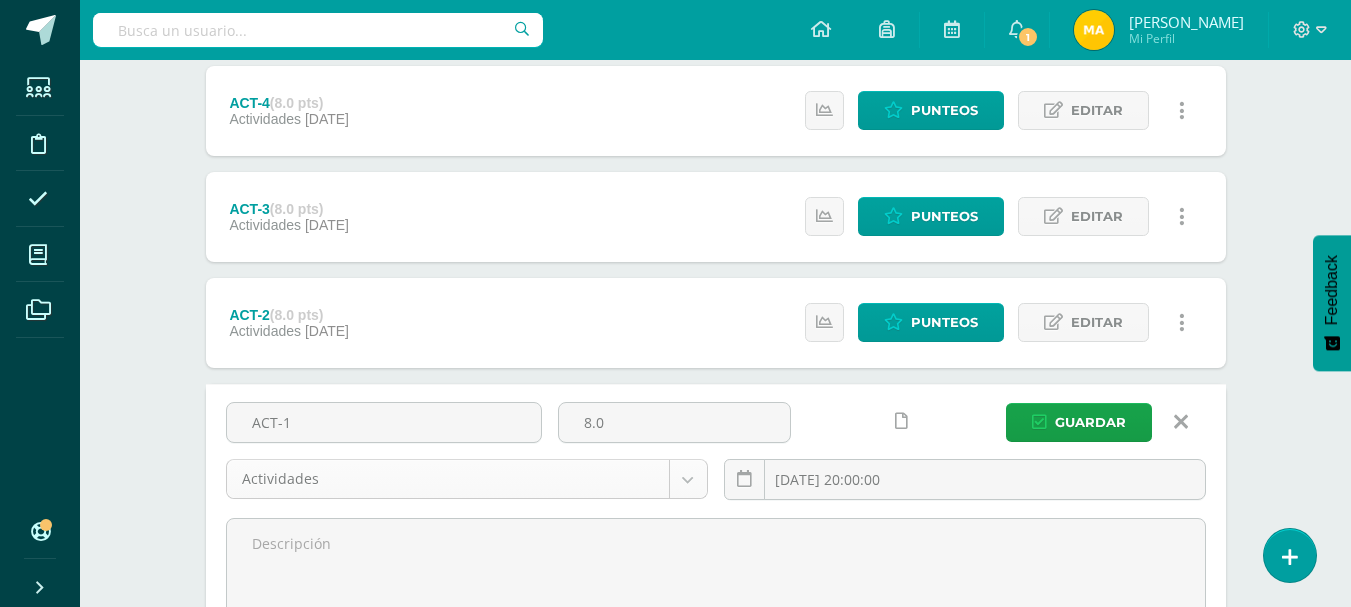 click on "Estudiantes Disciplina Asistencia Mis cursos Archivos Soporte
Ayuda
Reportar un problema
Centro de ayuda
Últimas actualizaciones
10+ Cerrar panel
Comunicación y Lenguaje
Primero
Primaria
"B"
Actividades Estudiantes Planificación Dosificación
Formación Ciudadana
Primero
Primaria
"B"
Actividades Estudiantes Planificación Dosificación
Matemáticas
Primero
Primaria
"B"
Actividades Estudiantes Planificación 1 1 y" at bounding box center (675, 48) 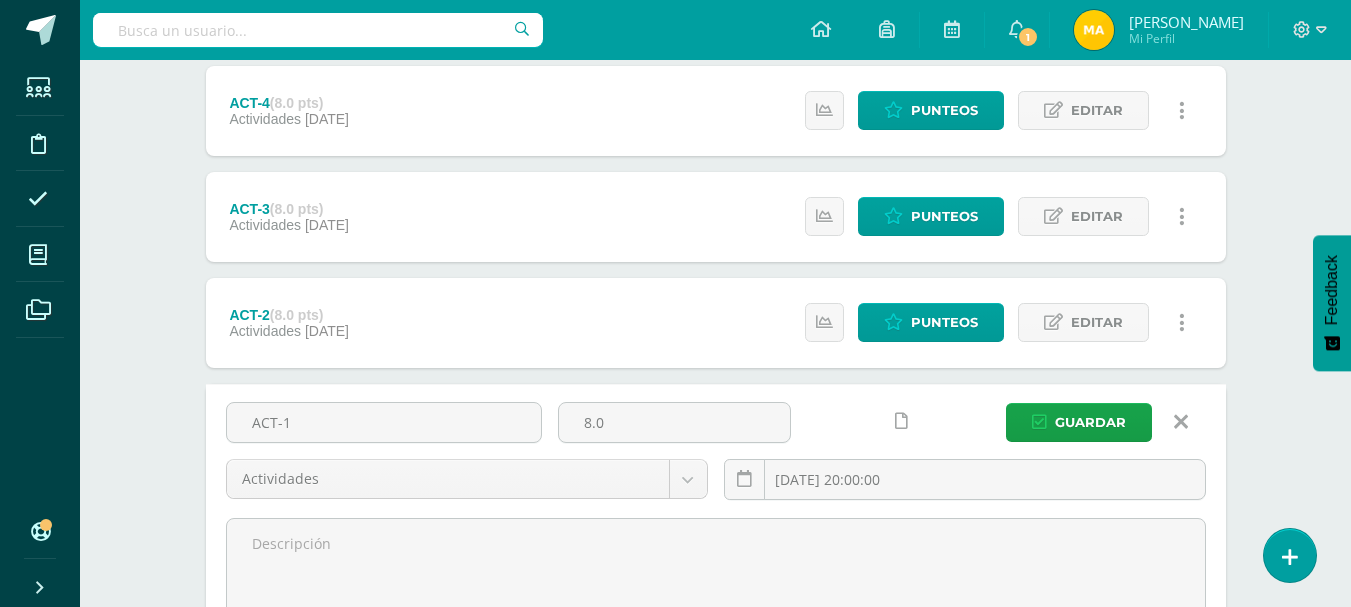 click on "Estudiantes Disciplina Asistencia Mis cursos Archivos Soporte
Ayuda
Reportar un problema
Centro de ayuda
Últimas actualizaciones
10+ Cerrar panel
Comunicación y Lenguaje
Primero
Primaria
"B"
Actividades Estudiantes Planificación Dosificación
Formación Ciudadana
Primero
Primaria
"B"
Actividades Estudiantes Planificación Dosificación
Matemáticas
Primero
Primaria
"B"
Actividades Estudiantes Planificación 1 1 y" at bounding box center (675, 48) 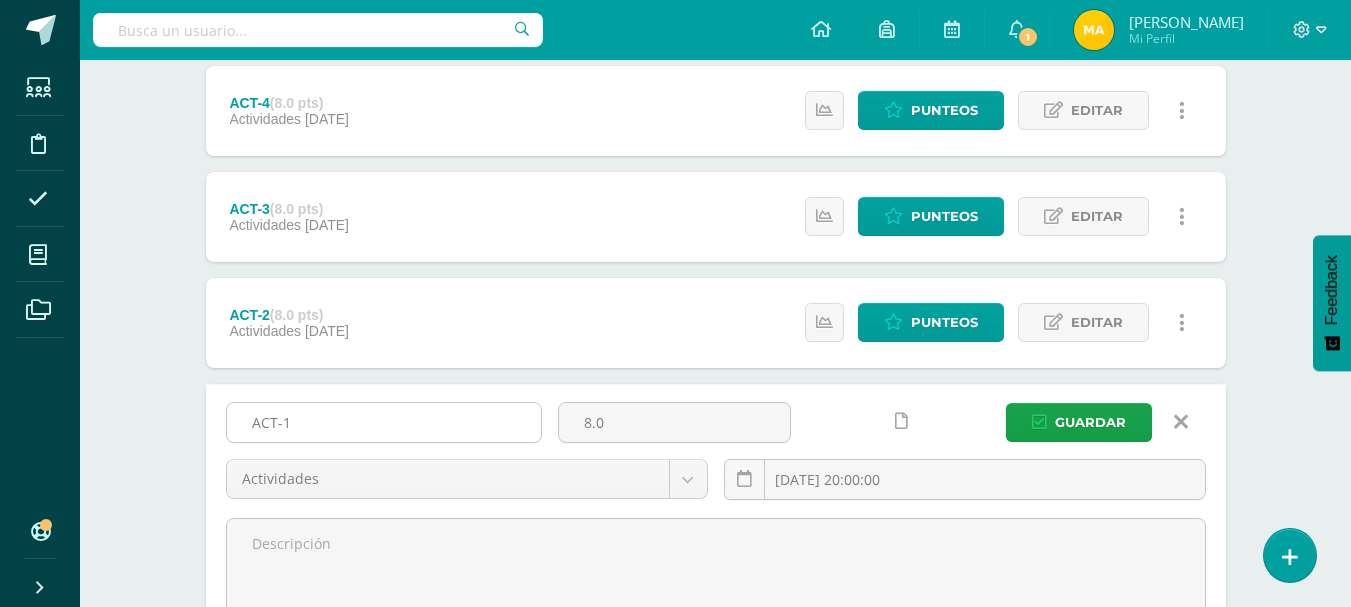 click on "ACT-1" at bounding box center [384, 422] 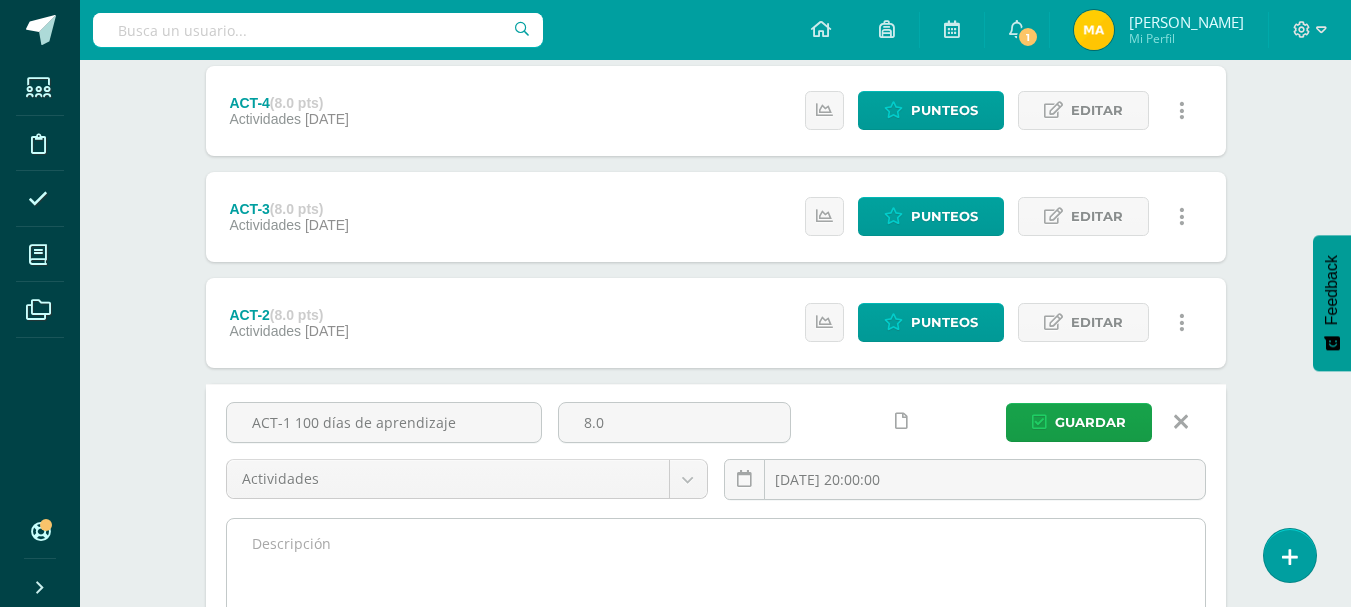 type on "ACT-1 100 días de aprendizaje" 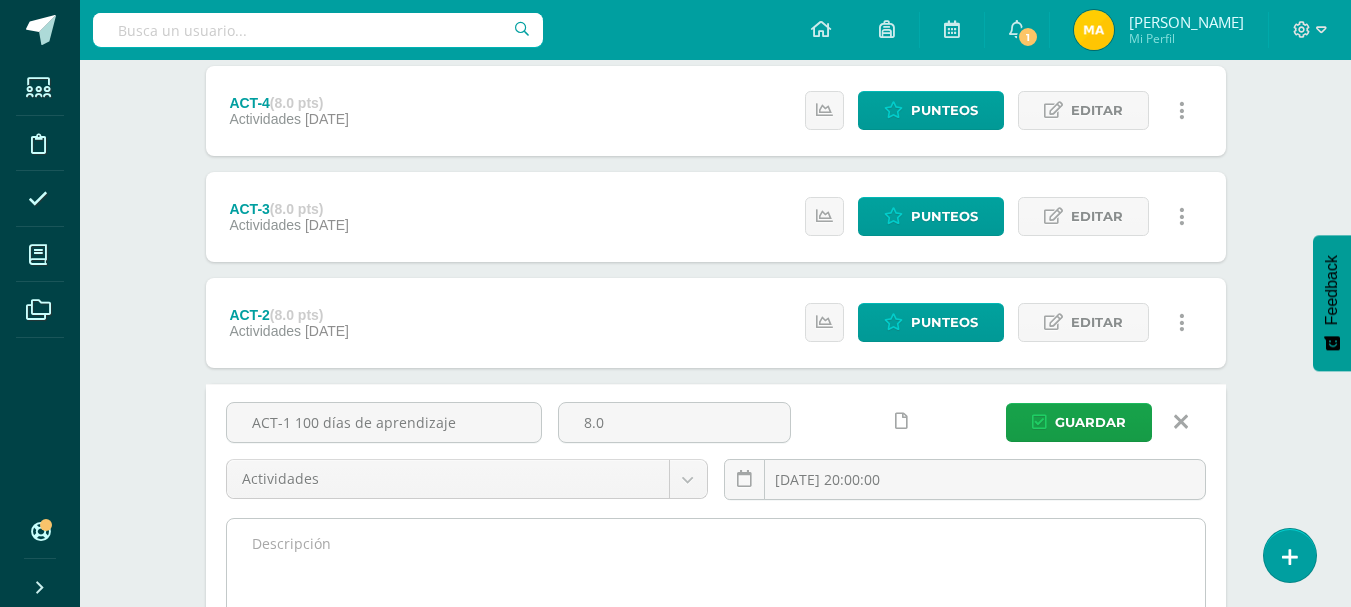 type on "R" 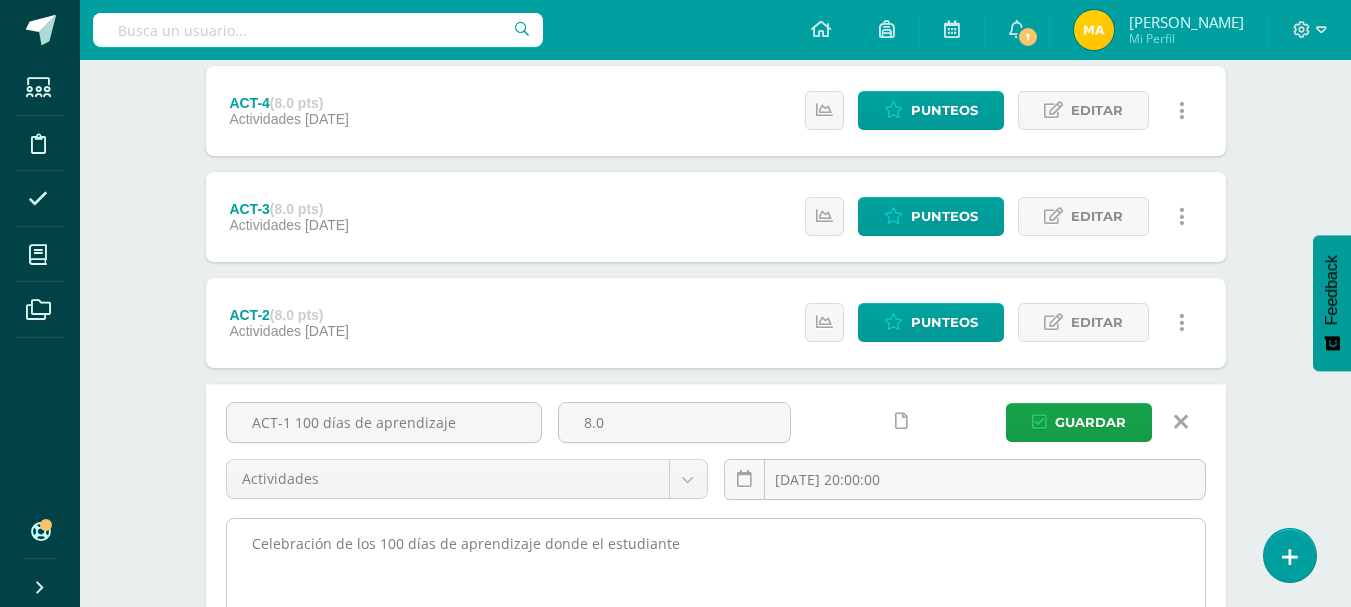 click on "Celebración de los 100 días de aprendizaje donde el estudiante" at bounding box center [716, 629] 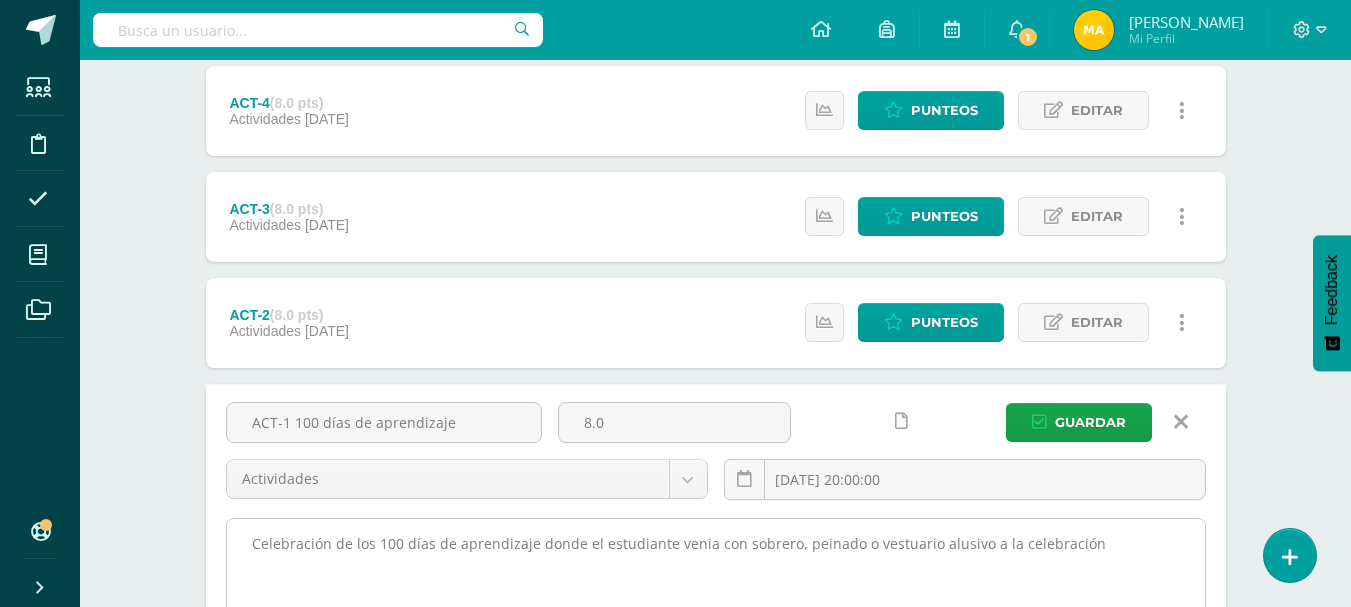 click on "Celebración de los 100 días de aprendizaje donde el estudiante venia con sobrero, peinado o vestuario alusivo a la celebración" at bounding box center (716, 629) 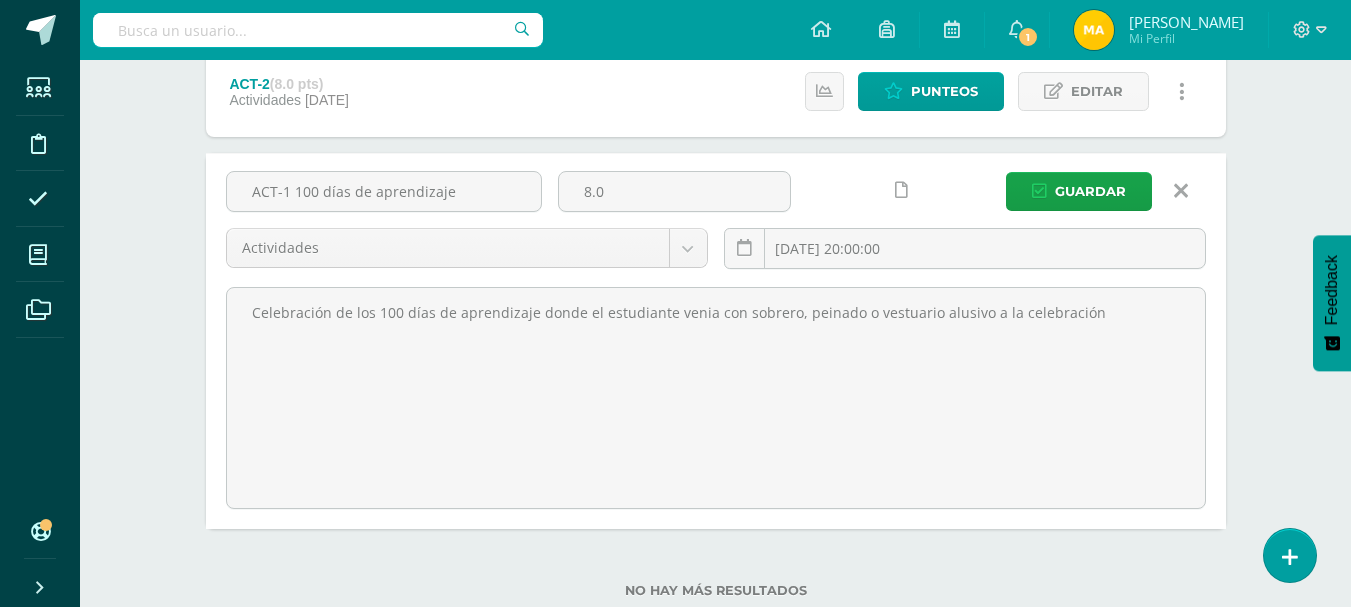 scroll, scrollTop: 1034, scrollLeft: 0, axis: vertical 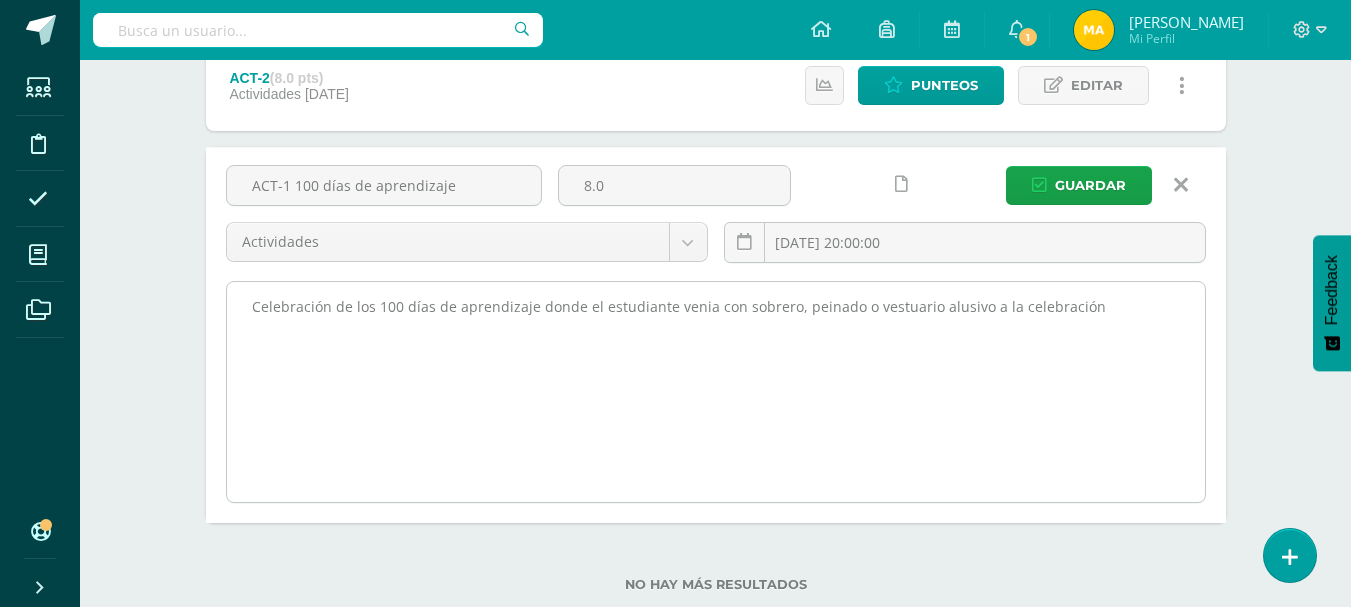 click on "Celebración de los 100 días de aprendizaje donde el estudiante venia con sobrero, peinado o vestuario alusivo a la celebración" at bounding box center [716, 392] 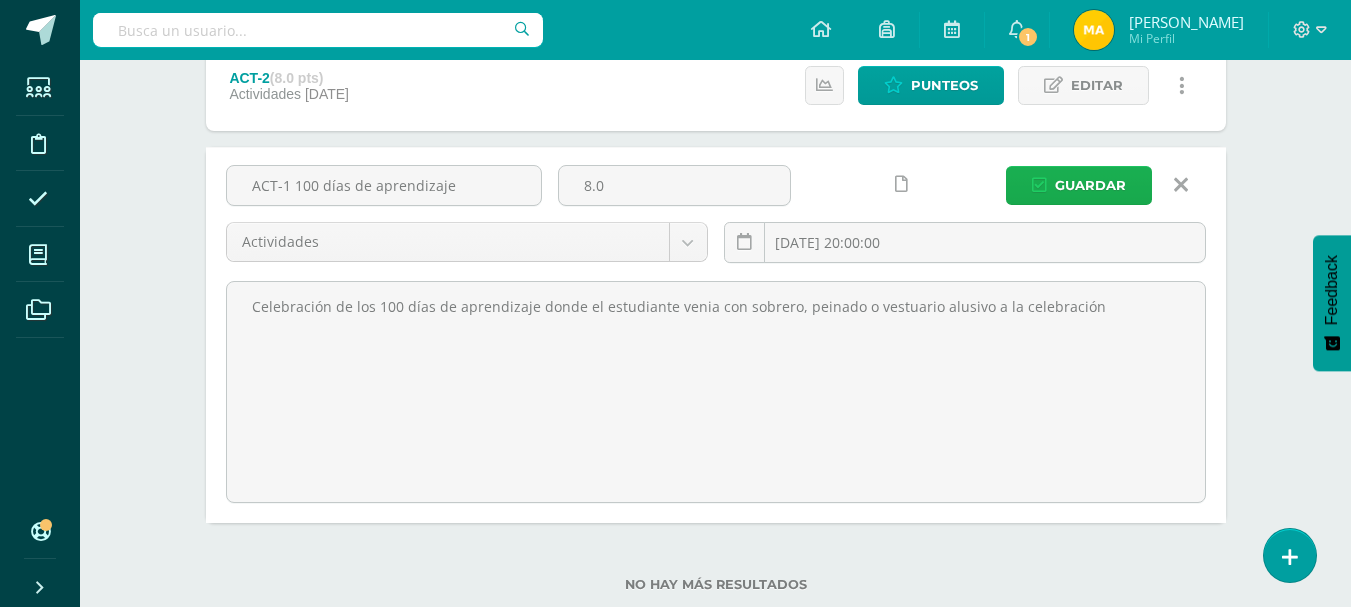 type on "Celebración de los 100 días de aprendizaje donde el estudiante venia con sobrero, peinado o vestuario alusivo a la celebración" 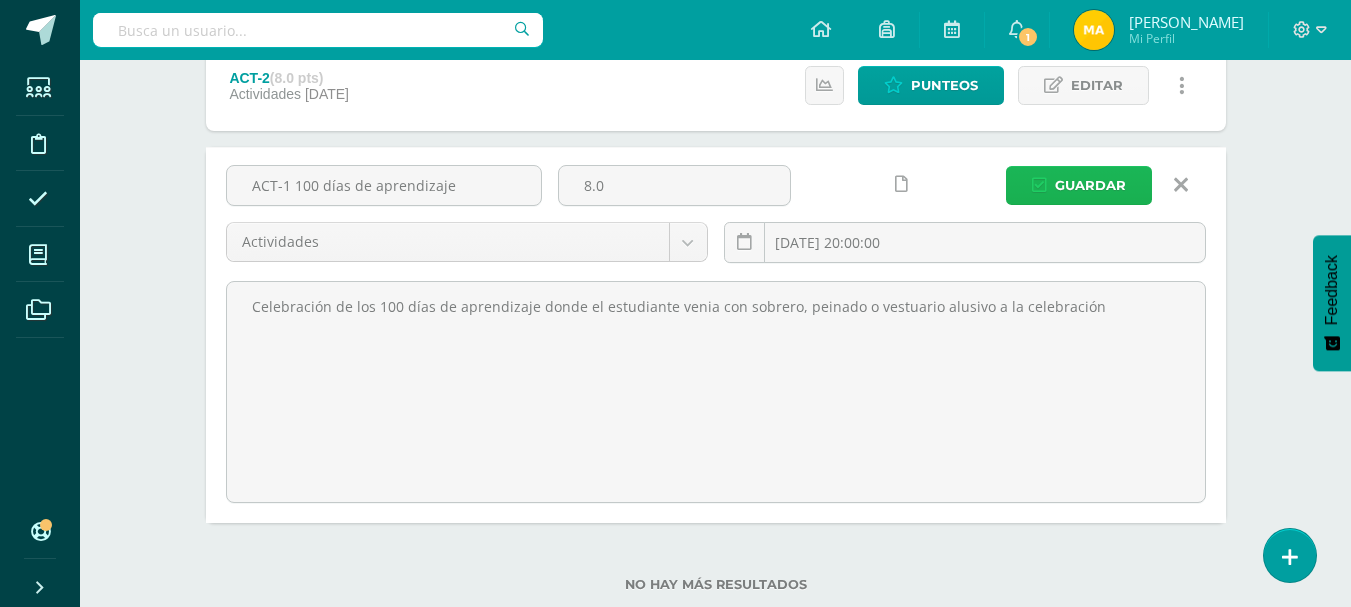 click on "Guardar" at bounding box center [1090, 185] 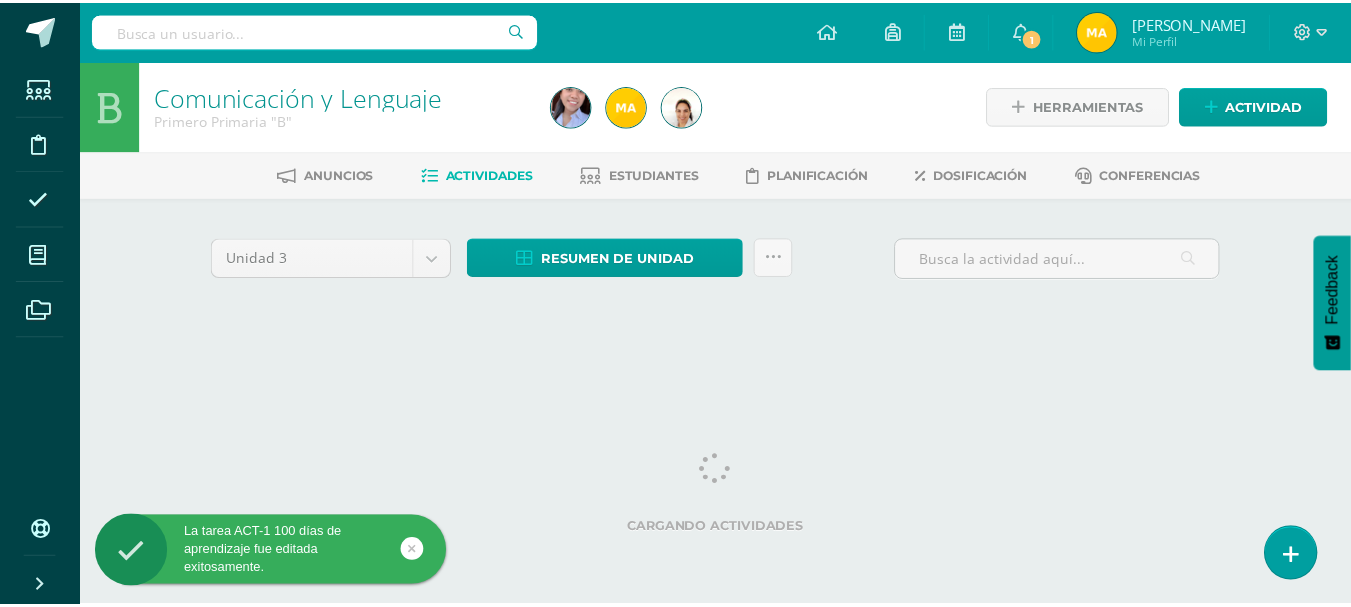 scroll, scrollTop: 0, scrollLeft: 0, axis: both 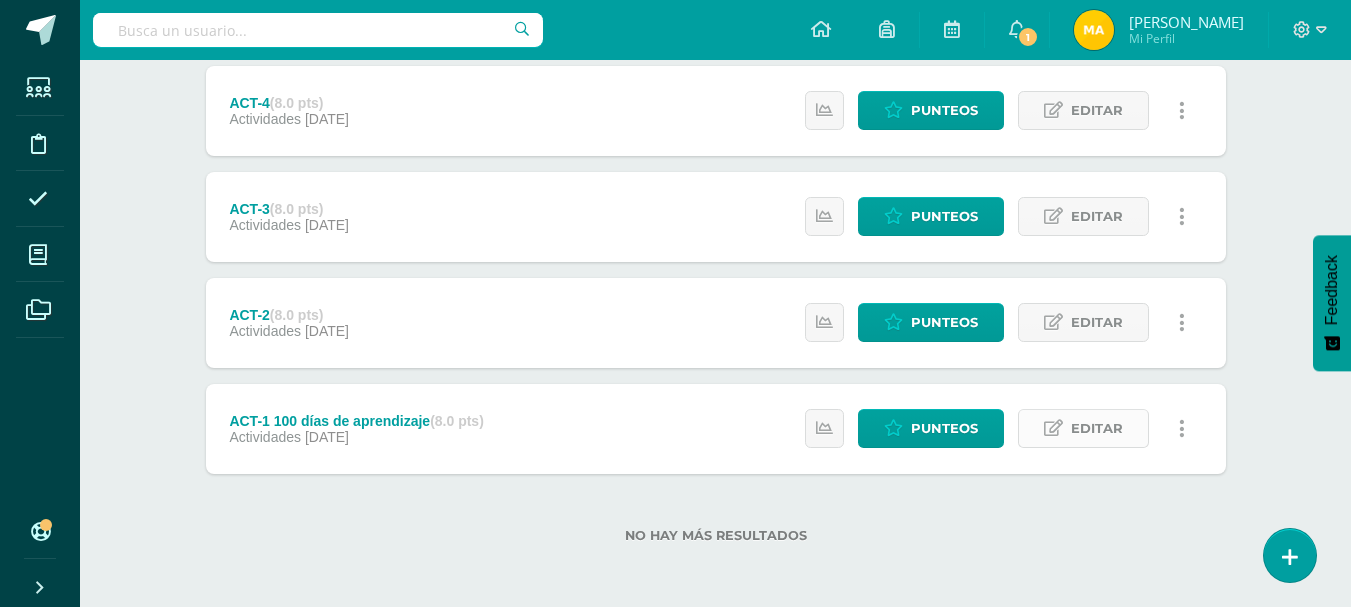 click on "Editar" at bounding box center (1097, 428) 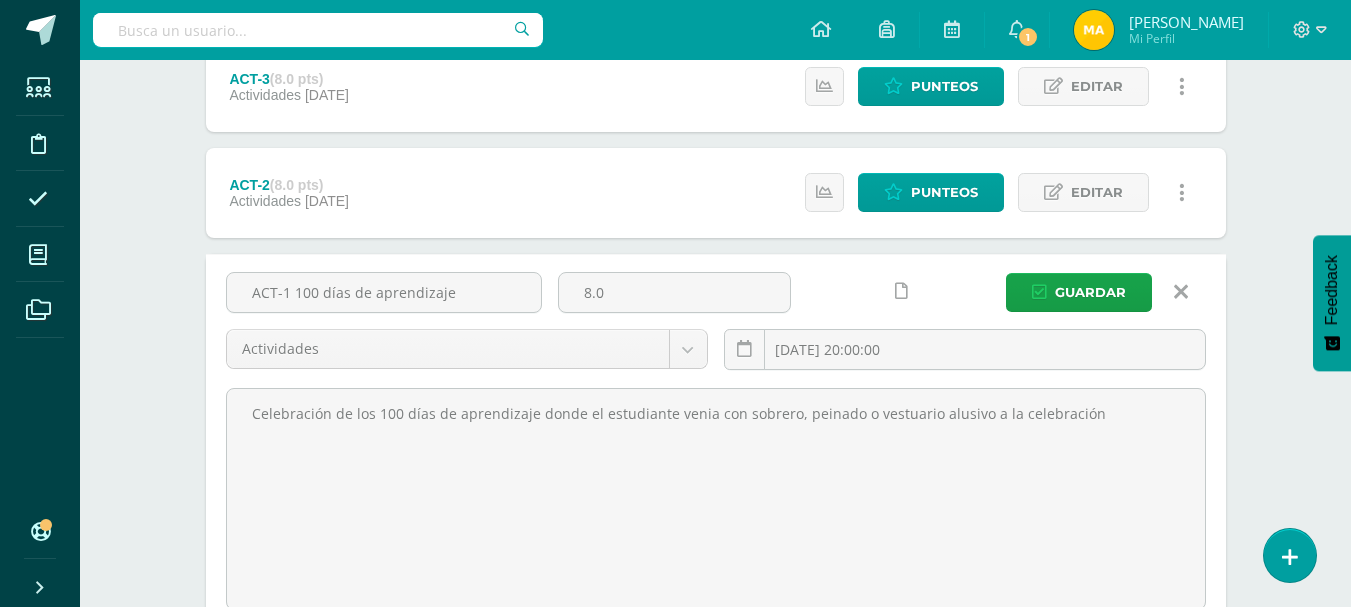 scroll, scrollTop: 998, scrollLeft: 0, axis: vertical 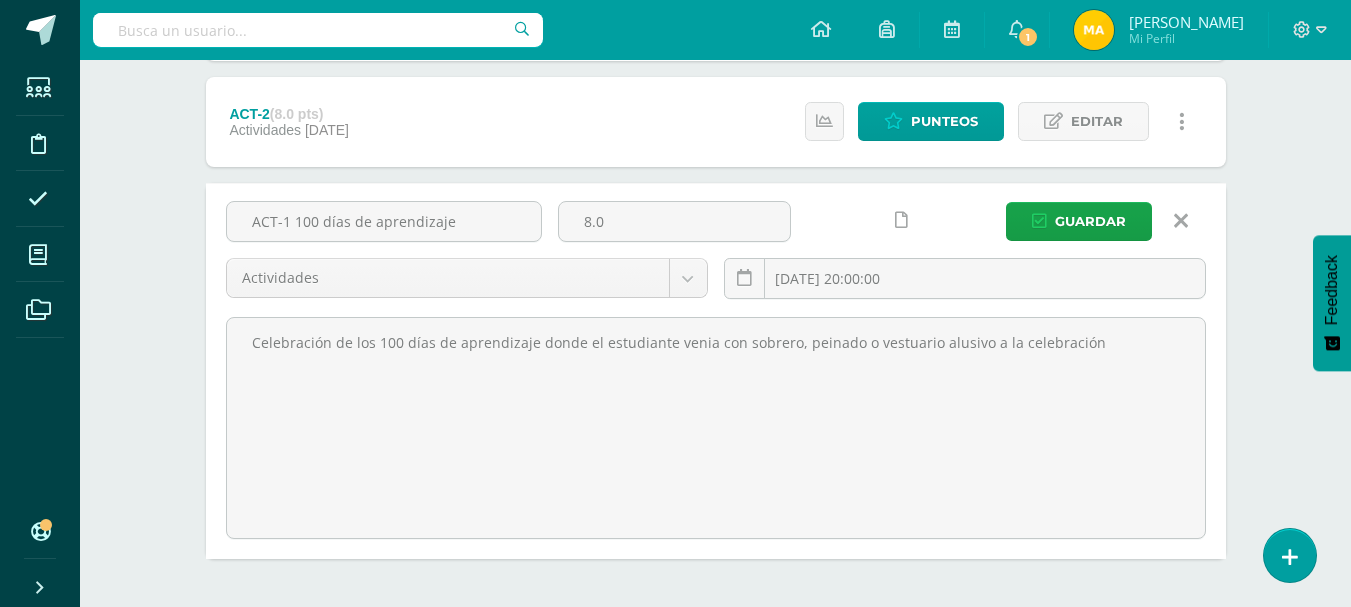 click on "Unidad 3                             Unidad 1 Unidad 2 Unidad 3 Unidad 4 Resumen de unidad
Descargar como HTML
Descargar como PDF
Descargar como XLS
Subir actividades en masa
Enviar punteos a revision
Historial de actividad
¿Estás seguro que deseas  Enviar a revisión  las notas de este curso?
Esta acción  enviará una notificación a tu supervisor y no podrás eliminar o cambiar tus notas.  Esta acción no podrá ser revertida a menos que se te conceda permiso
Cancelar
Enviar a revisión
Creación  y  Calificación   en masa.
Para poder crear actividades y calificar las mismas  19" at bounding box center [716, -54] 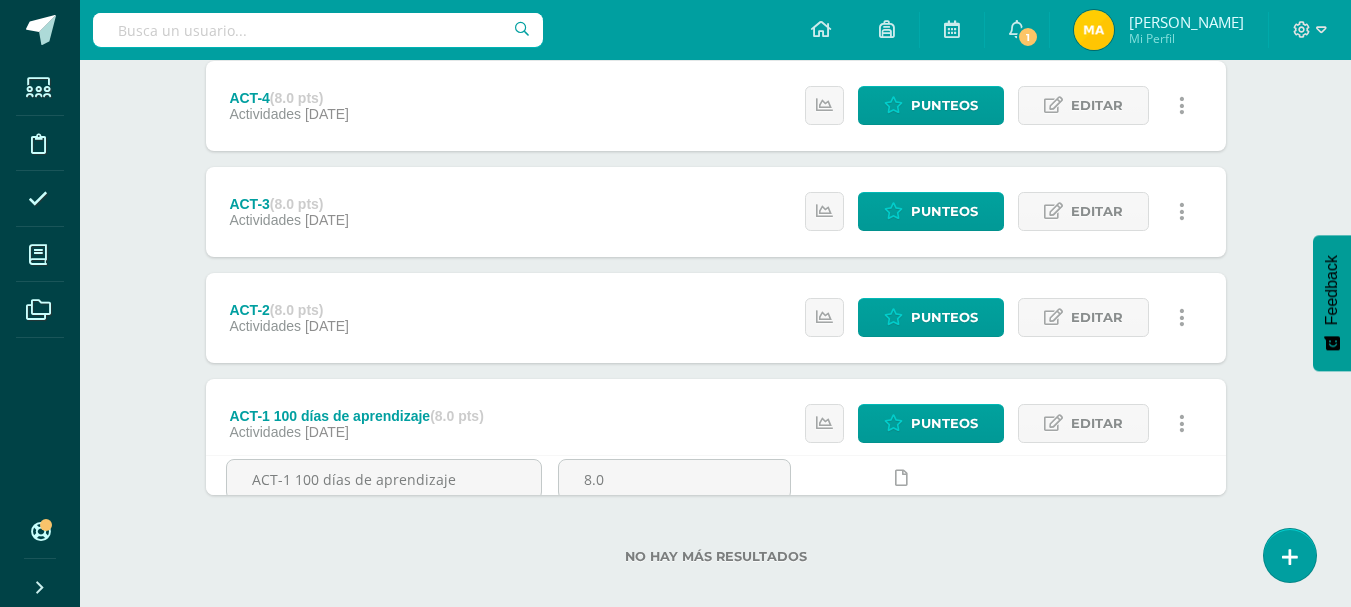 scroll, scrollTop: 797, scrollLeft: 0, axis: vertical 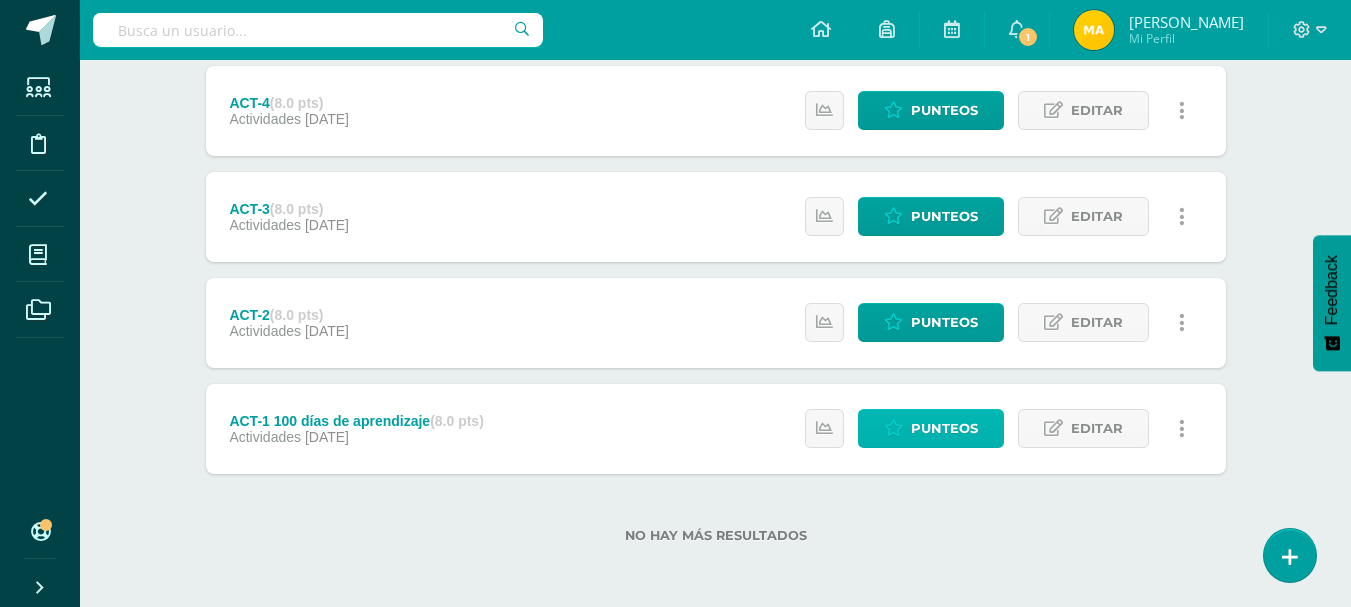 click on "Punteos" at bounding box center (944, 428) 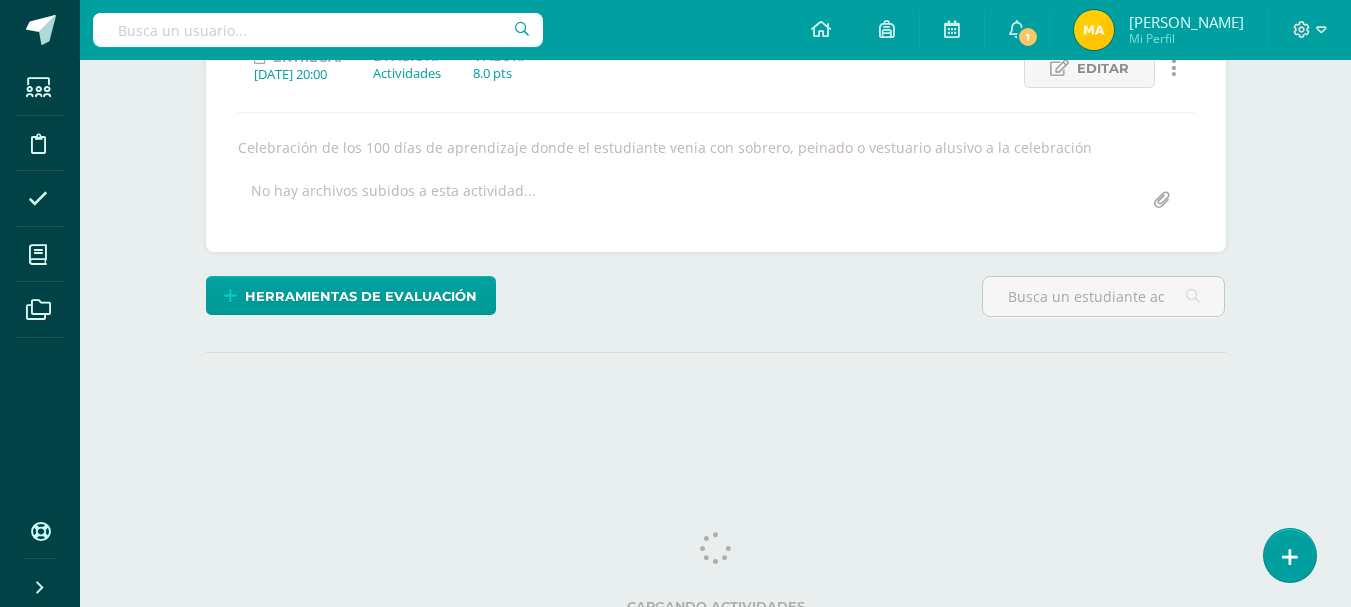 scroll, scrollTop: 318, scrollLeft: 0, axis: vertical 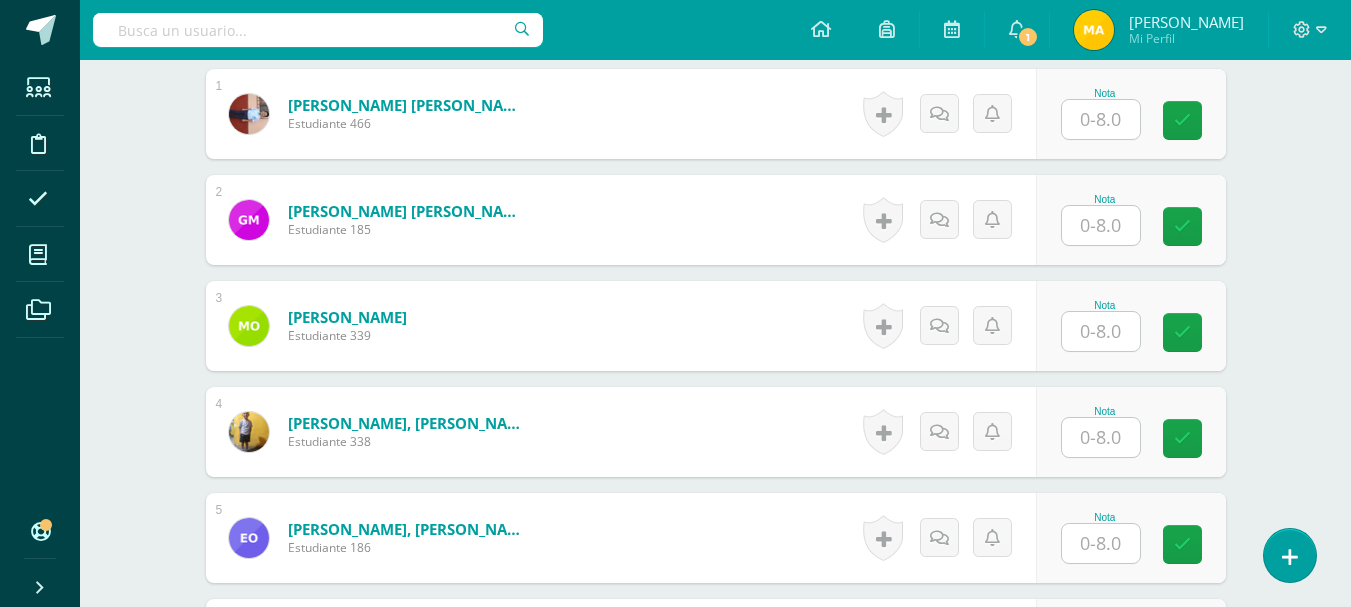 click at bounding box center (1101, 119) 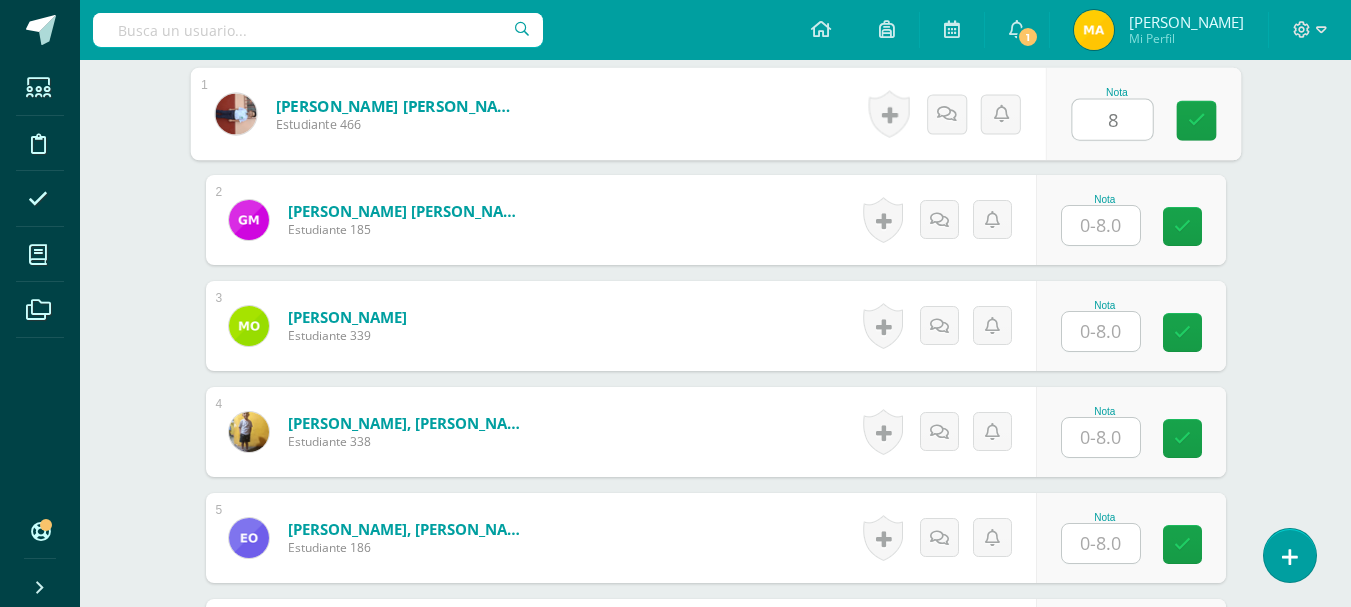type on "8" 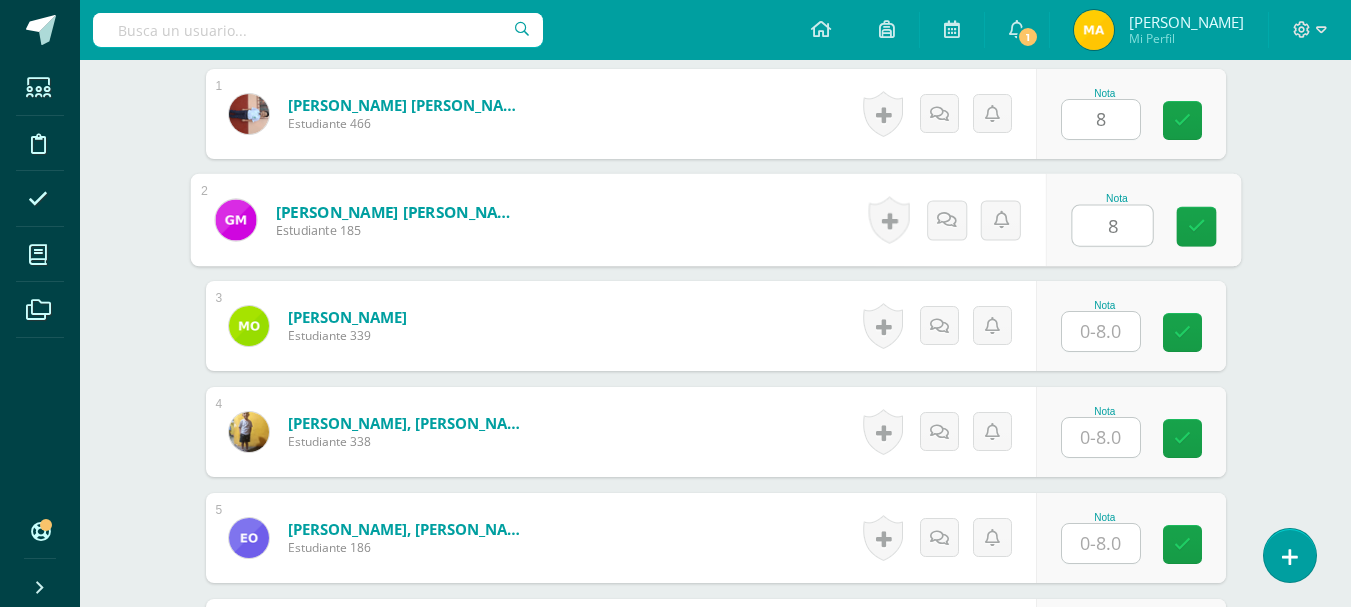 click on "8" at bounding box center [1112, 226] 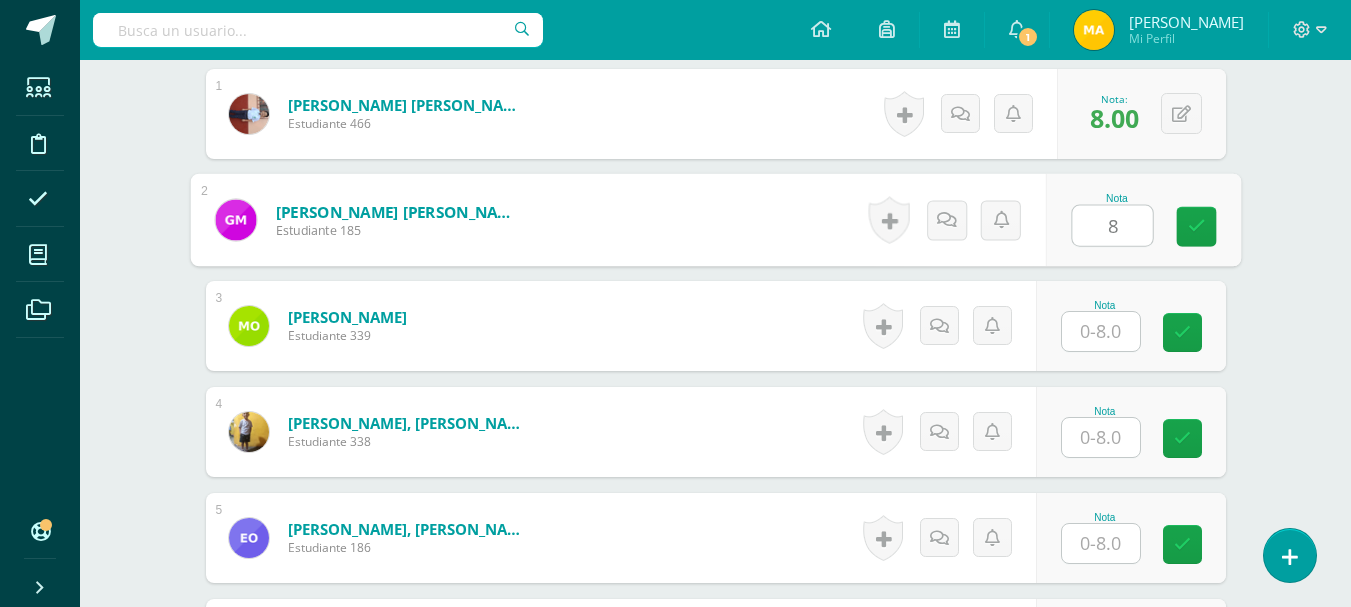 type on "8" 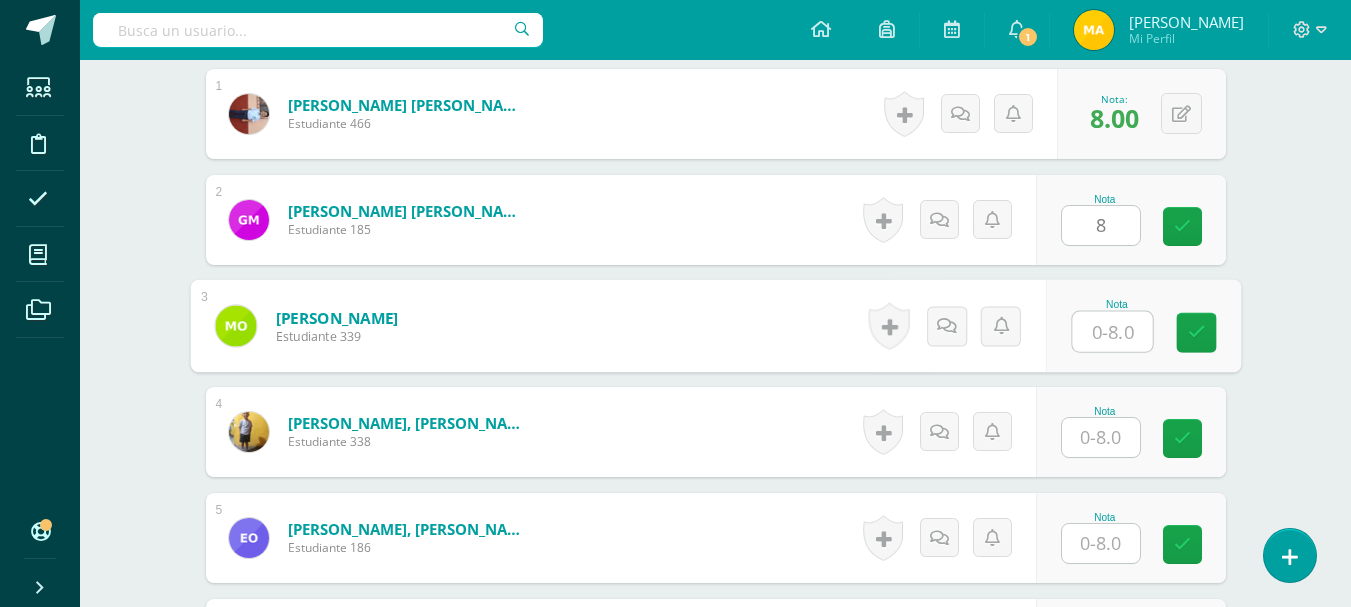 click at bounding box center [1112, 332] 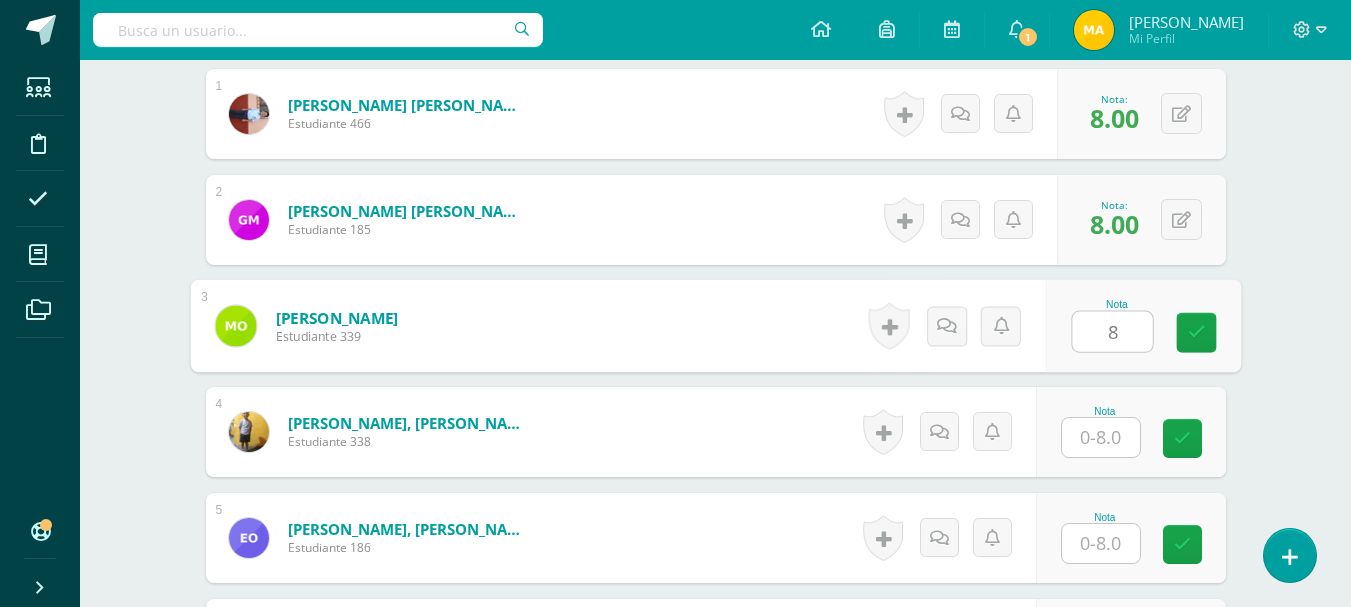 type on "8" 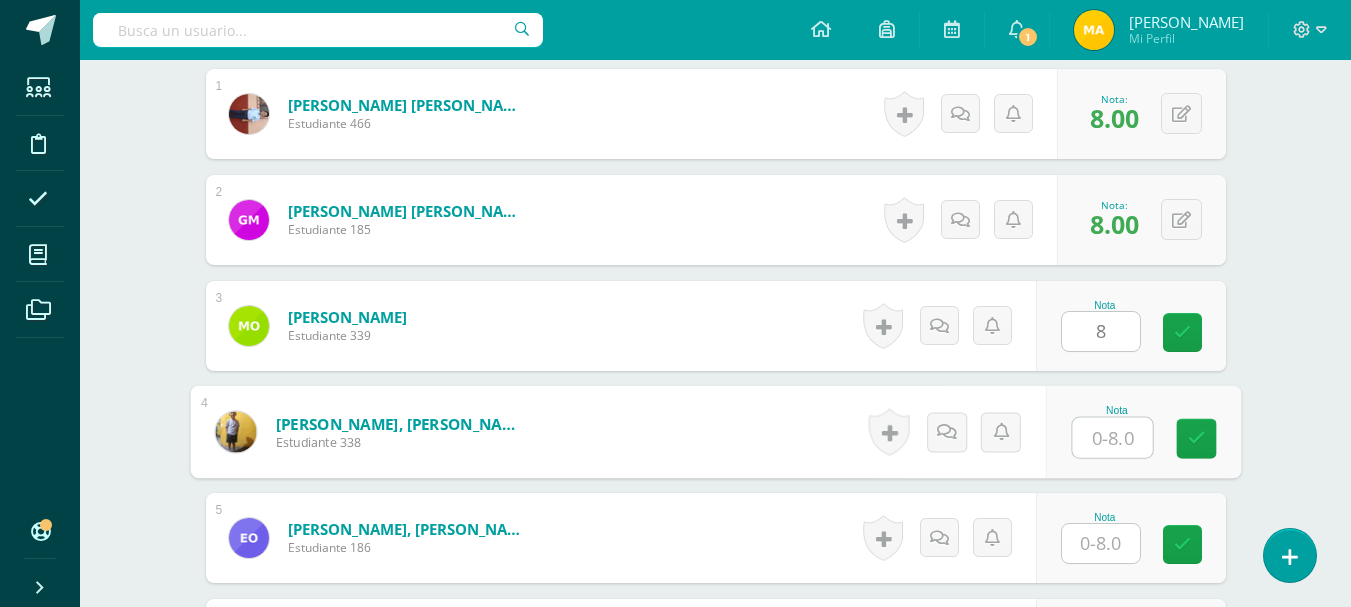 click at bounding box center [1112, 438] 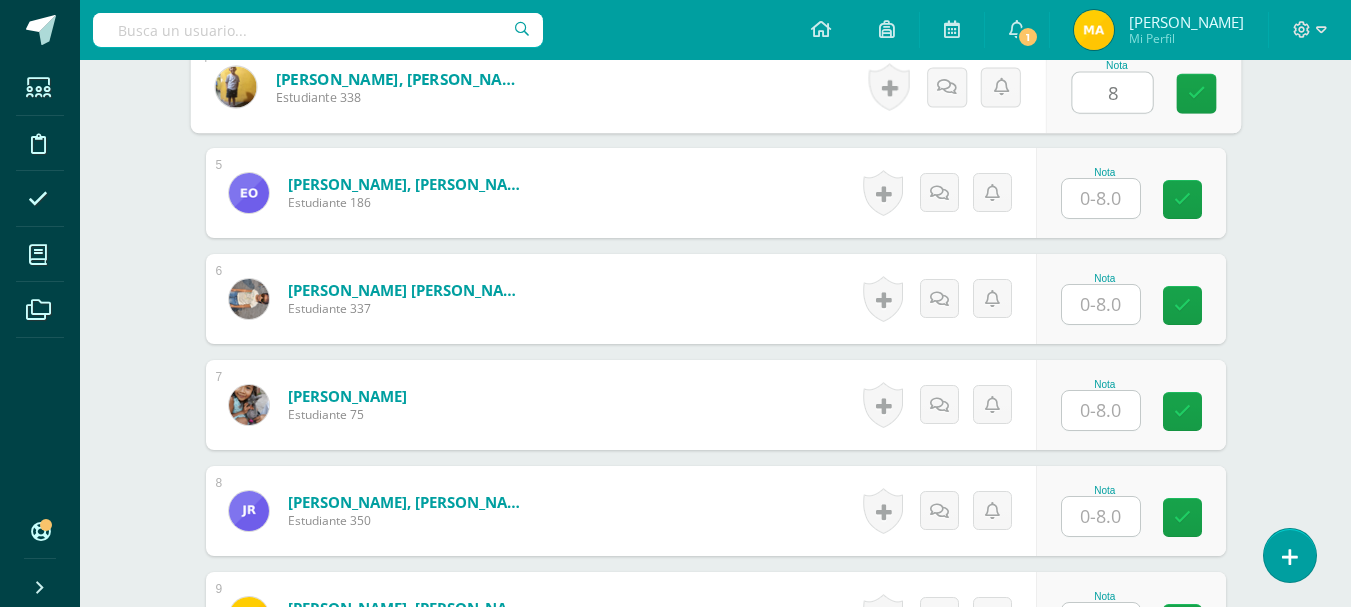 scroll, scrollTop: 1001, scrollLeft: 0, axis: vertical 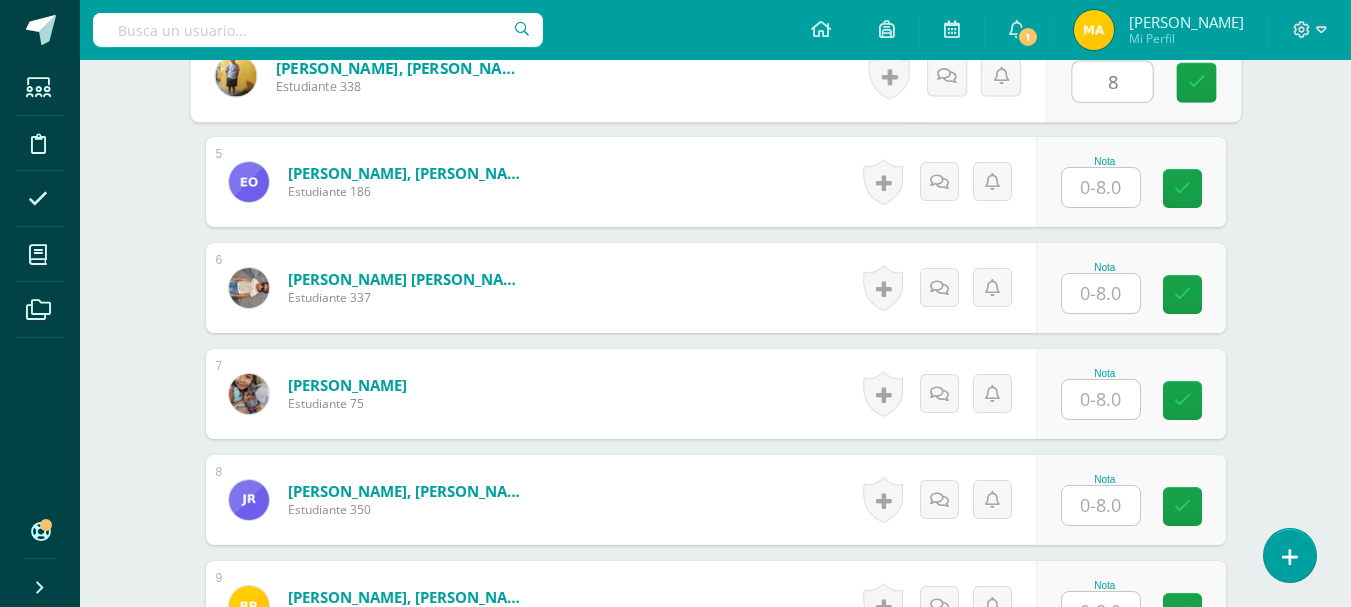 type on "8" 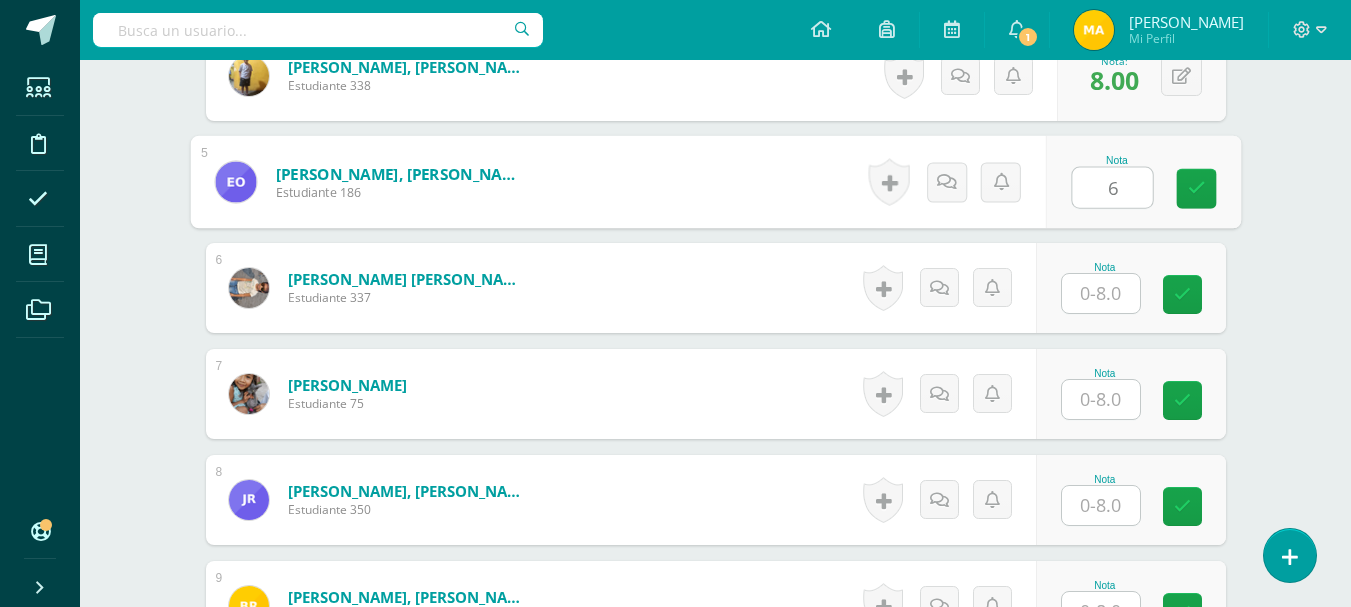 type on "6" 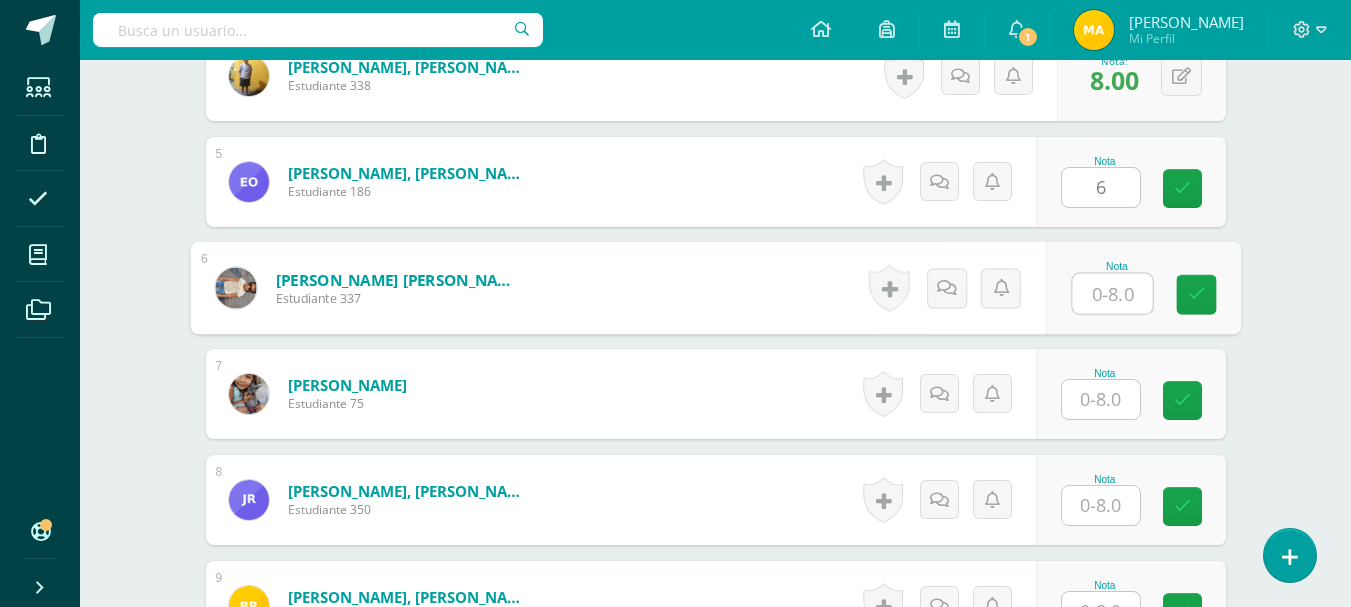 click at bounding box center (1112, 294) 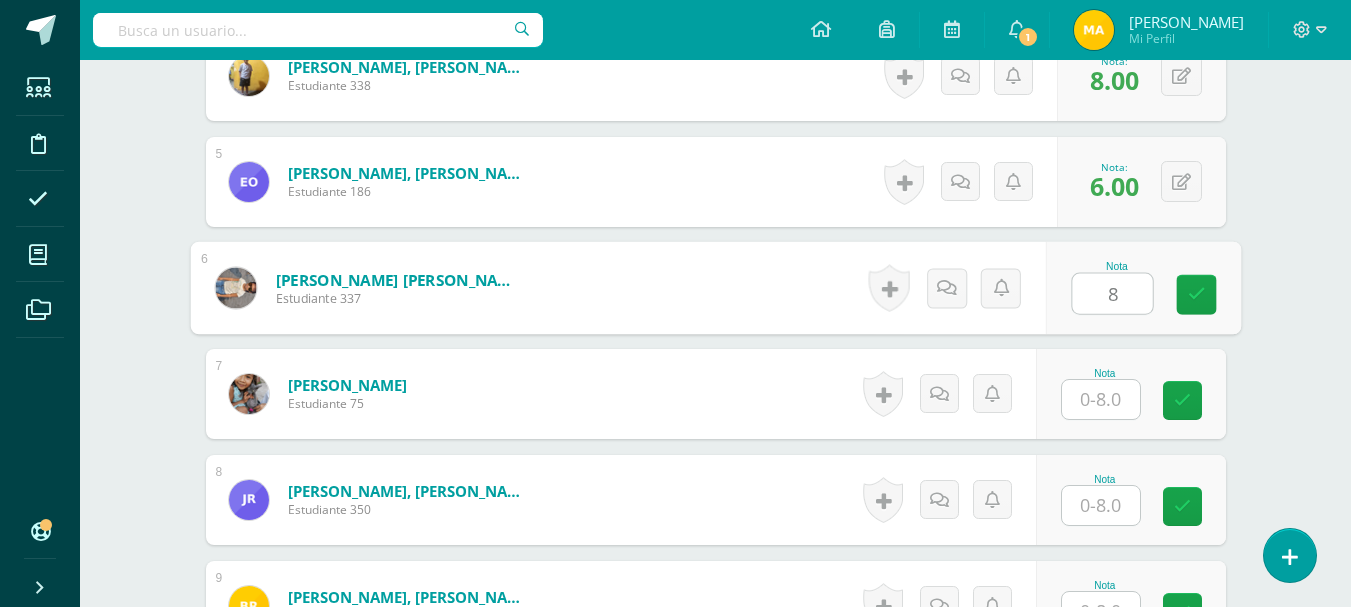 type on "8" 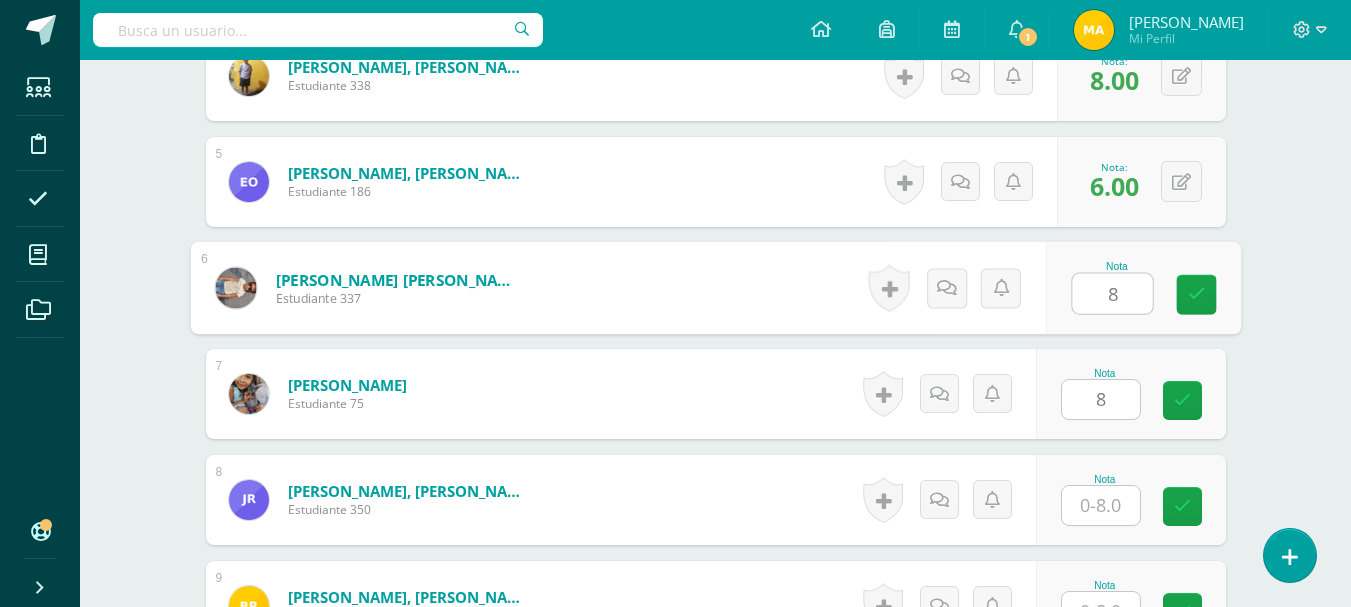 click on "8" at bounding box center (1101, 399) 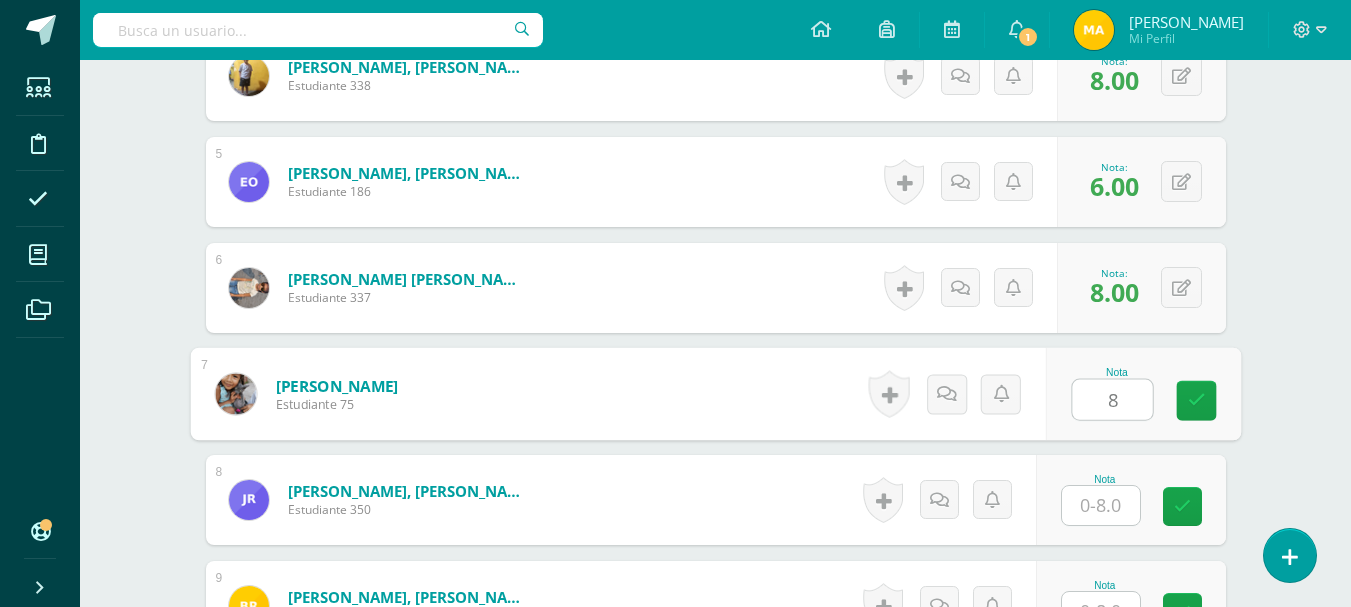 type on "8" 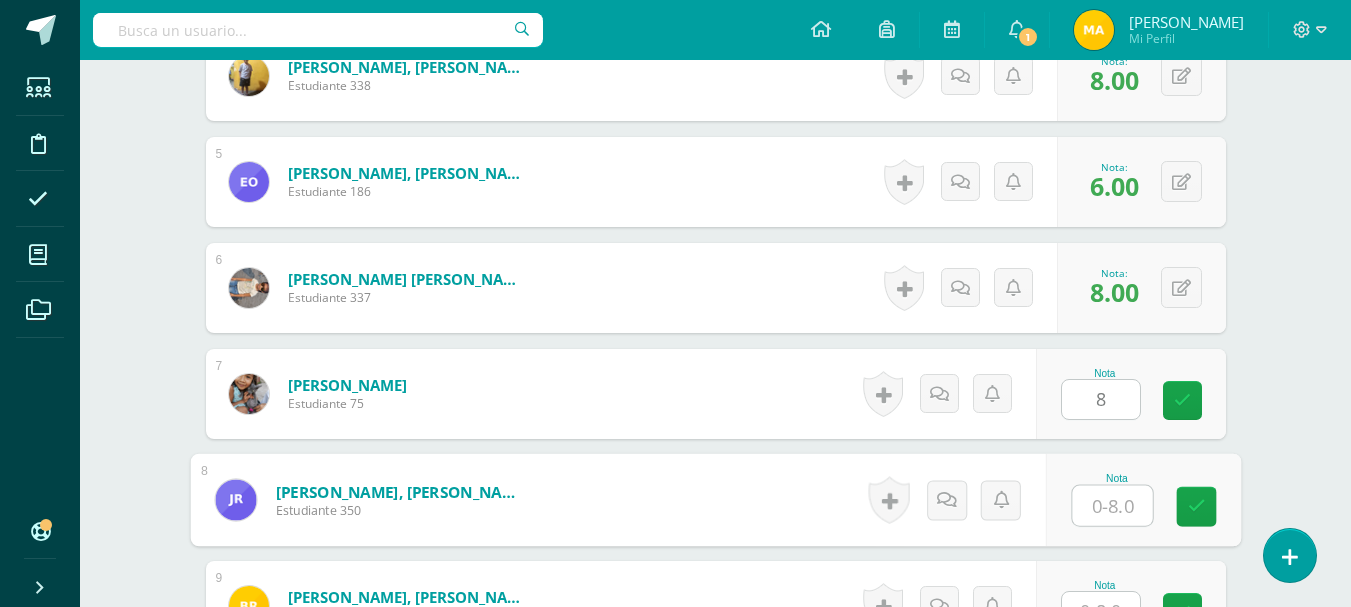 click at bounding box center (1112, 506) 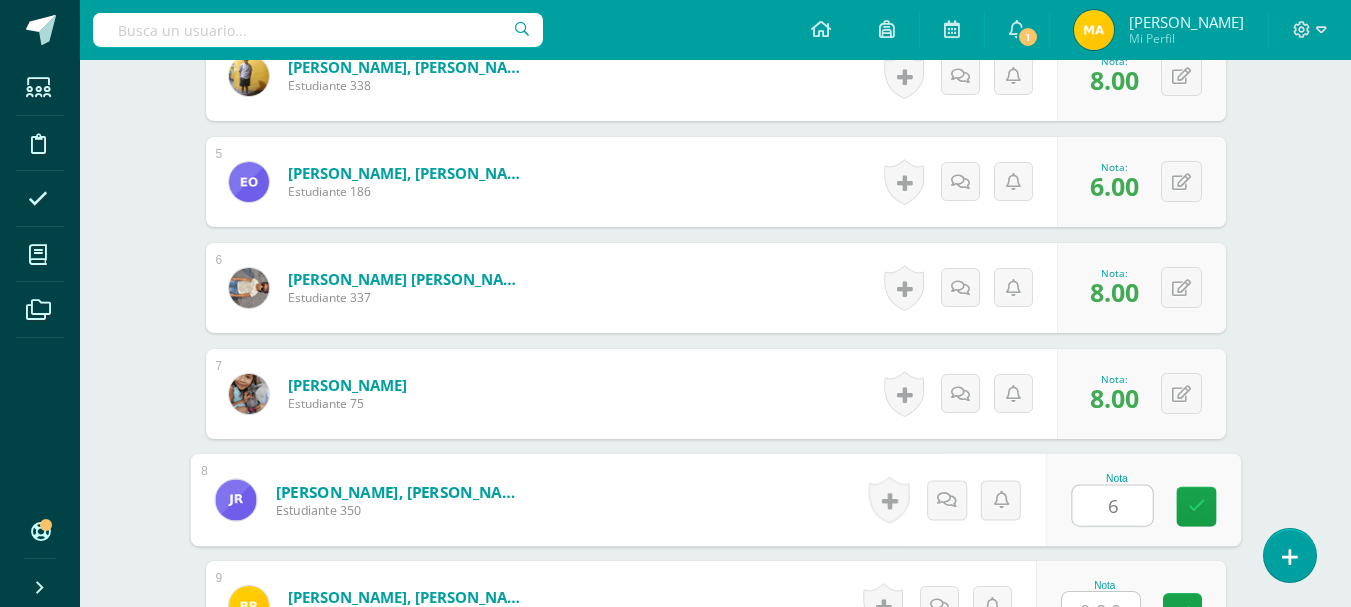 type on "6" 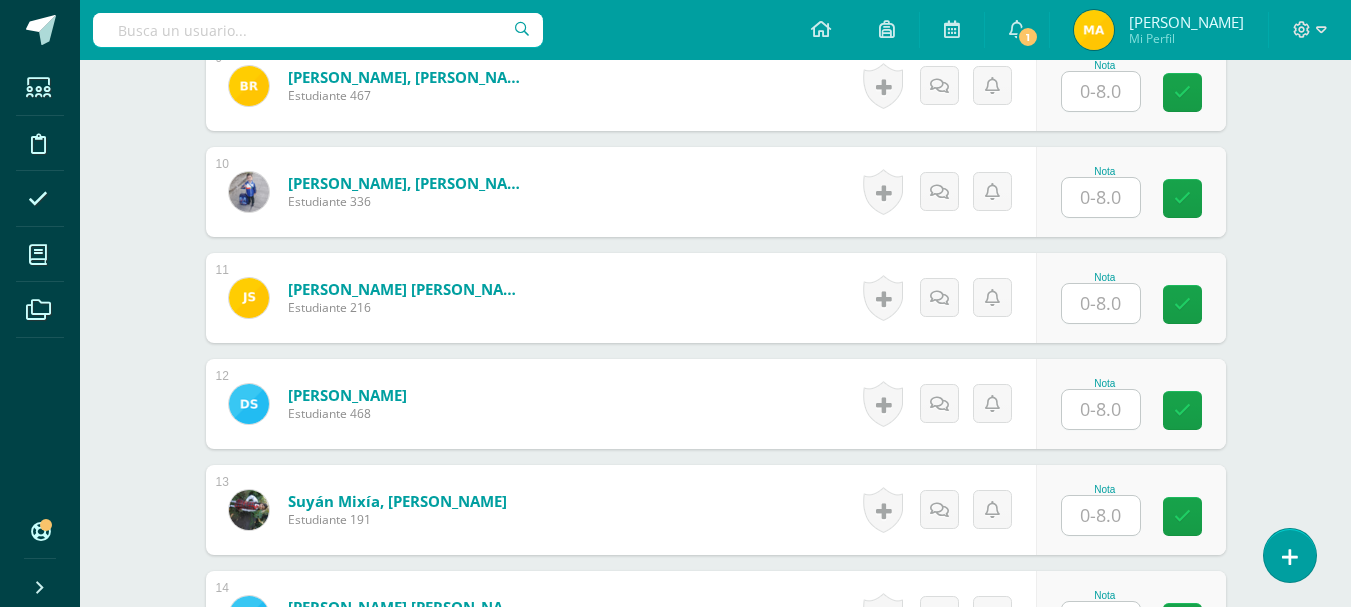 scroll, scrollTop: 1475, scrollLeft: 0, axis: vertical 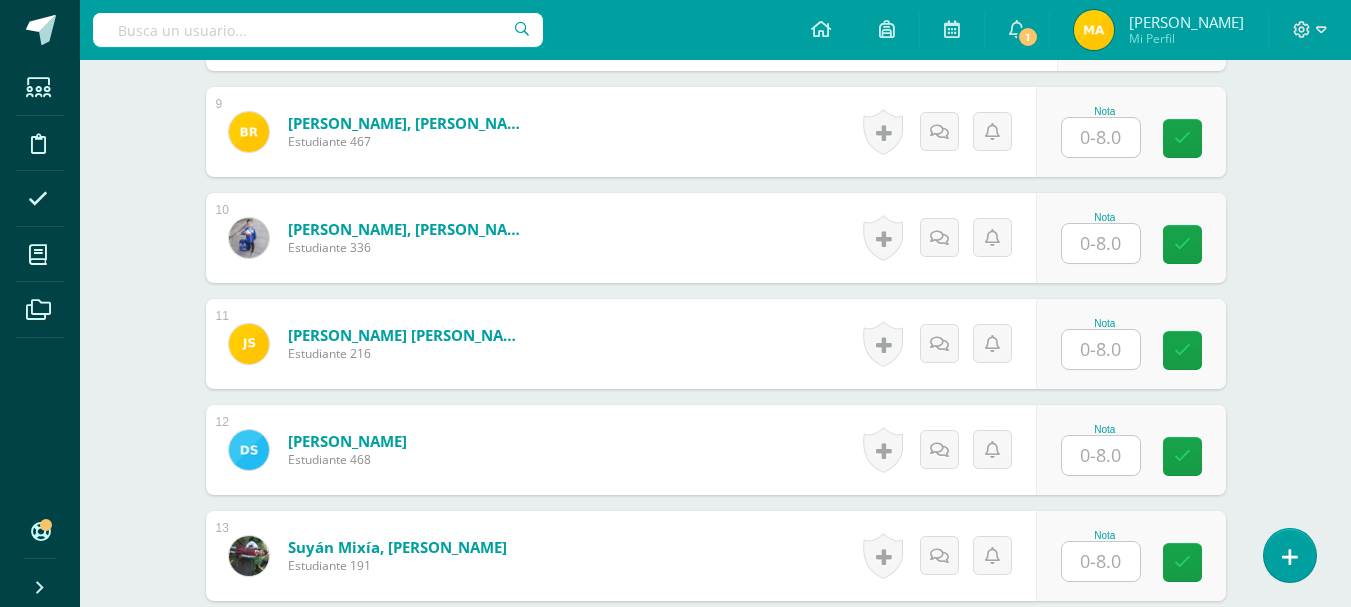 click at bounding box center (1101, 137) 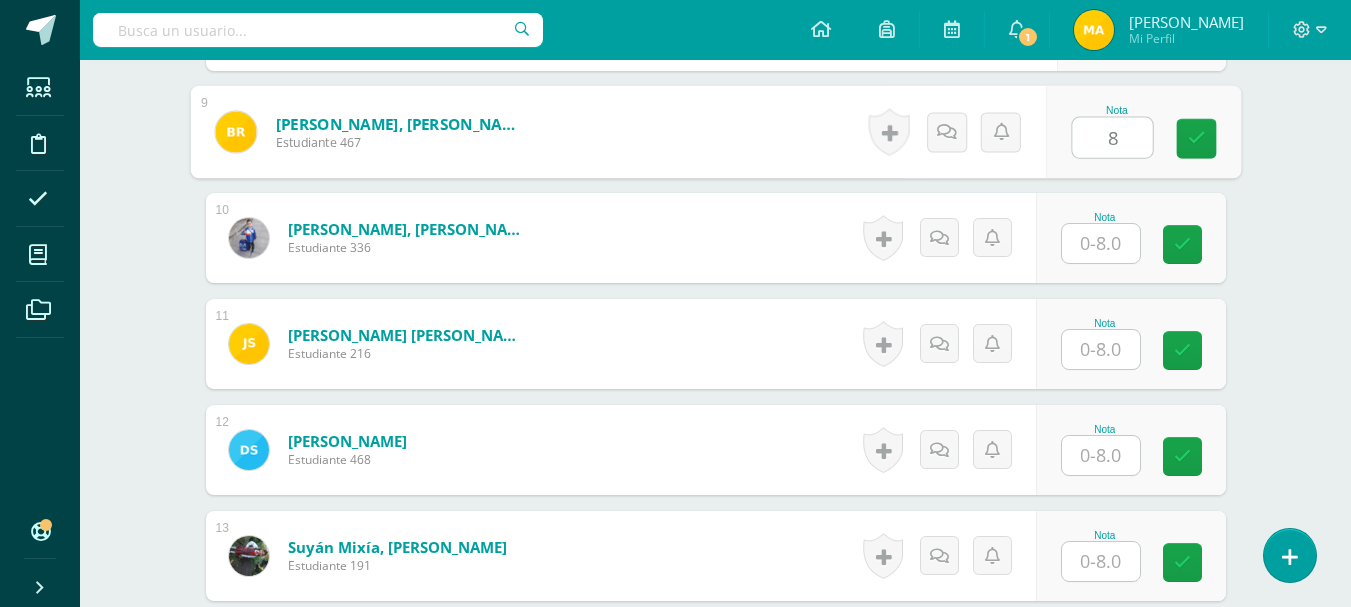 type on "8" 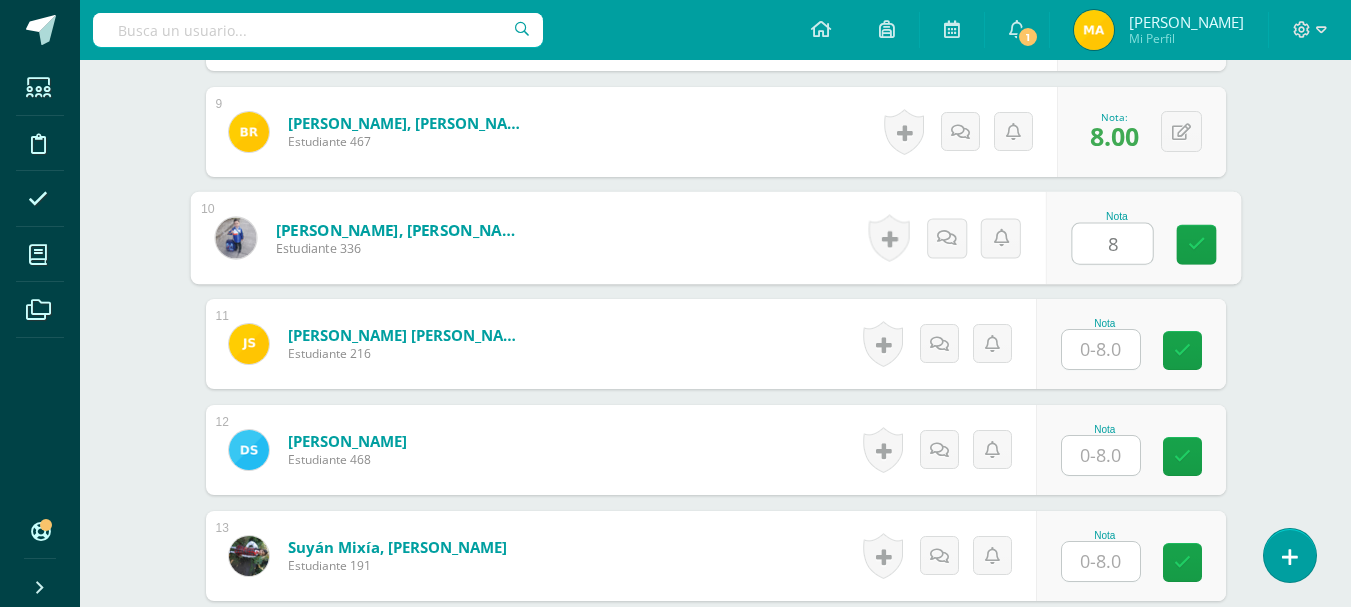 type on "8" 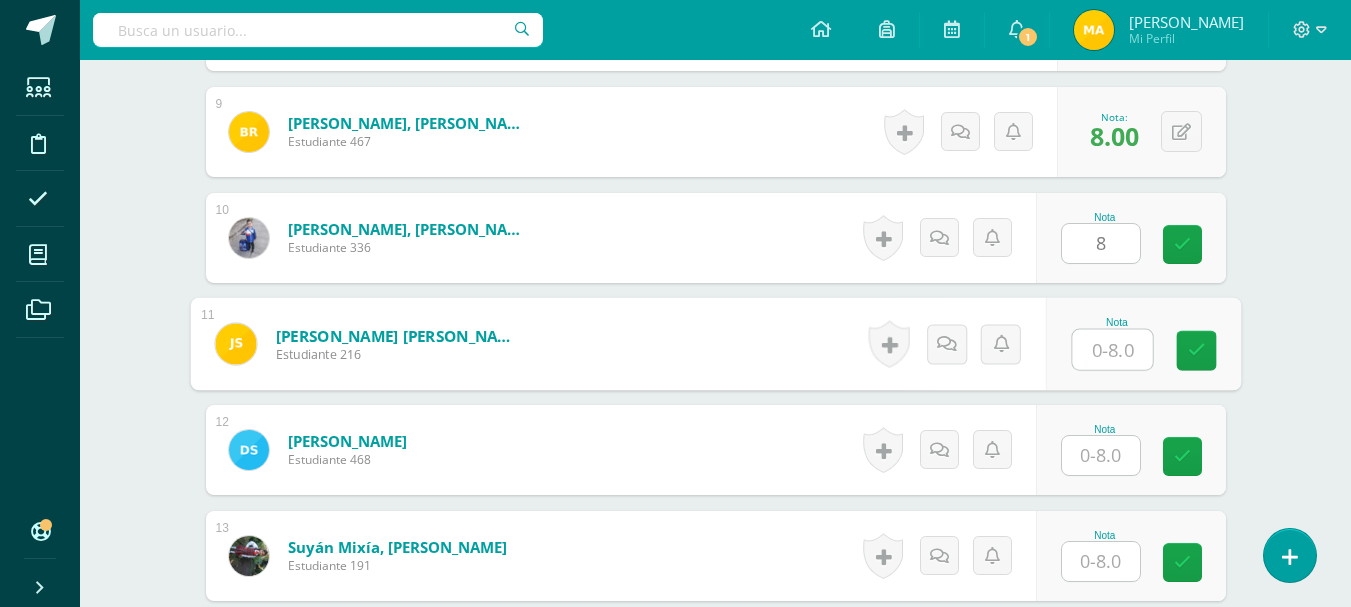 click at bounding box center (1112, 350) 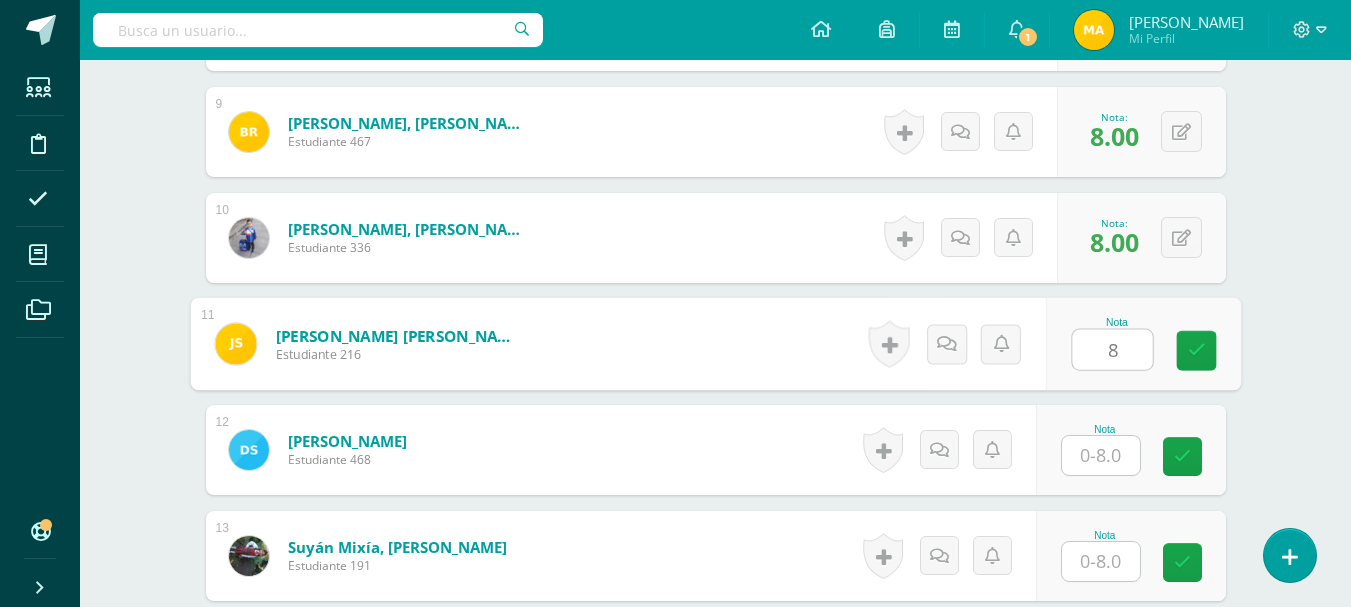 type on "8" 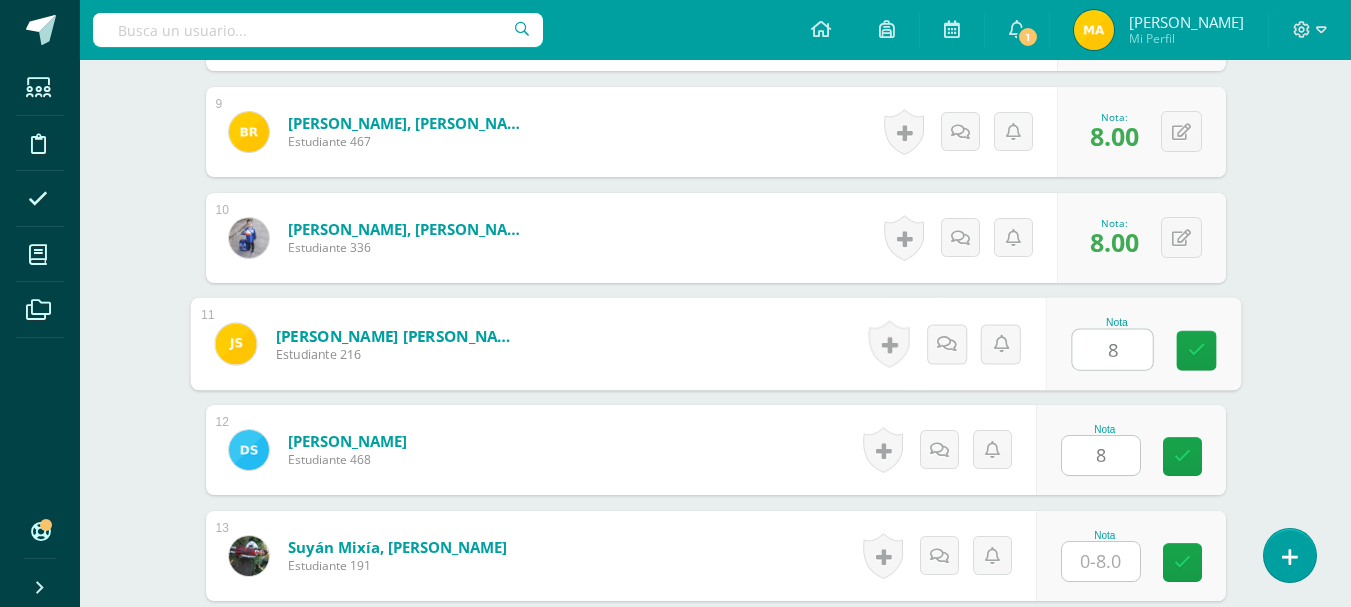 click on "8" at bounding box center (1101, 455) 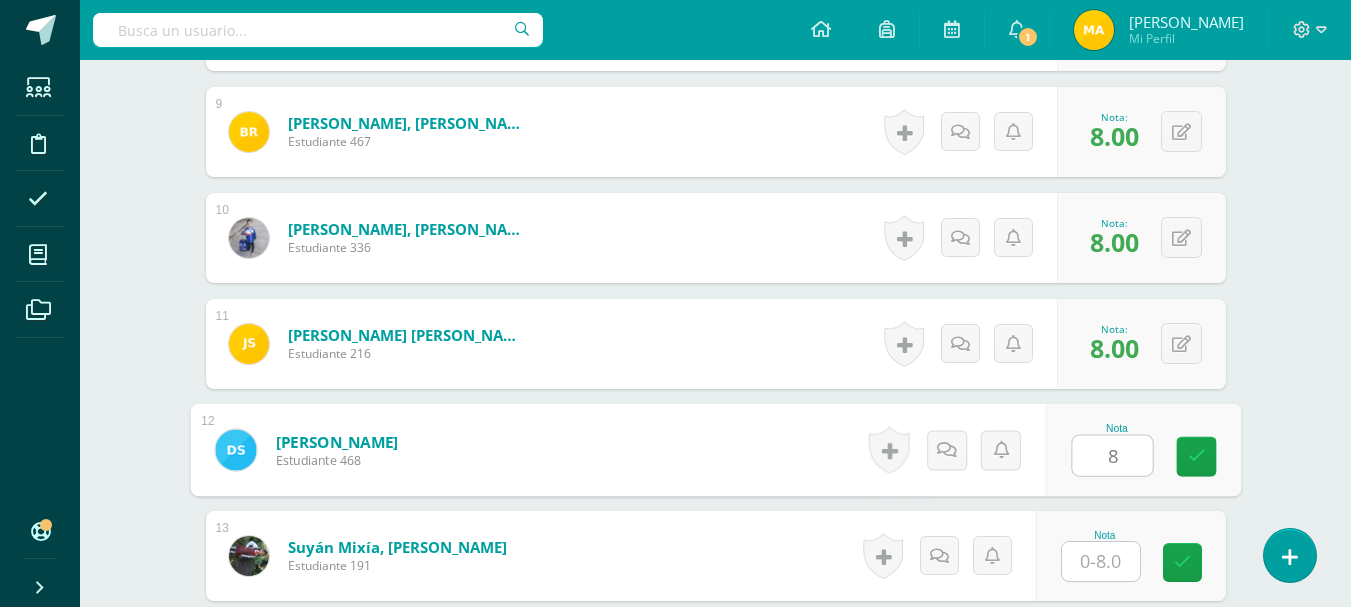 type on "8" 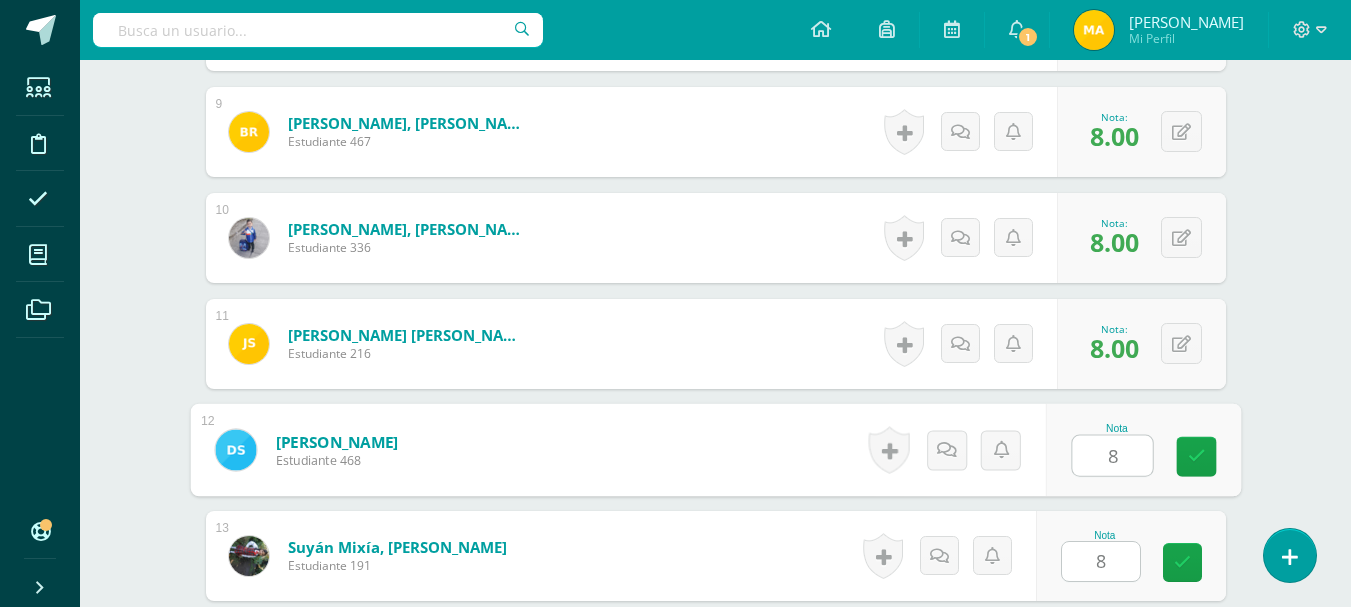 click on "8" at bounding box center (1101, 561) 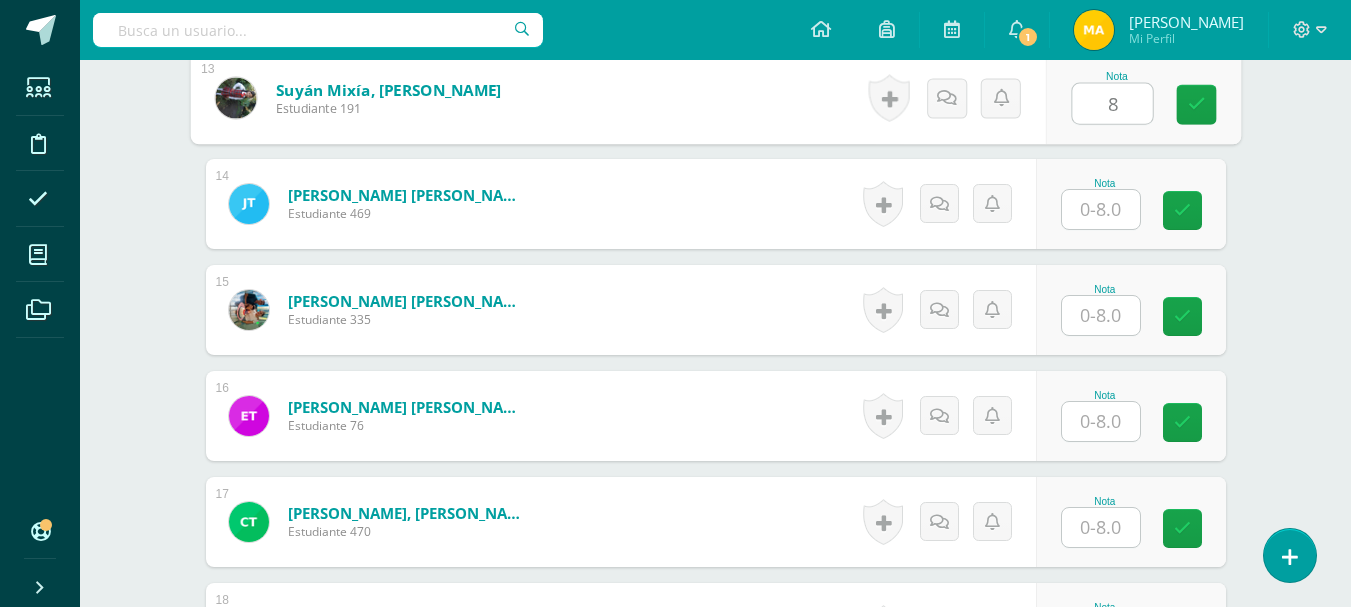 scroll, scrollTop: 1943, scrollLeft: 0, axis: vertical 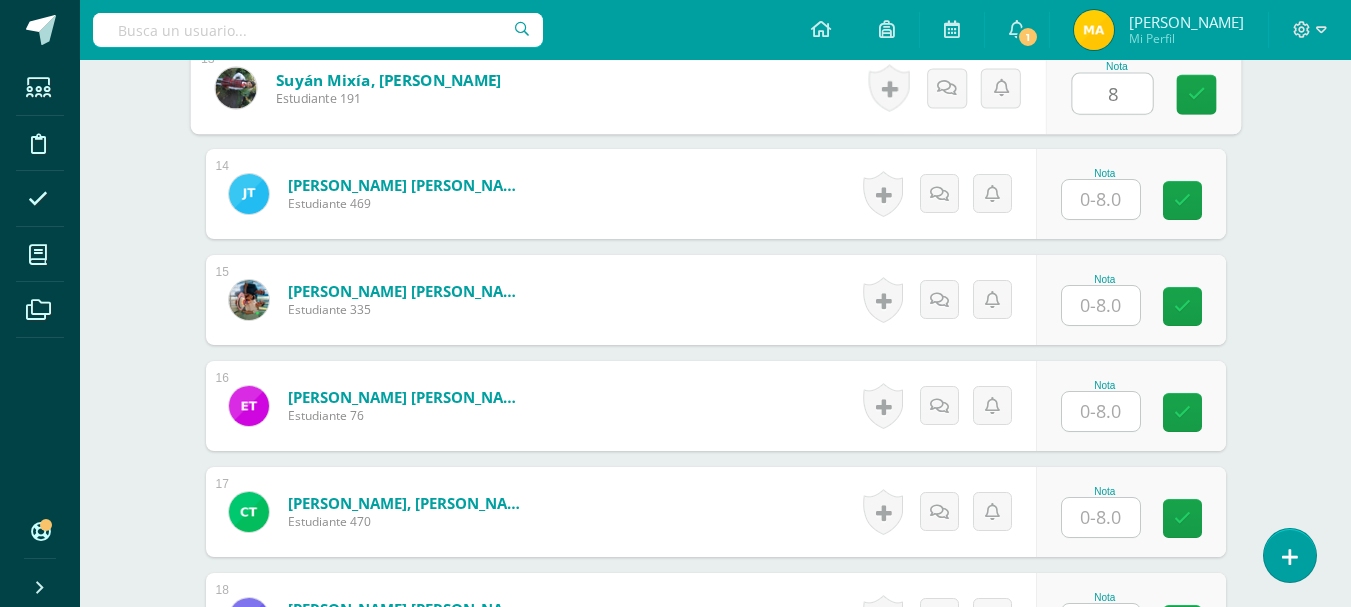 type on "8" 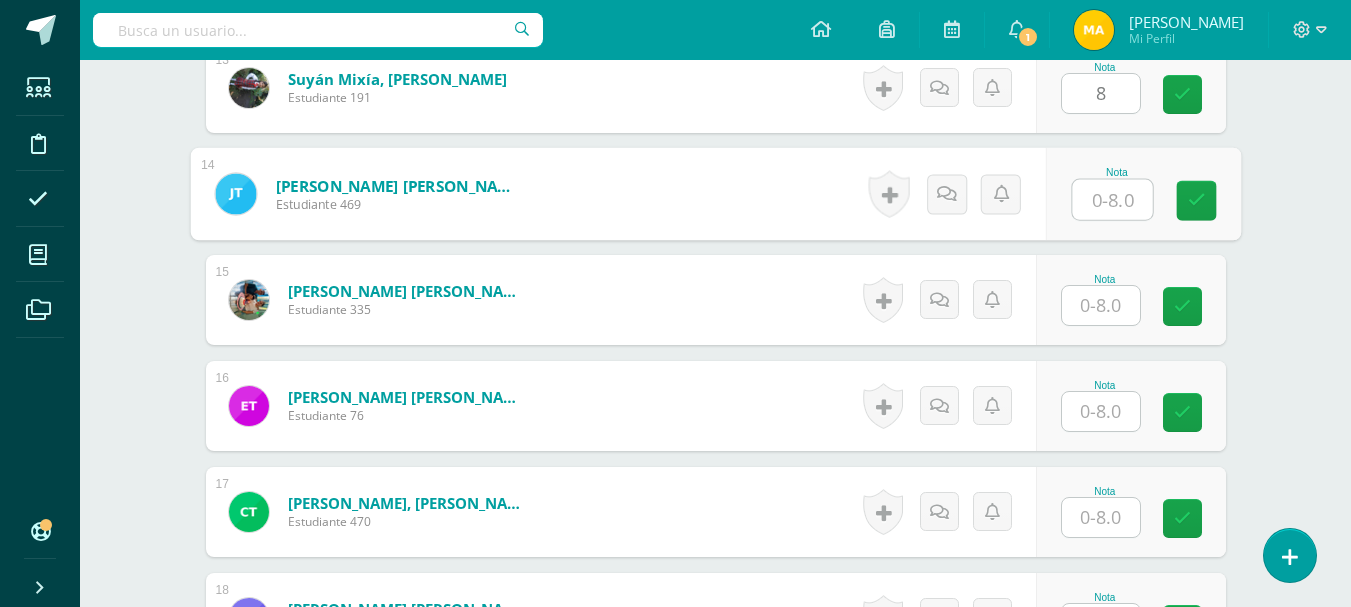 click at bounding box center (1112, 200) 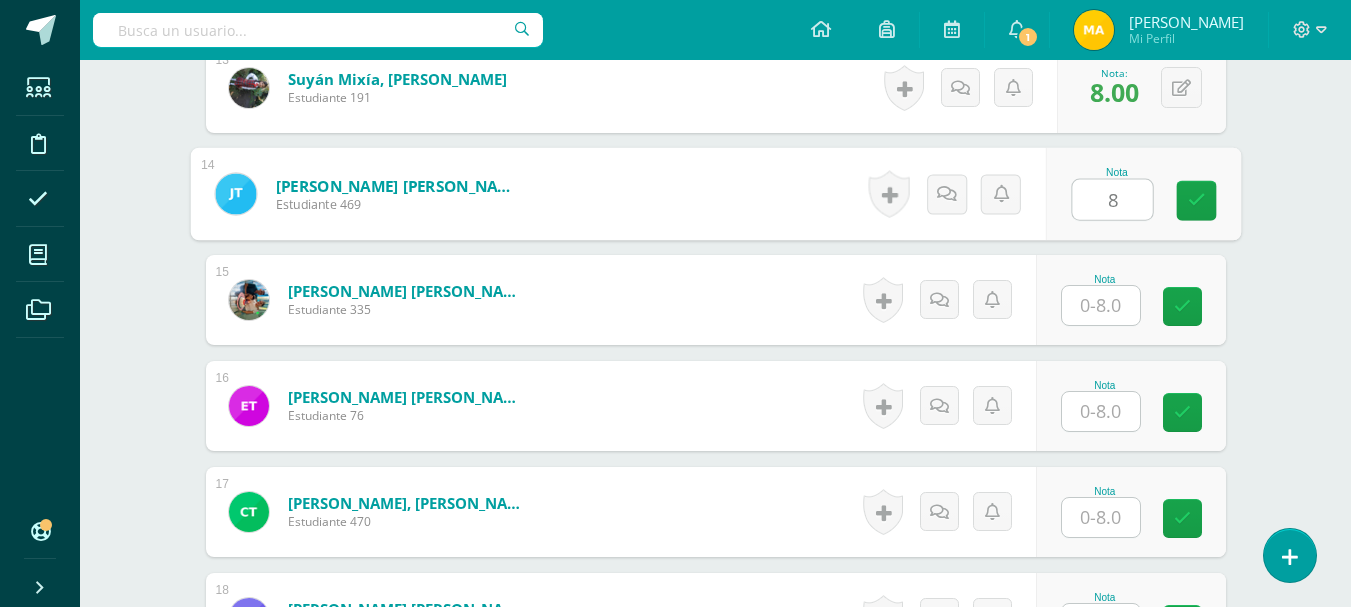 type on "8" 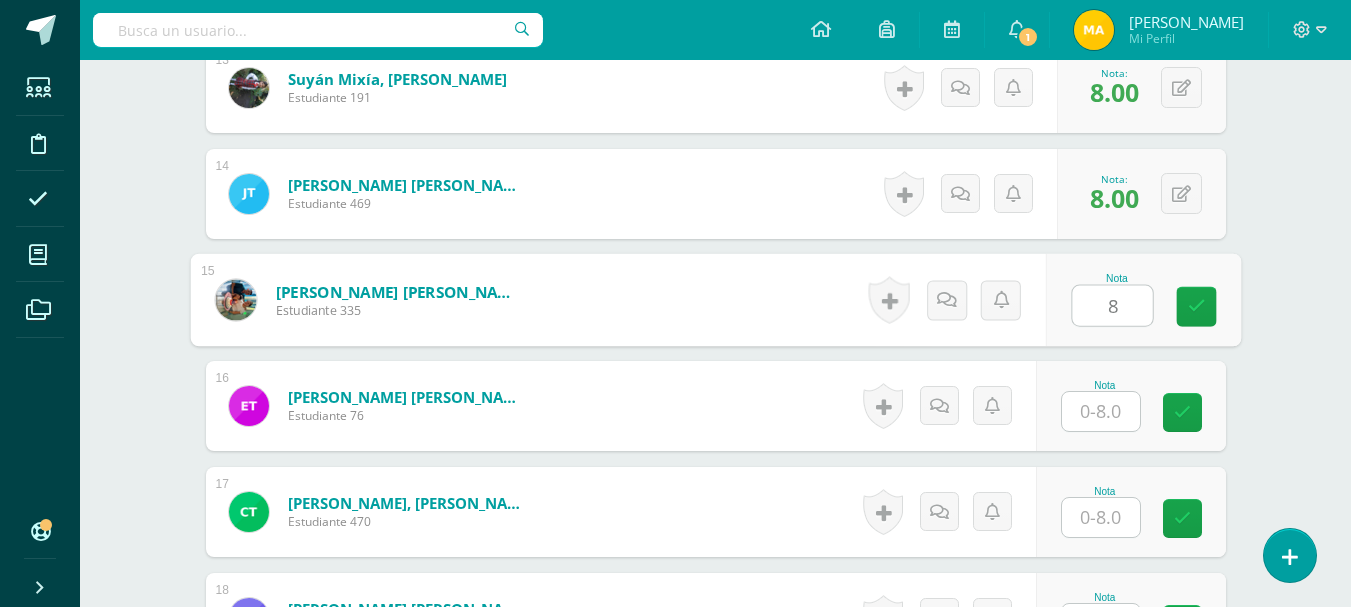 type on "8" 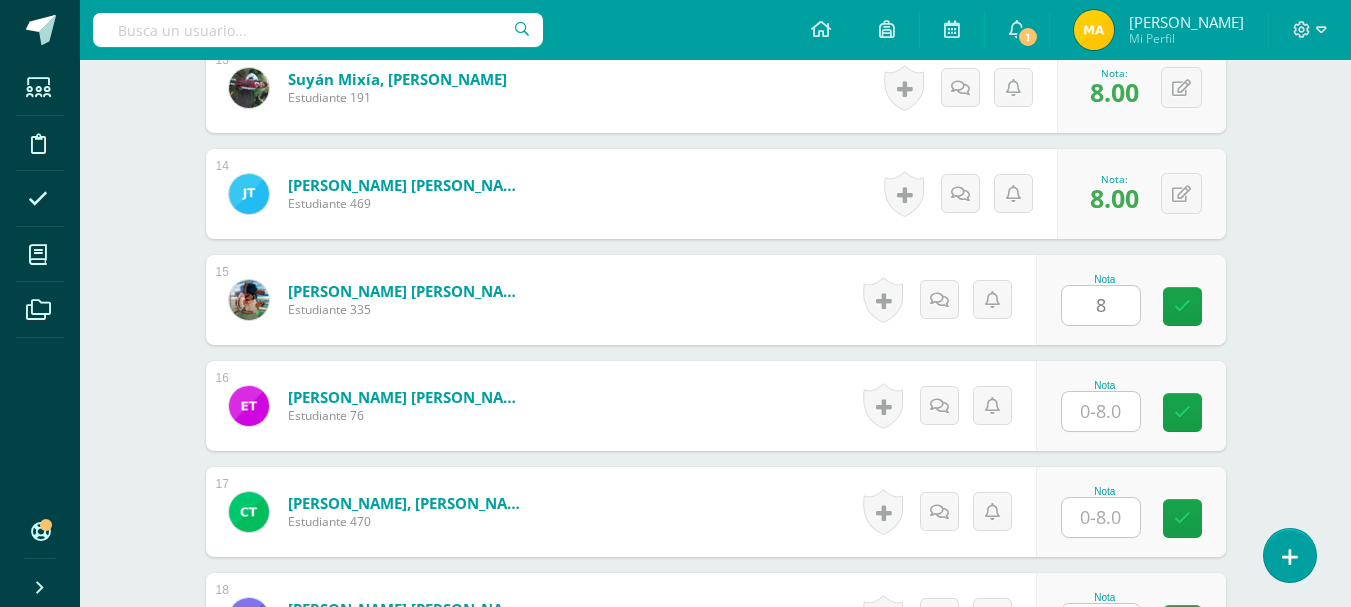 click on "Nota" at bounding box center (1131, 406) 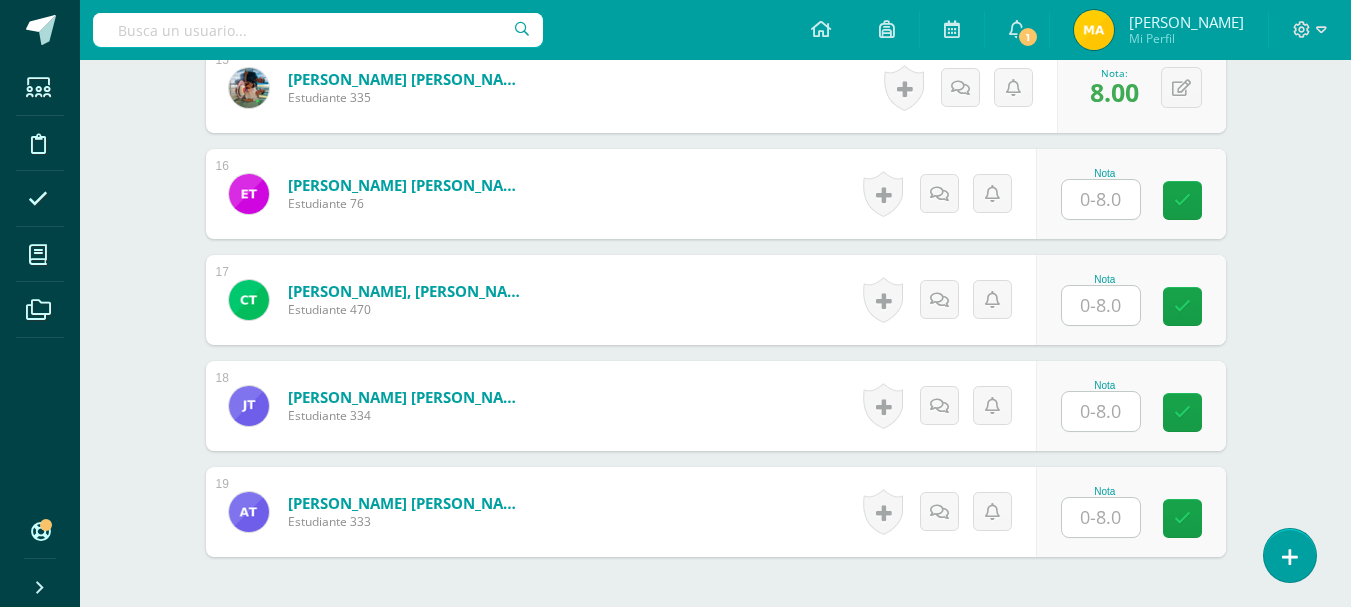 scroll, scrollTop: 2129, scrollLeft: 0, axis: vertical 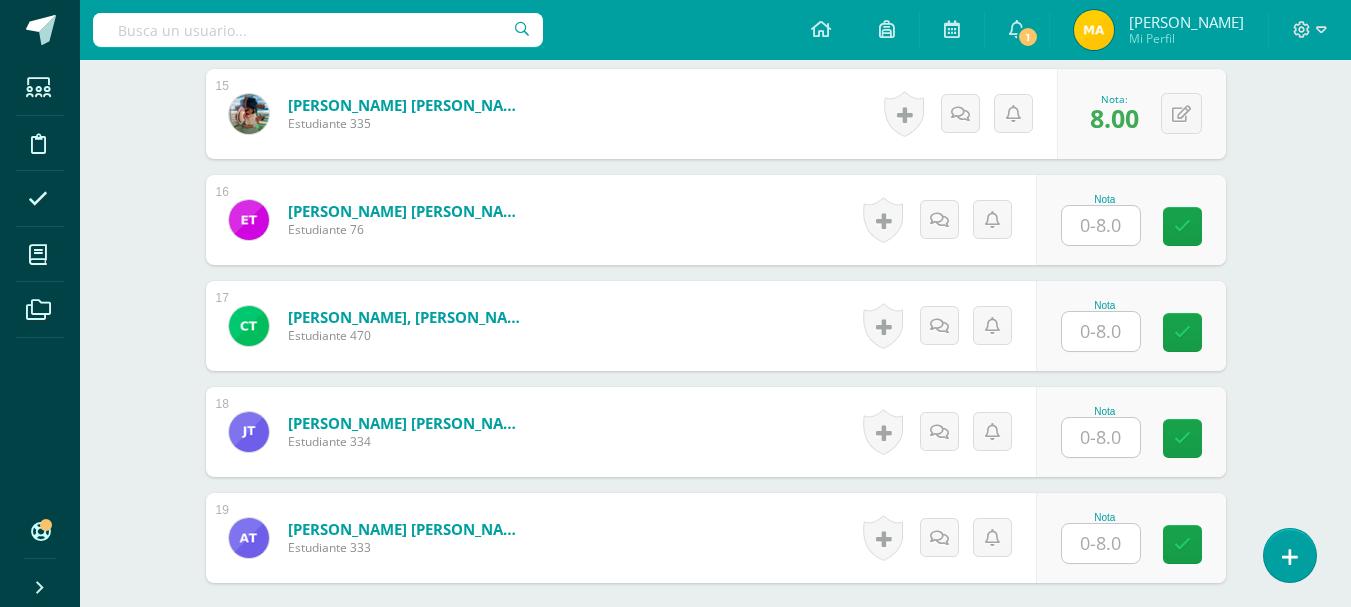 click at bounding box center [1101, 225] 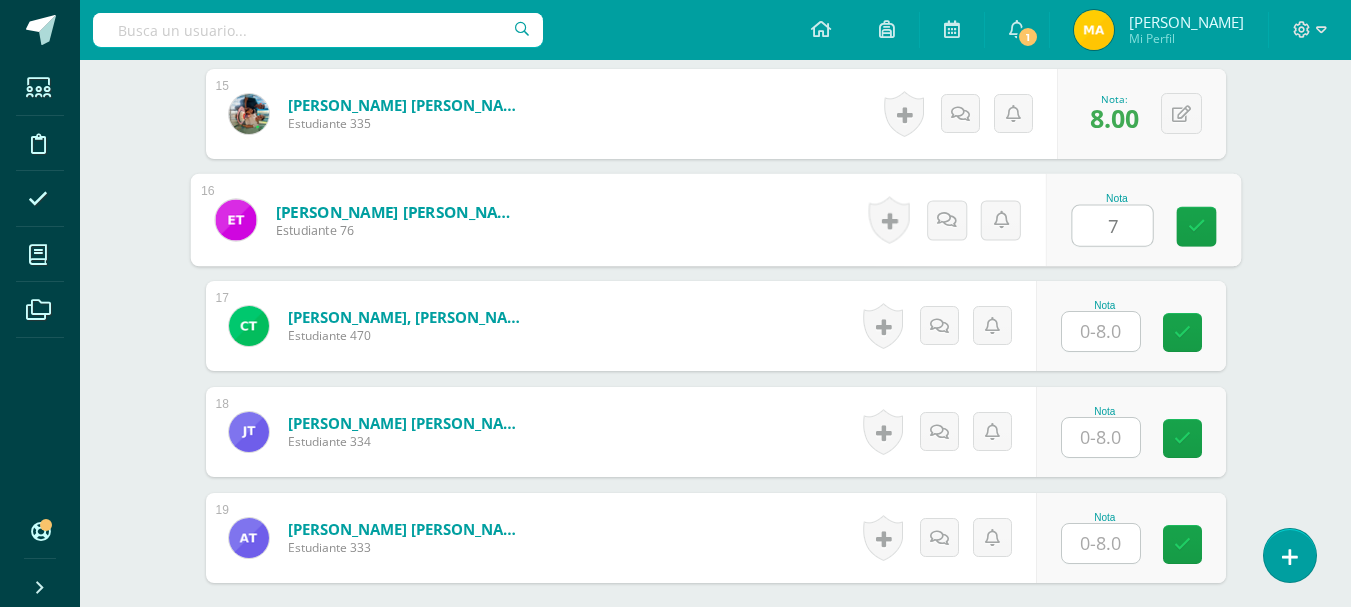 type on "7" 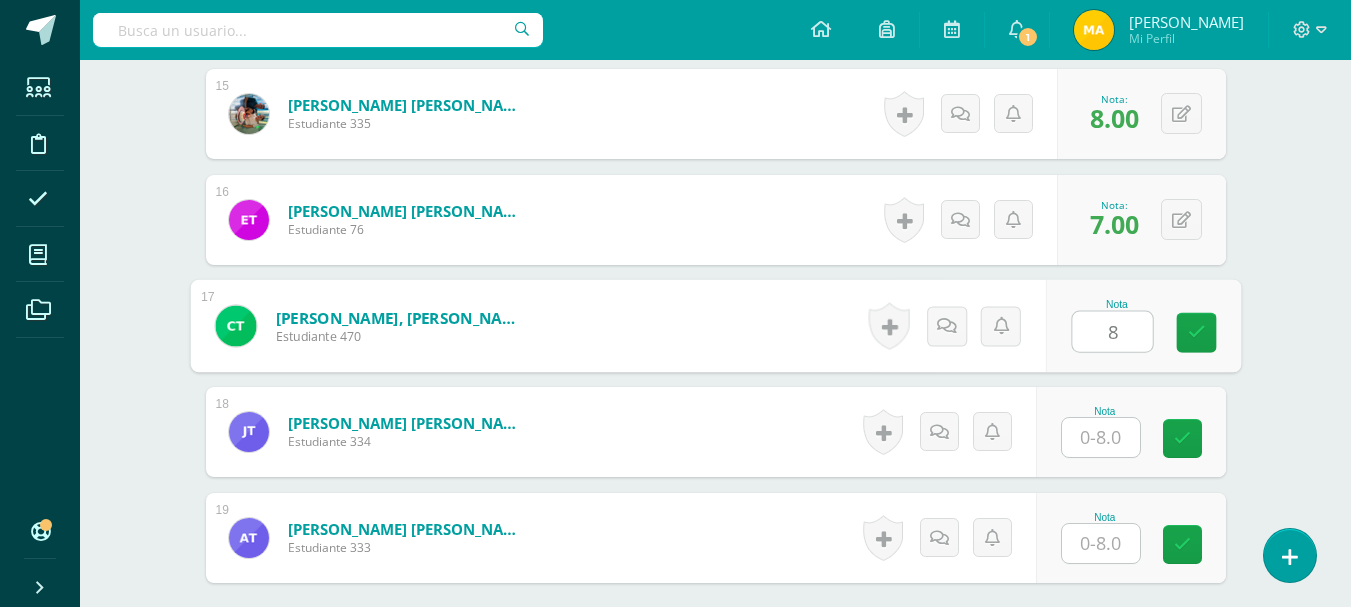 type on "8" 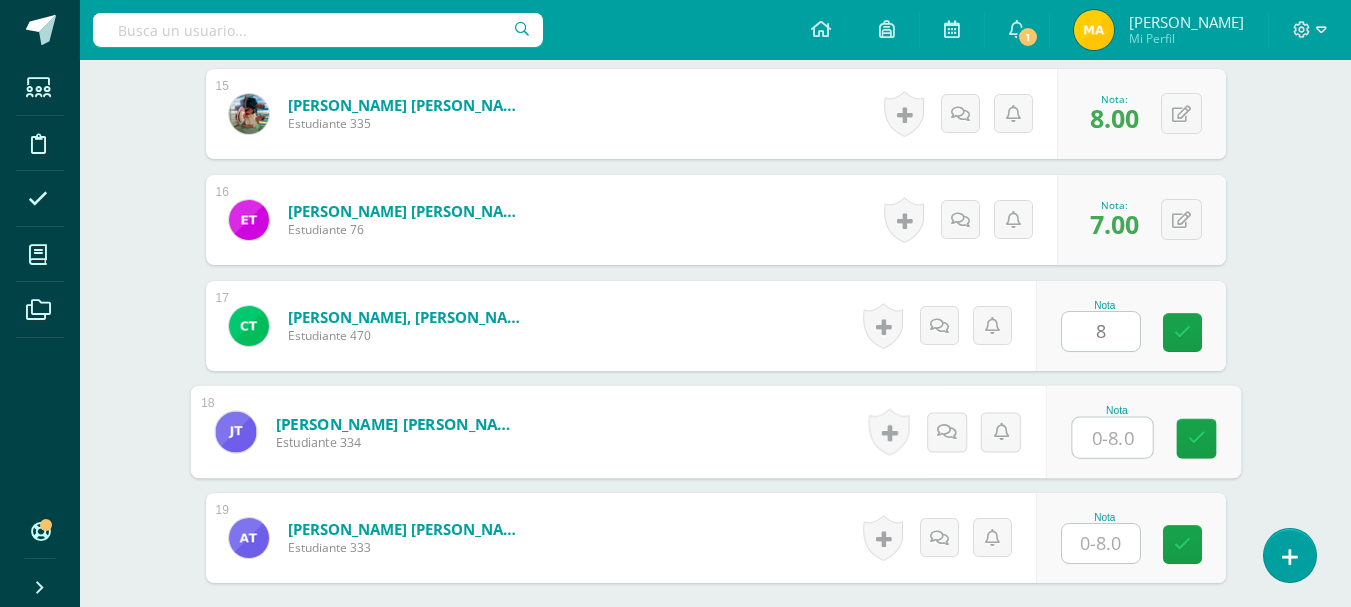 click at bounding box center [1112, 438] 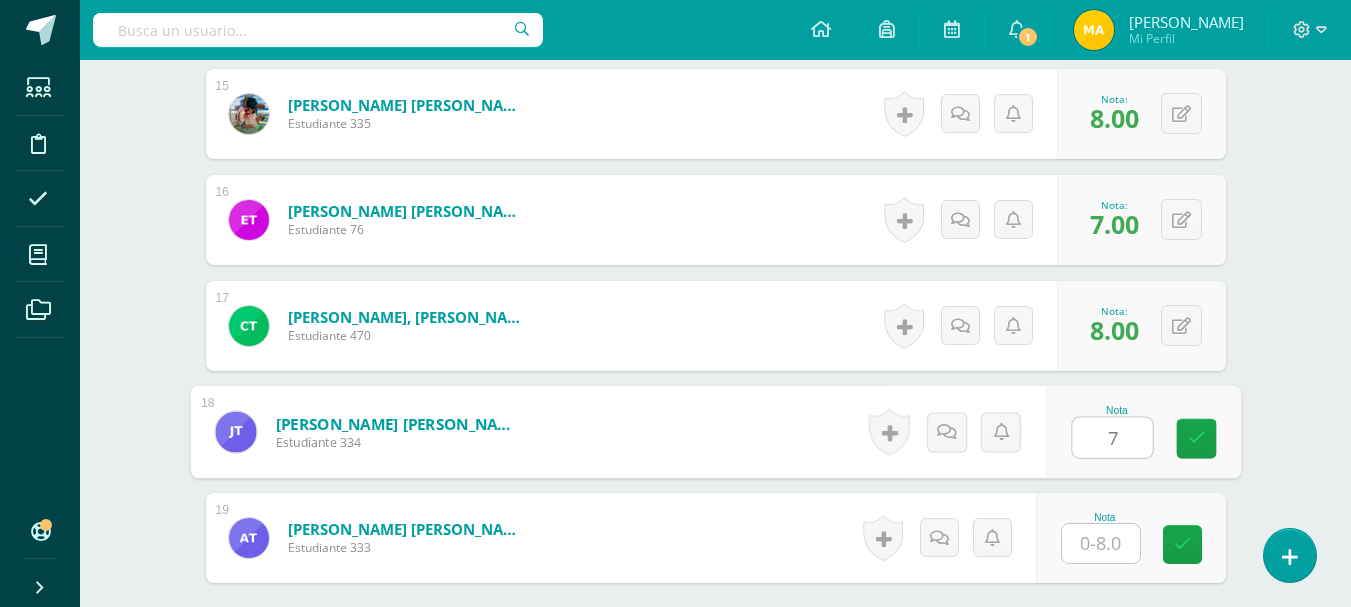 type on "7" 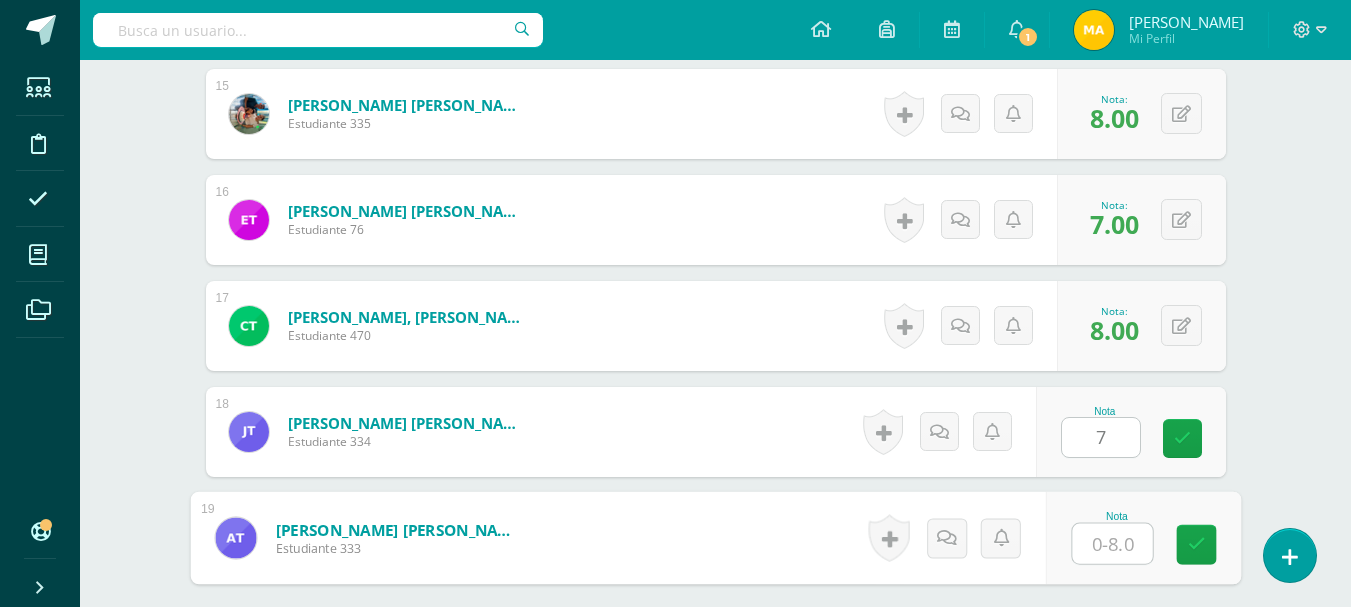 click at bounding box center [1112, 544] 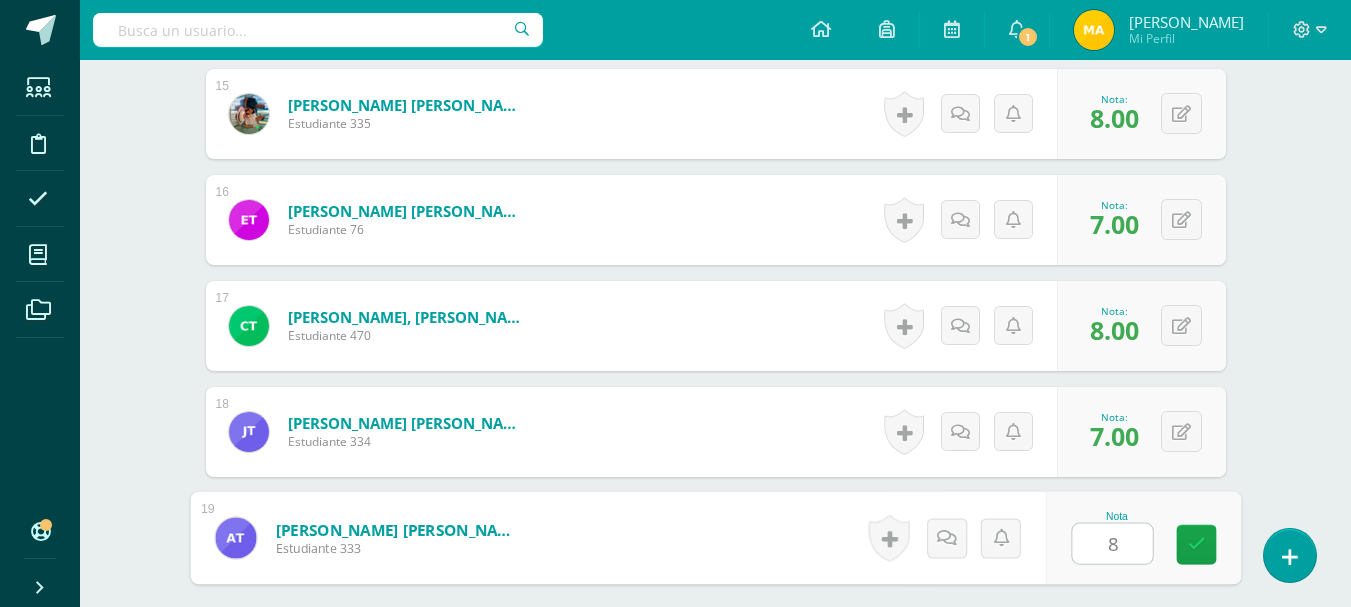 type on "8" 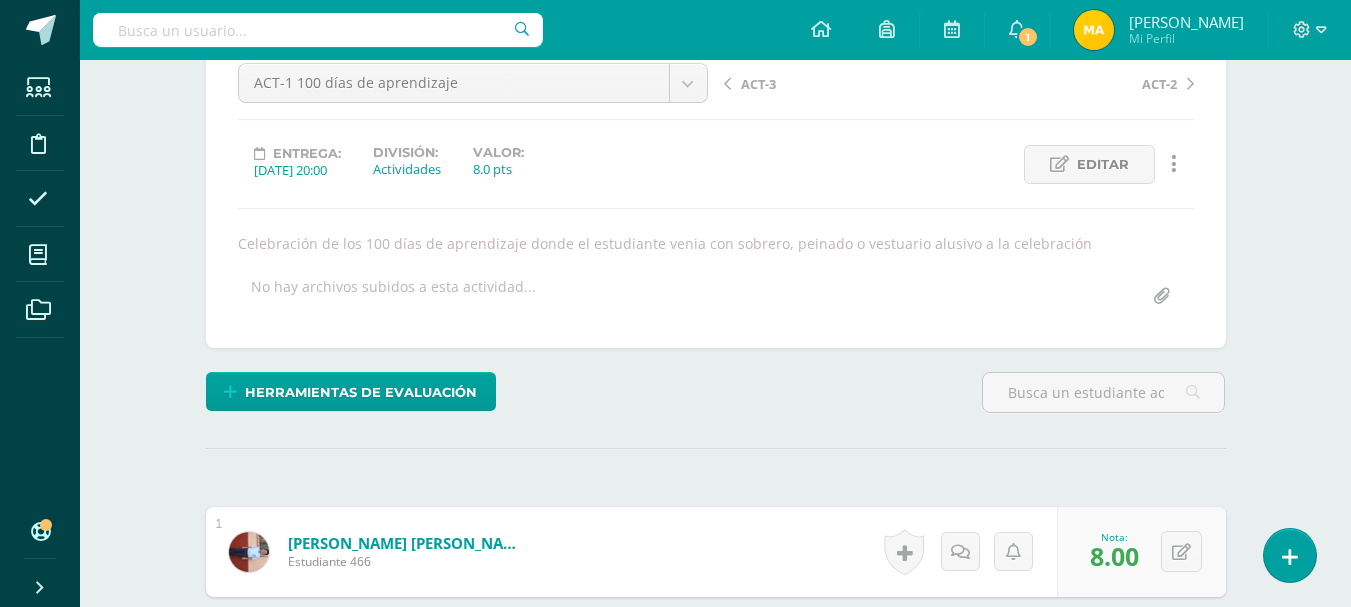 scroll, scrollTop: 0, scrollLeft: 0, axis: both 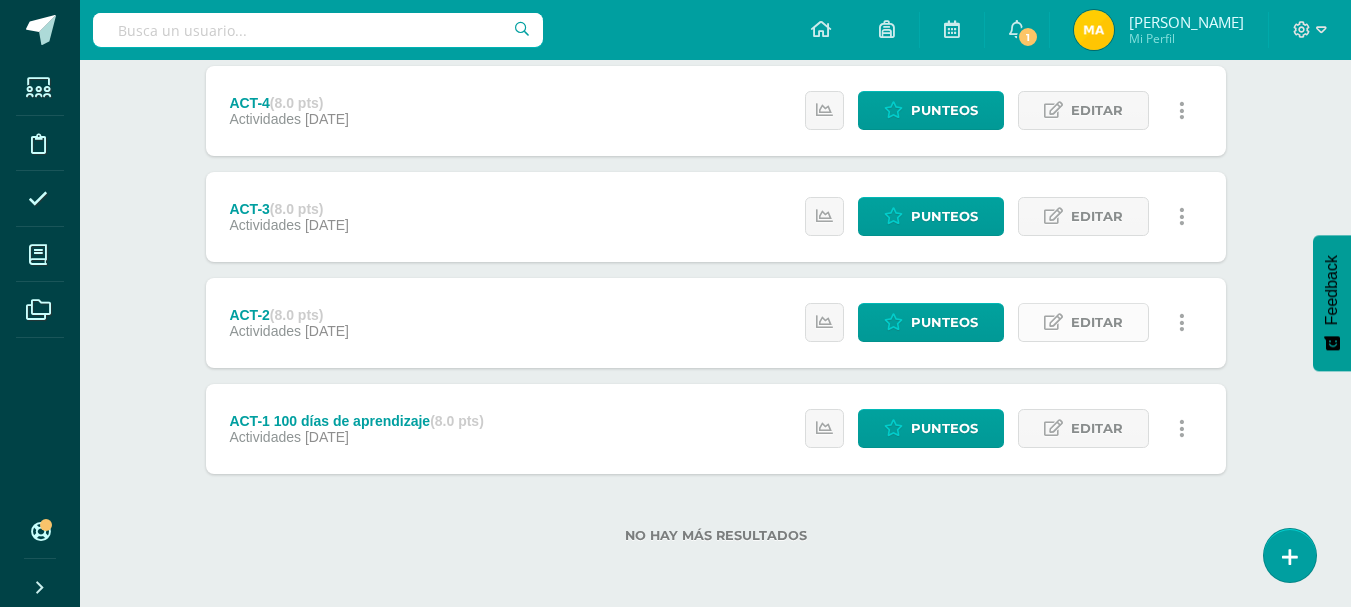 click on "Editar" at bounding box center (1097, 322) 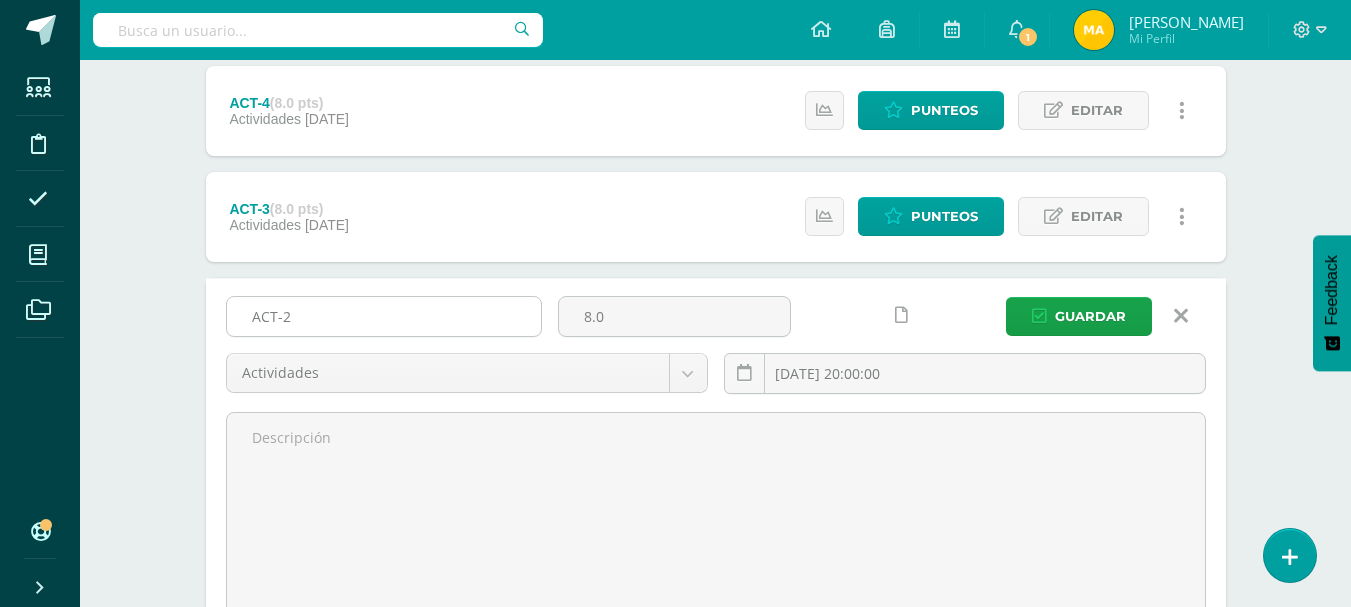 click on "ACT-2" at bounding box center (384, 316) 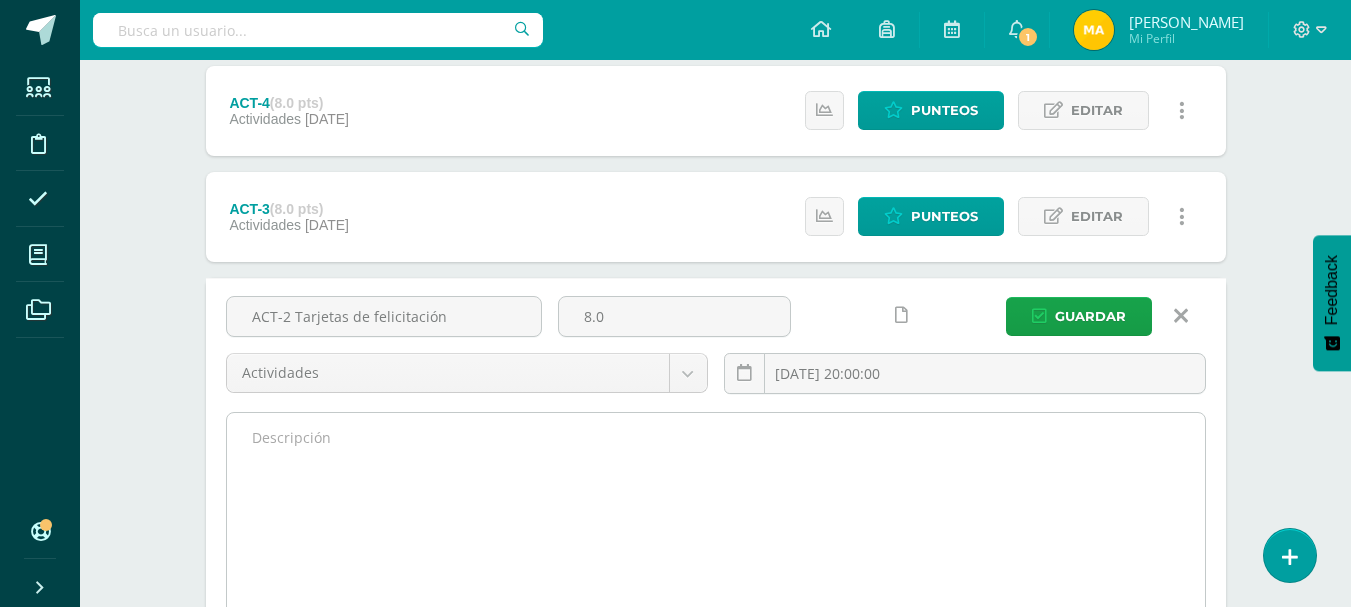 type on "ACT-2 Tarjetas de felicitación" 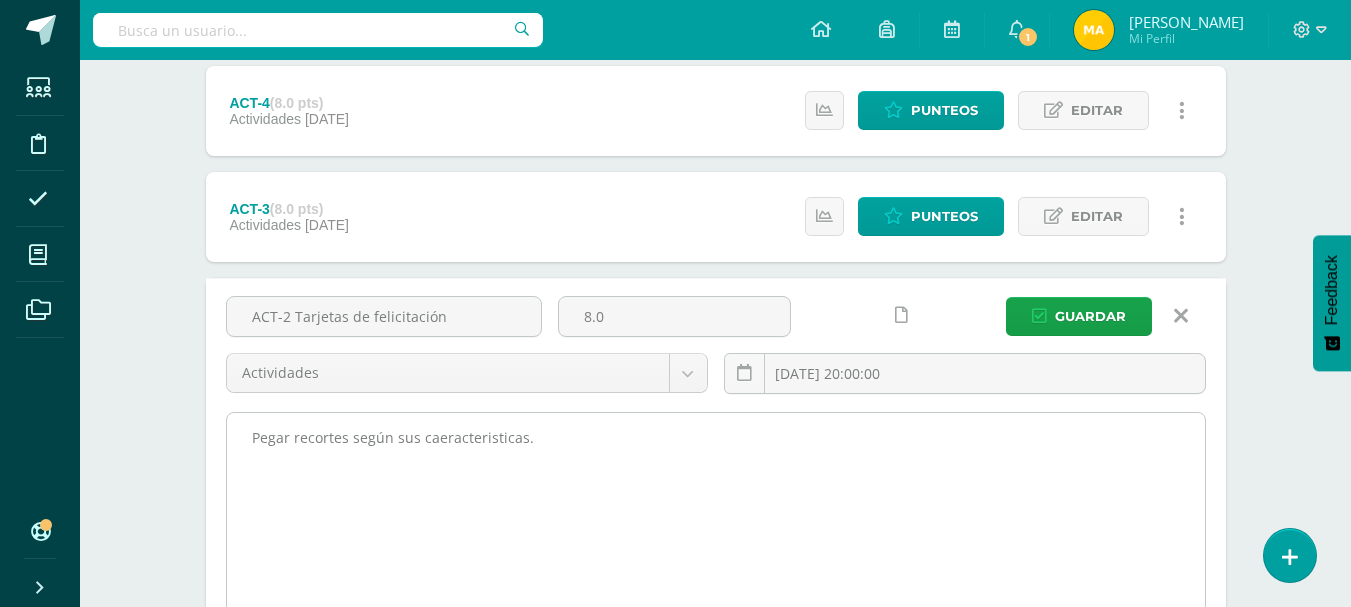click on "Pegar recortes según sus caeracteristicas." at bounding box center (716, 523) 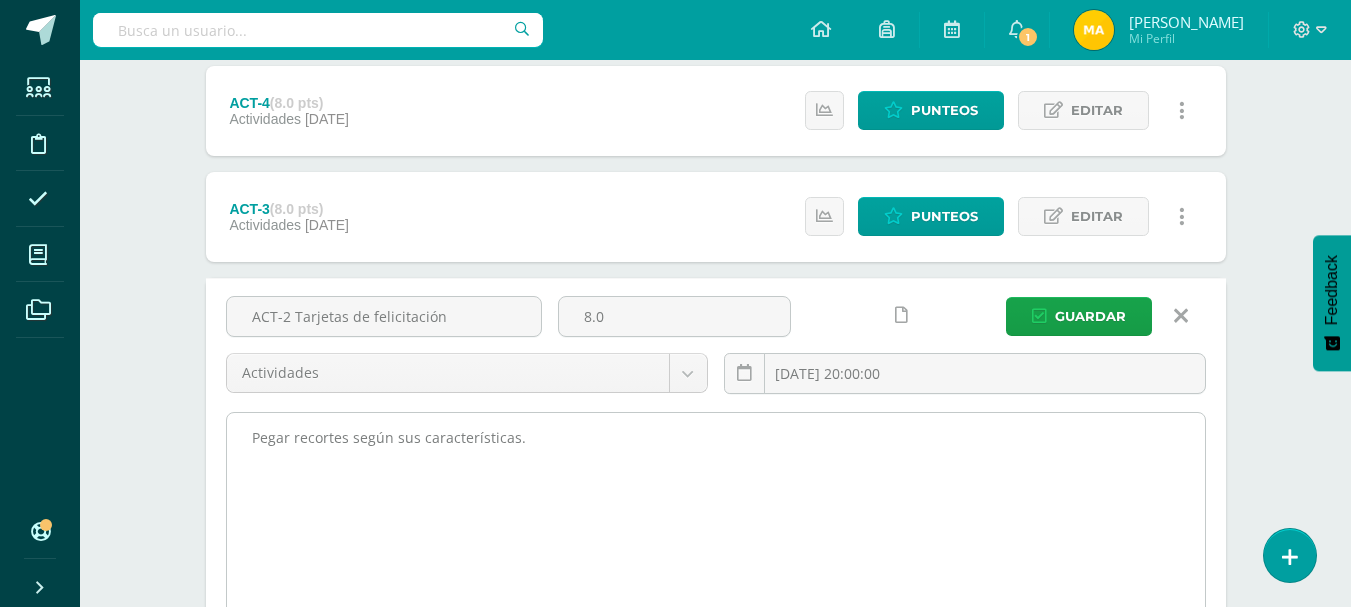 click on "Pegar recortes según sus características." at bounding box center [716, 523] 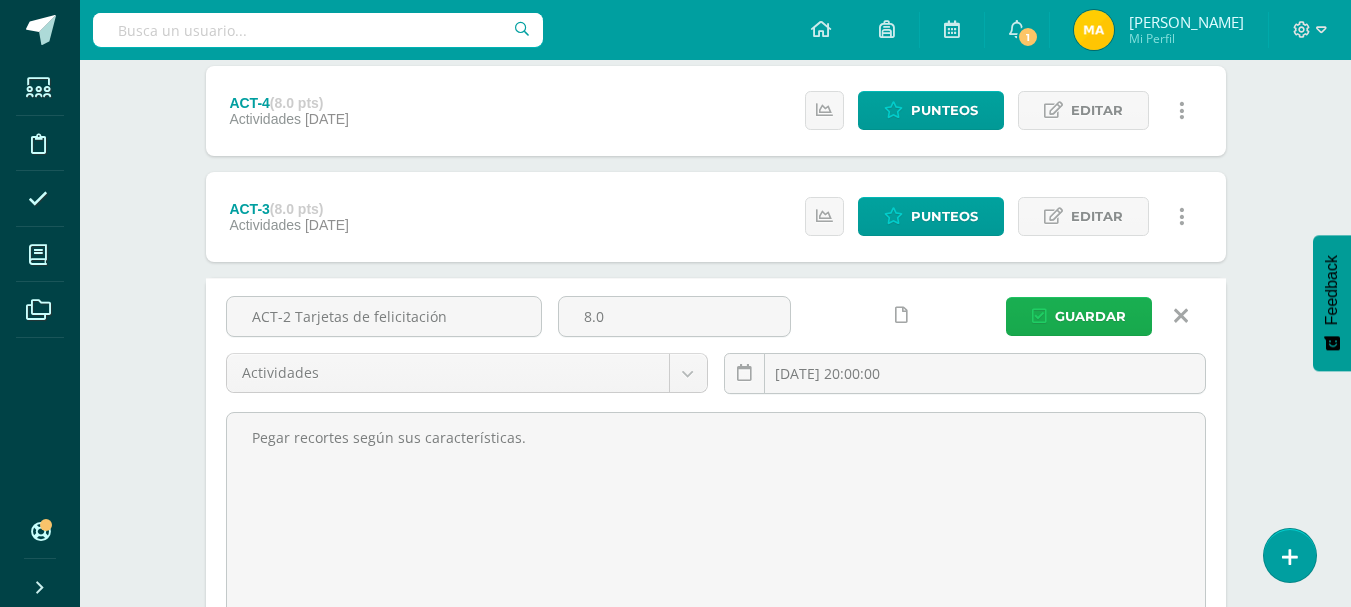 type on "Pegar recortes según sus características." 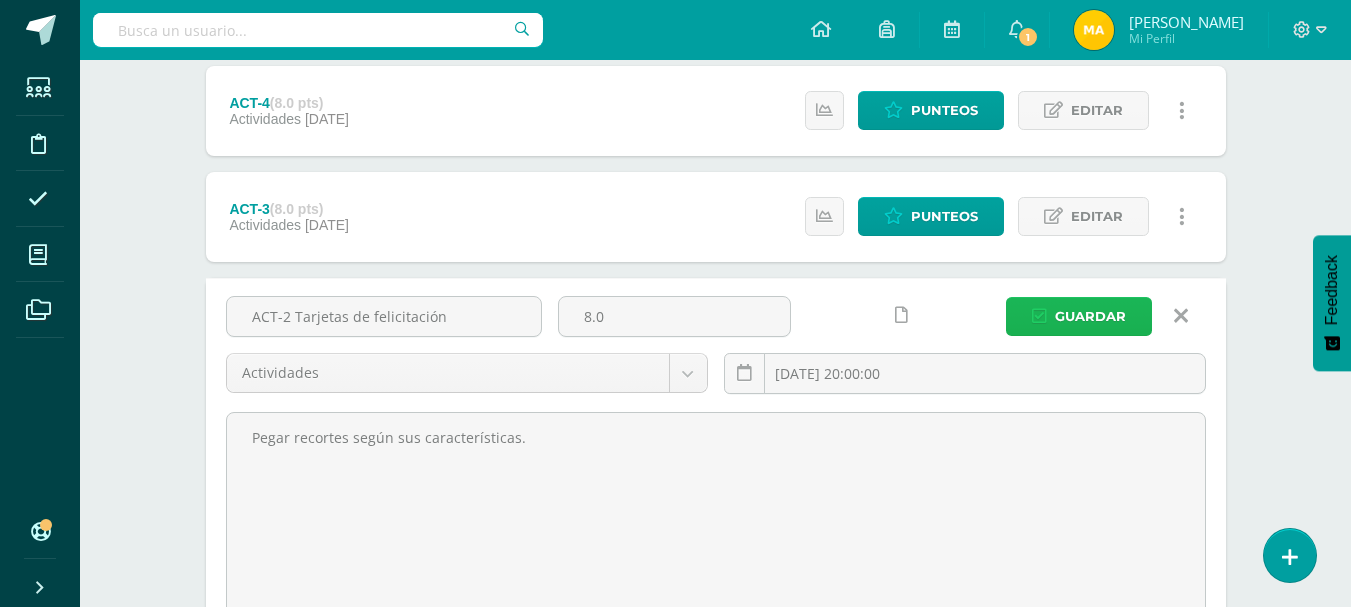 click on "Guardar" at bounding box center [1090, 316] 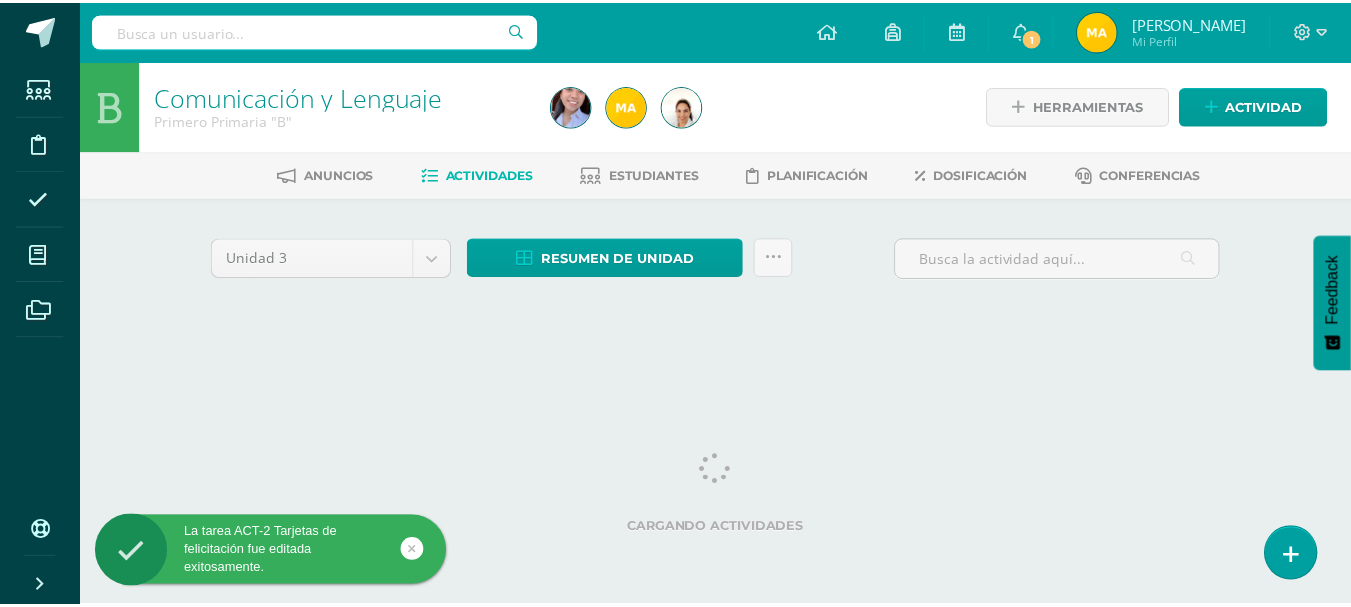 scroll, scrollTop: 0, scrollLeft: 0, axis: both 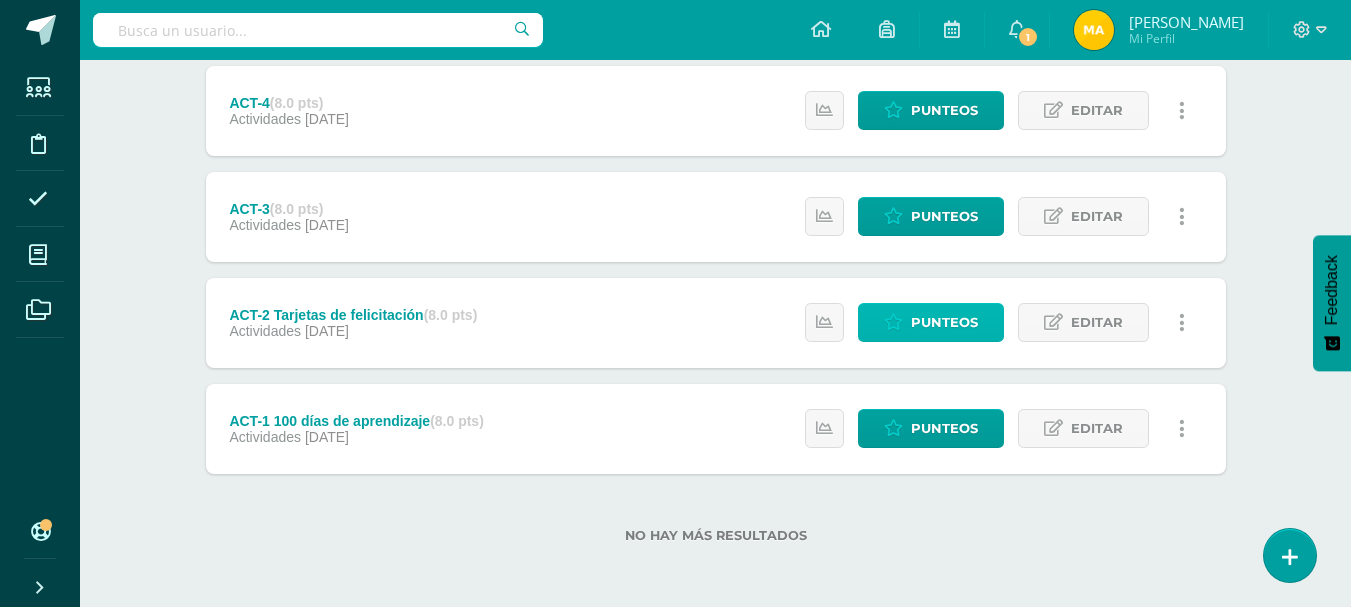 click on "Punteos" at bounding box center [944, 322] 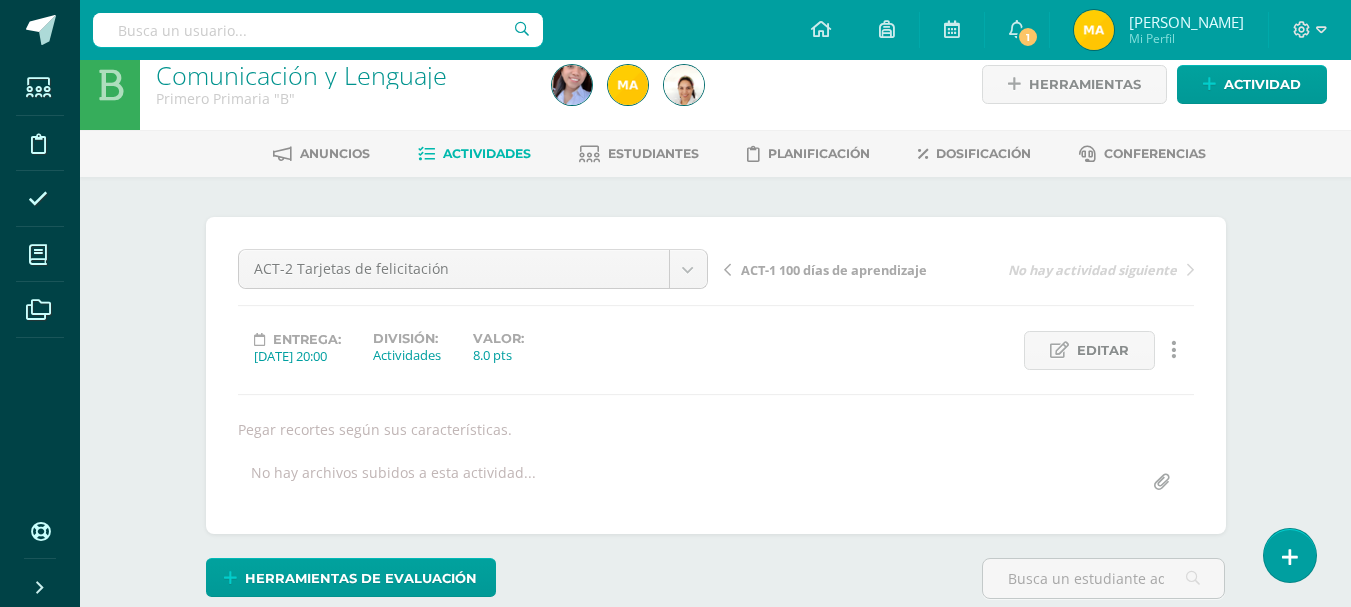scroll, scrollTop: 0, scrollLeft: 0, axis: both 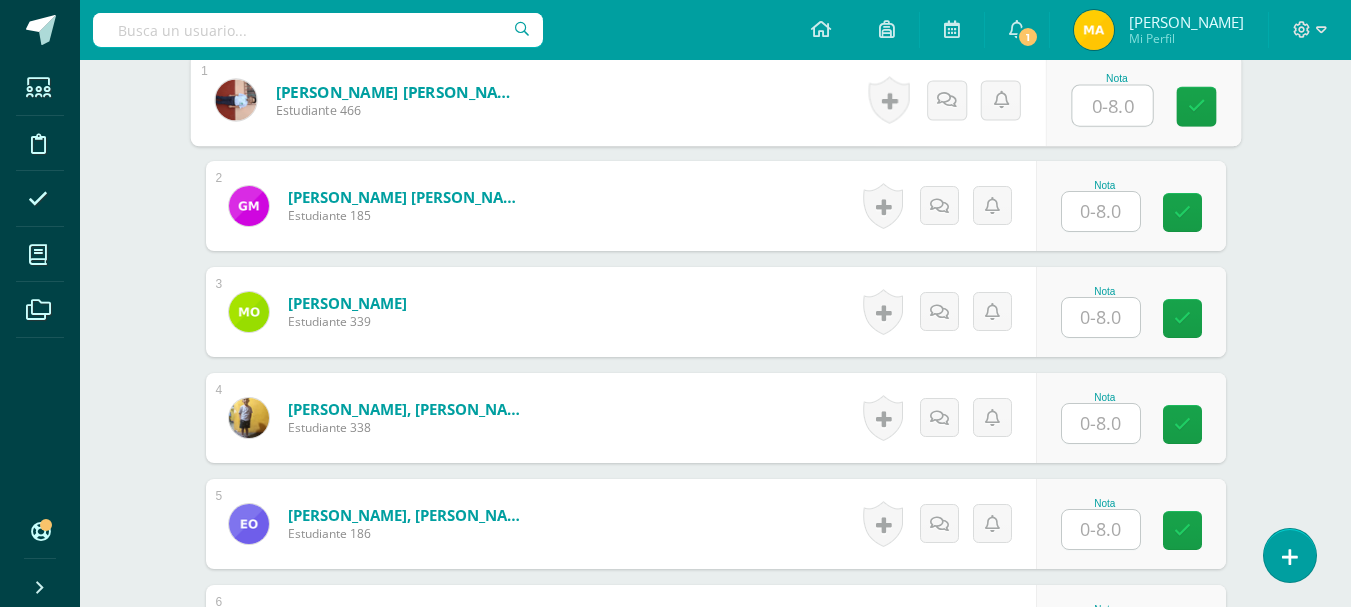 click at bounding box center (1112, 106) 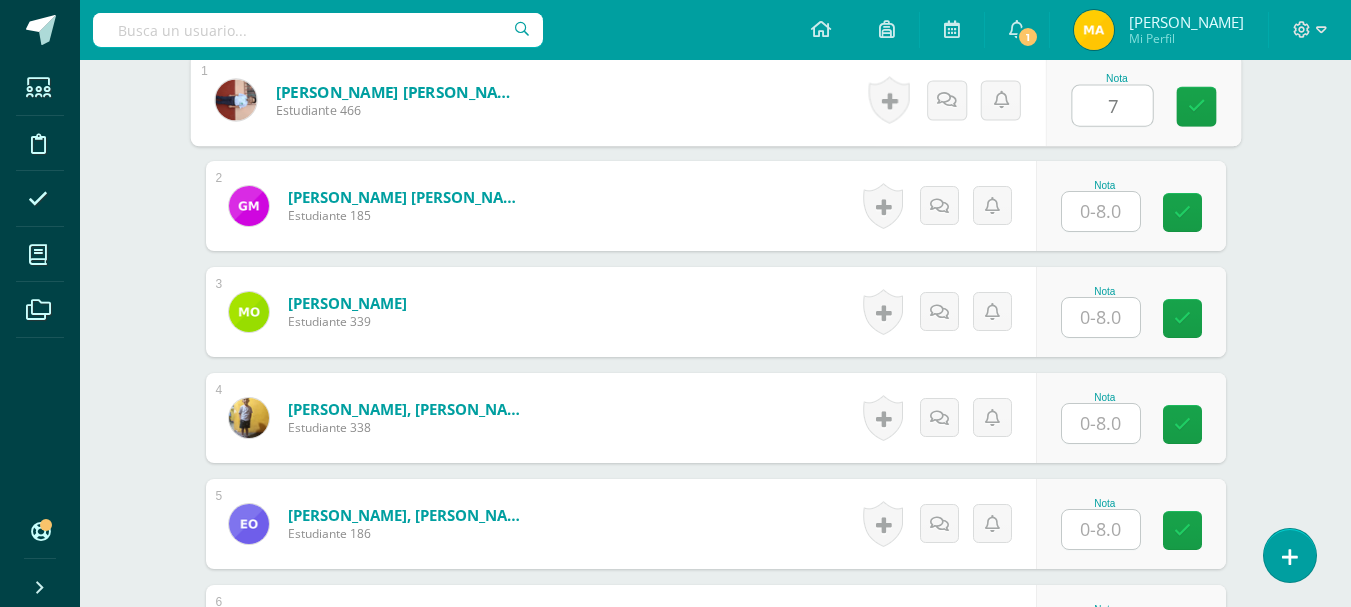 type on "7" 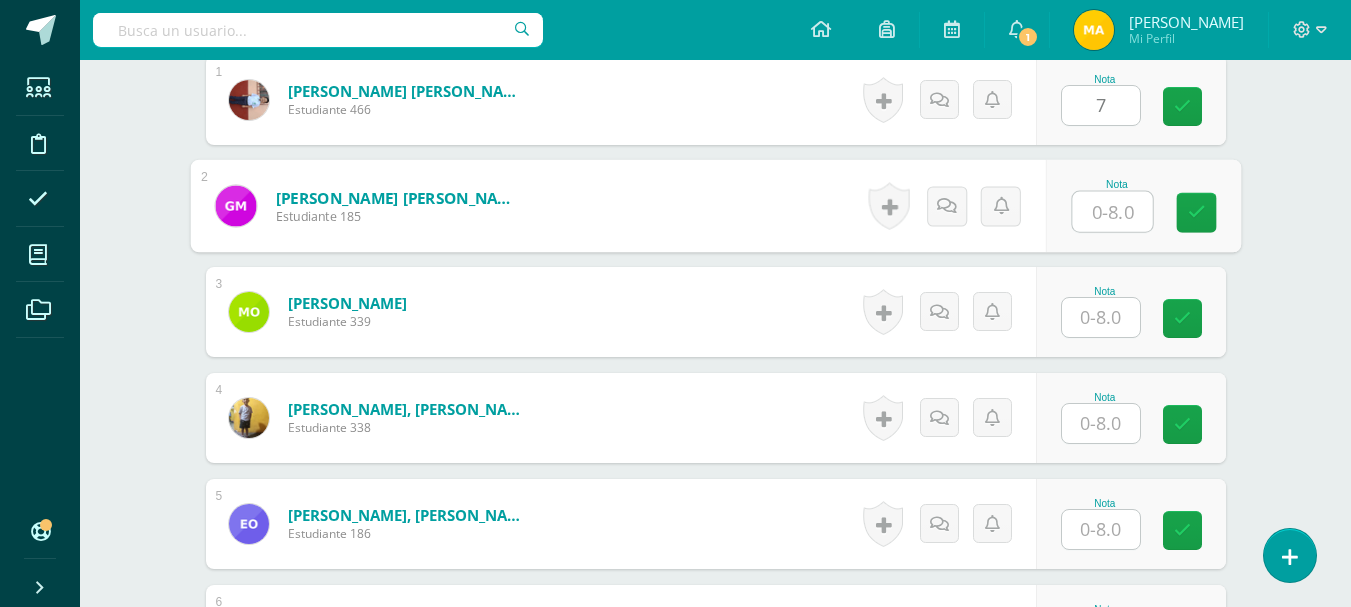 click at bounding box center (1112, 212) 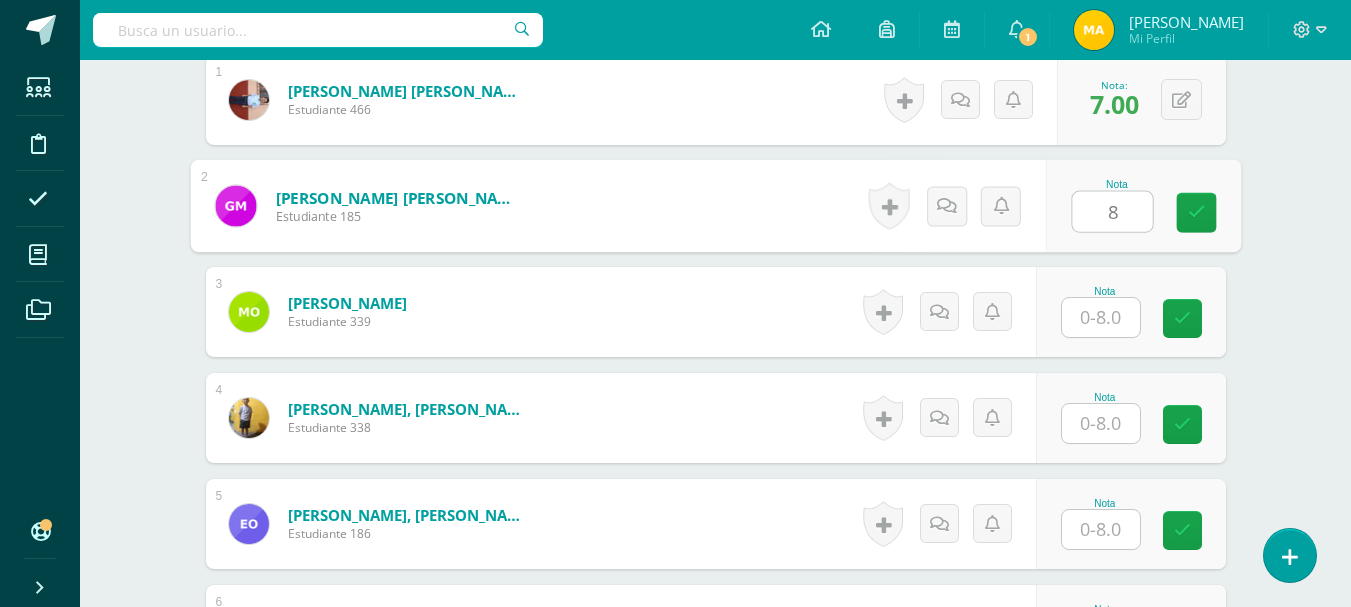 type on "8" 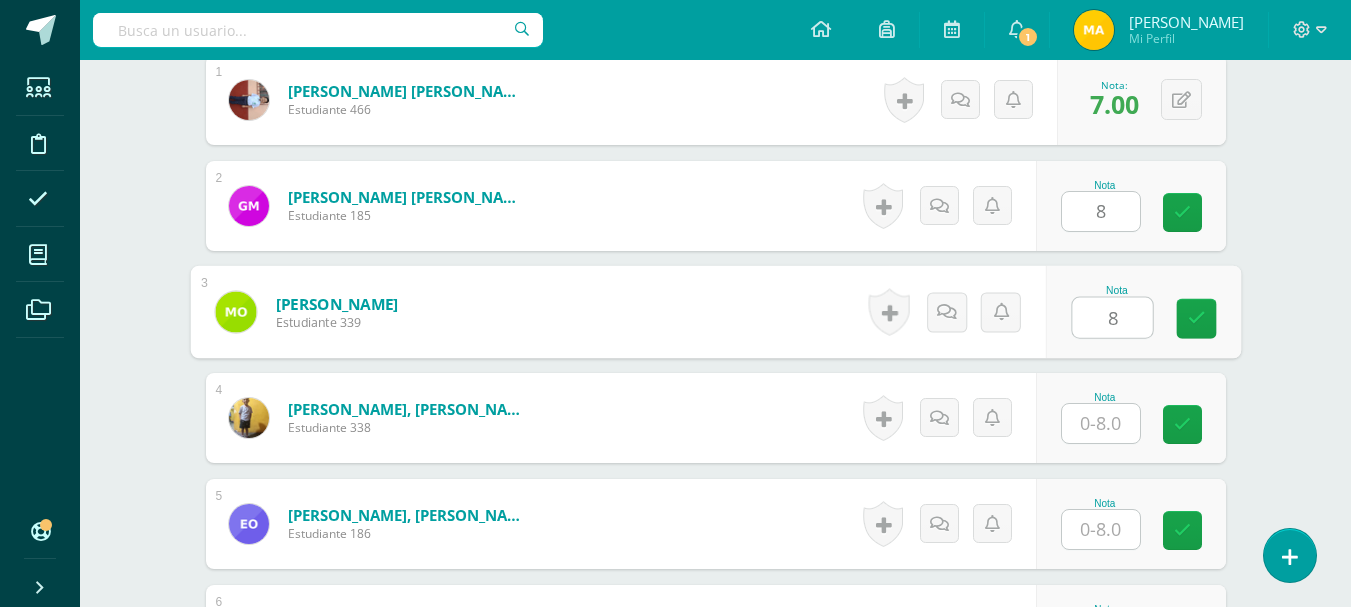 click on "8" at bounding box center (1112, 318) 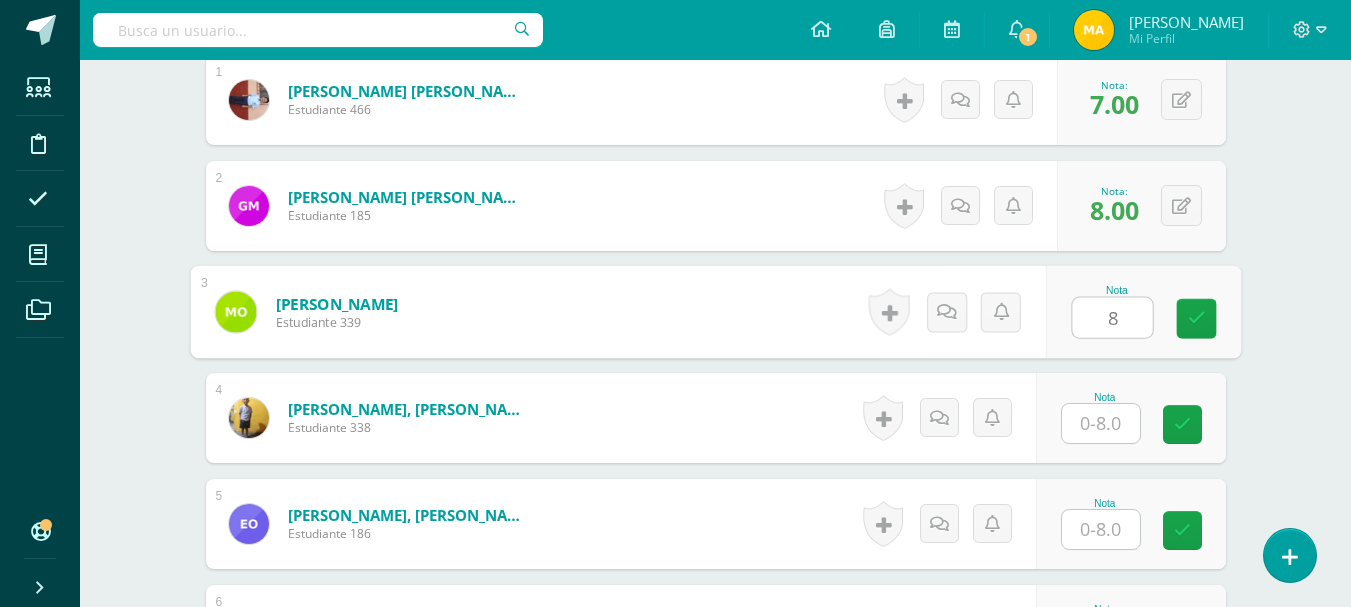 type on "8" 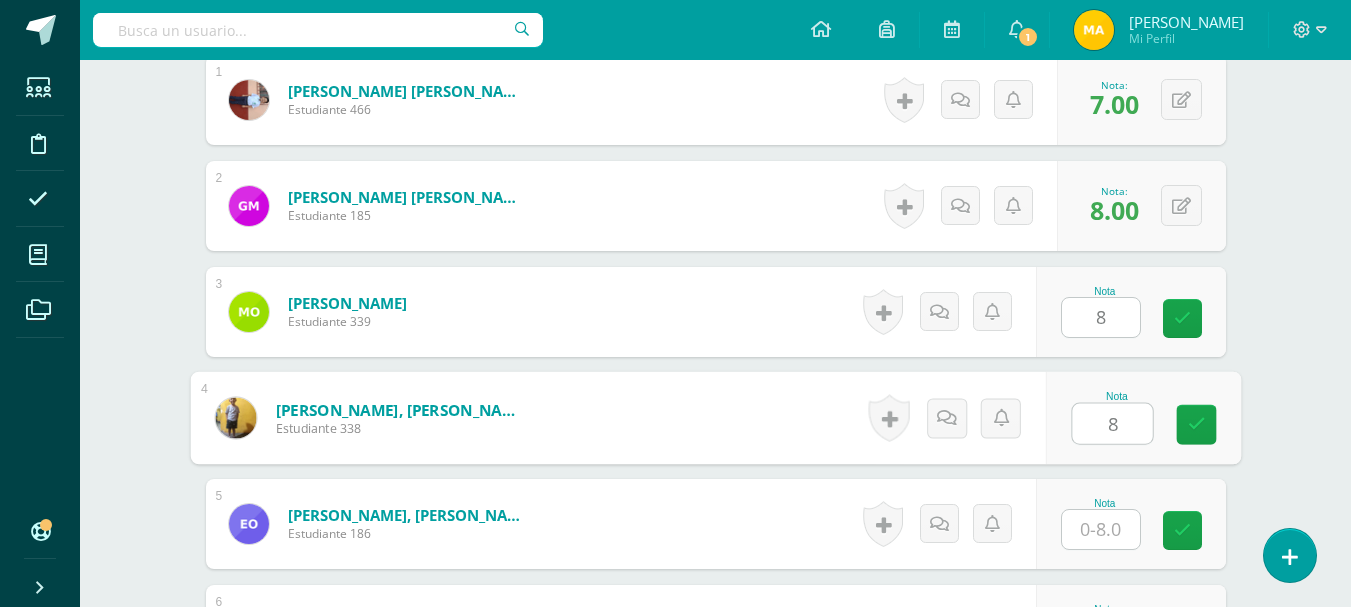 click on "8" at bounding box center [1112, 424] 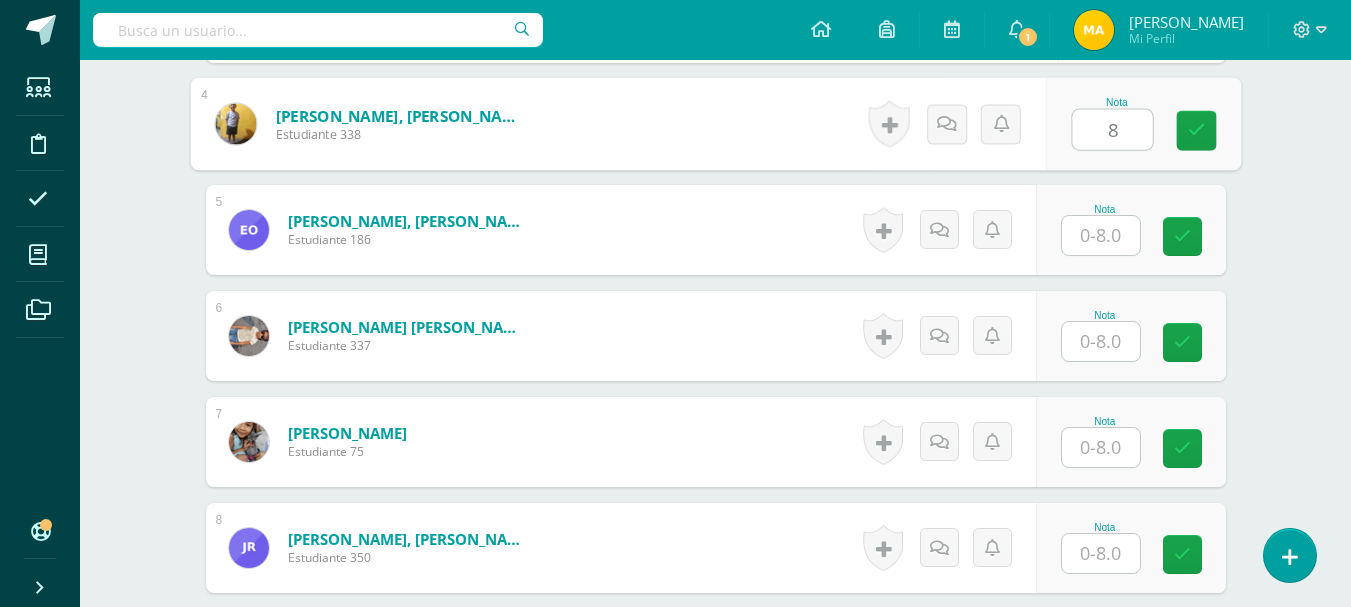 scroll, scrollTop: 1072, scrollLeft: 0, axis: vertical 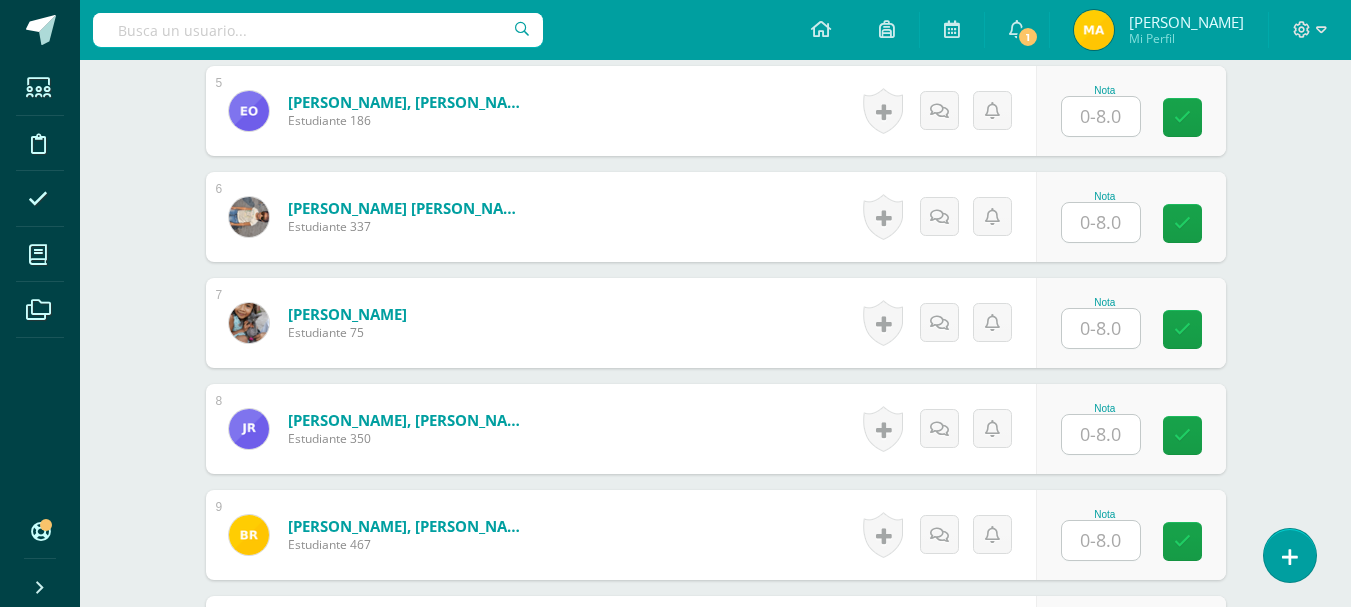 type on "8" 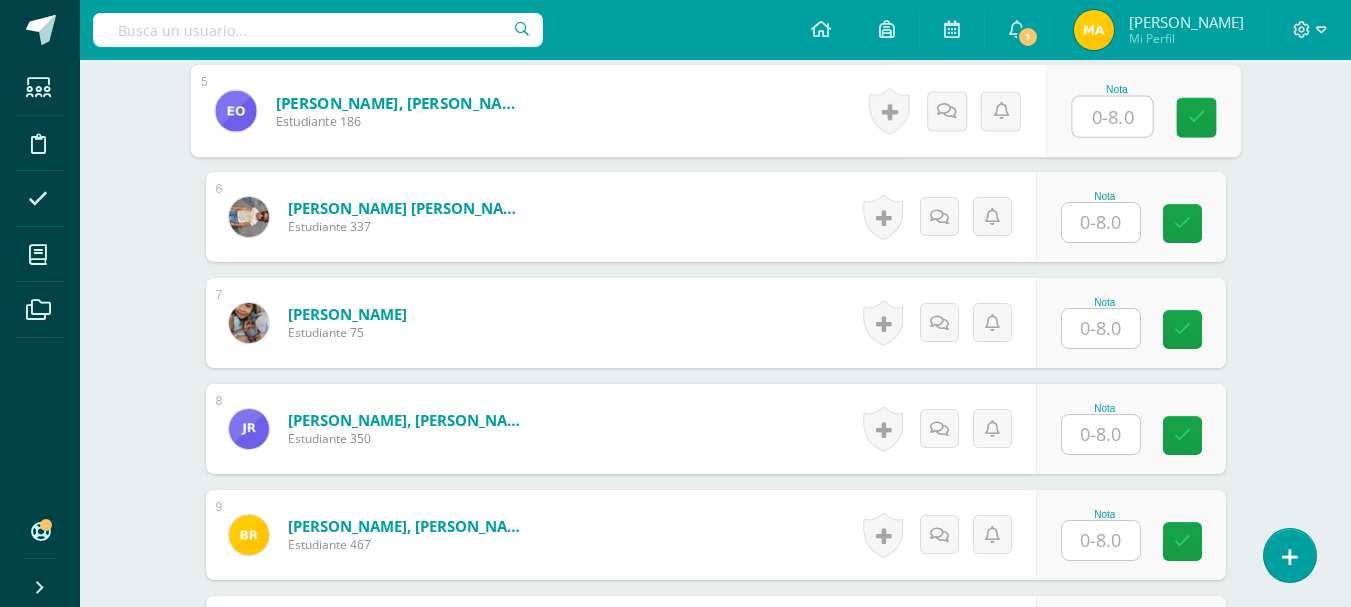 click at bounding box center (1112, 117) 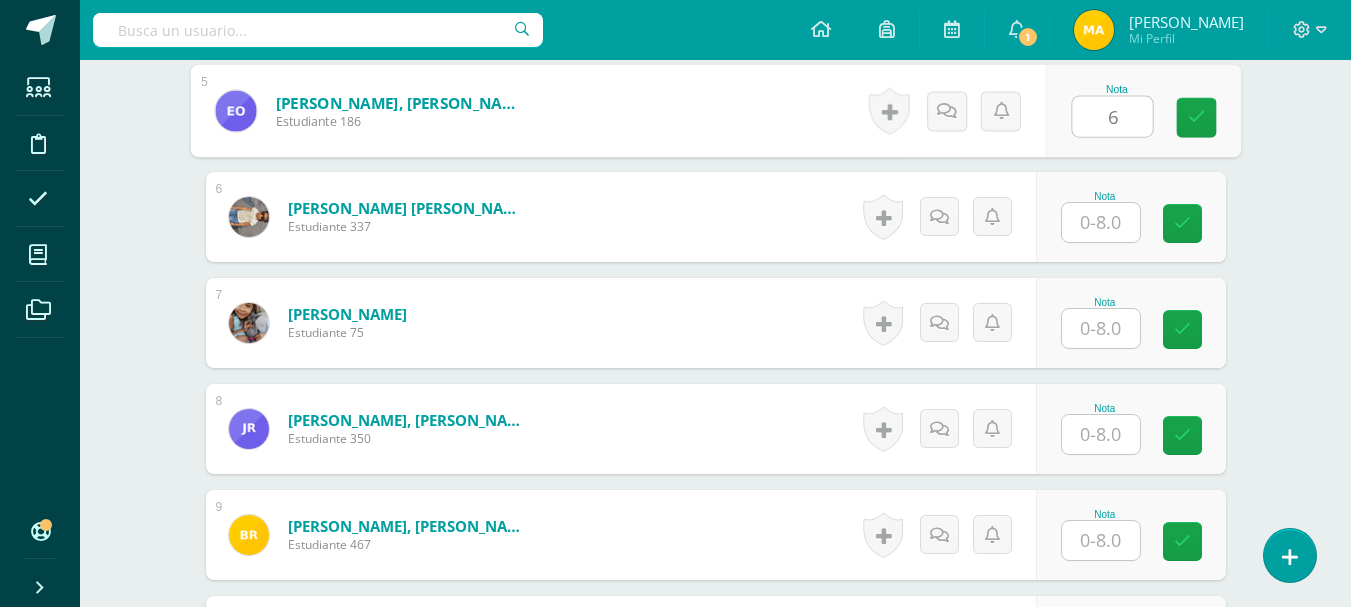type on "6" 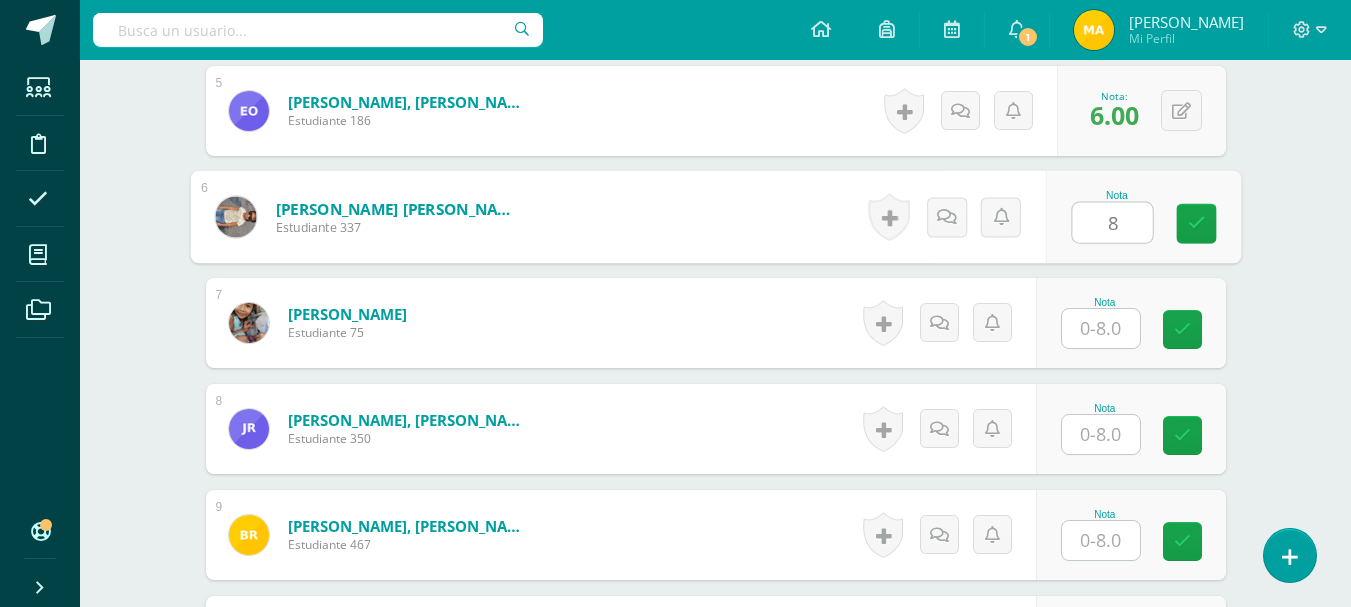 type on "8" 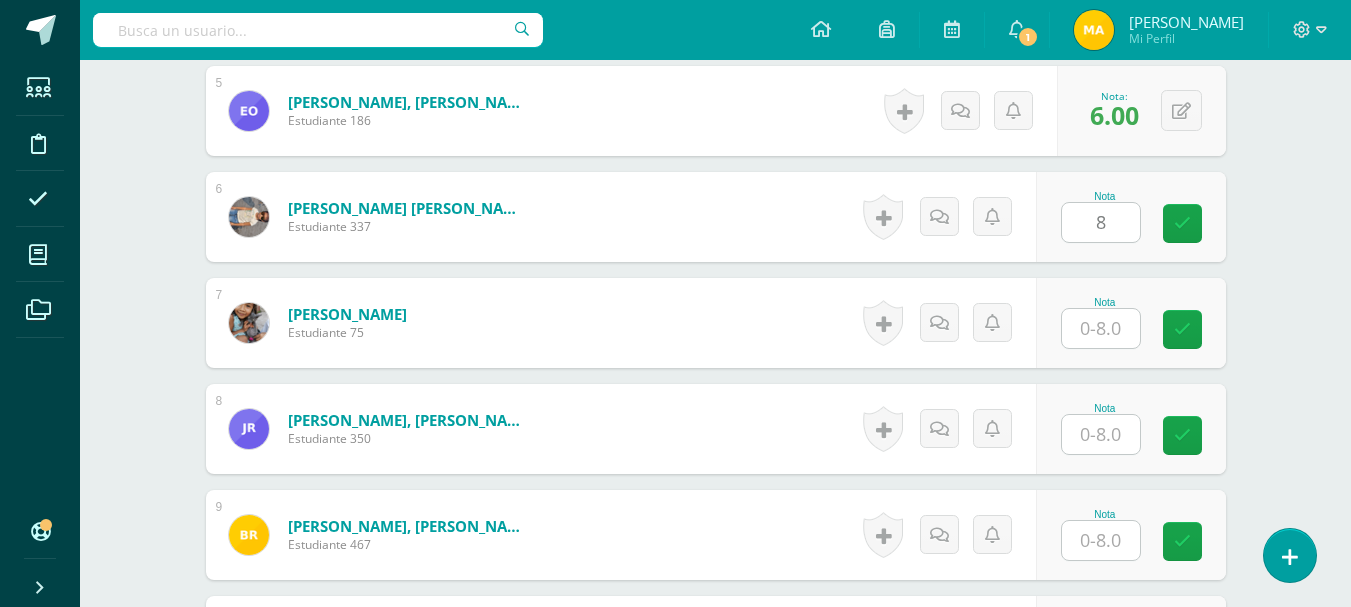 click on "Nota" at bounding box center (1131, 323) 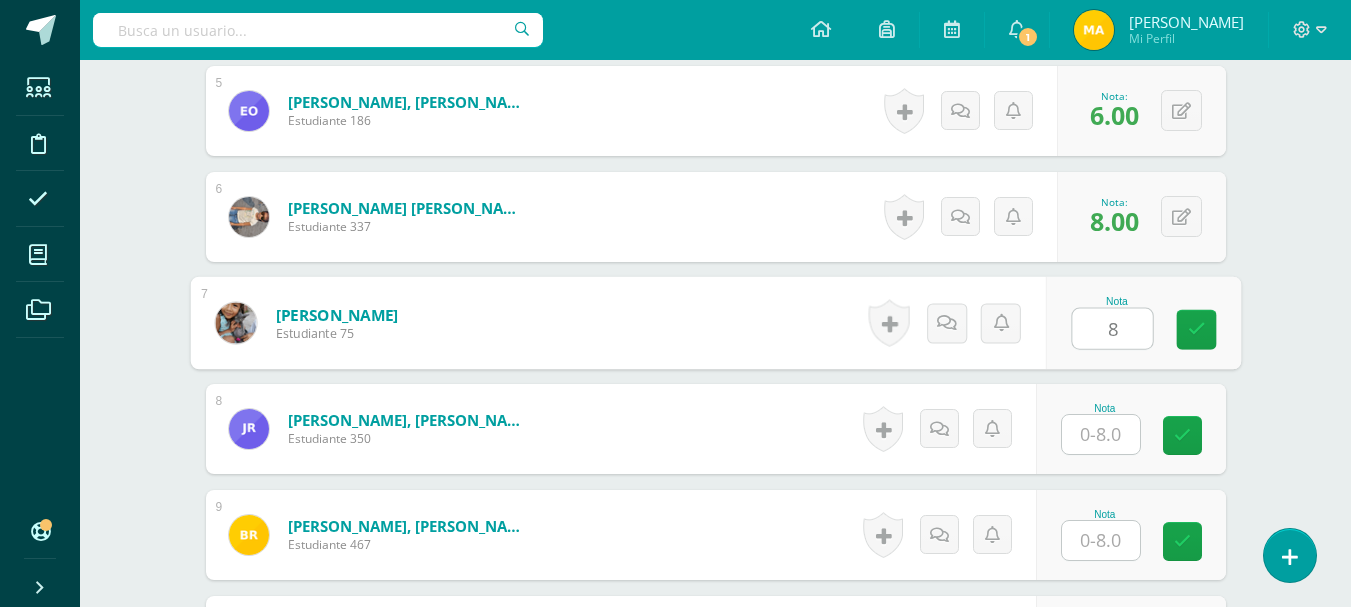 click on "8" at bounding box center (1112, 329) 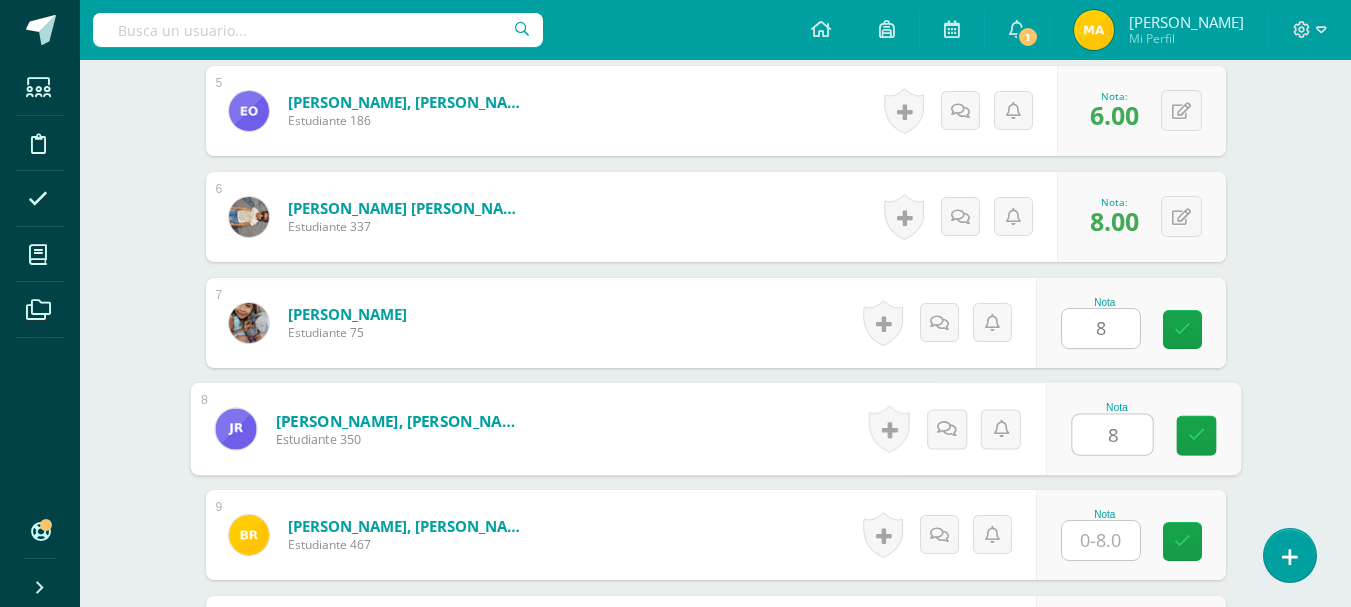 click on "8" at bounding box center (1112, 435) 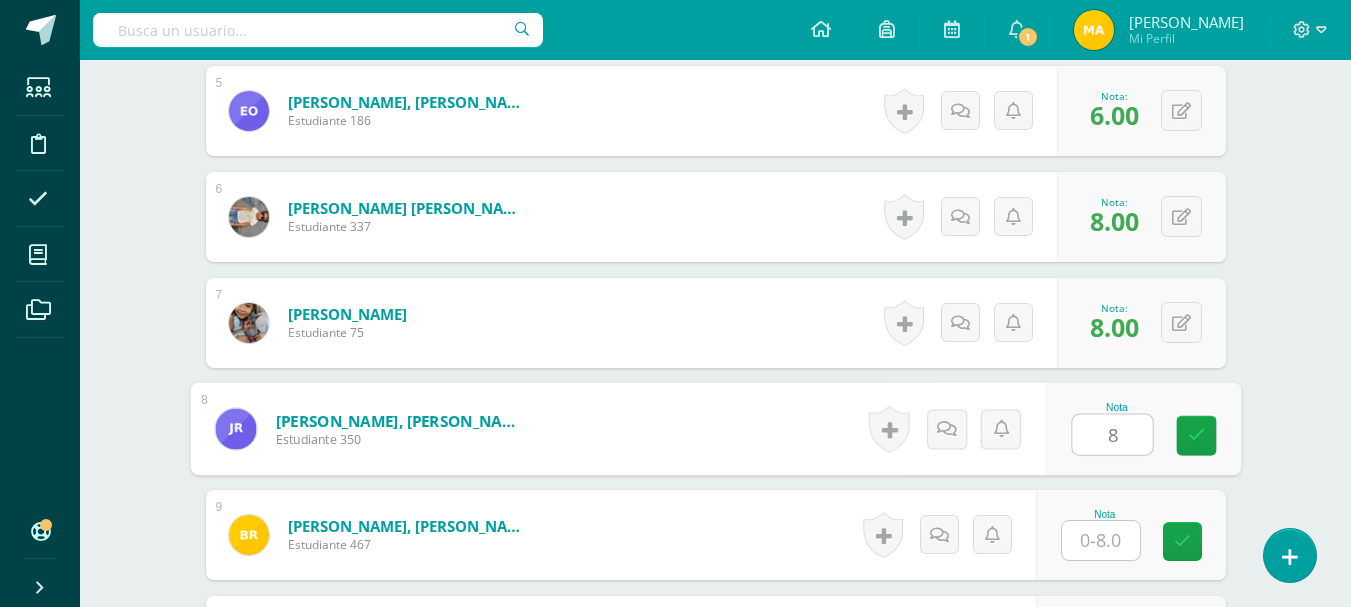 type on "8" 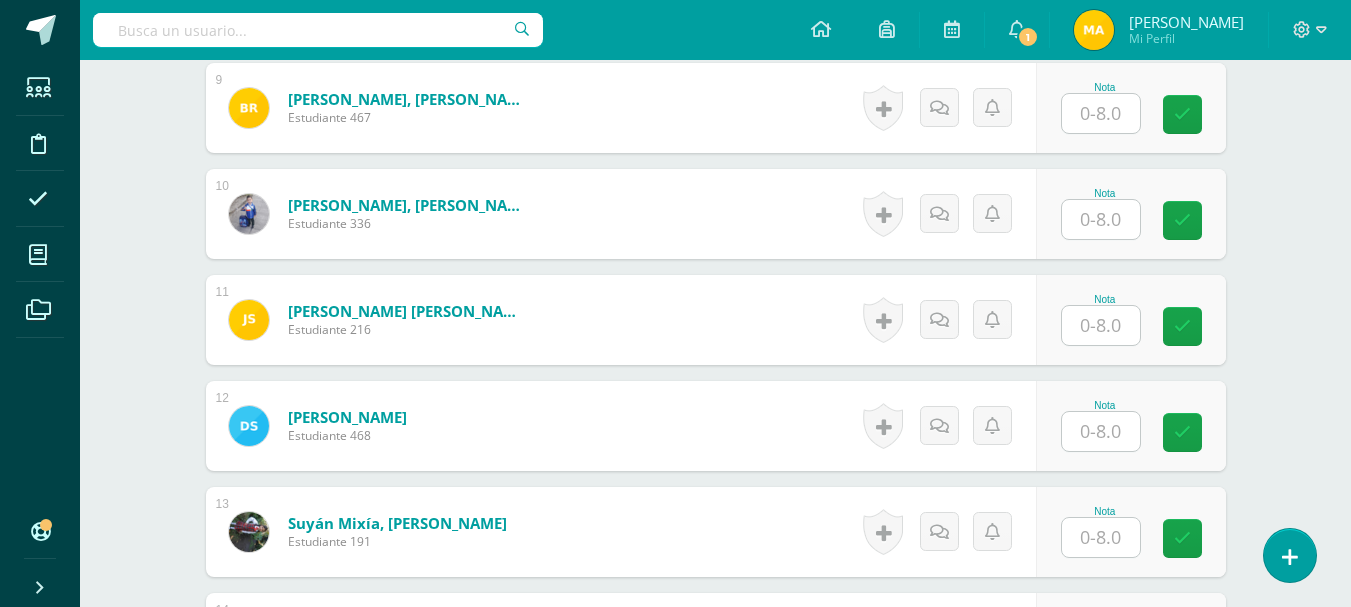 scroll, scrollTop: 1489, scrollLeft: 0, axis: vertical 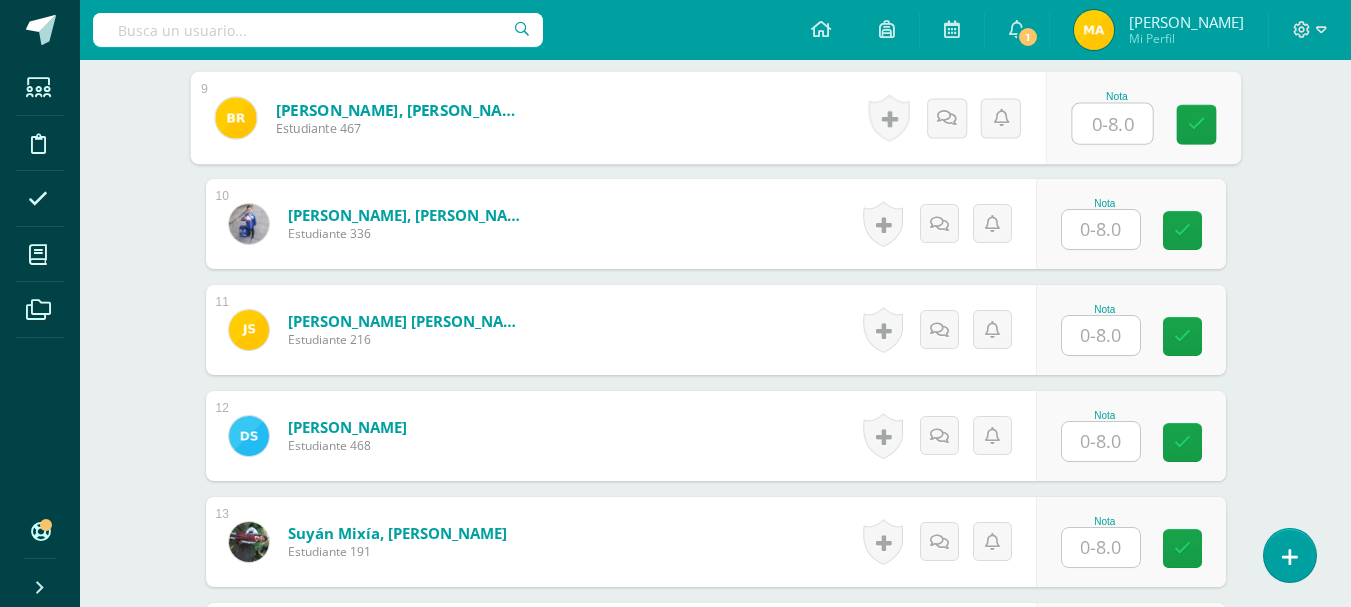 click at bounding box center (1112, 124) 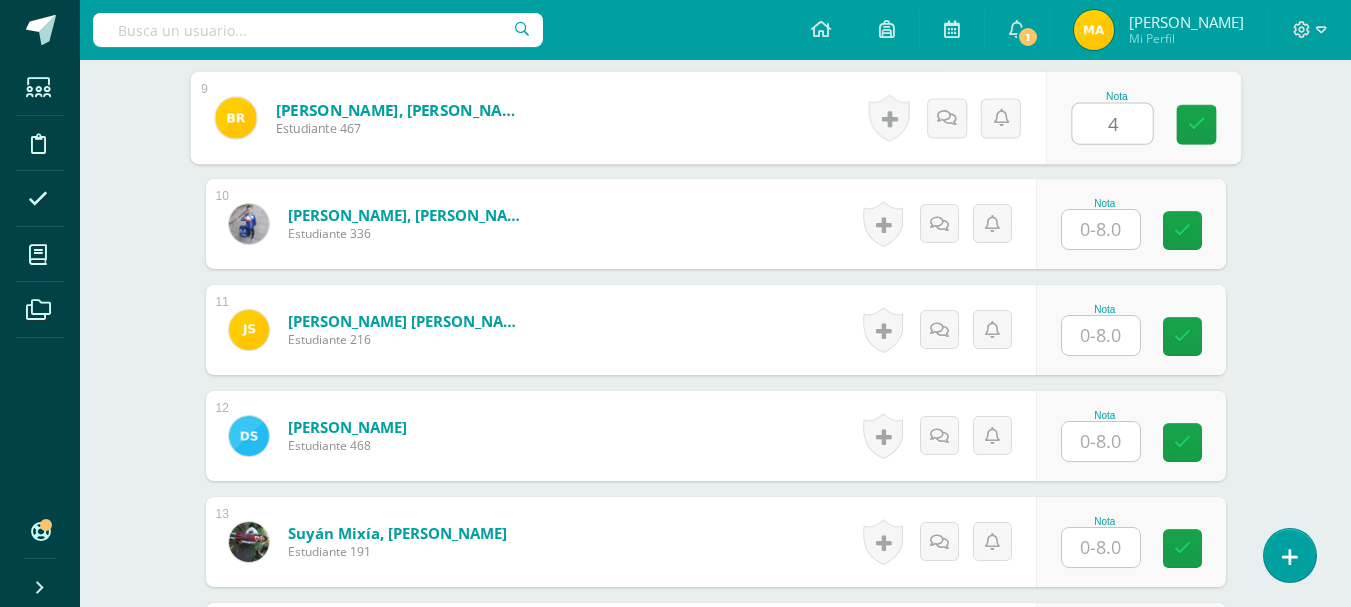 type on "4" 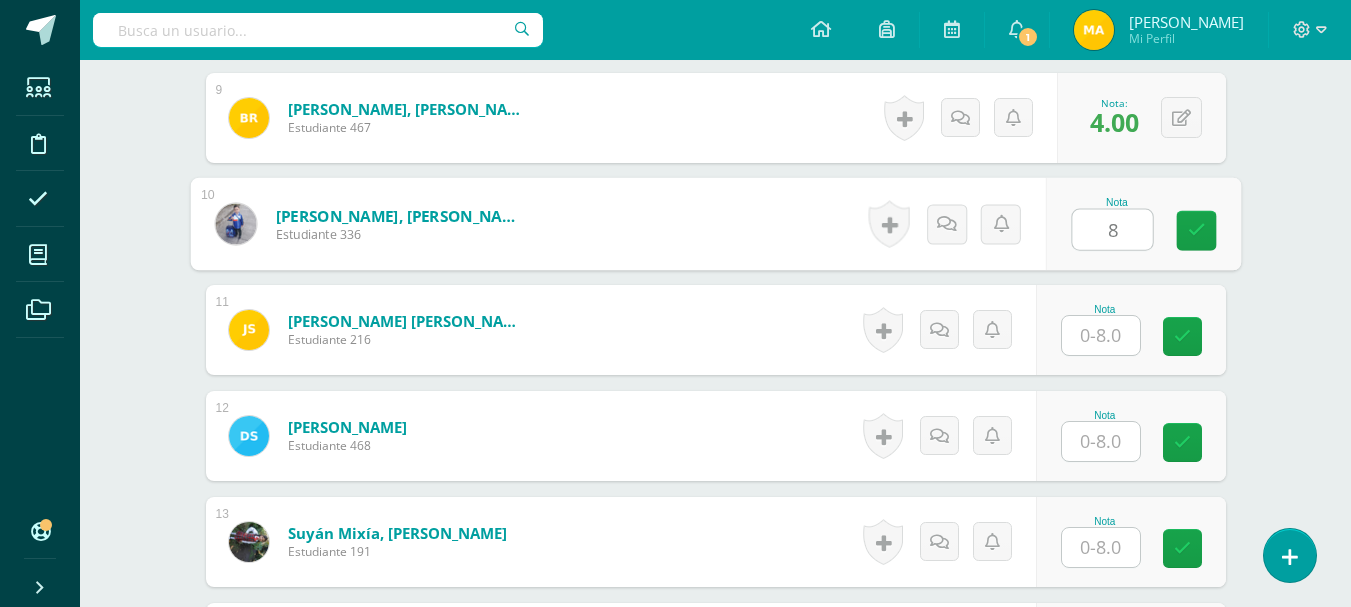 type on "8" 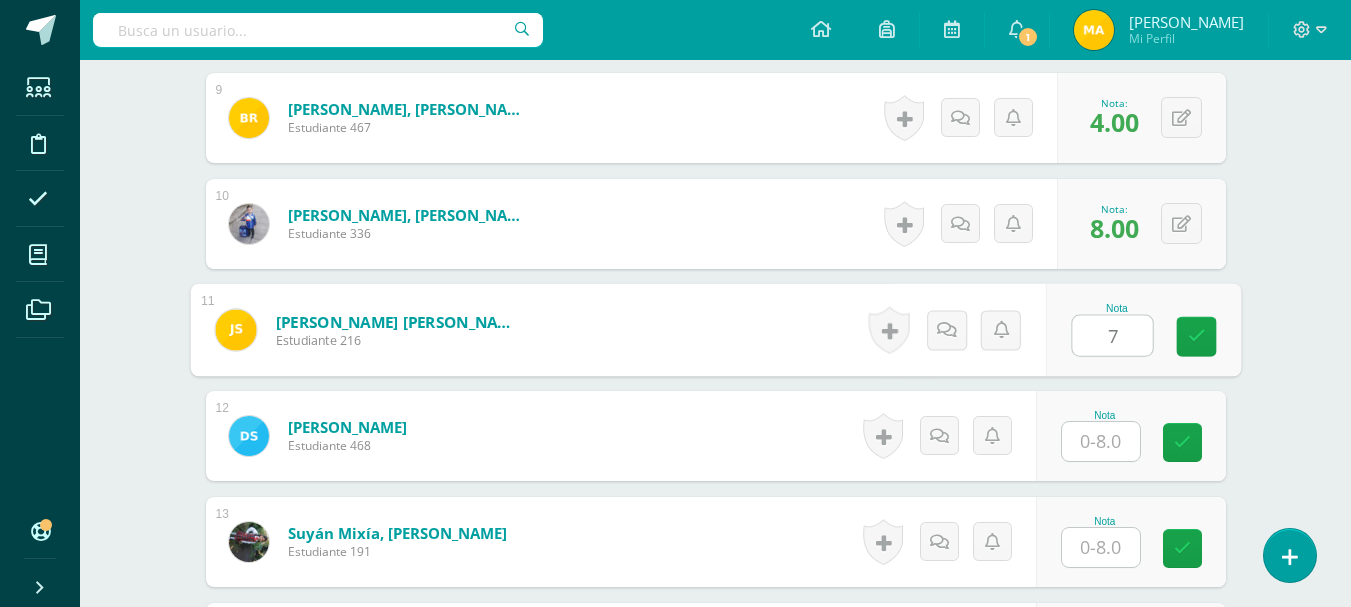 type on "7" 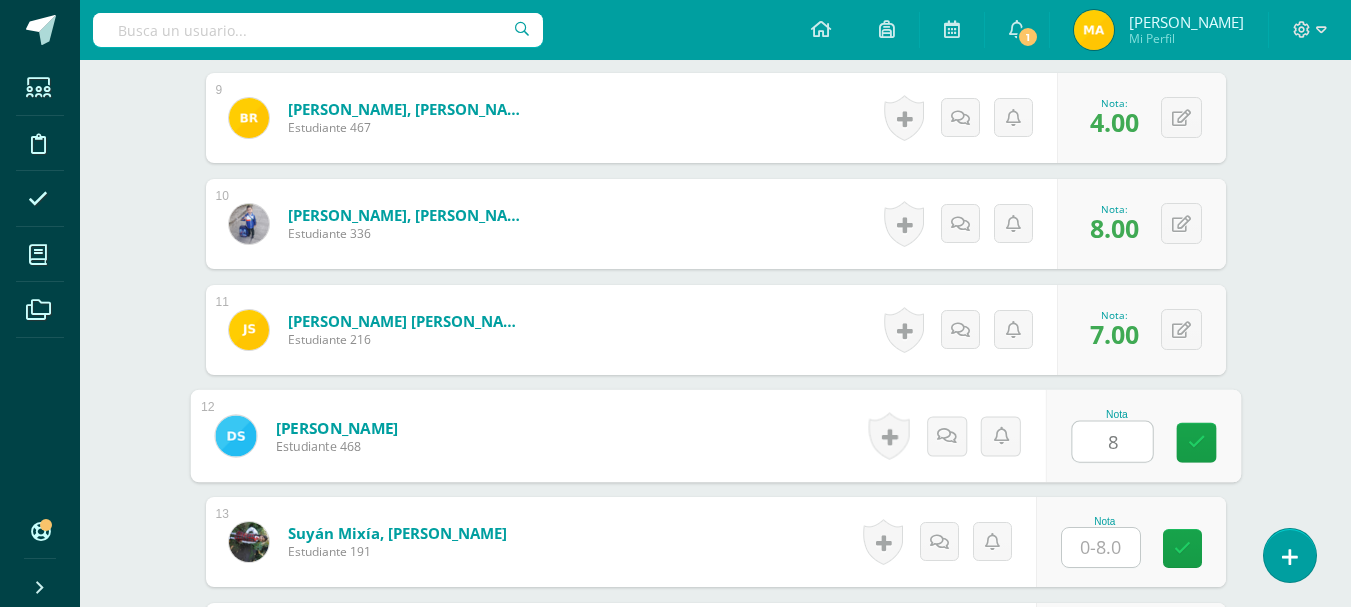 type on "8" 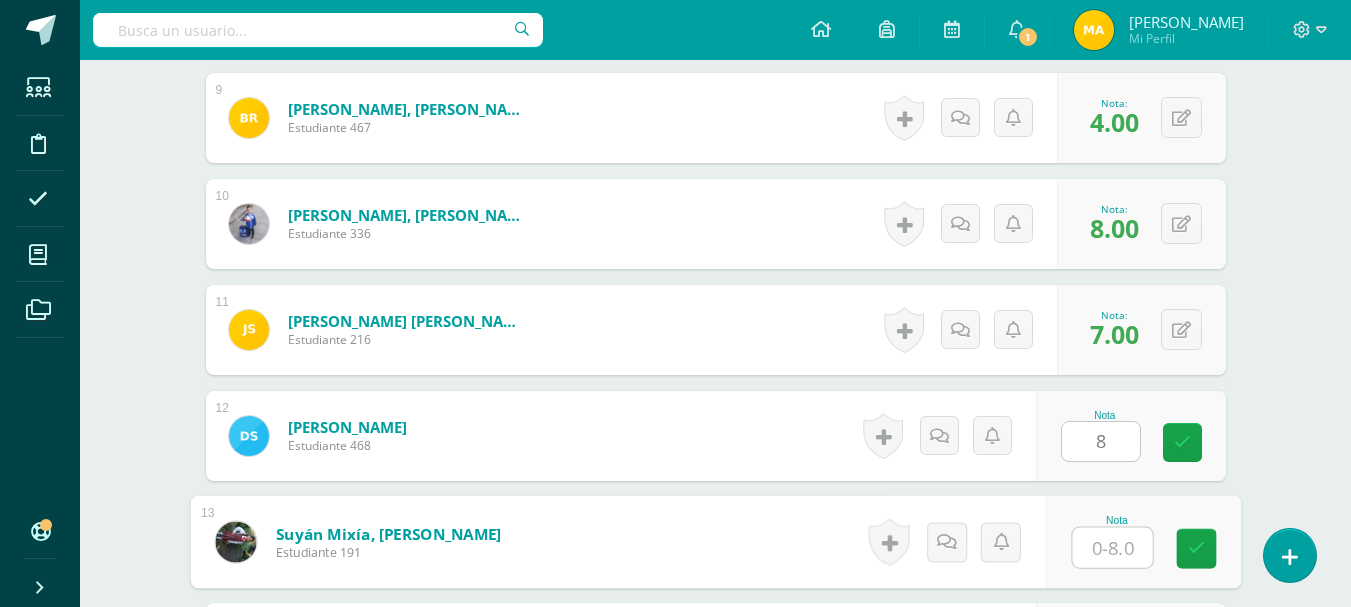 click at bounding box center (1112, 548) 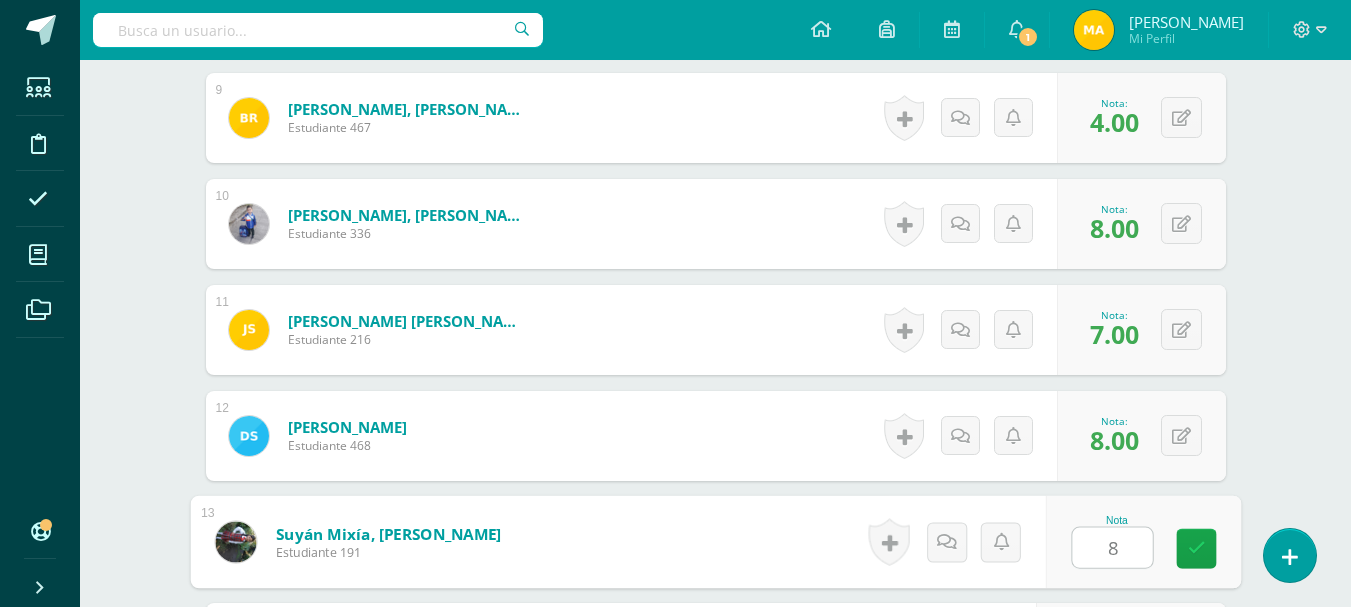 type on "8" 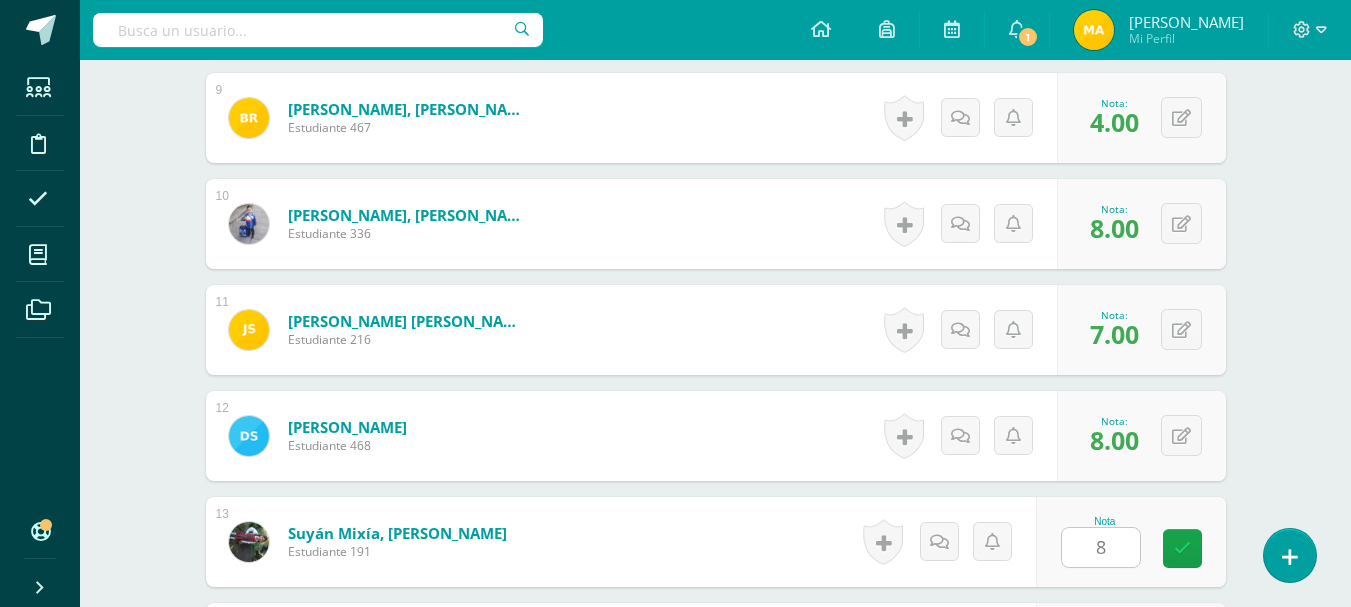 click on "Comunicación y Lenguaje
Primero Primaria "B"
Herramientas
Detalle de asistencias
Actividad
Anuncios
Actividades
Estudiantes
Planificación
Dosificación
Conferencias
¿Estás seguro que quieres  eliminar  esta actividad?
Esto borrará la actividad y cualquier nota que hayas registrado
permanentemente. Esta acción no se puede revertir. Cancelar Eliminar
Administración de escalas de valoración
escala de valoración
Aún no has creado una escala de valoración.
Cancelar Agregar nueva escala de valoración: Cancelar     Mostrar todos 1" at bounding box center [715, 11] 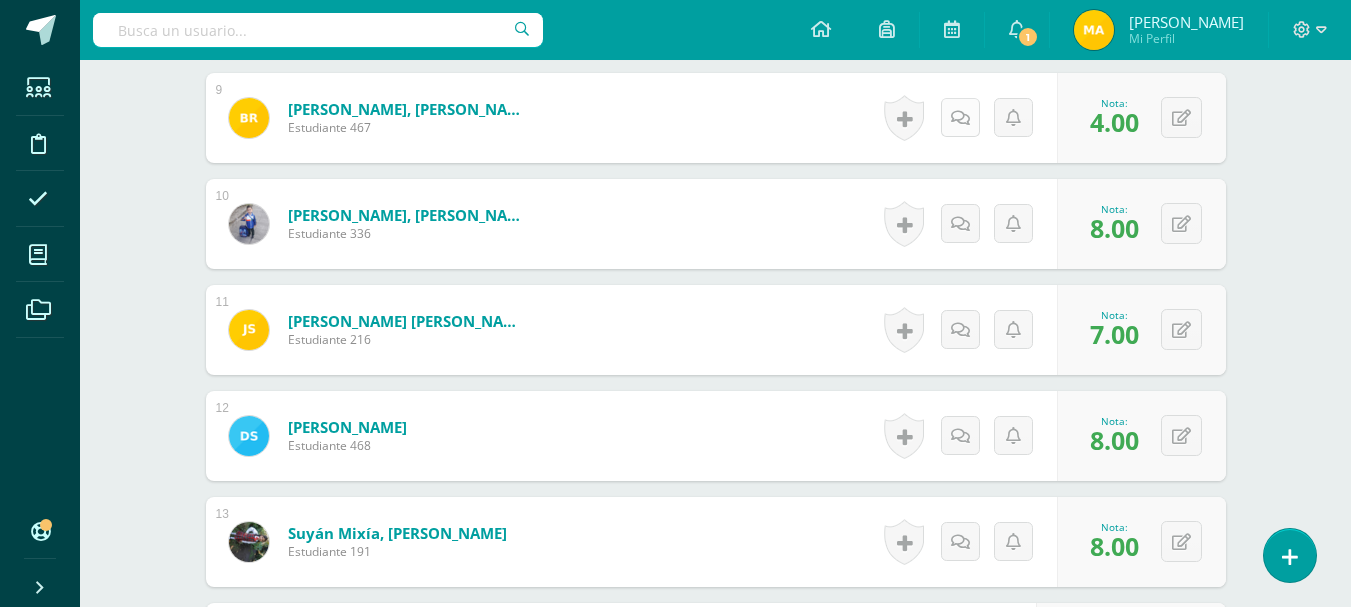 click at bounding box center [960, 118] 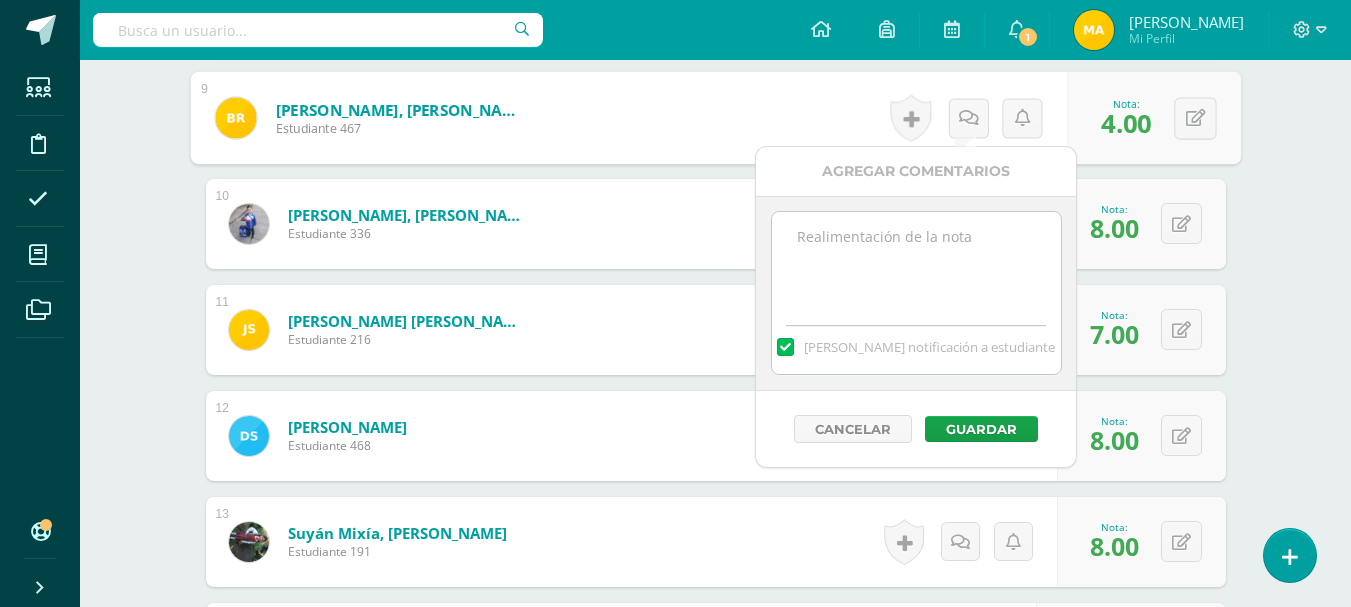click at bounding box center (916, 262) 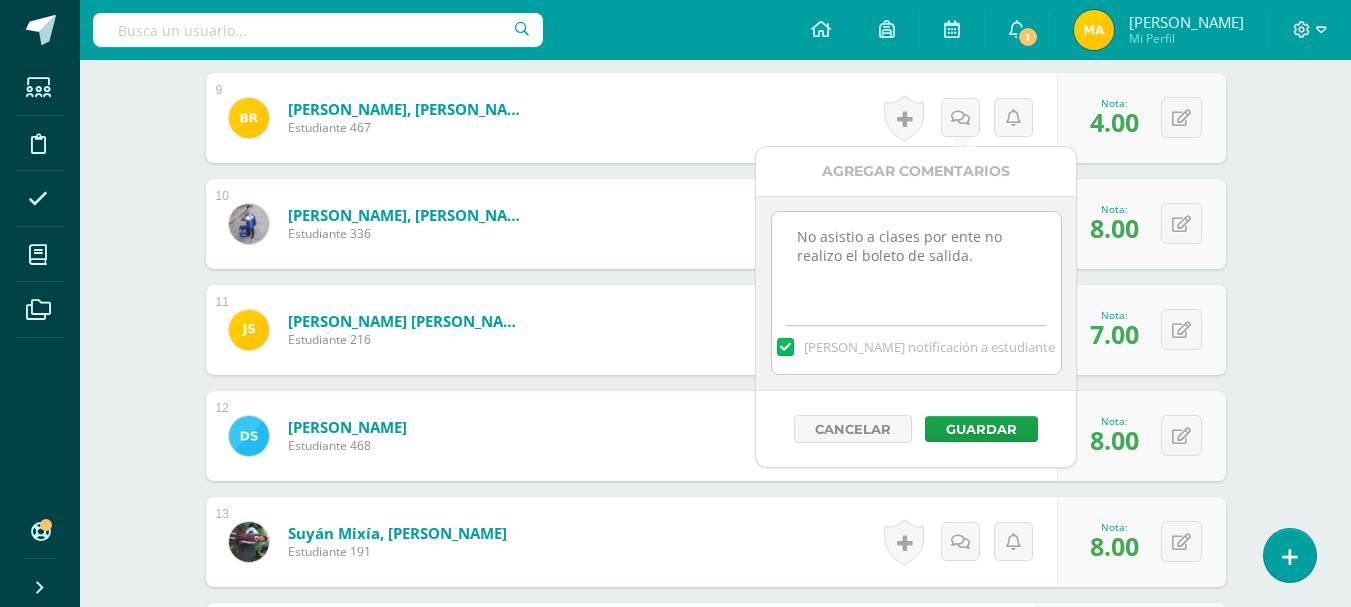 click on "No asistio a clases por ente no realizo el boleto de salida." at bounding box center [916, 262] 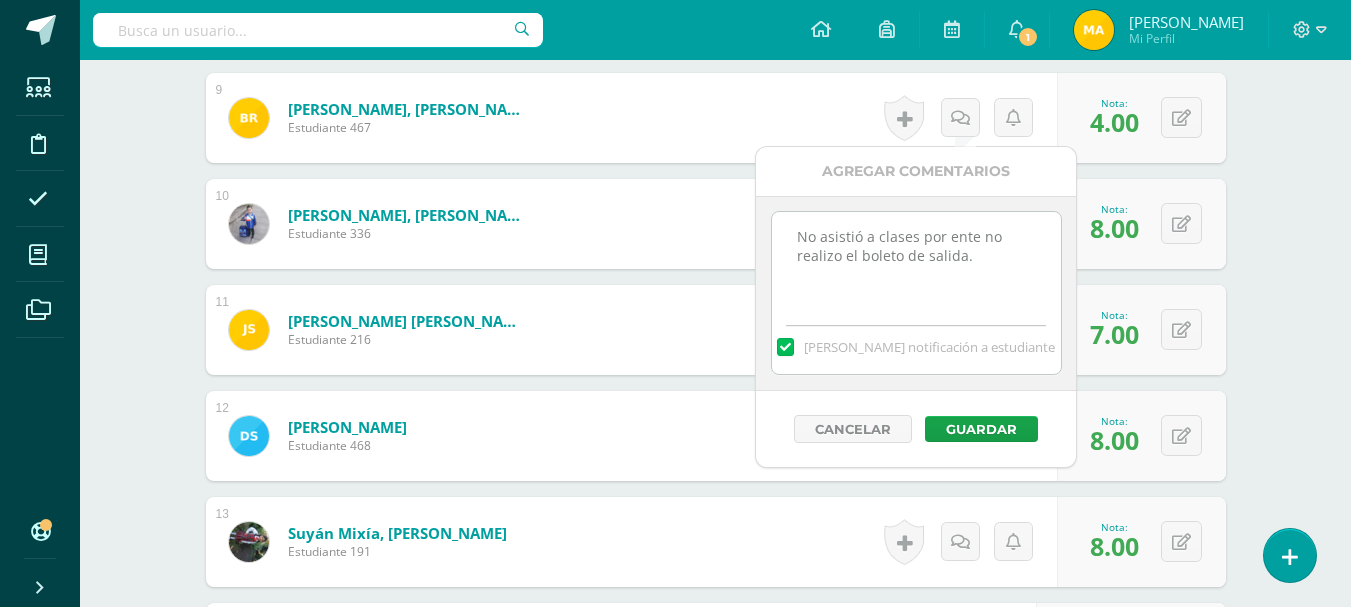 click on "No asistió a clases por ente no realizo el boleto de salida." at bounding box center (916, 262) 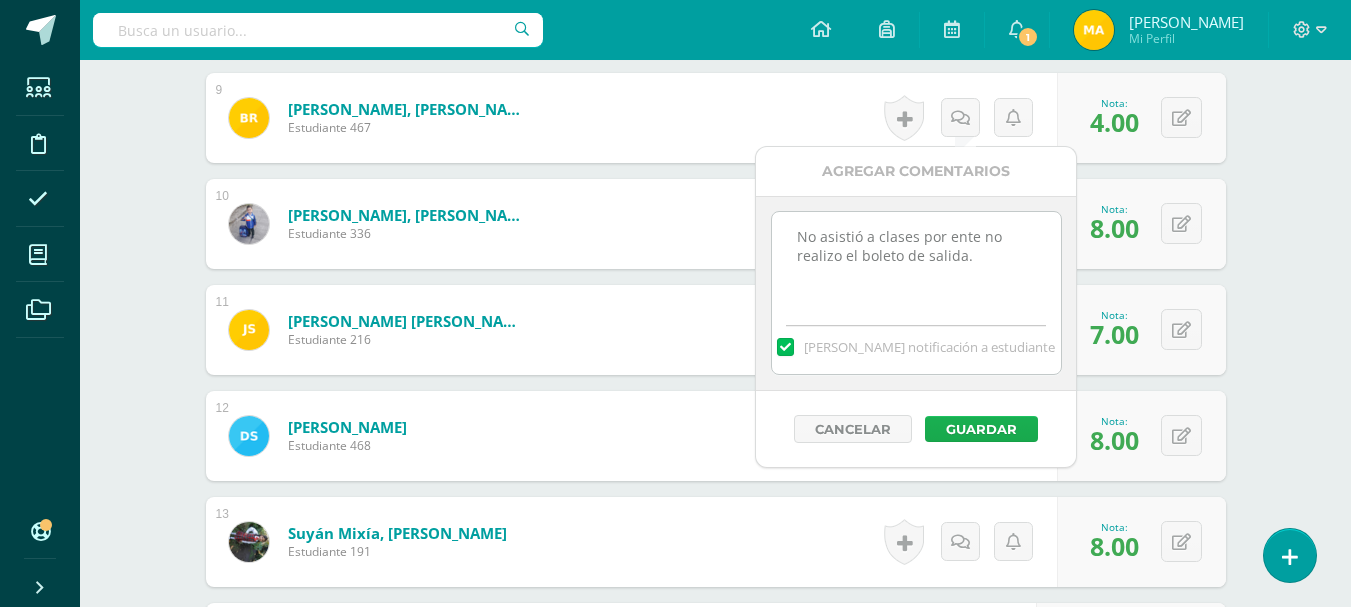 type on "No asistió a clases por ente no realizo el boleto de salida." 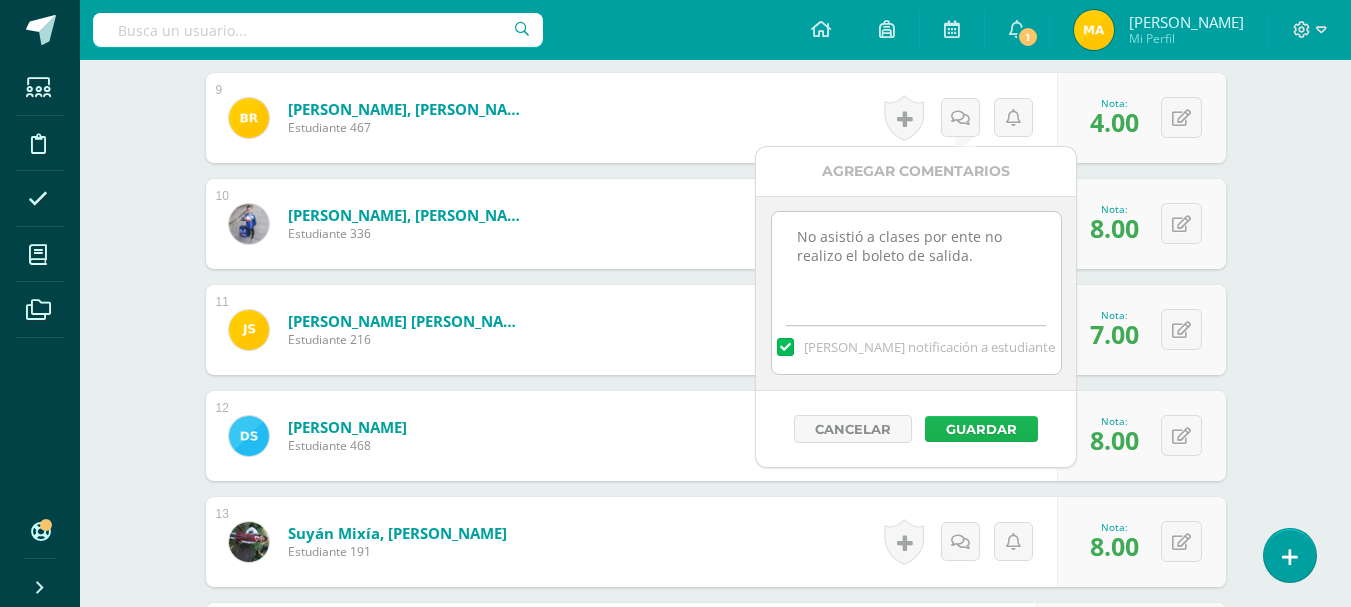 click on "Guardar" at bounding box center (981, 429) 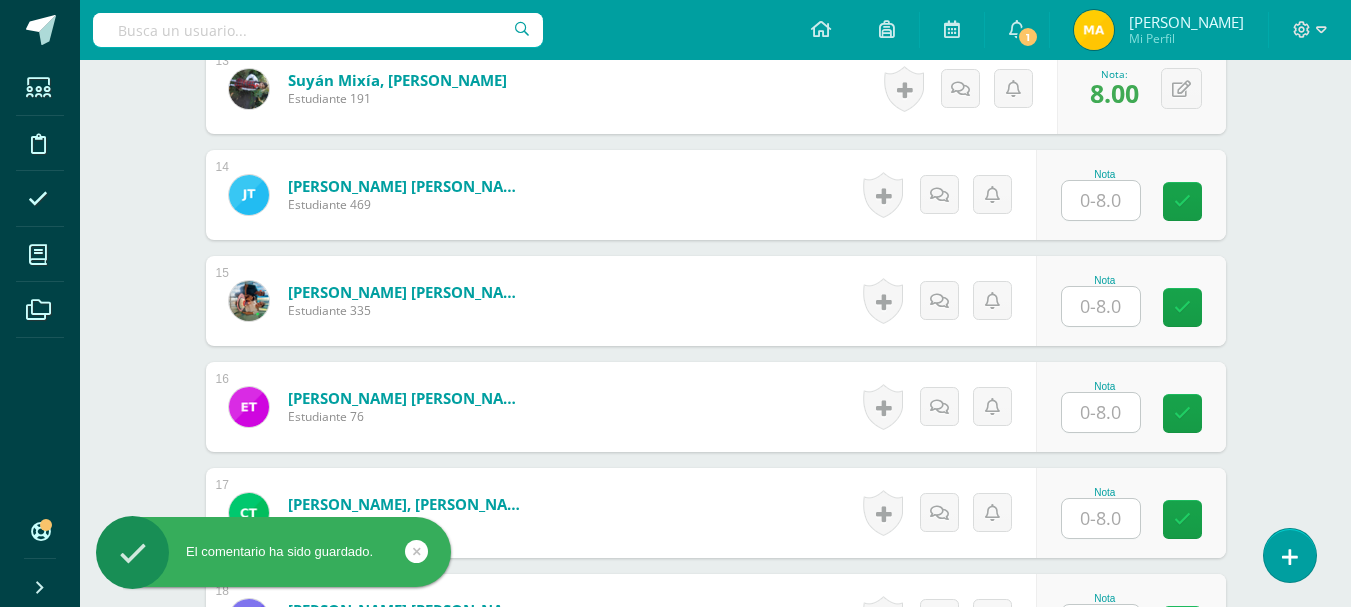 scroll, scrollTop: 1937, scrollLeft: 0, axis: vertical 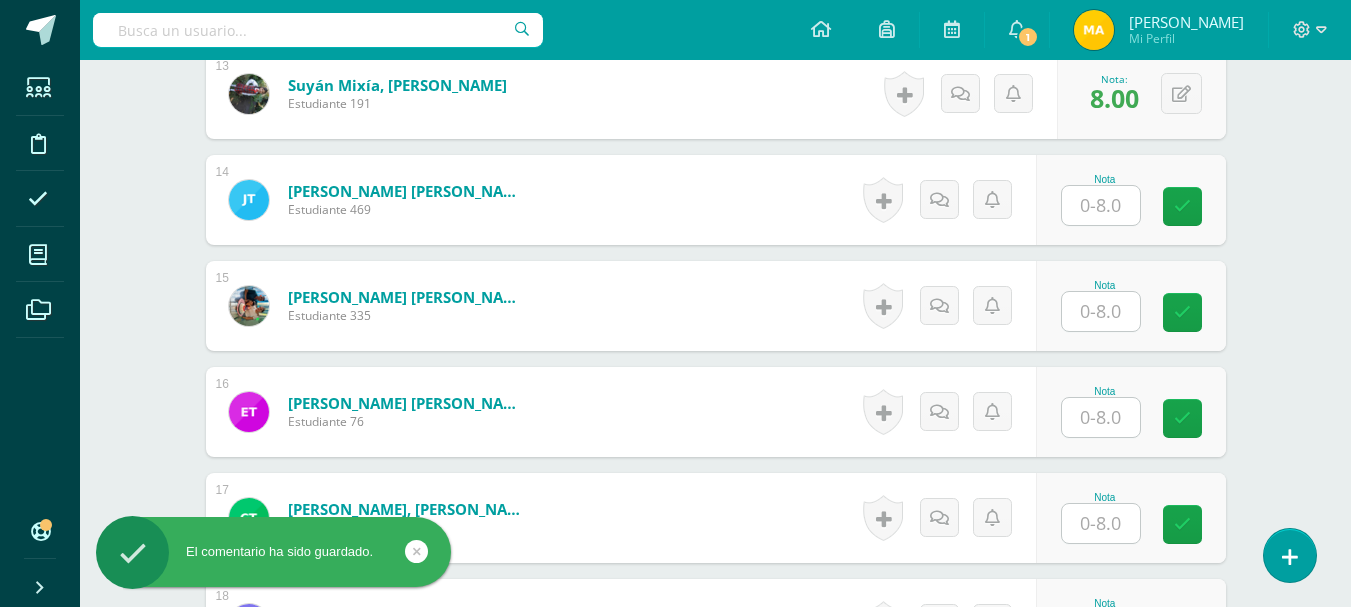 click at bounding box center (1101, 205) 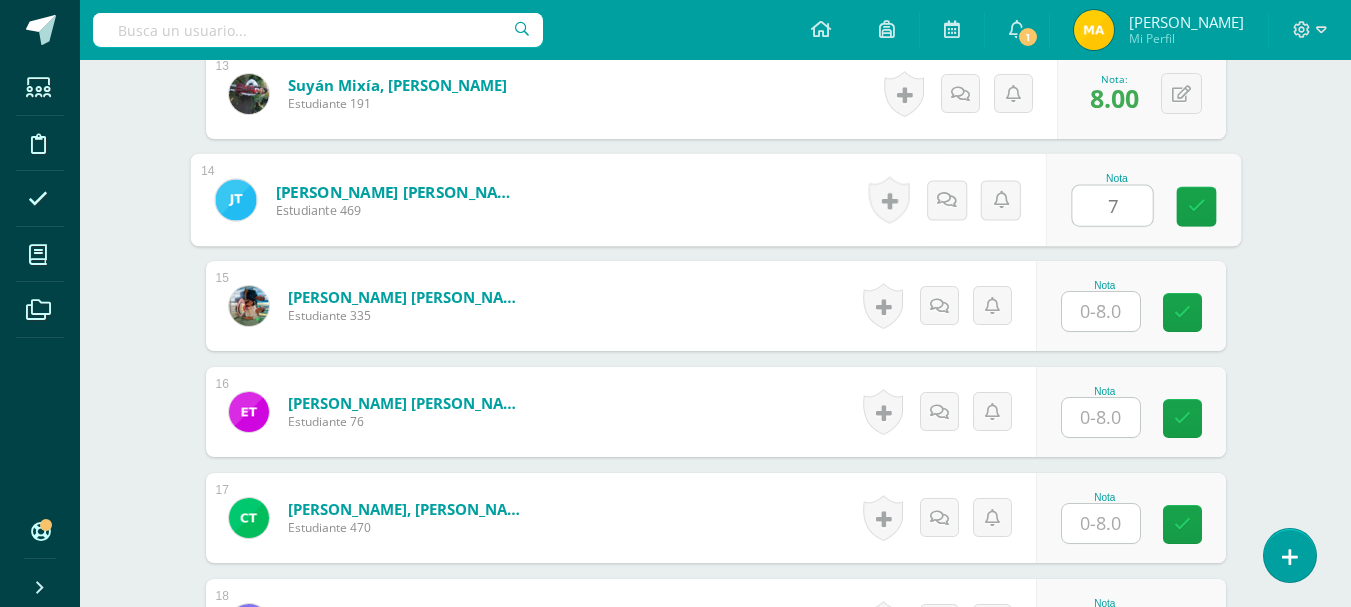 type on "7" 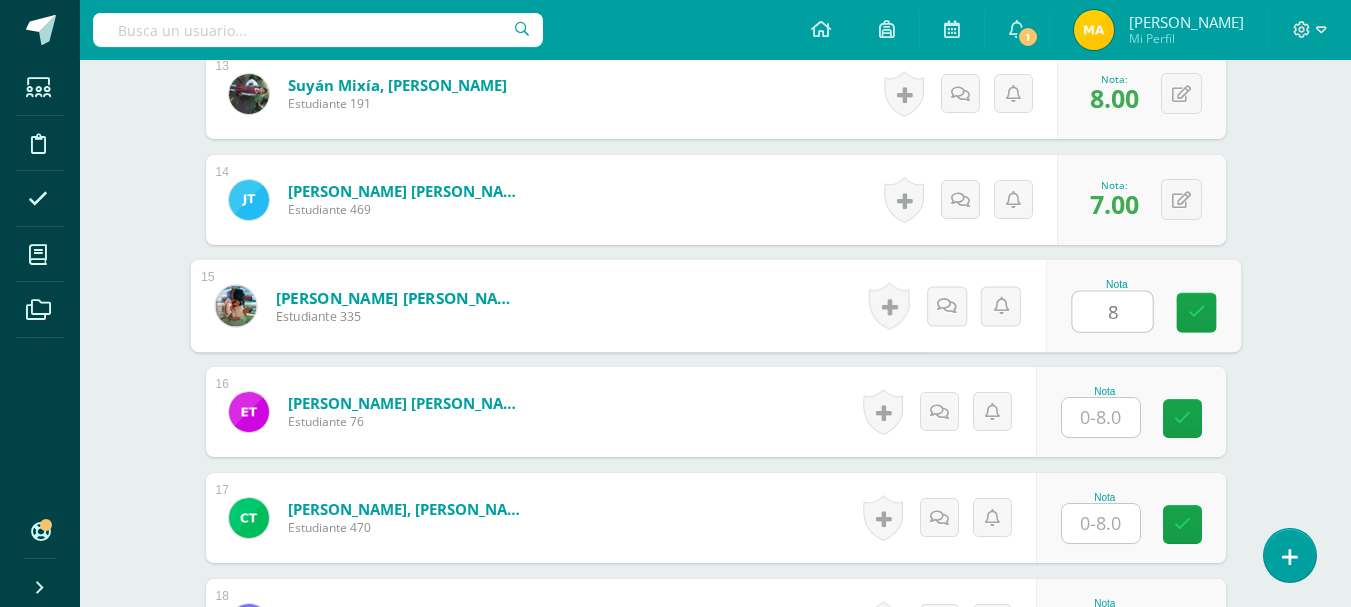 type on "8" 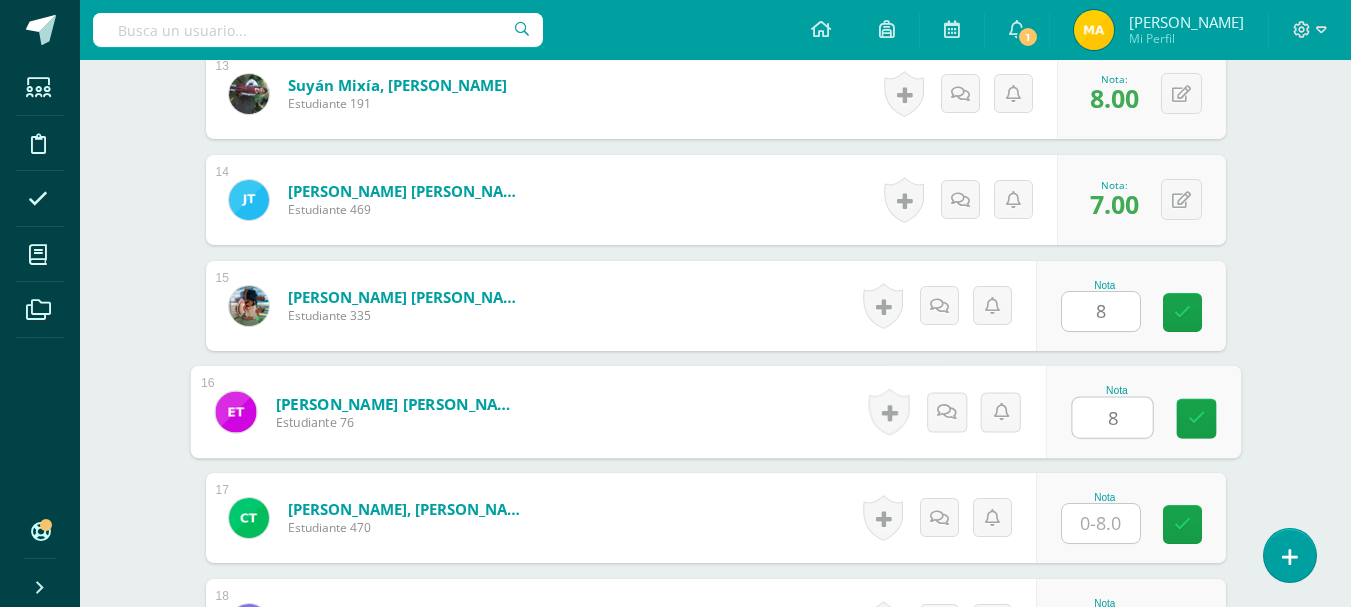 click on "8" at bounding box center (1112, 418) 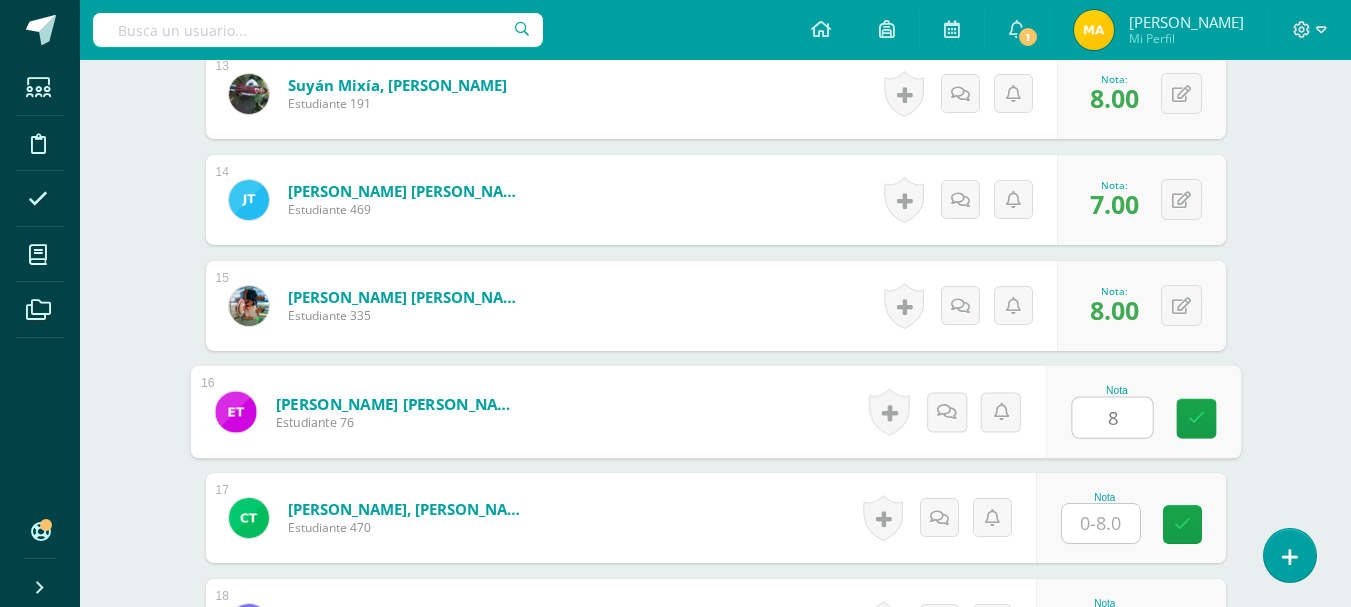 type on "8" 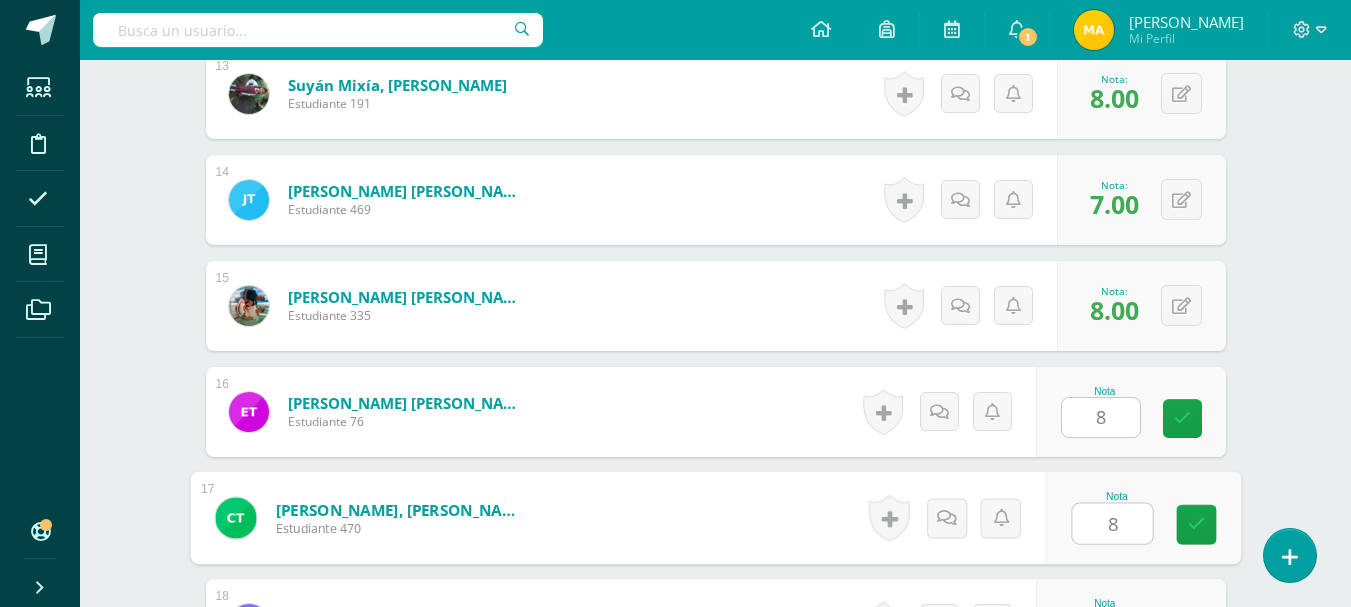 click on "8" at bounding box center [1112, 524] 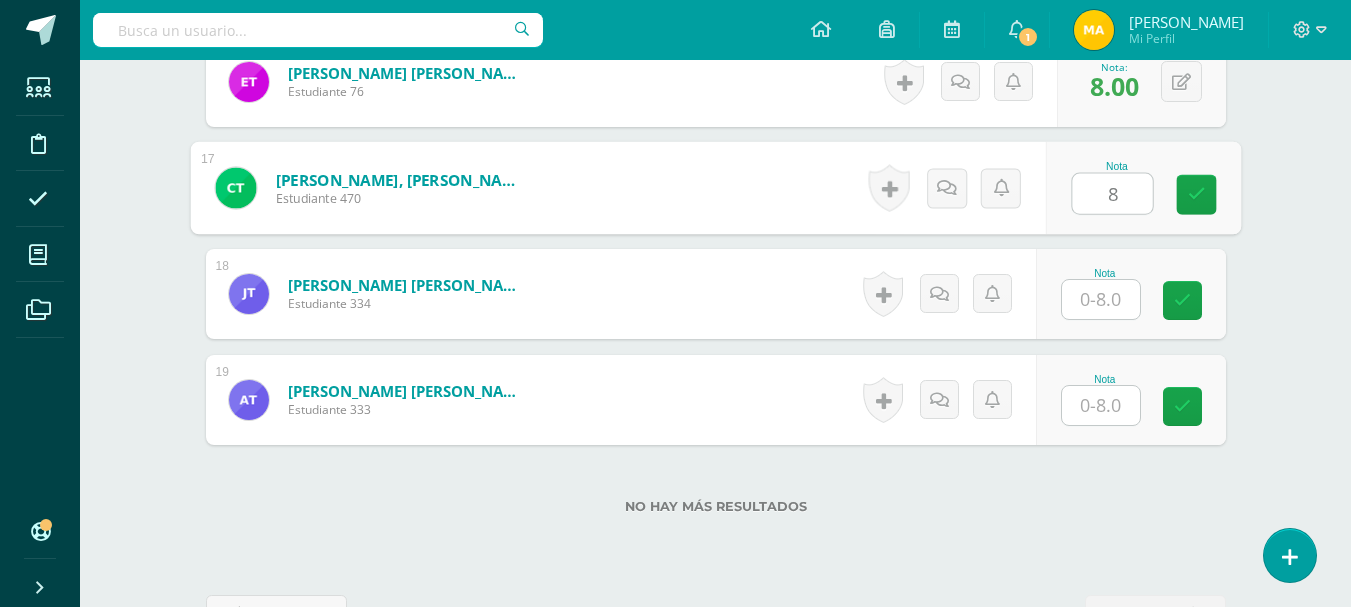 scroll, scrollTop: 2272, scrollLeft: 0, axis: vertical 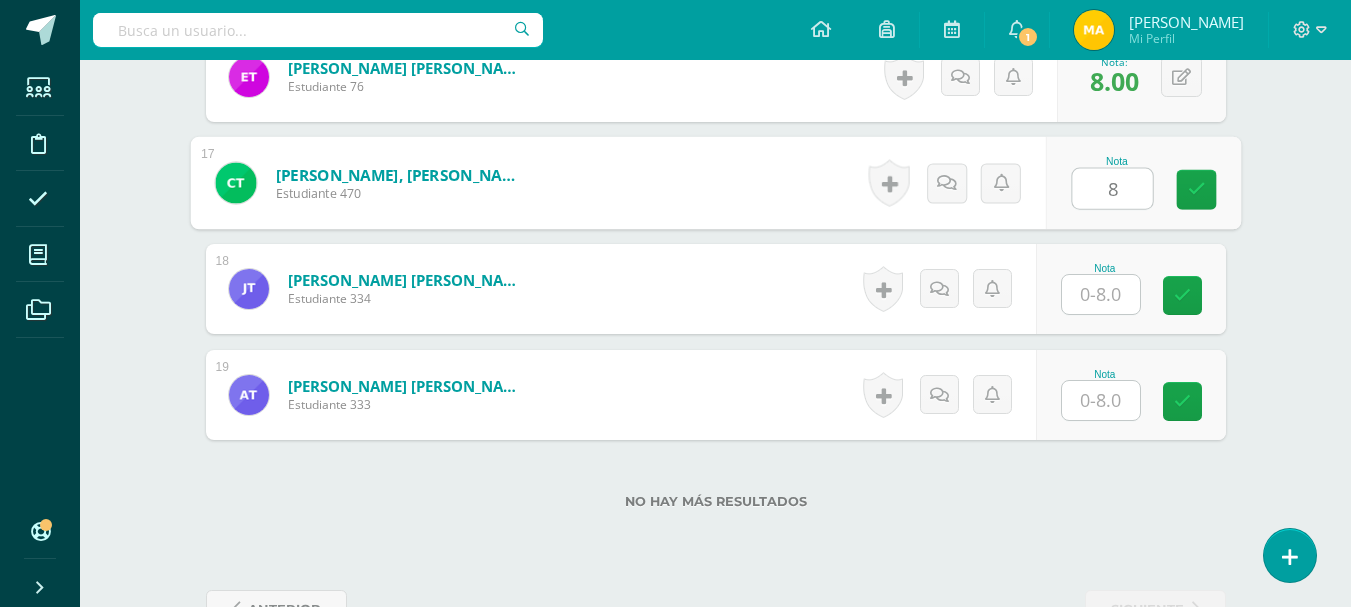type on "8" 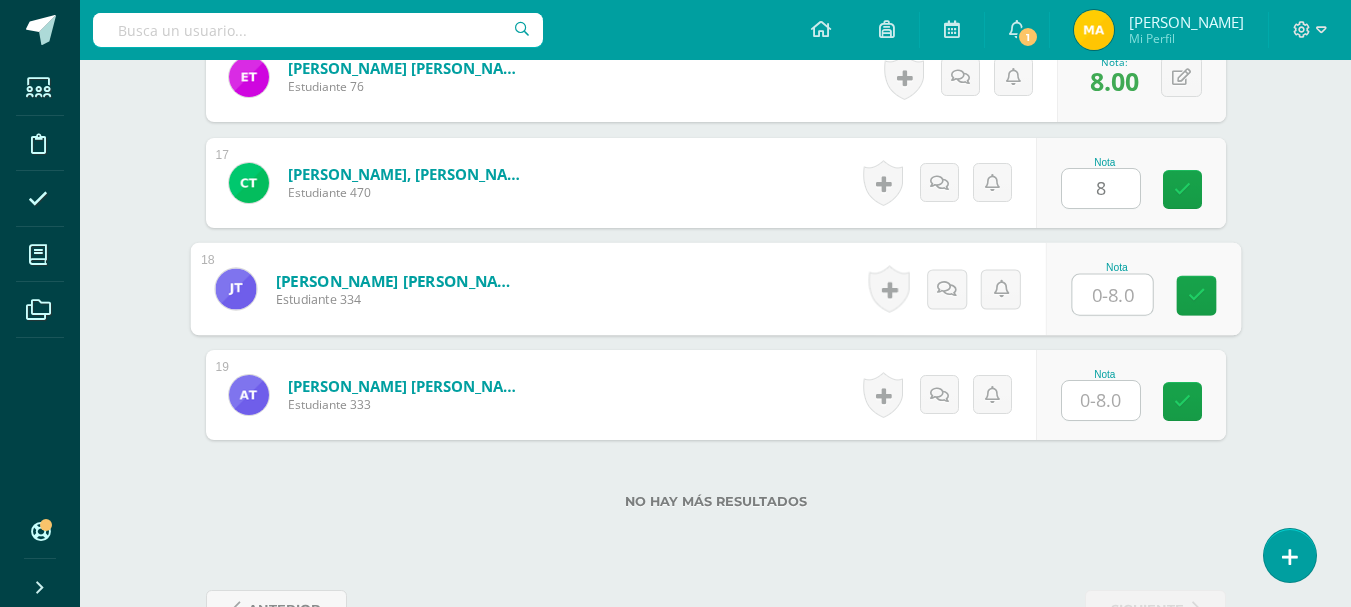click at bounding box center (1112, 295) 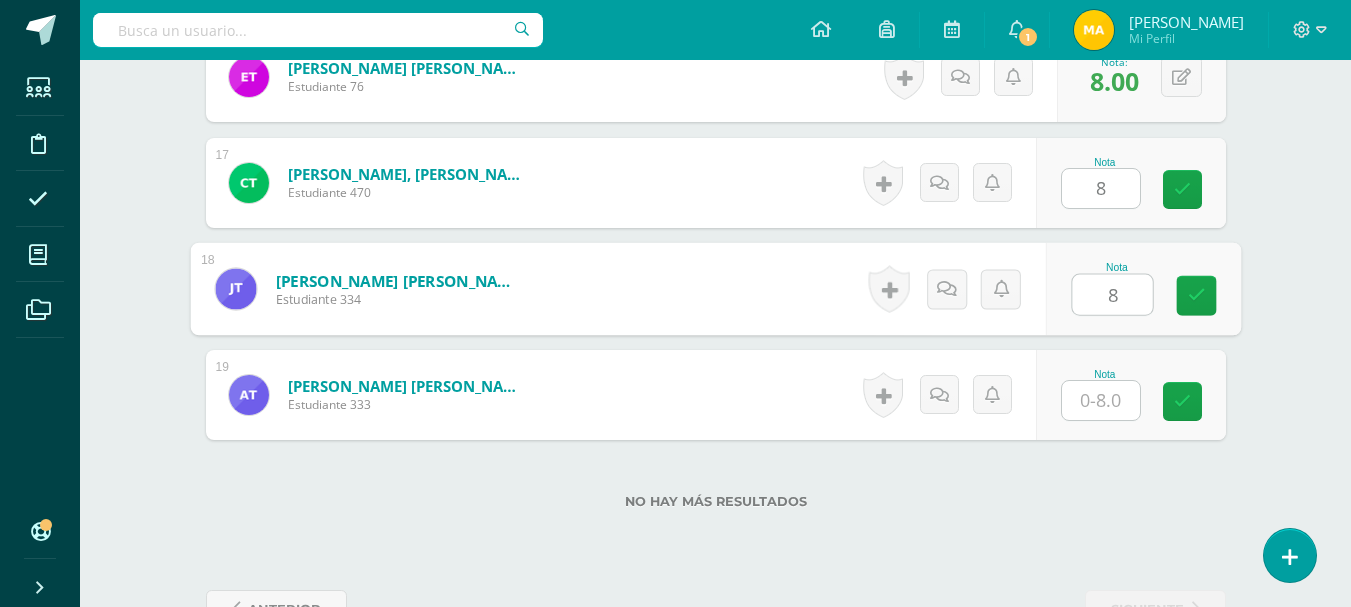 type on "8" 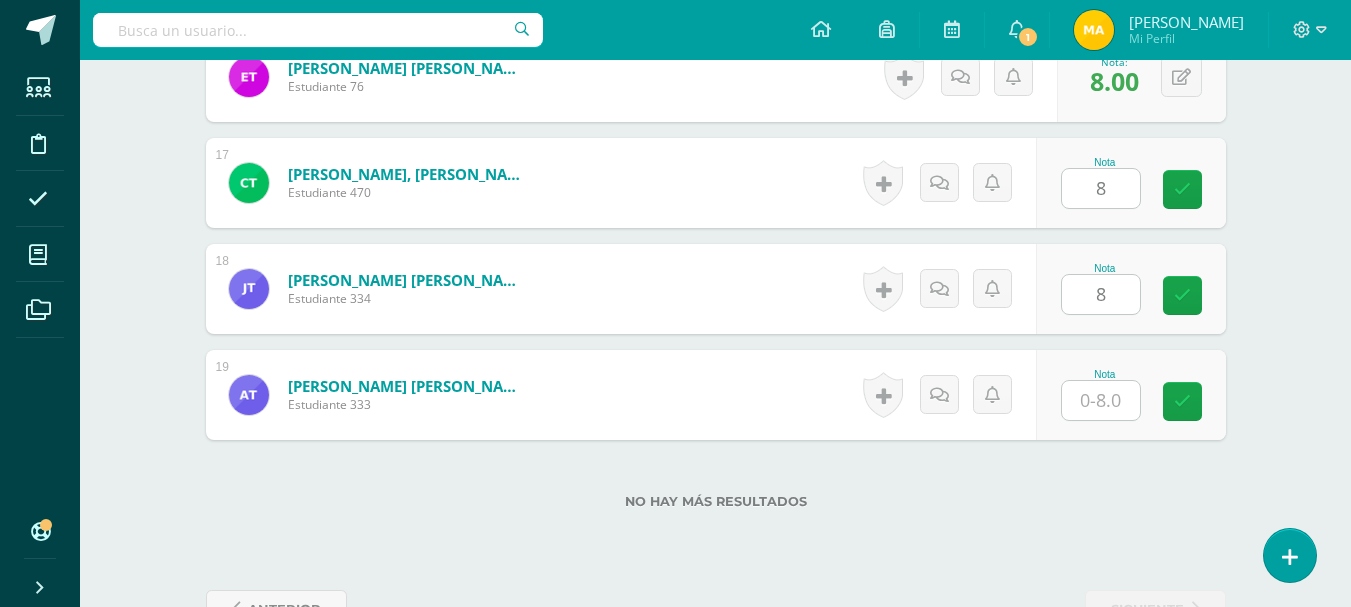 drag, startPoint x: 1109, startPoint y: 430, endPoint x: 1129, endPoint y: 400, distance: 36.05551 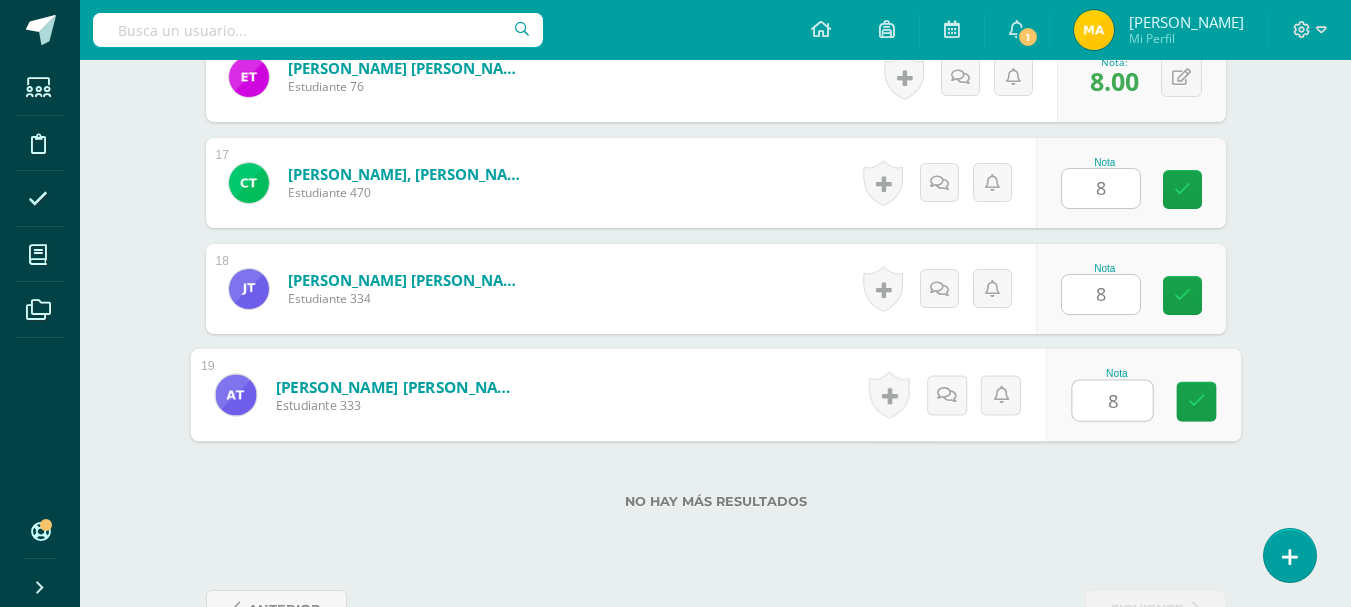 type on "8" 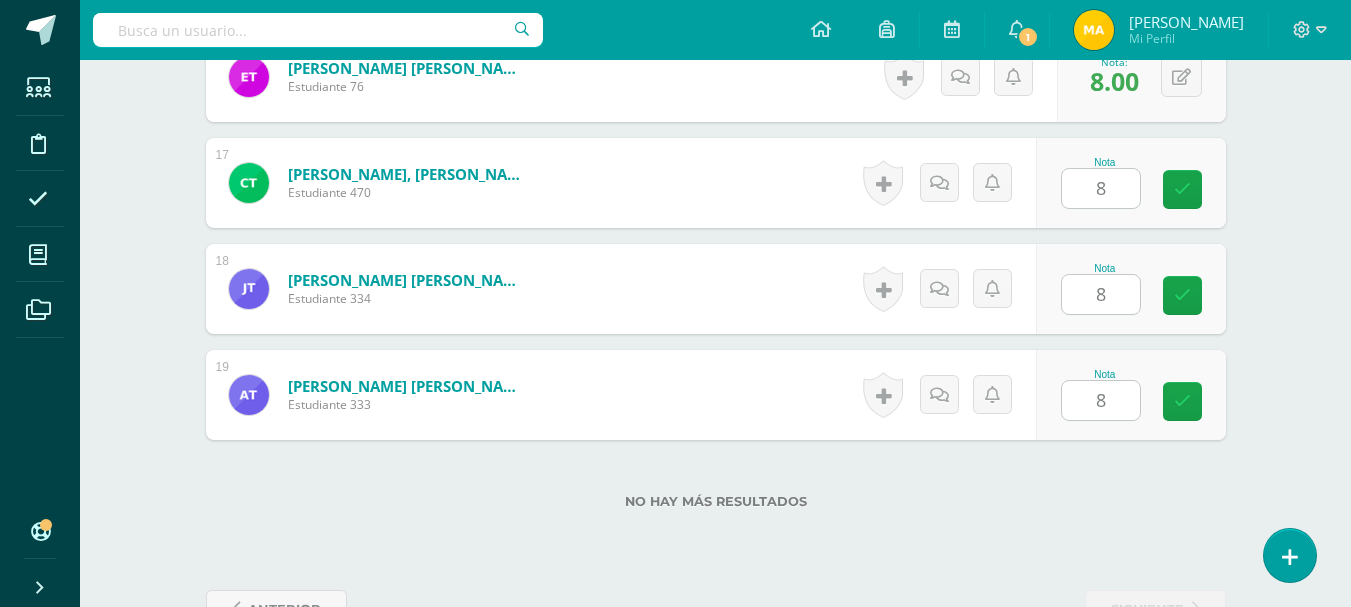 click on "Nota
8" at bounding box center (1131, 395) 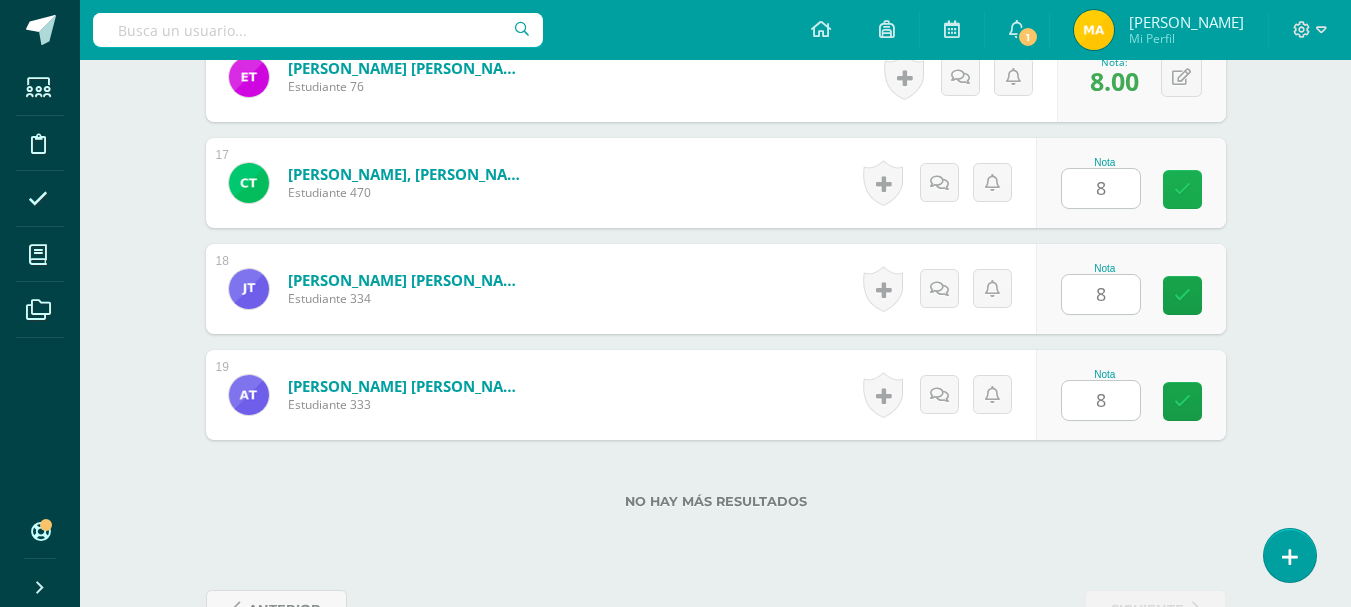 click at bounding box center [1182, 189] 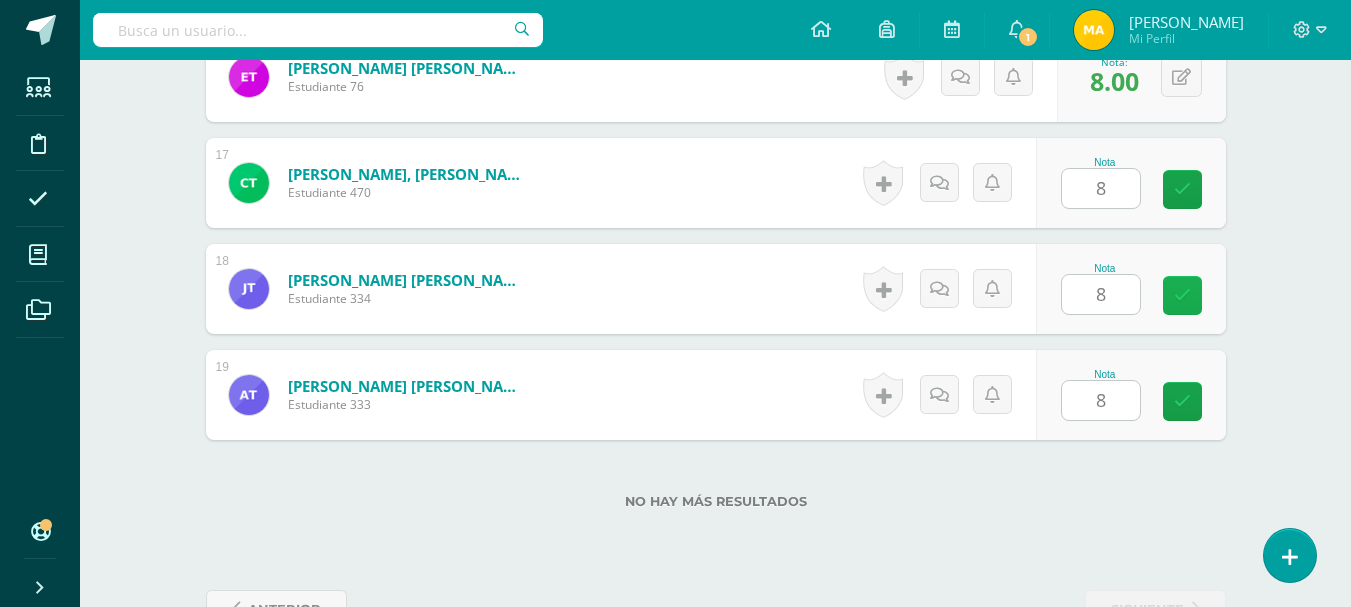 click at bounding box center [1182, 295] 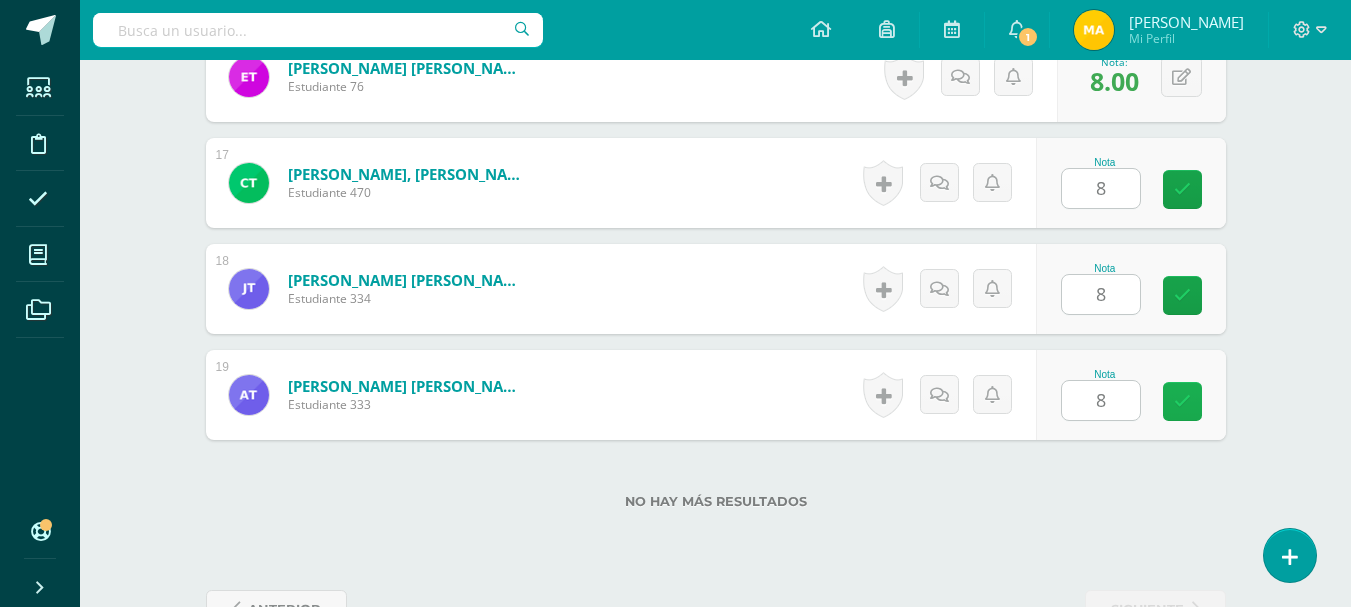 click at bounding box center [1182, 401] 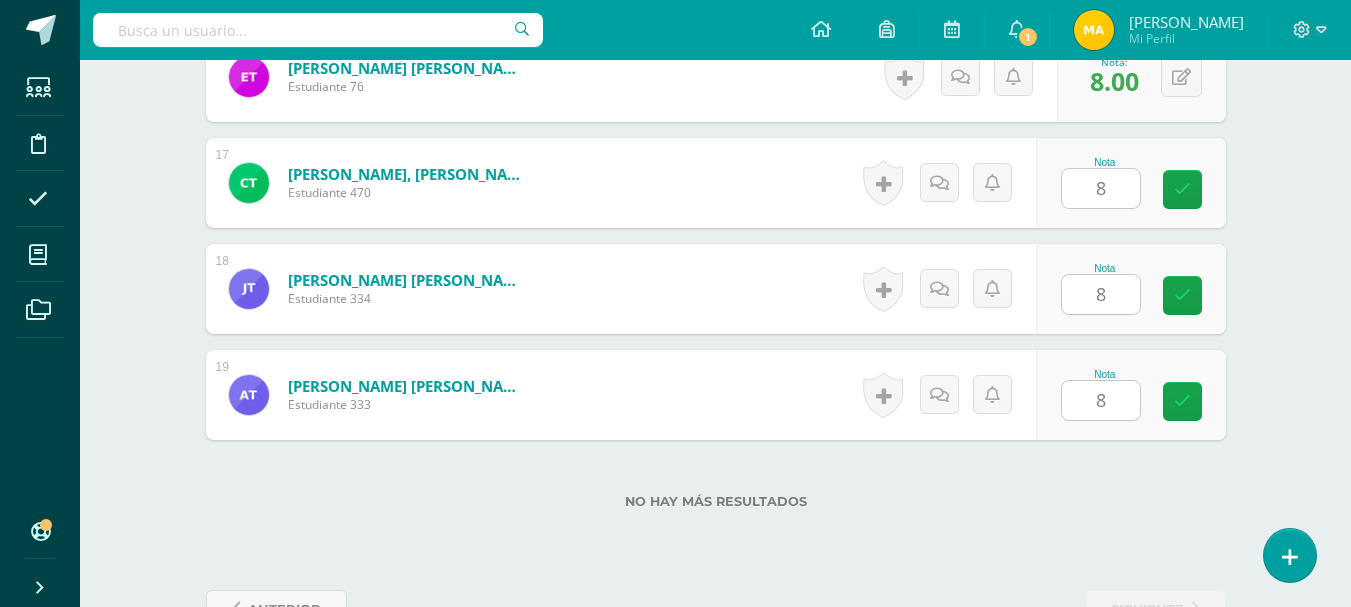 click on "Comunicación y Lenguaje
Primero Primaria "B"
Herramientas
Detalle de asistencias
Actividad
Anuncios
Actividades
Estudiantes
Planificación
Dosificación
Conferencias
¿Estás seguro que quieres  eliminar  esta actividad?
Esto borrará la actividad y cualquier nota que hayas registrado
permanentemente. Esta acción no se puede revertir. Cancelar Eliminar
Administración de escalas de valoración
escala de valoración
Aún no has creado una escala de valoración.
Cancelar Agregar nueva escala de valoración: Cancelar     Mostrar todos 1" at bounding box center (715, -772) 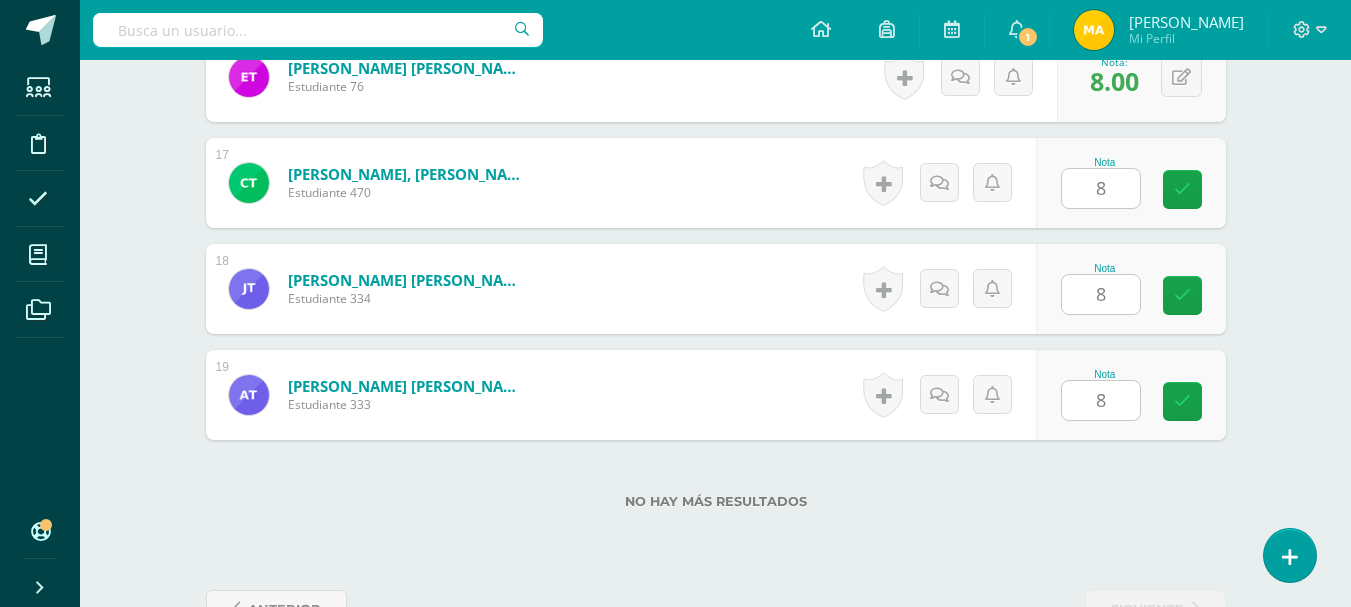click on "Comunicación y Lenguaje
Primero Primaria "B"
Herramientas
Detalle de asistencias
Actividad
Anuncios
Actividades
Estudiantes
Planificación
Dosificación
Conferencias
¿Estás seguro que quieres  eliminar  esta actividad?
Esto borrará la actividad y cualquier nota que hayas registrado
permanentemente. Esta acción no se puede revertir. Cancelar Eliminar
Administración de escalas de valoración
escala de valoración
Aún no has creado una escala de valoración.
Cancelar Agregar nueva escala de valoración: Cancelar     Mostrar todos 1" at bounding box center (715, -772) 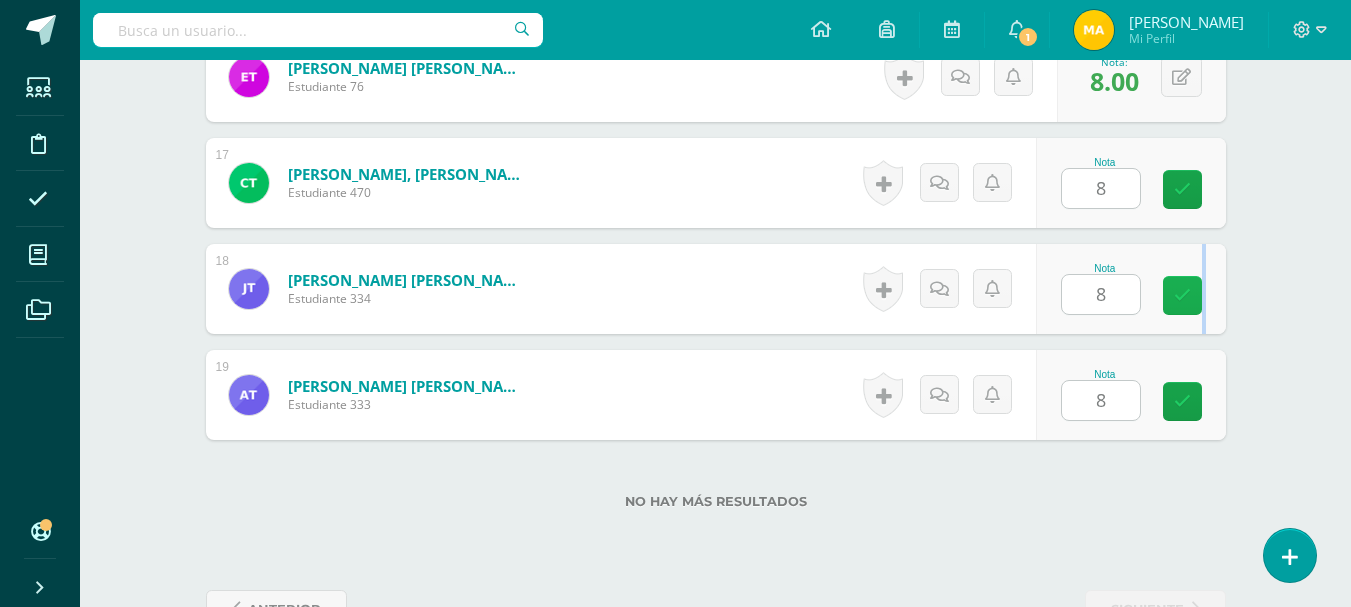 drag, startPoint x: 1208, startPoint y: 323, endPoint x: 1195, endPoint y: 304, distance: 23.021729 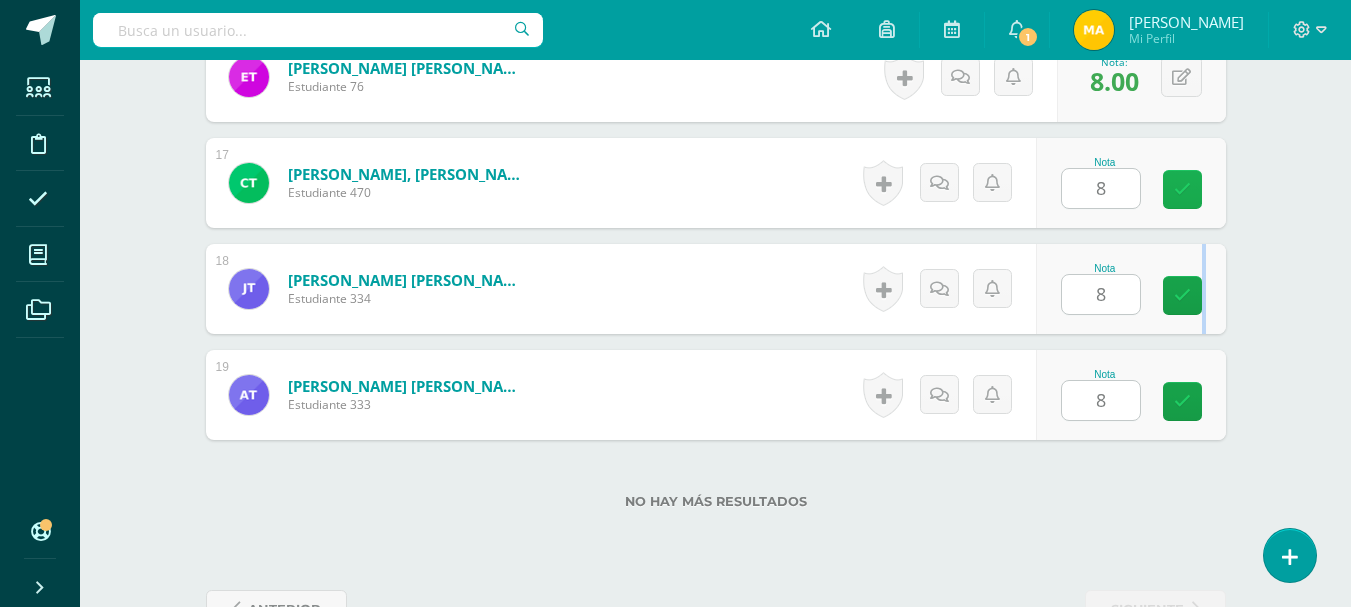 click at bounding box center [1182, 189] 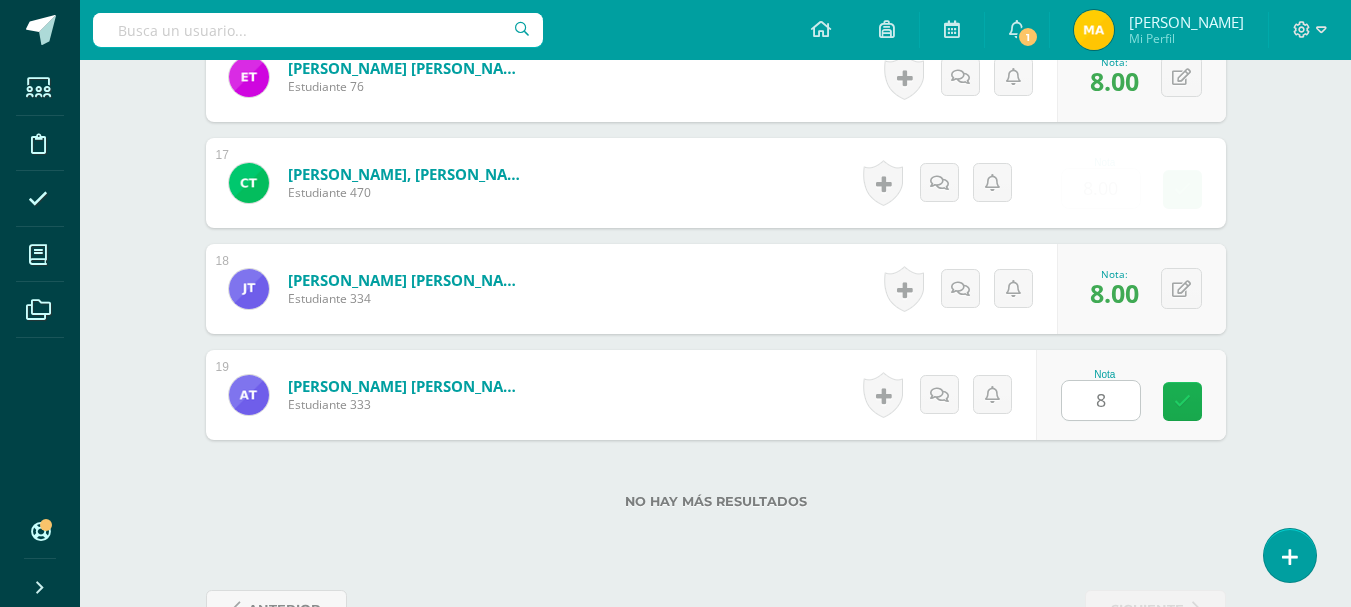 click at bounding box center [1182, 401] 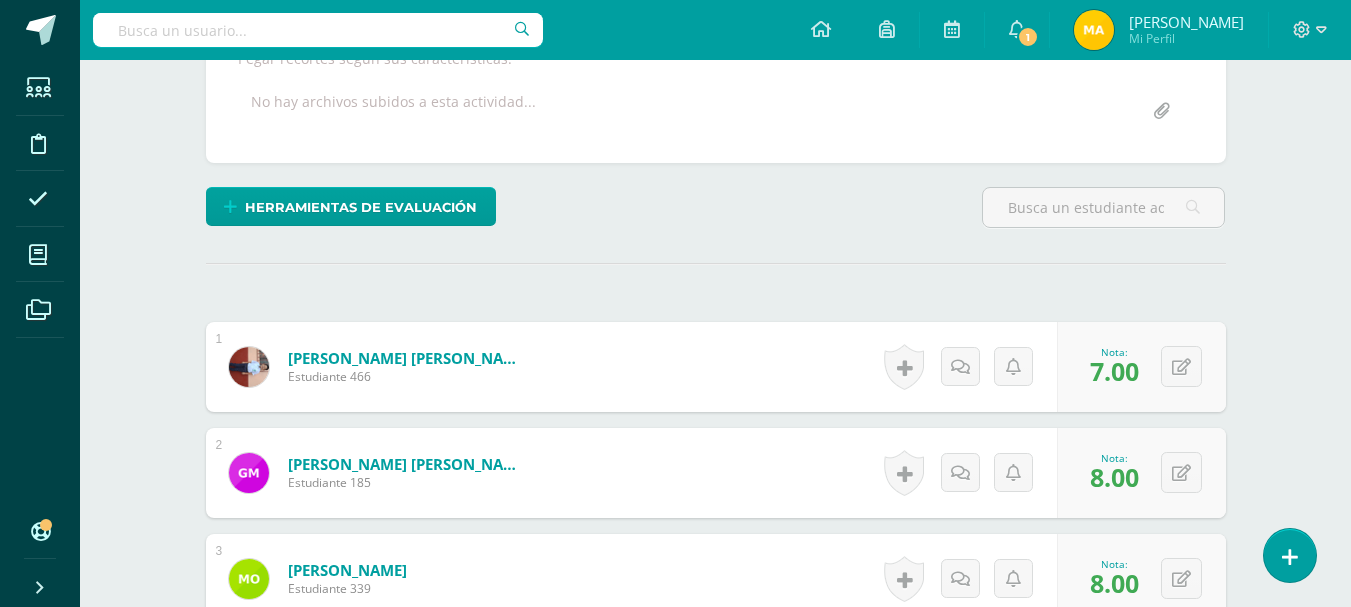 scroll, scrollTop: 0, scrollLeft: 0, axis: both 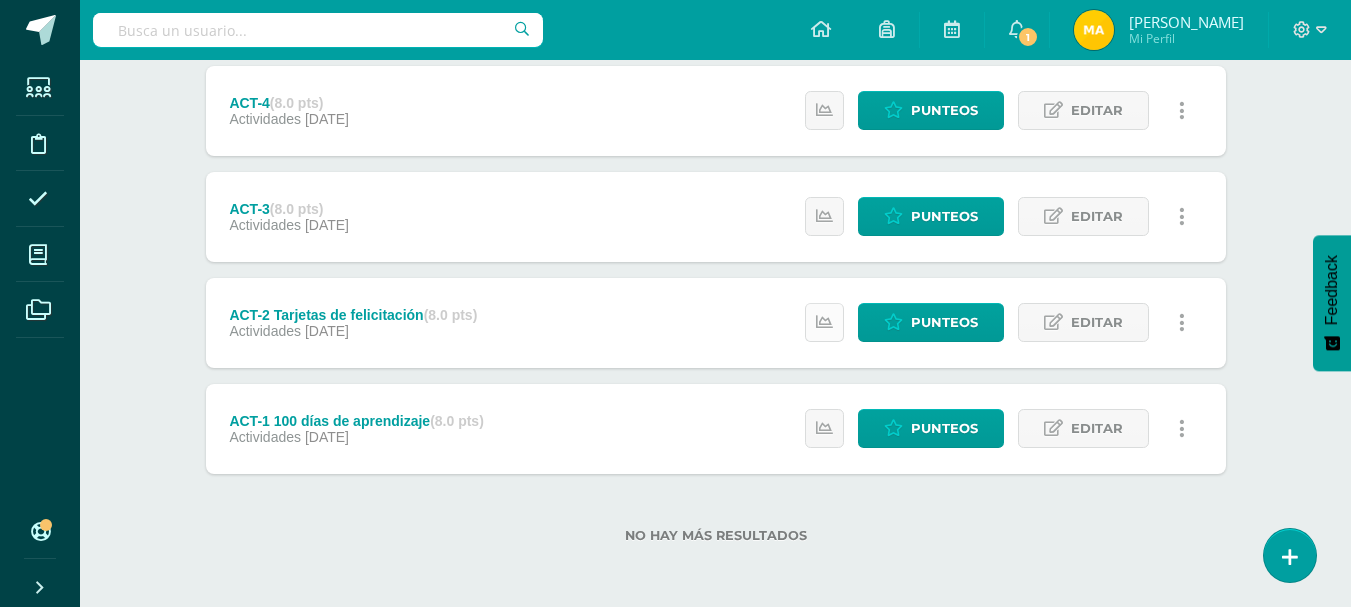 click at bounding box center (824, 322) 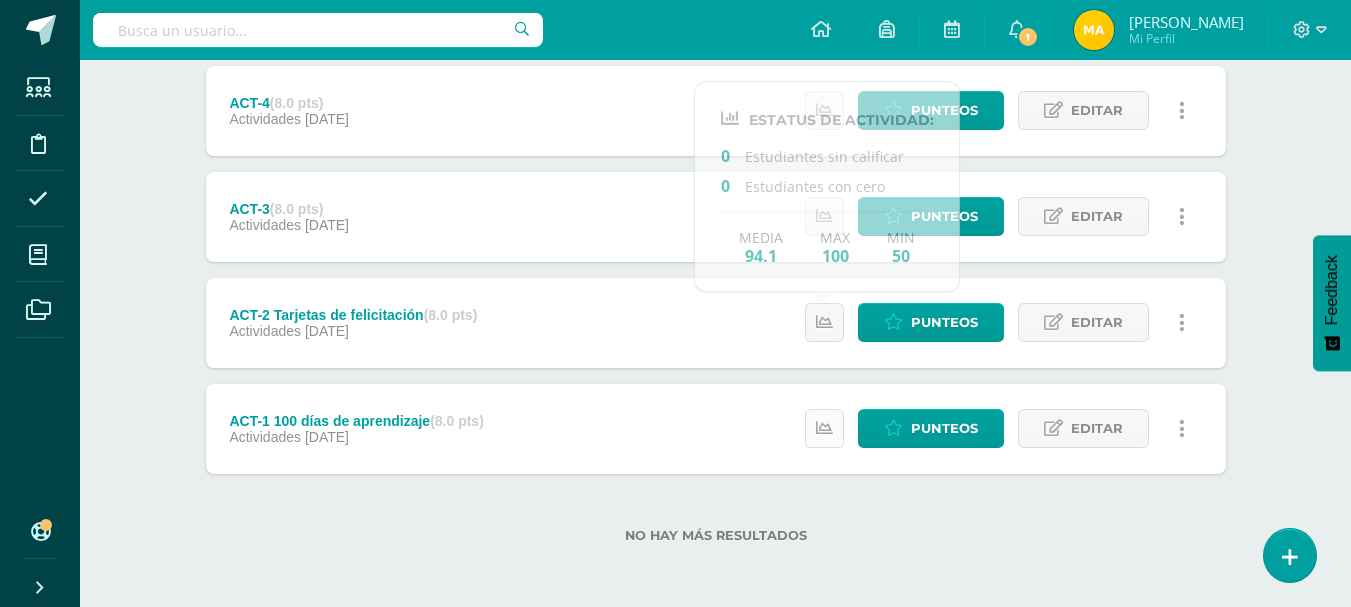 click at bounding box center [824, 428] 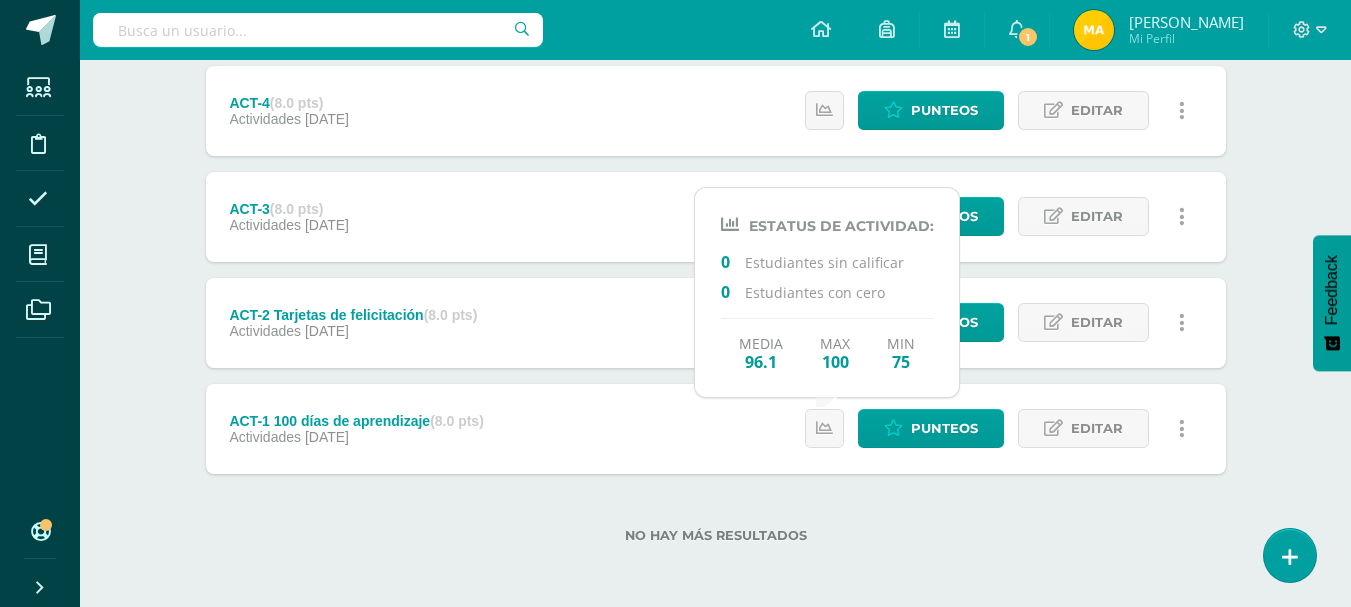 click on "No hay más resultados" at bounding box center [716, 520] 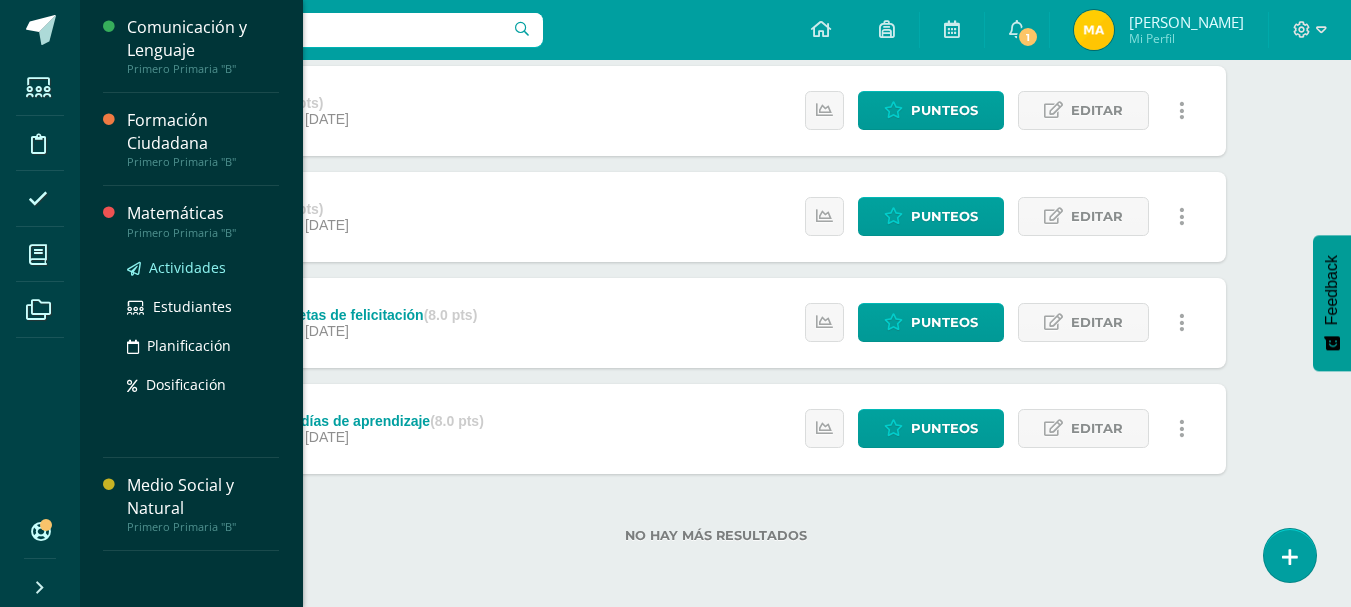 click on "Actividades" at bounding box center (187, 267) 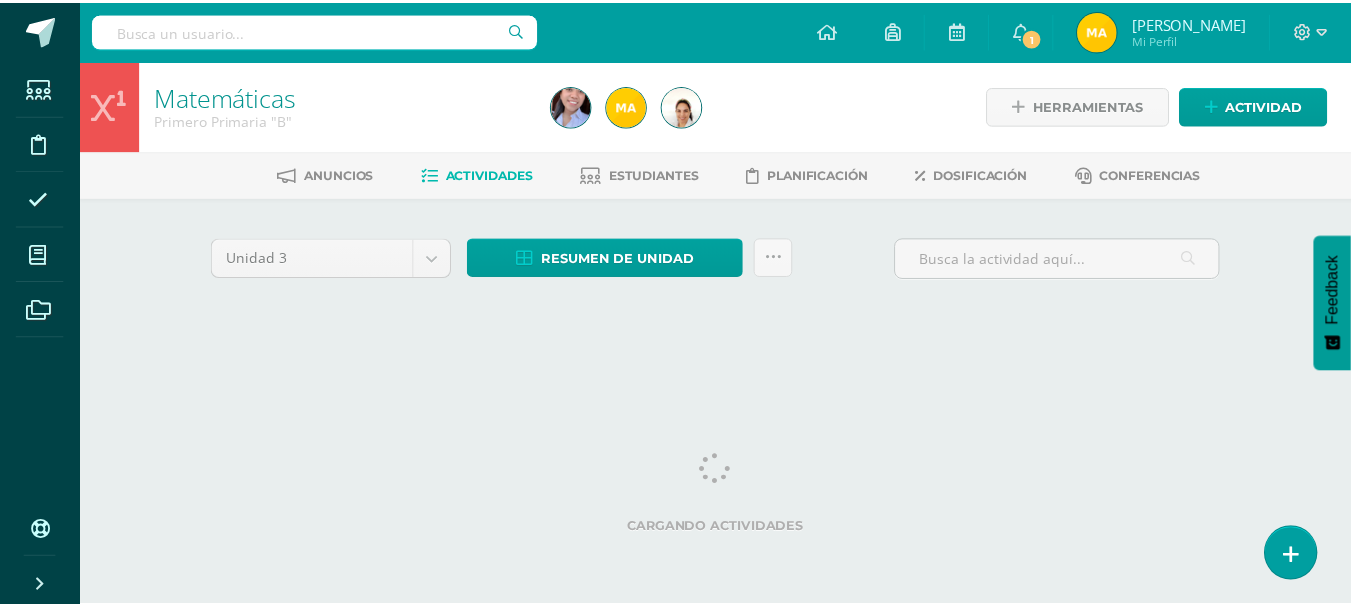 scroll, scrollTop: 0, scrollLeft: 0, axis: both 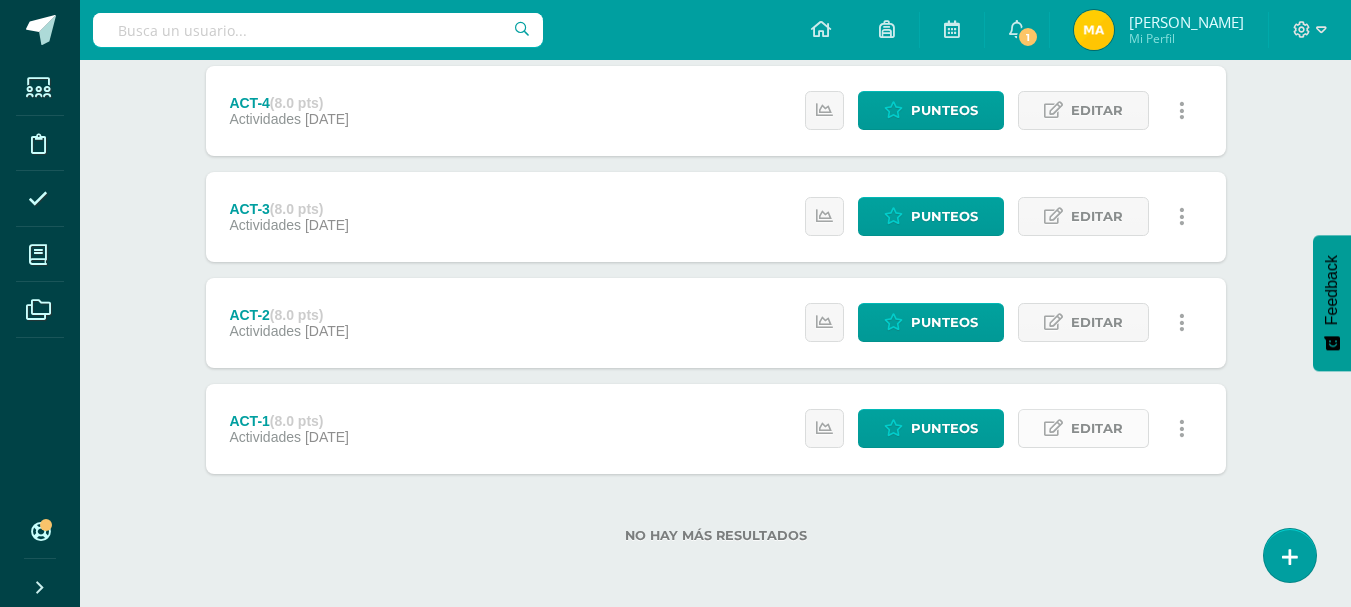 click at bounding box center (1053, 428) 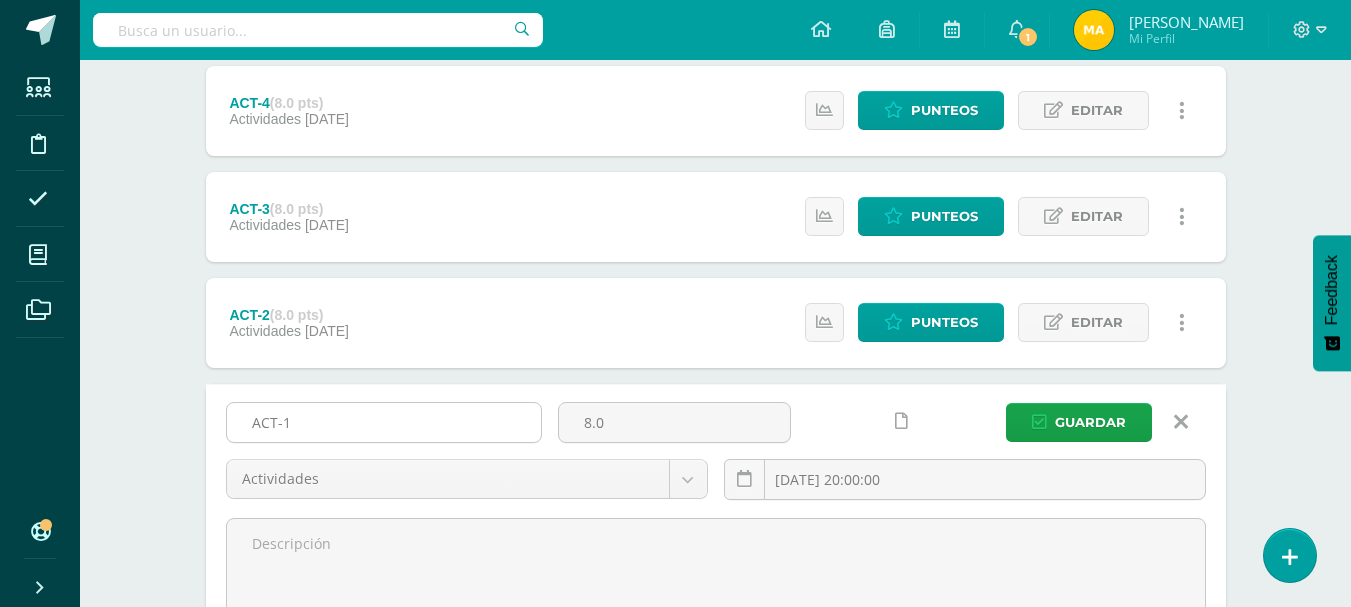click on "ACT-1" at bounding box center [384, 422] 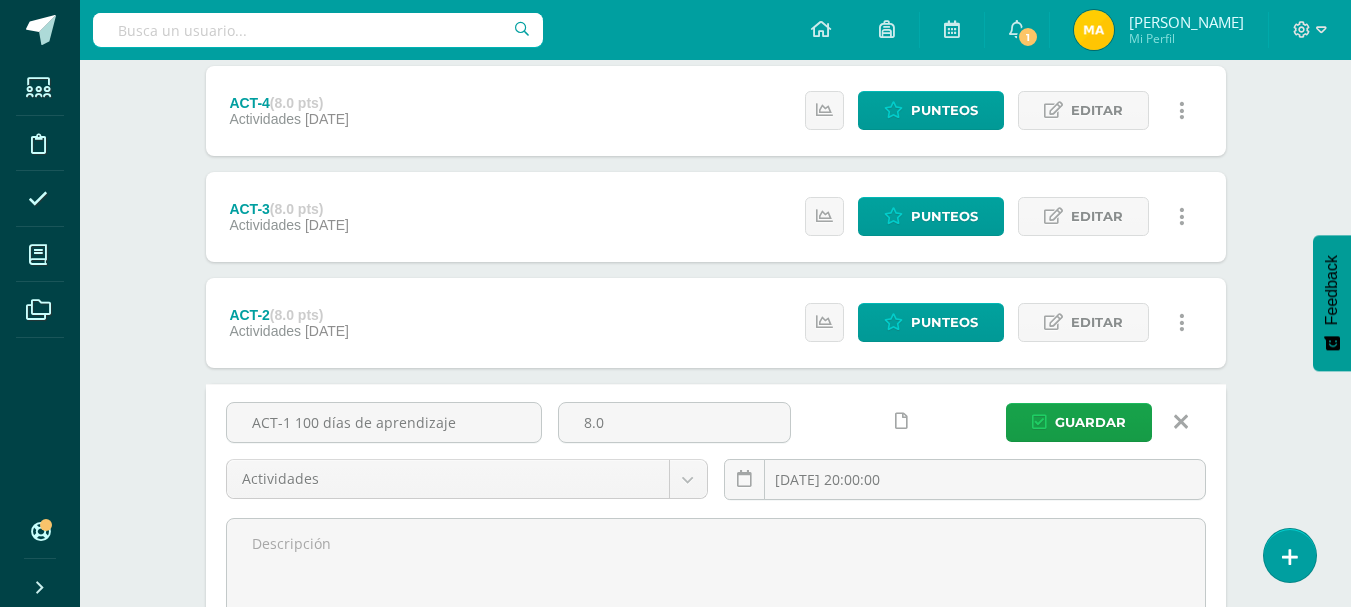 type on "ACT-1 100 días de aprendizaje" 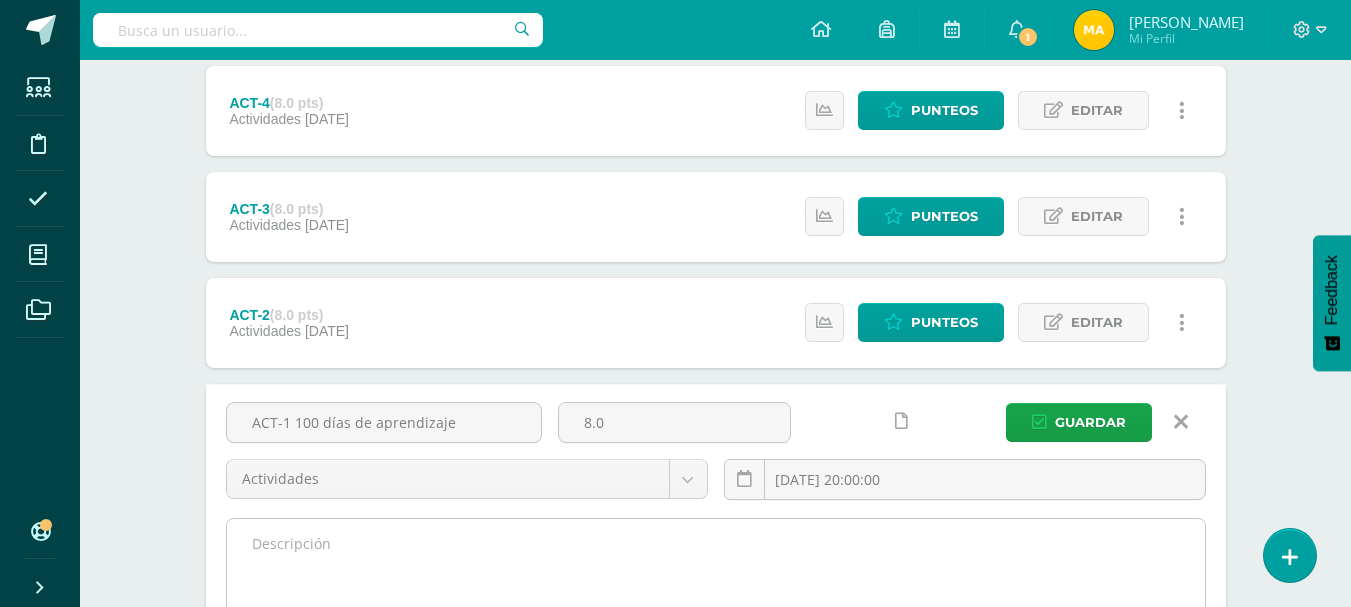 click at bounding box center [716, 629] 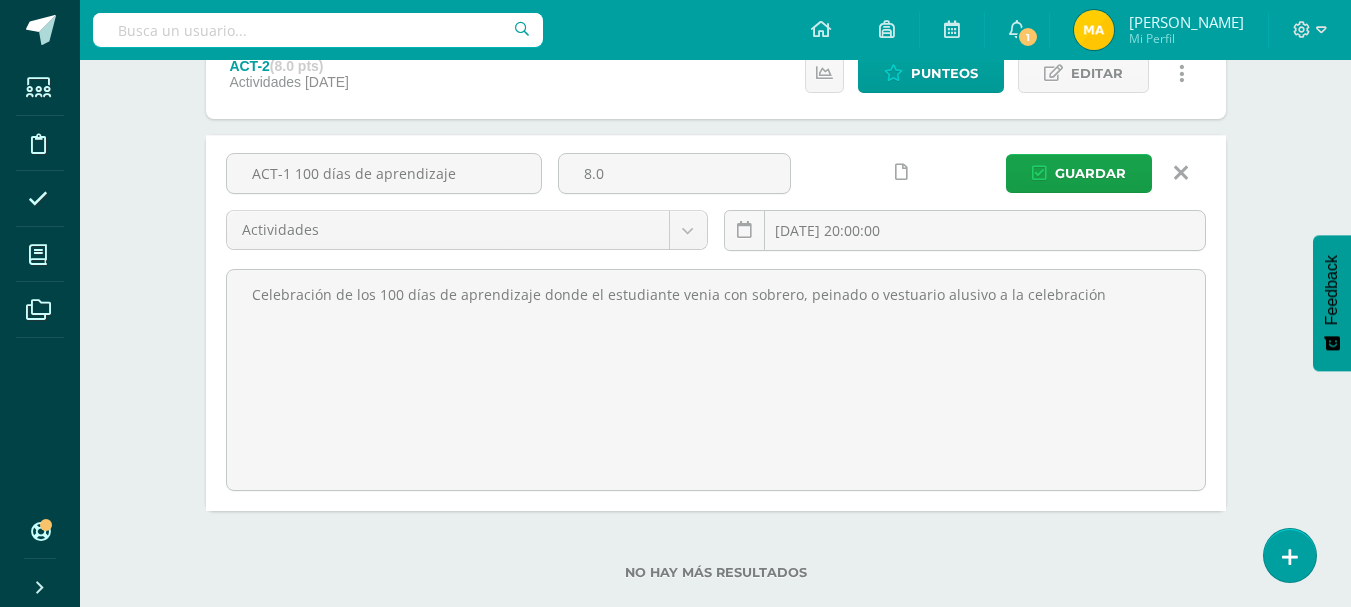 scroll, scrollTop: 1063, scrollLeft: 0, axis: vertical 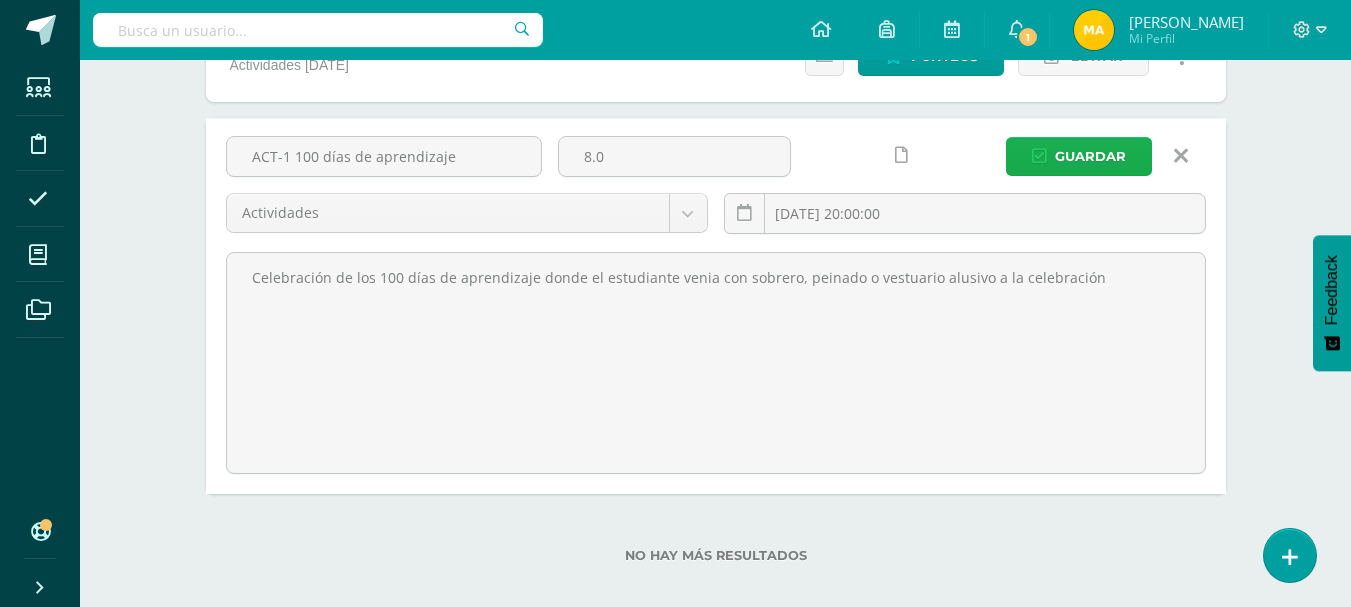 type on "Celebración de los 100 días de aprendizaje donde el estudiante venia con sobrero, peinado o vestuario alusivo a la celebración" 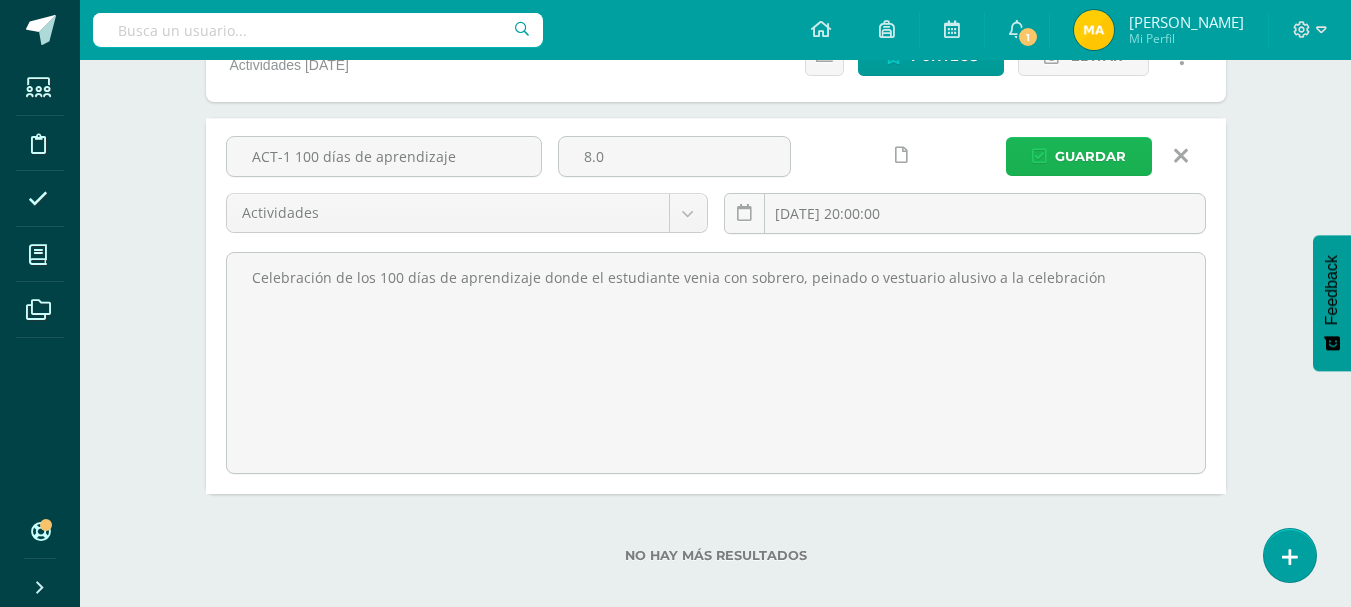 click on "Guardar" at bounding box center (1090, 156) 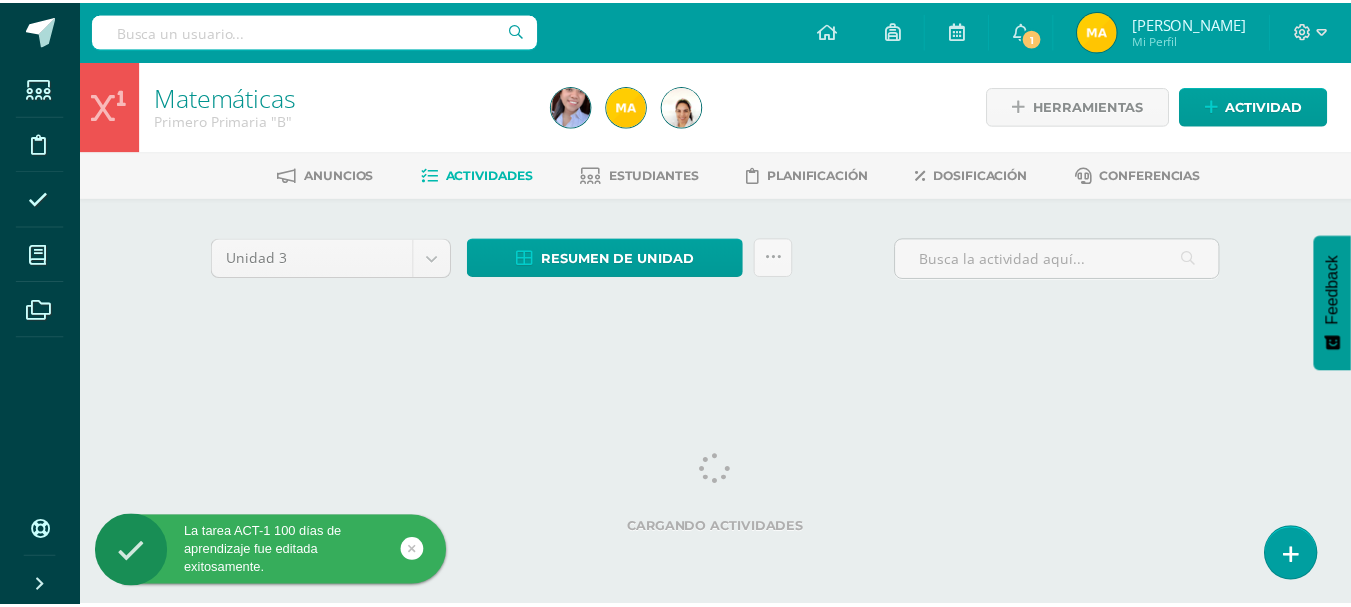 scroll, scrollTop: 0, scrollLeft: 0, axis: both 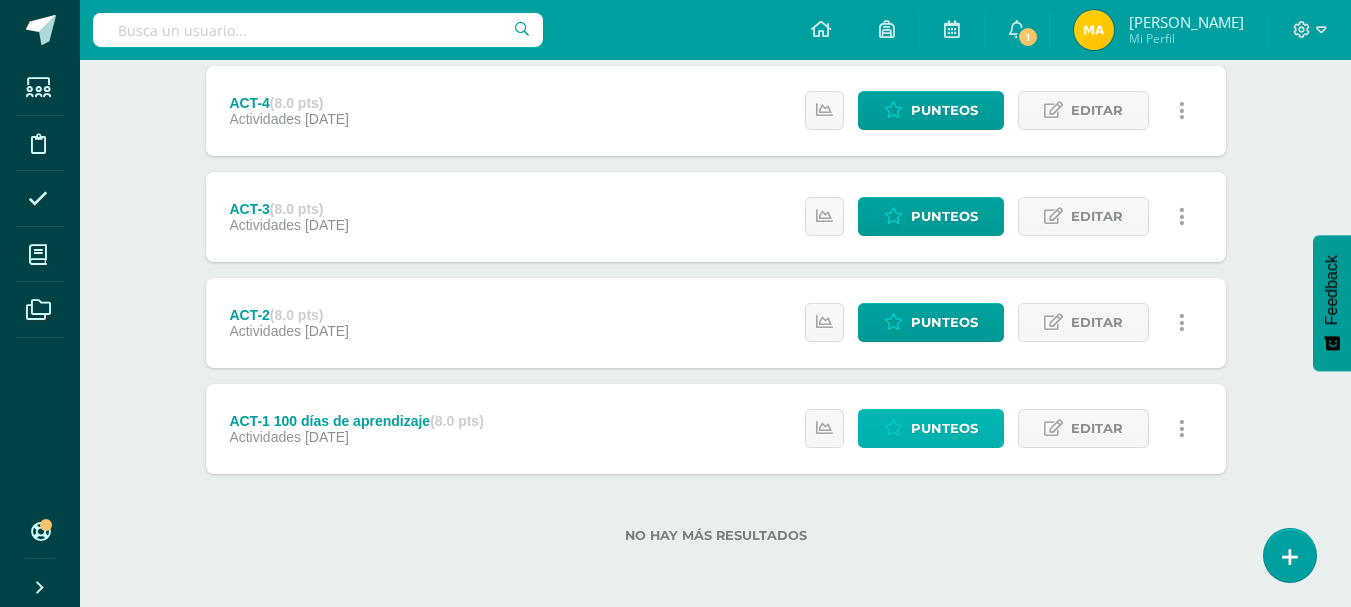 click on "Punteos" at bounding box center [944, 428] 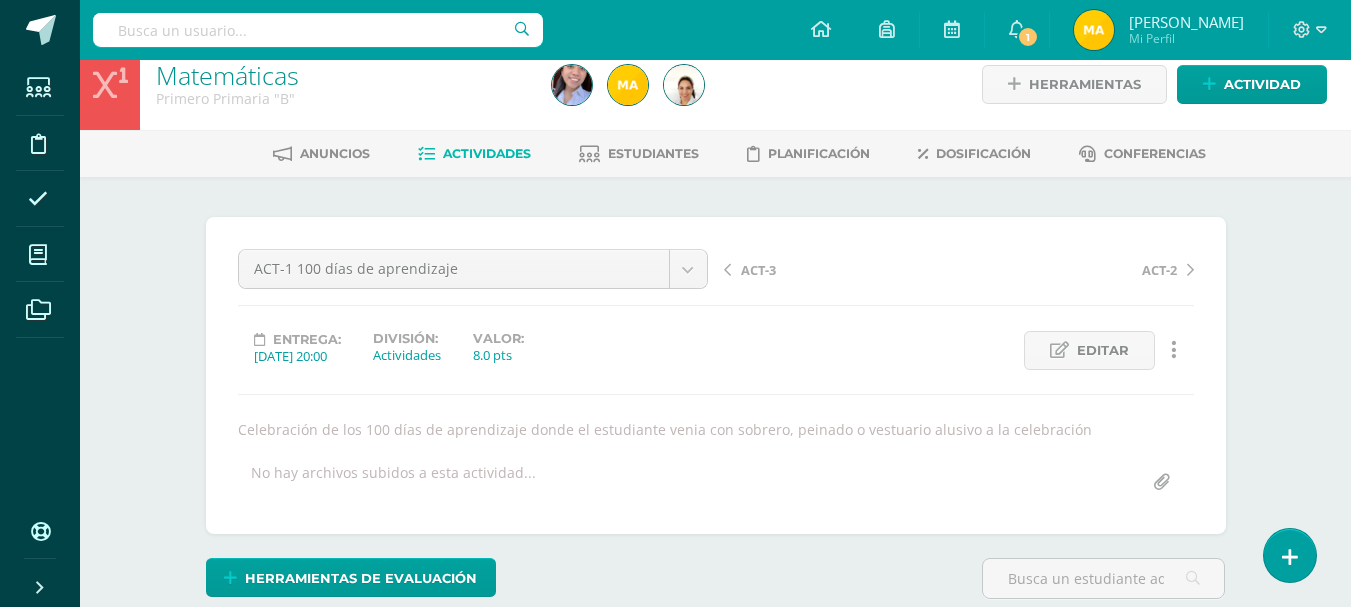 scroll, scrollTop: 0, scrollLeft: 0, axis: both 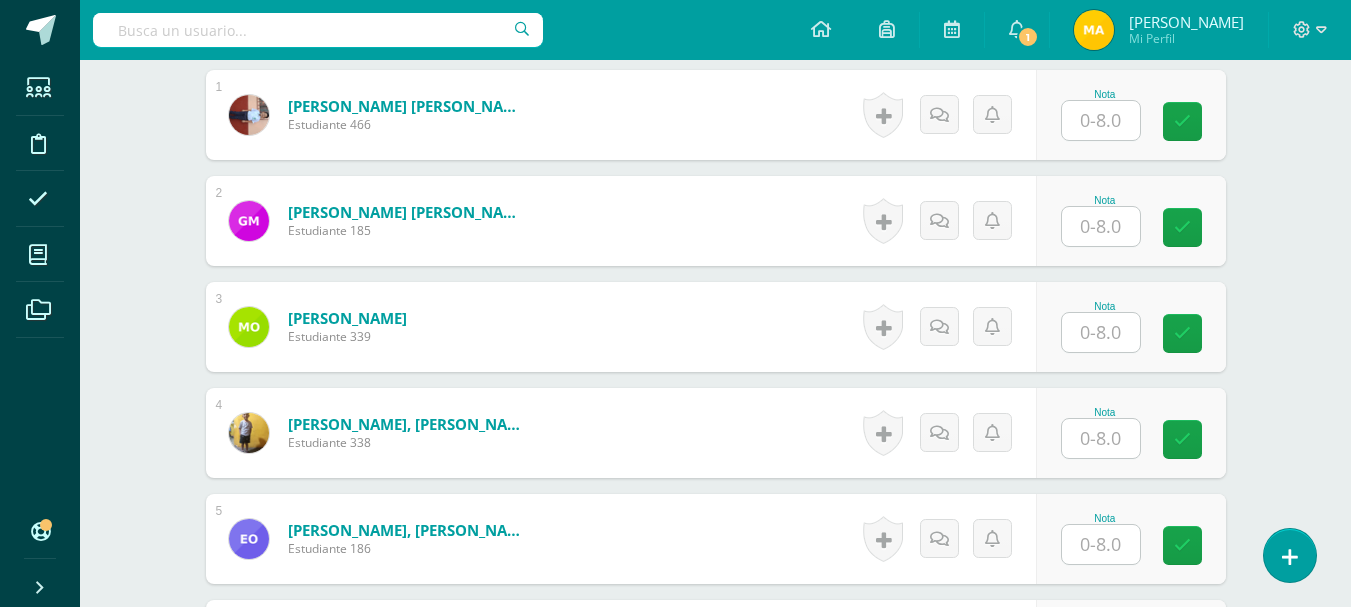 click at bounding box center [1101, 120] 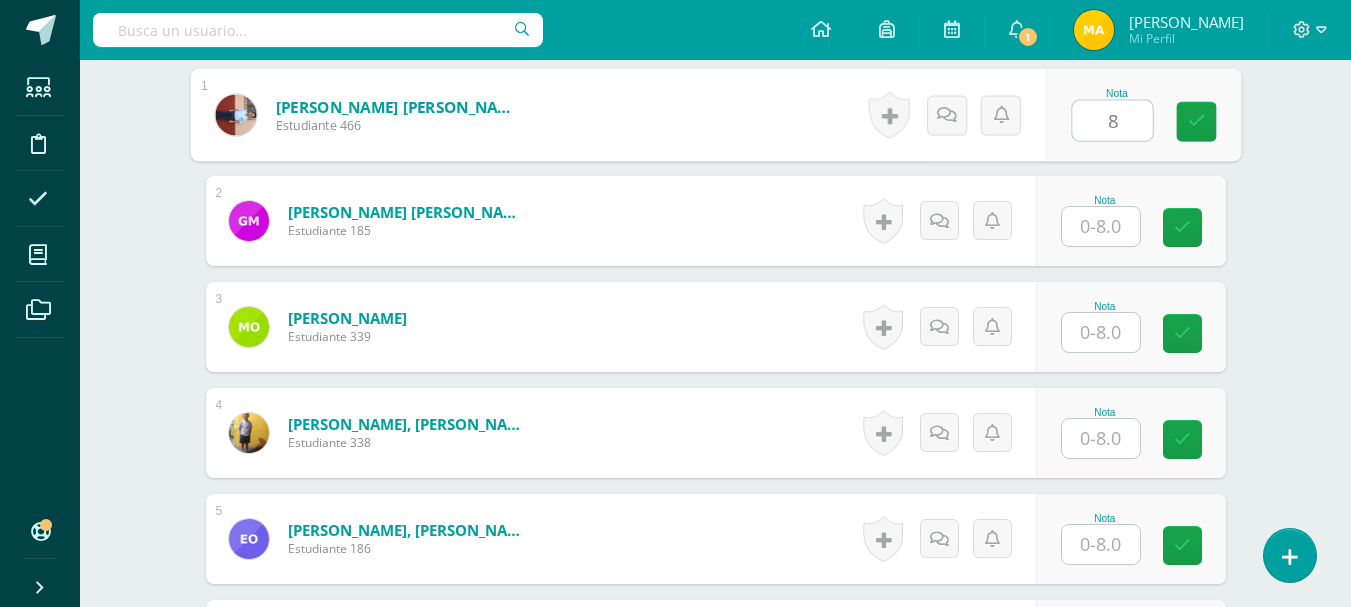 type on "8" 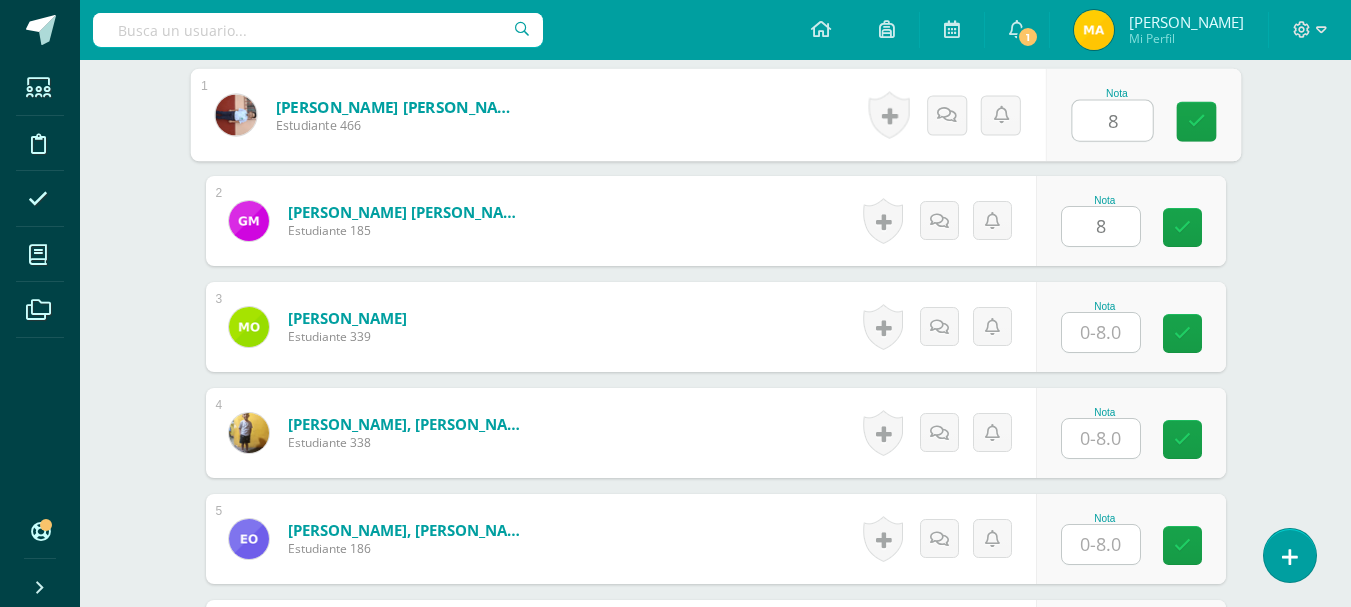 click on "8" at bounding box center (1101, 226) 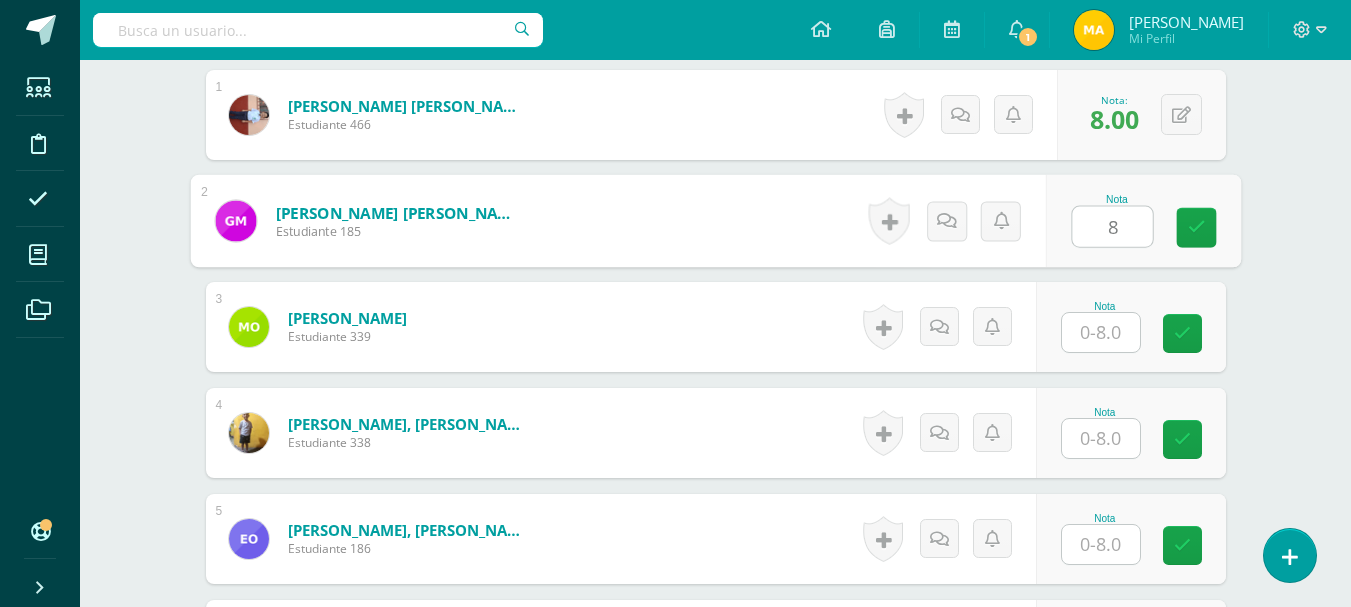 type on "8" 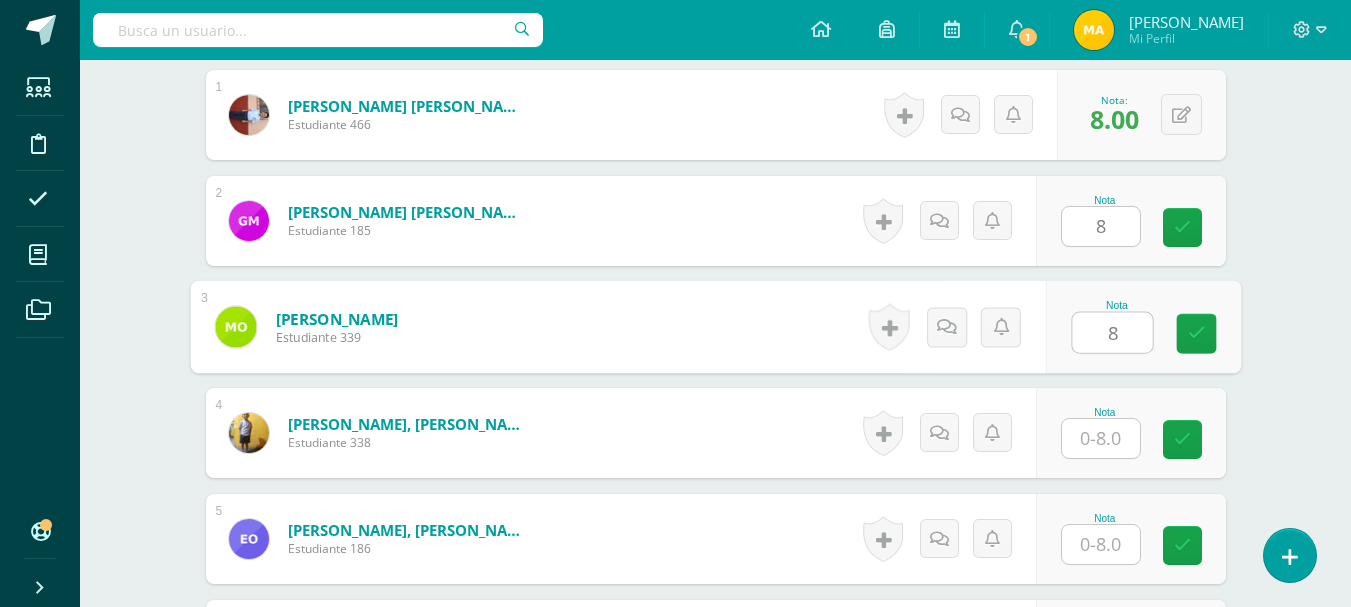 click on "8" at bounding box center [1112, 333] 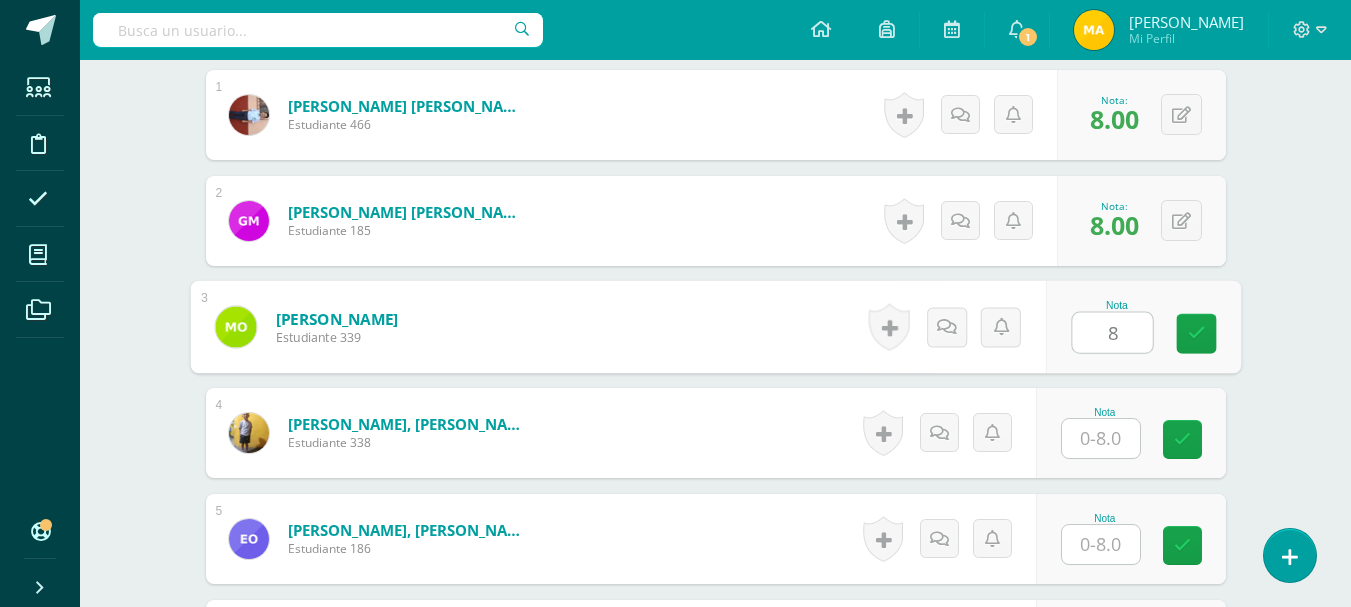 type on "8" 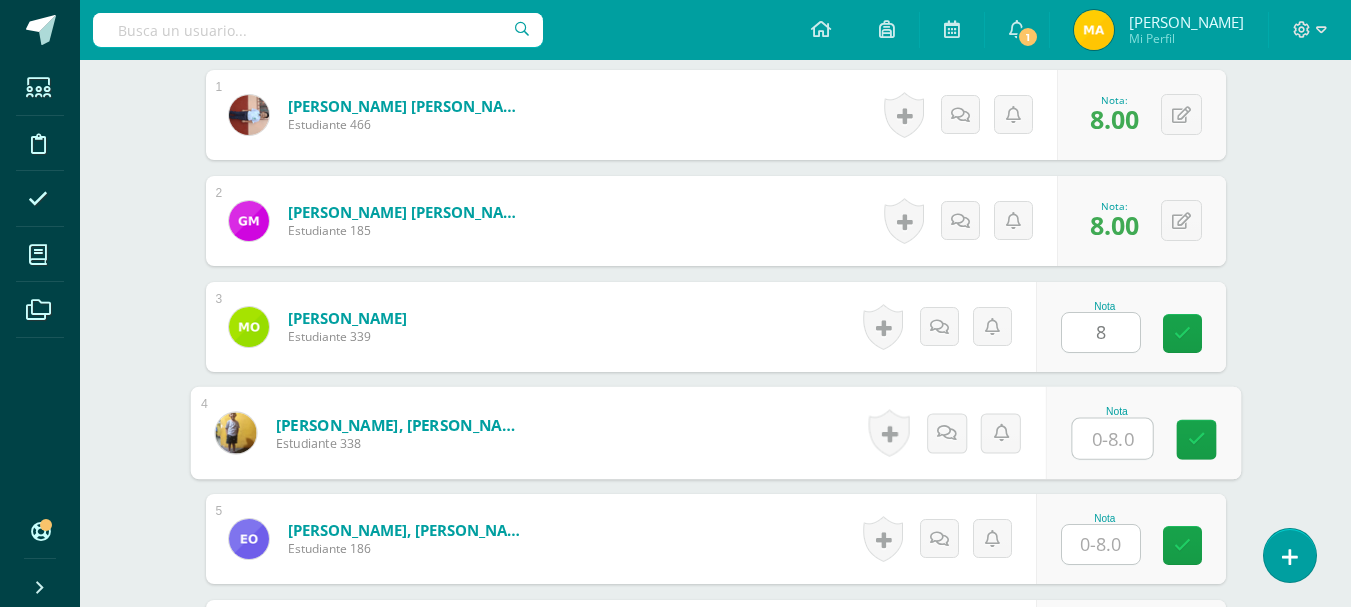 click at bounding box center [1112, 439] 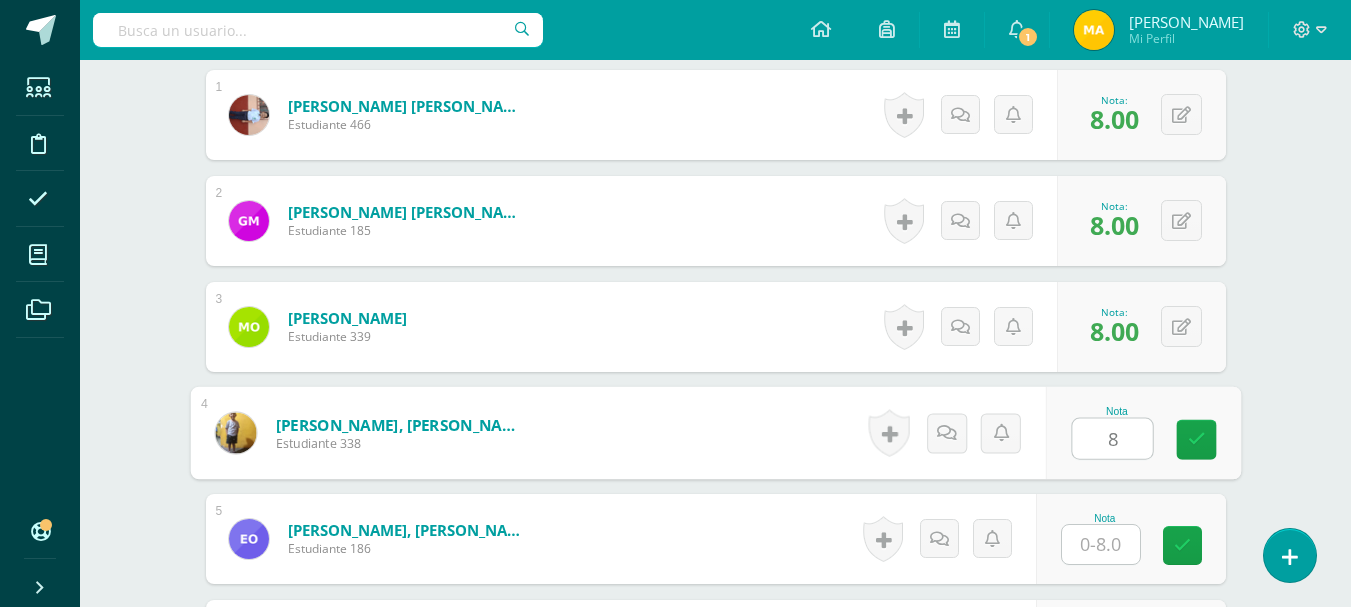 type on "8" 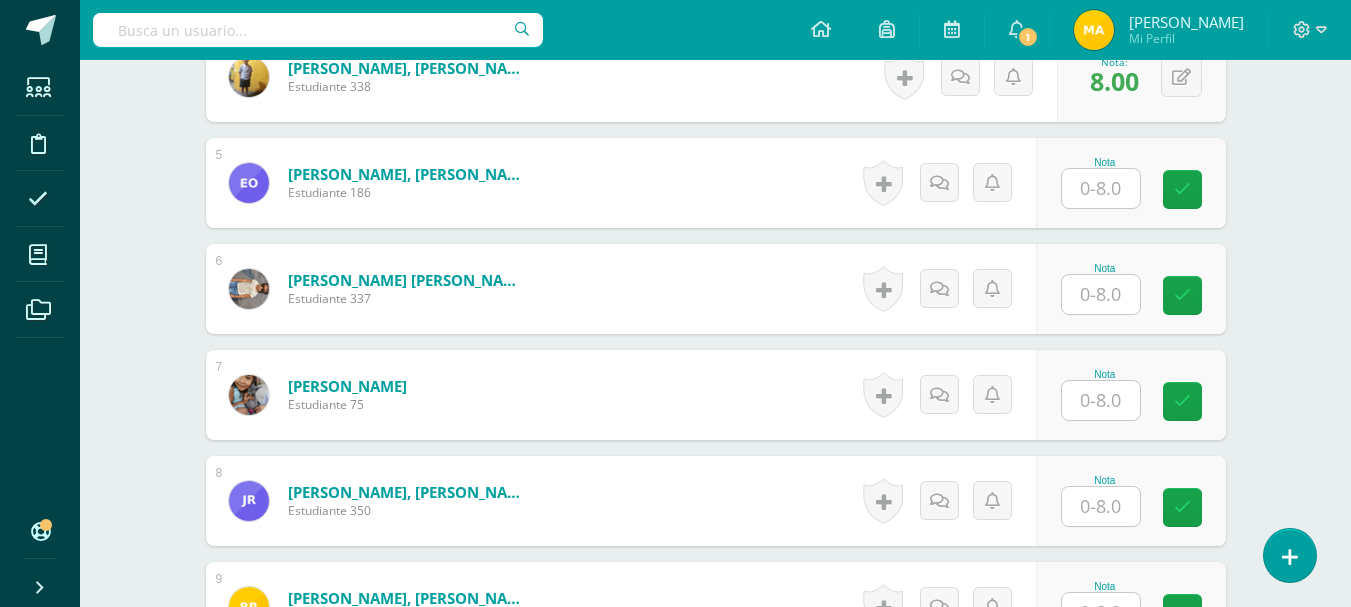 scroll, scrollTop: 1036, scrollLeft: 0, axis: vertical 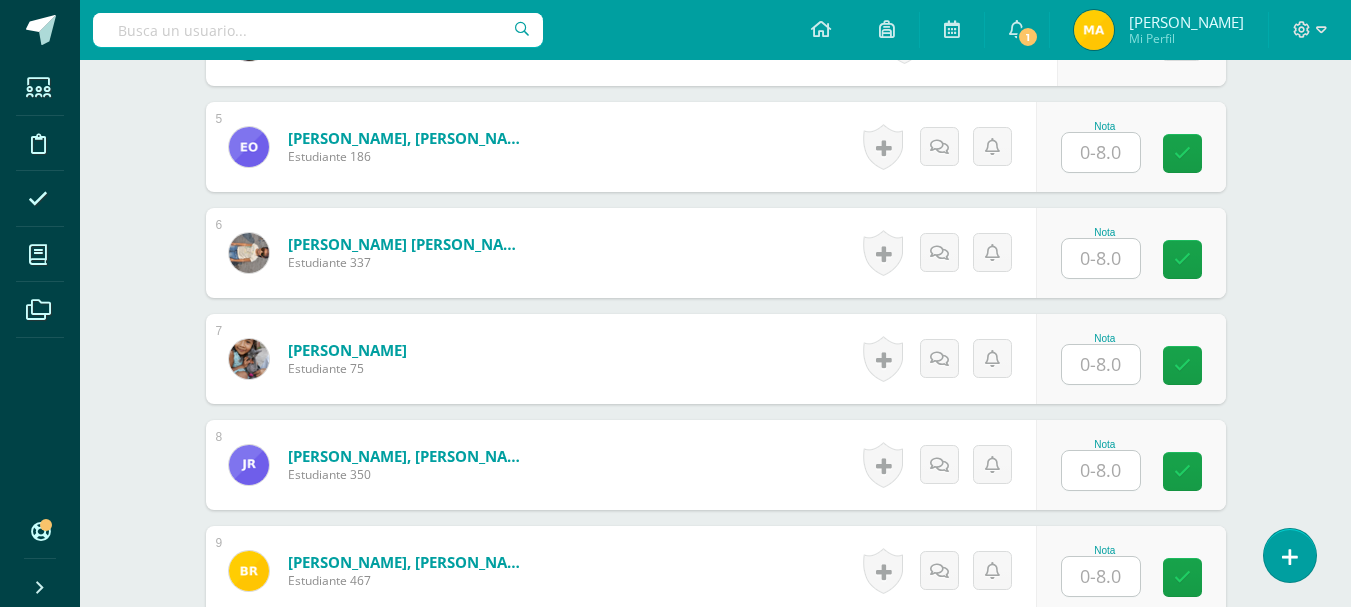 click at bounding box center (1101, 152) 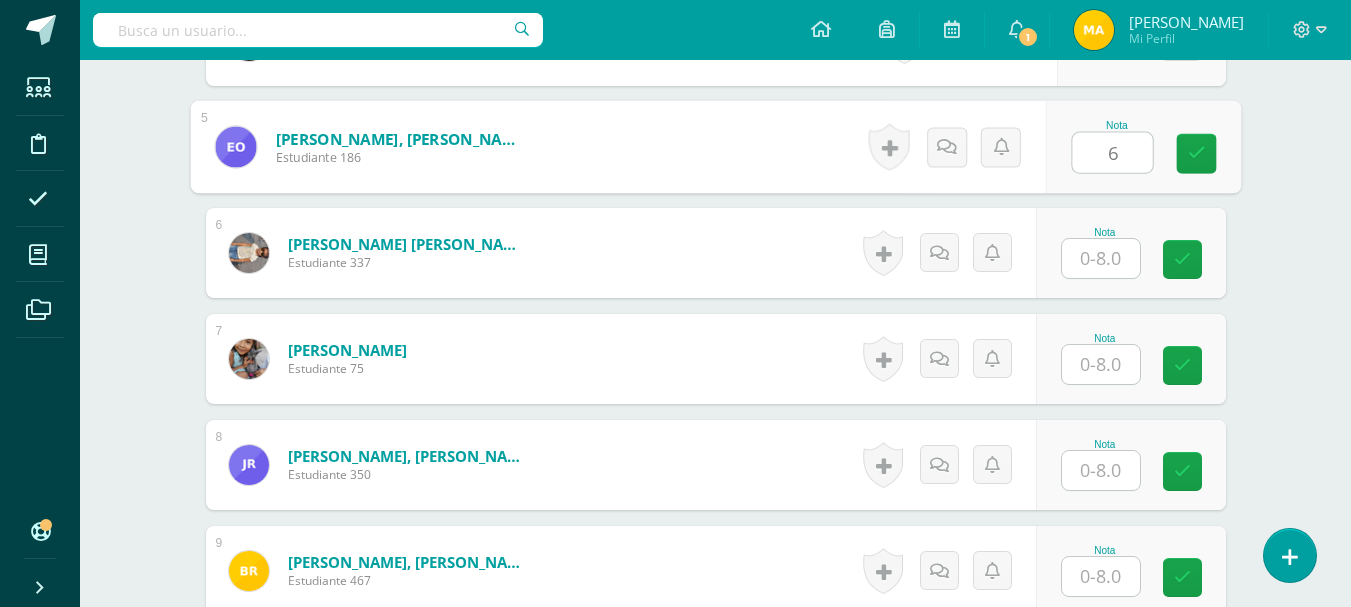 type on "6" 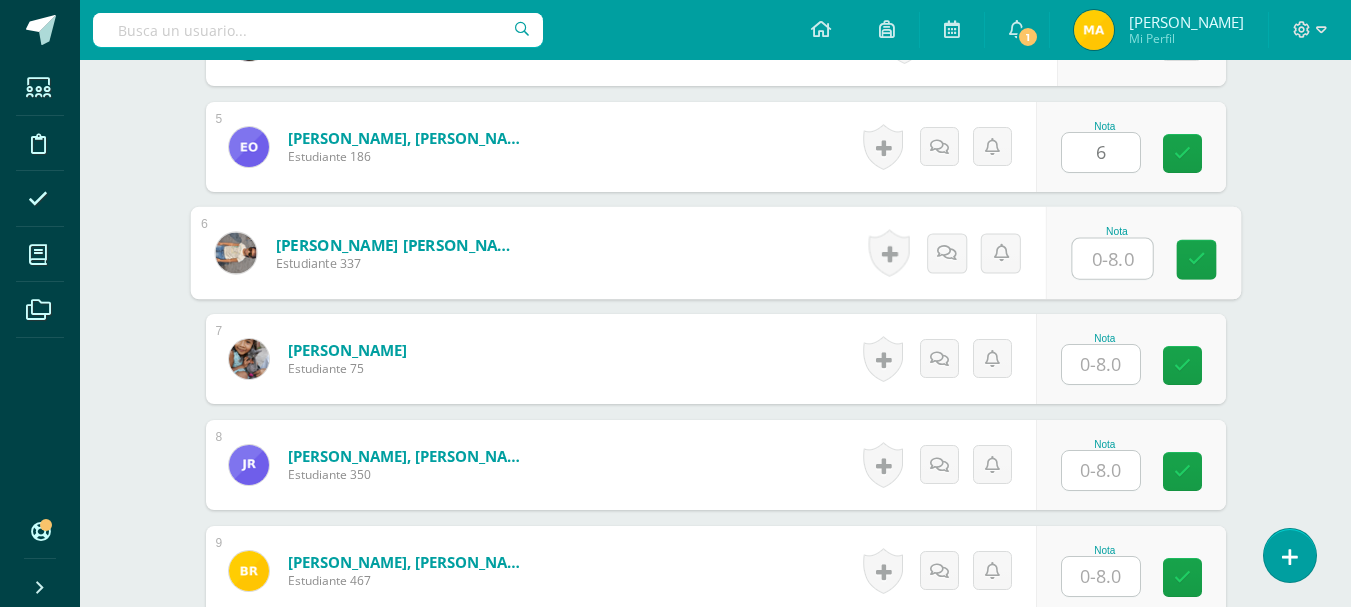 click at bounding box center [1112, 259] 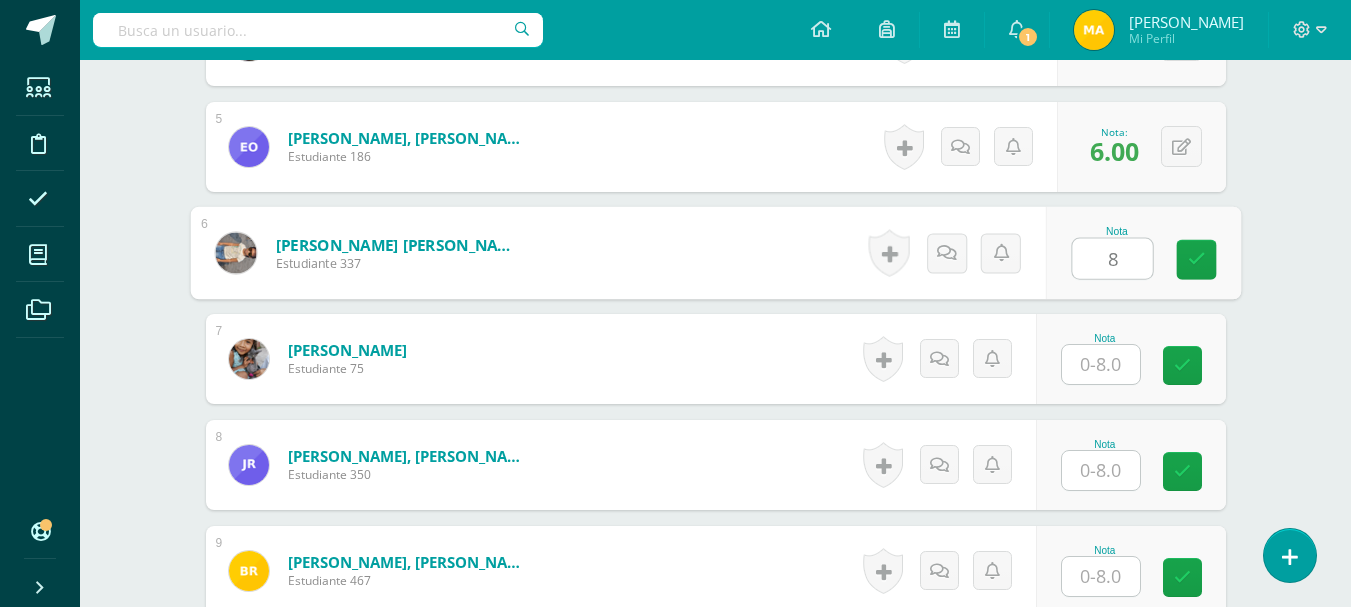 type on "8" 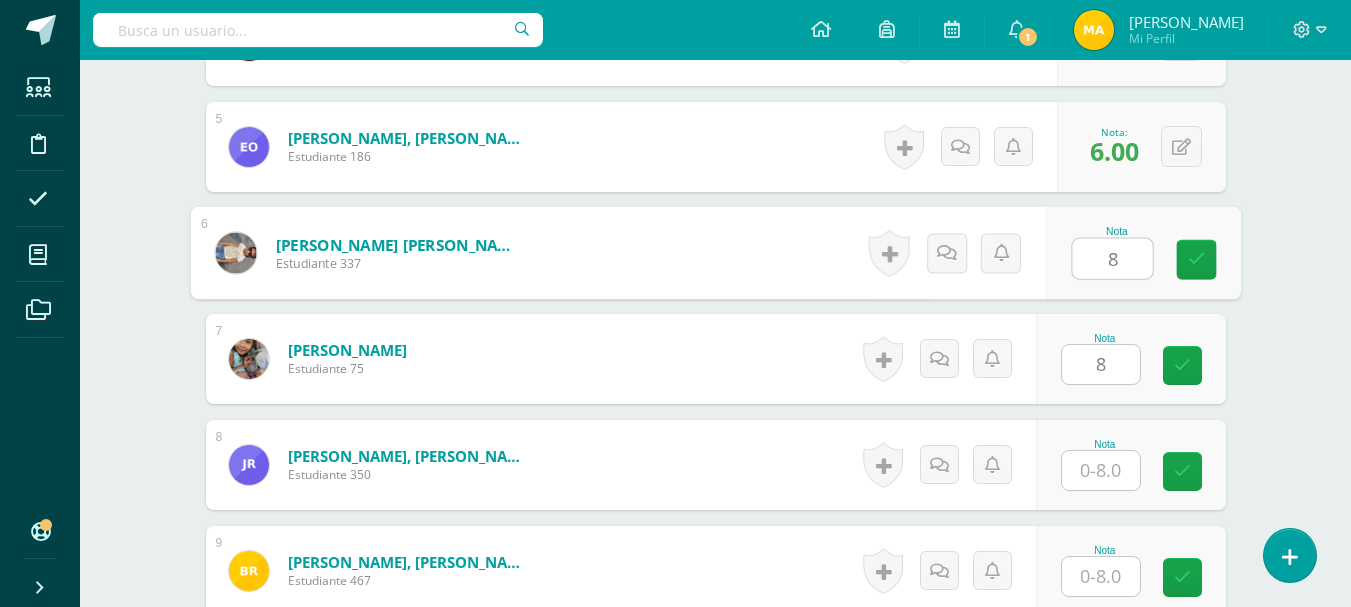 click on "8" at bounding box center (1101, 364) 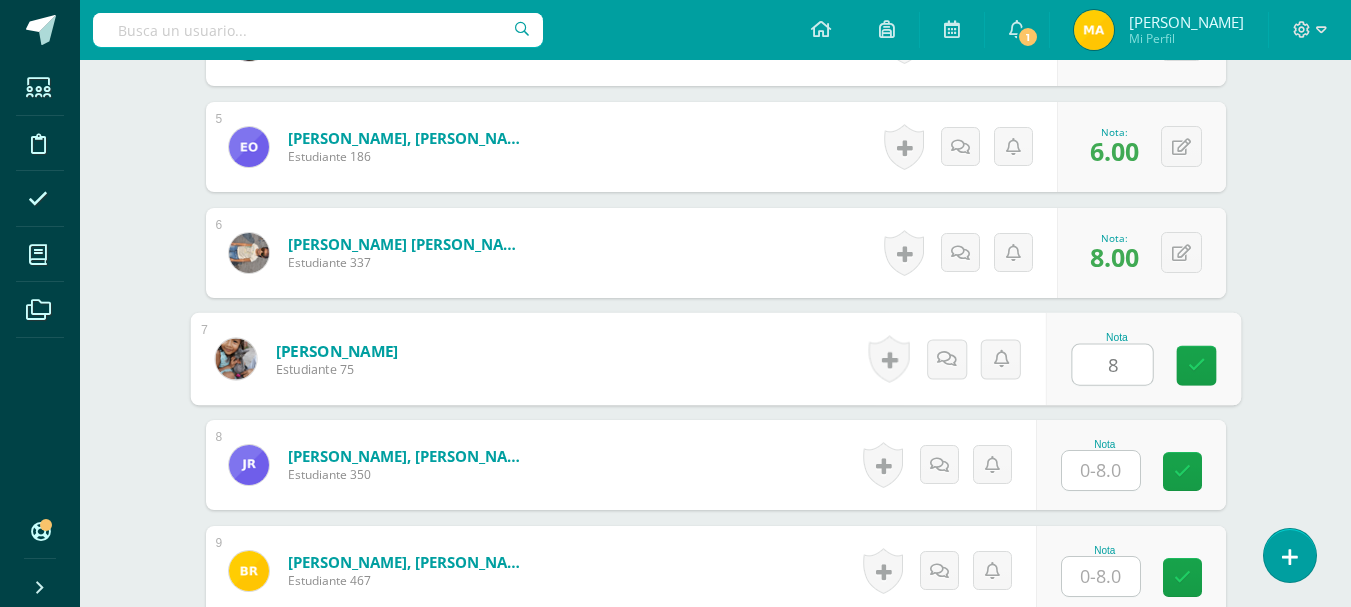 type on "8" 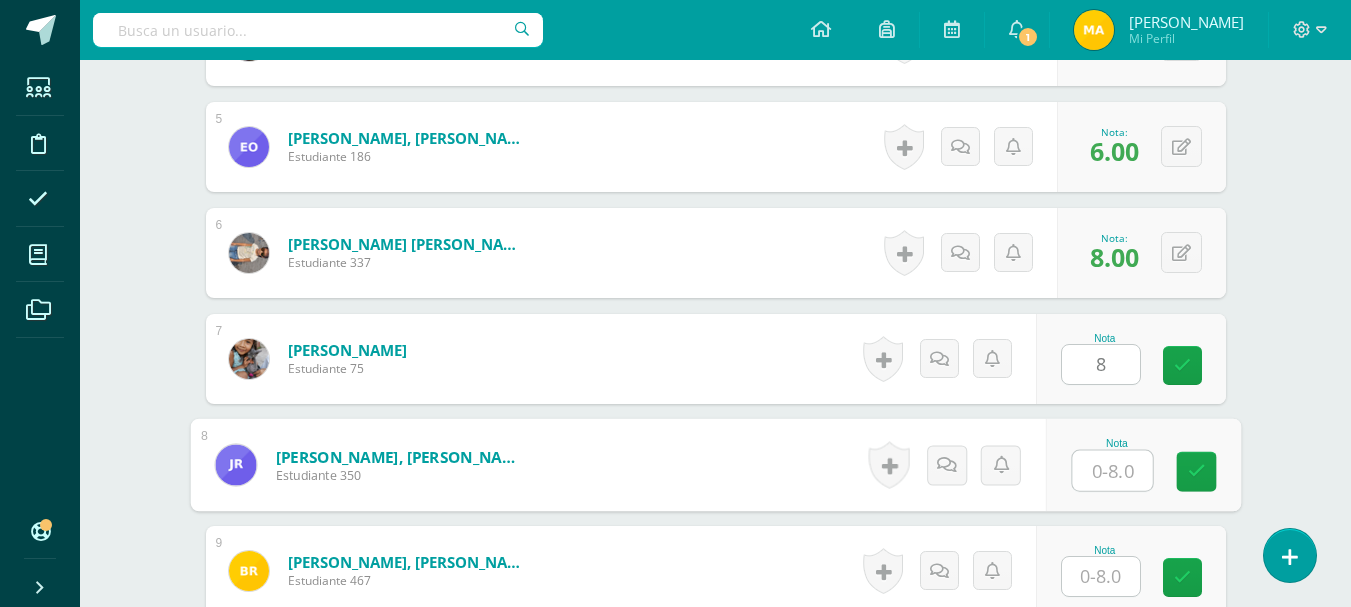 click at bounding box center (1112, 471) 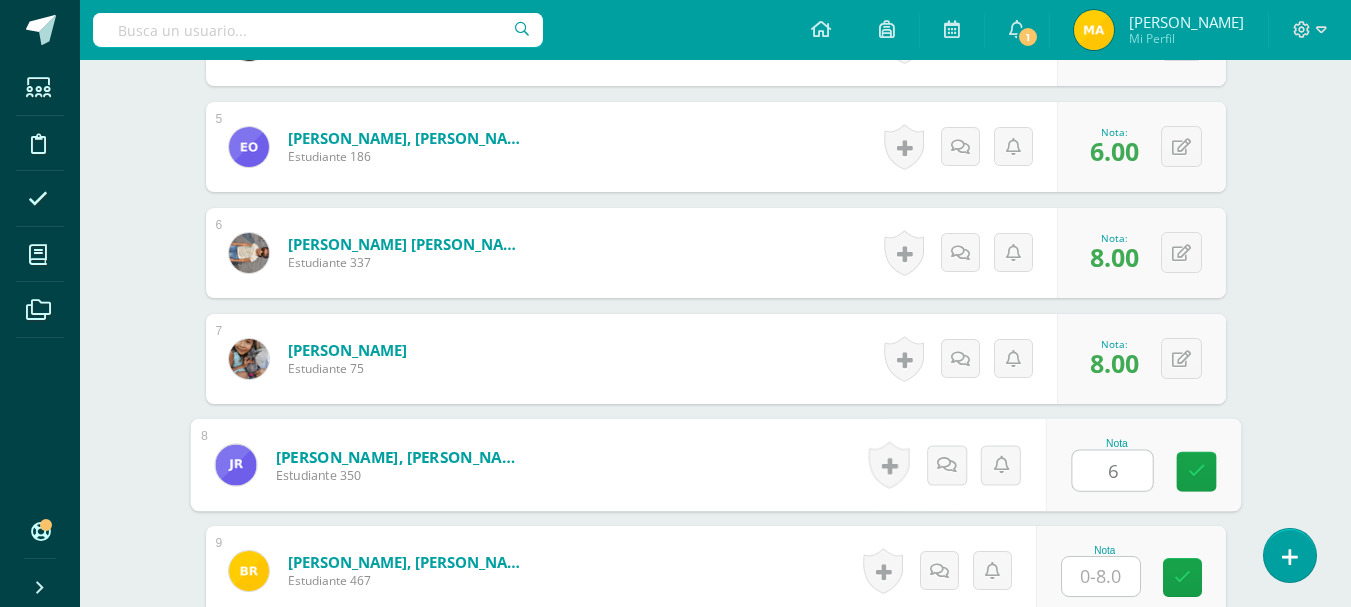 type on "6" 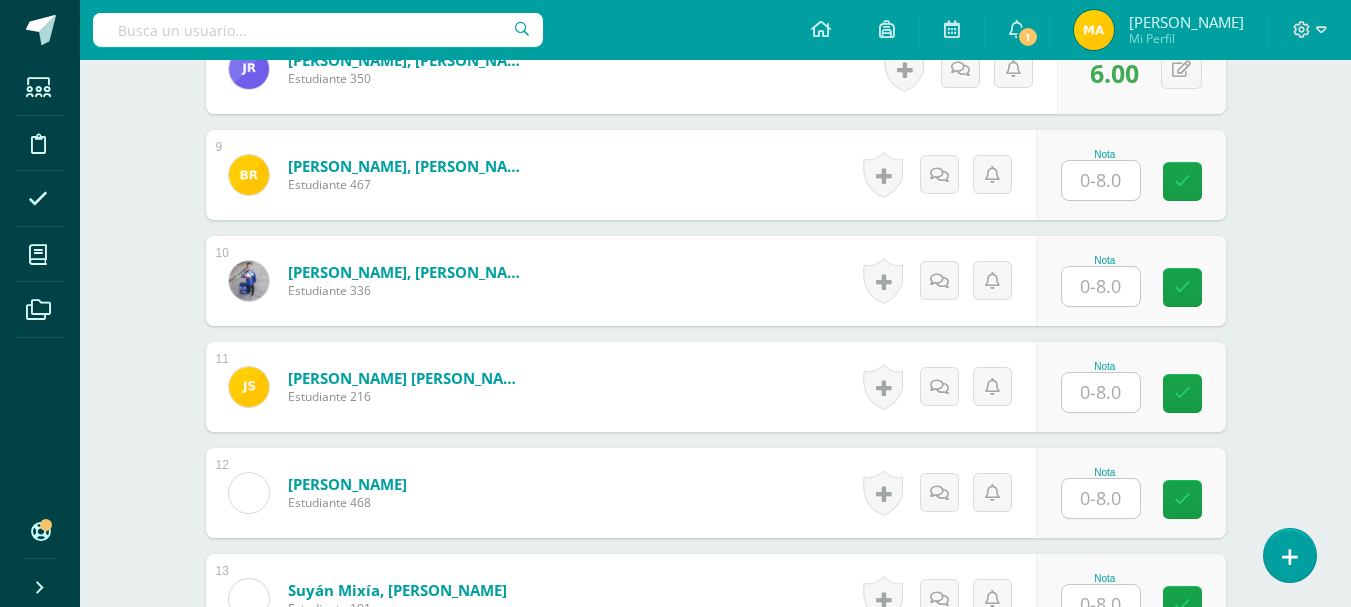 scroll, scrollTop: 1489, scrollLeft: 0, axis: vertical 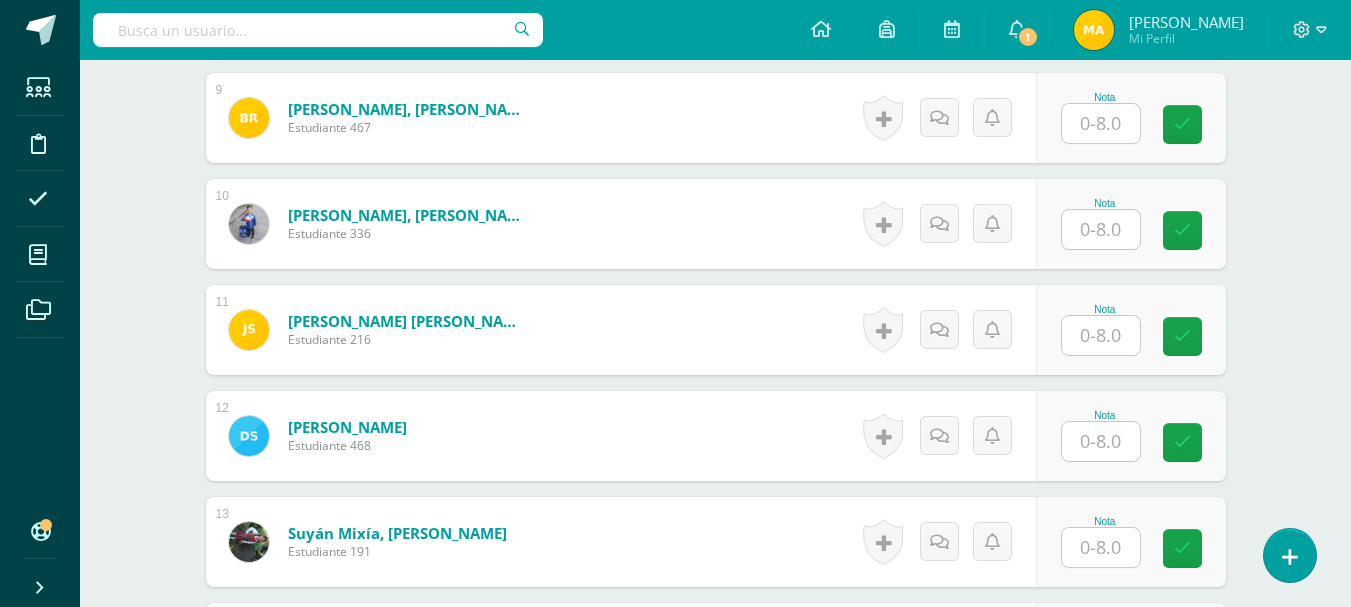 click at bounding box center (1101, 123) 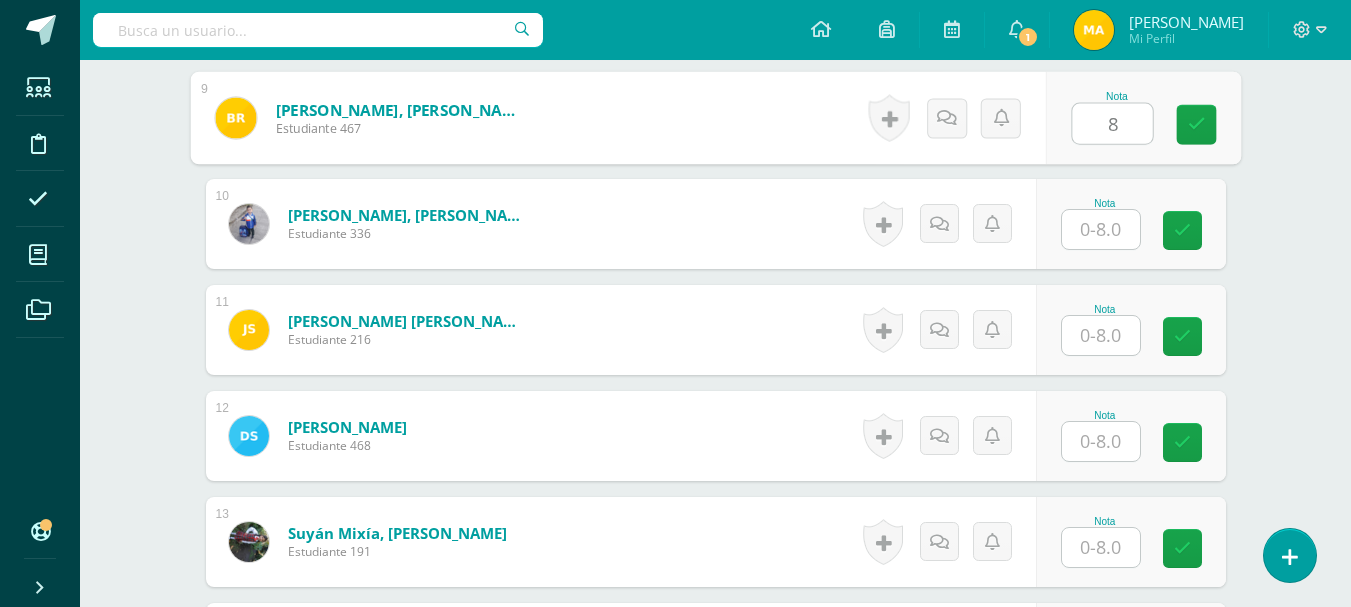 type on "8" 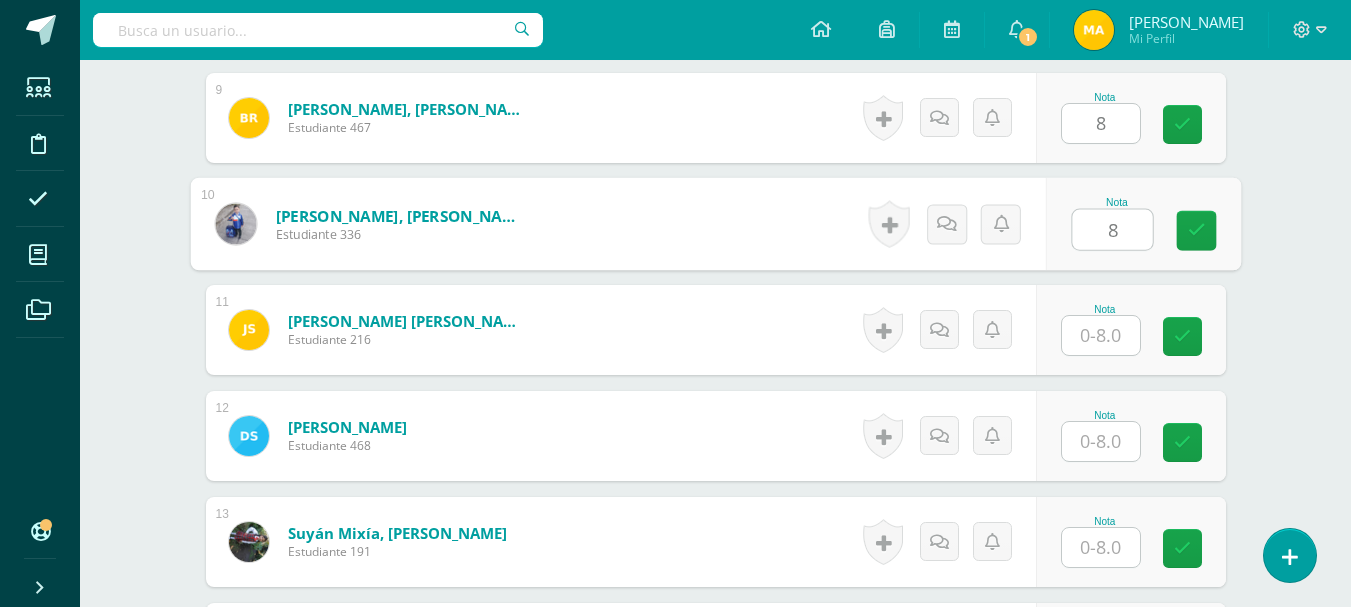 click on "8" at bounding box center (1112, 230) 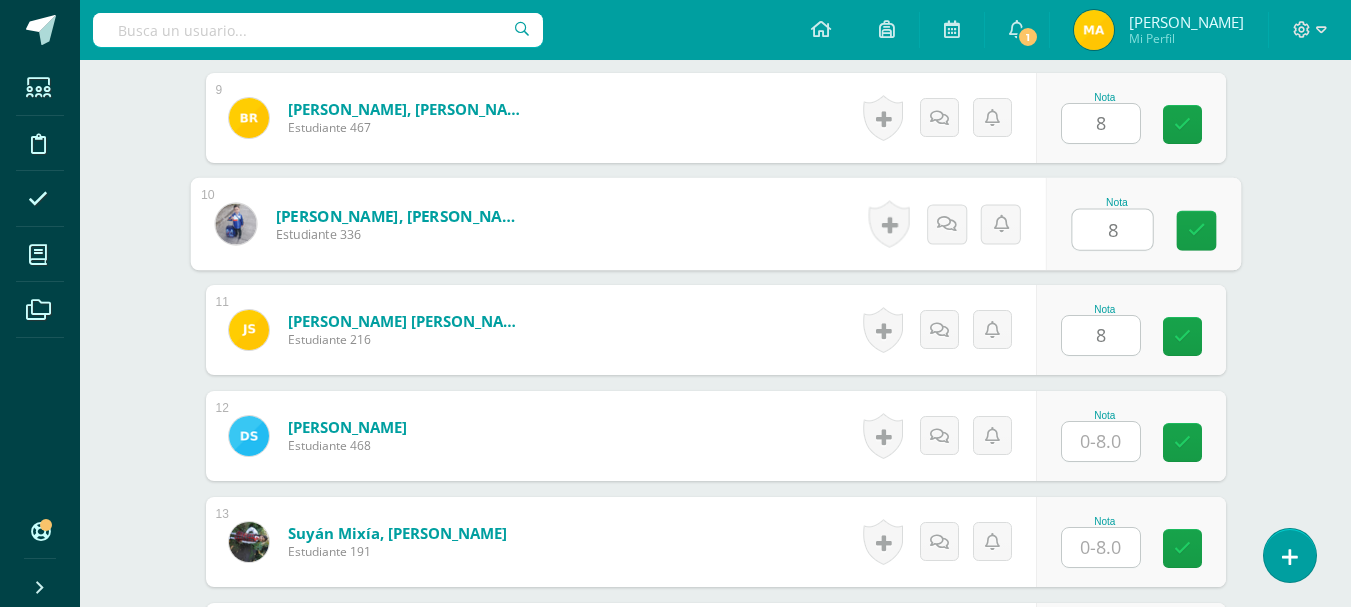 click on "8" at bounding box center [1101, 335] 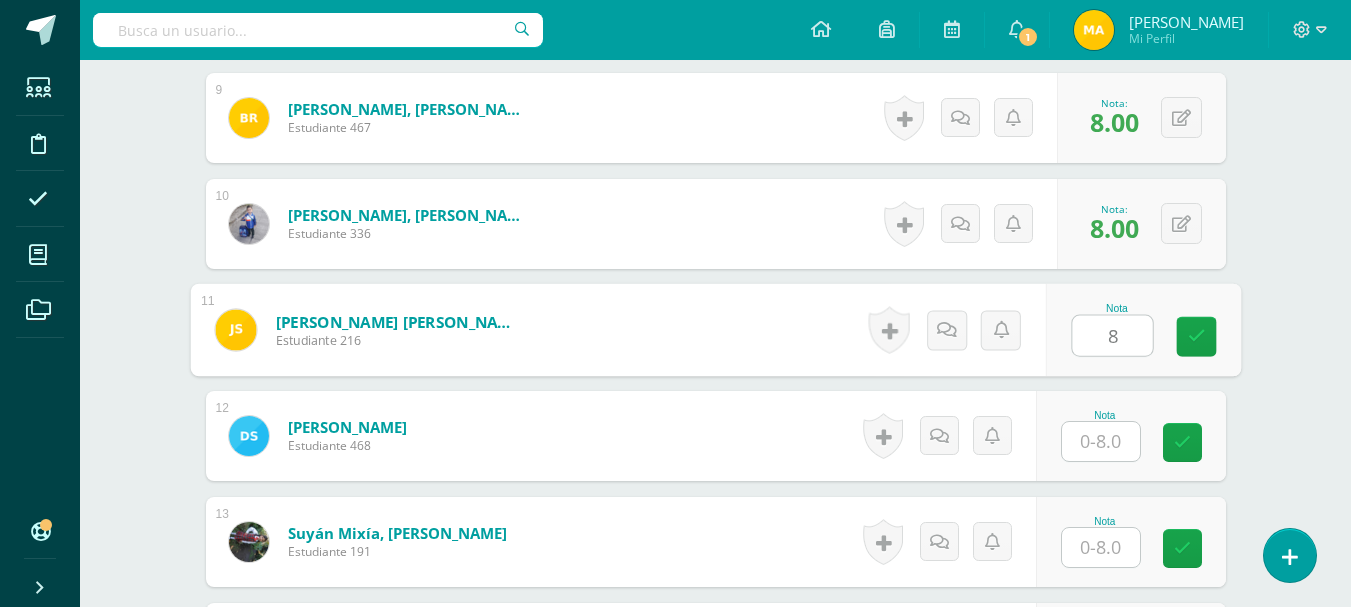 type on "8" 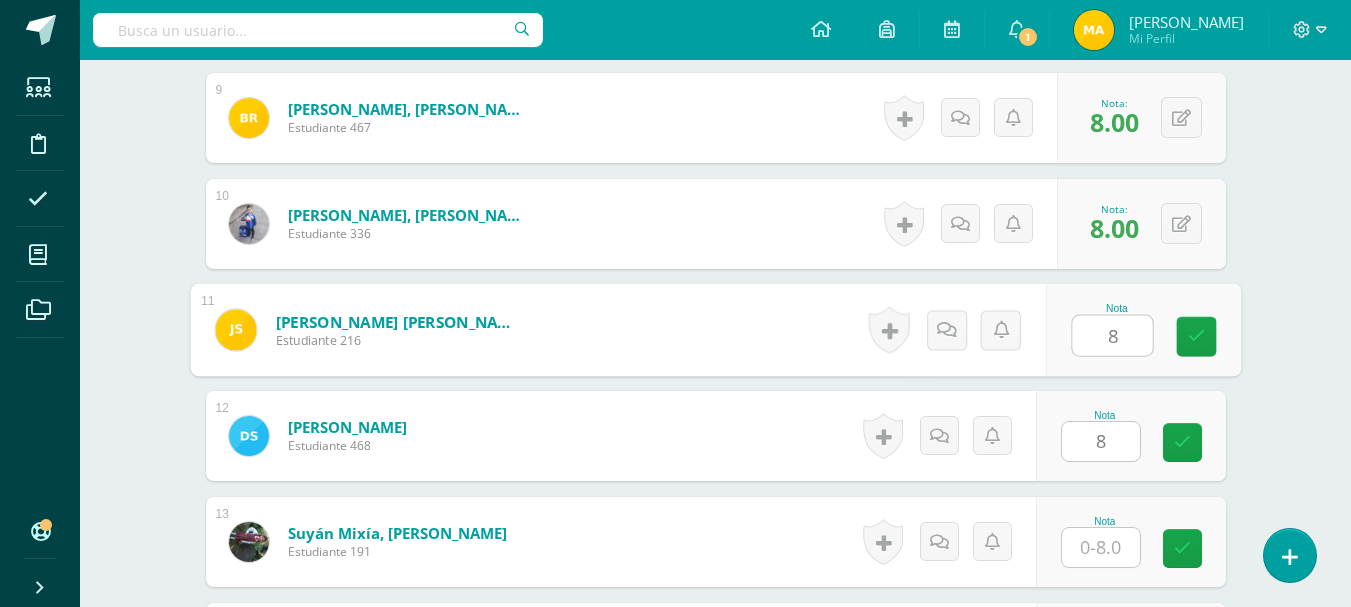 click on "8" at bounding box center [1101, 441] 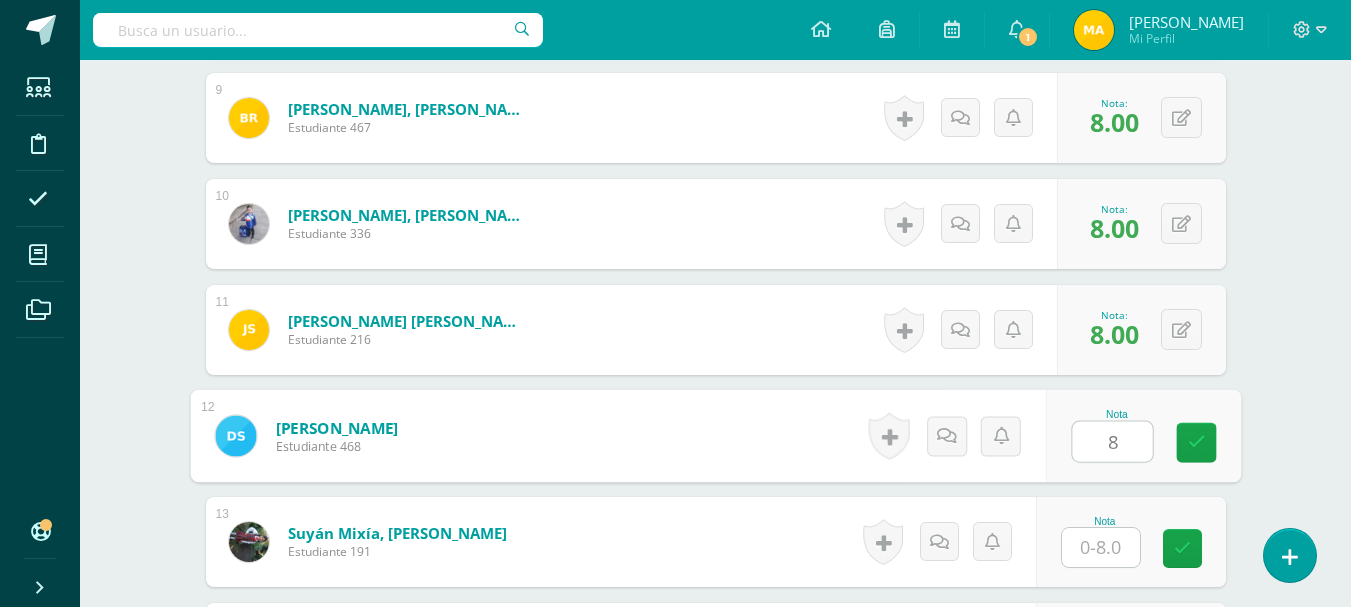 type on "8" 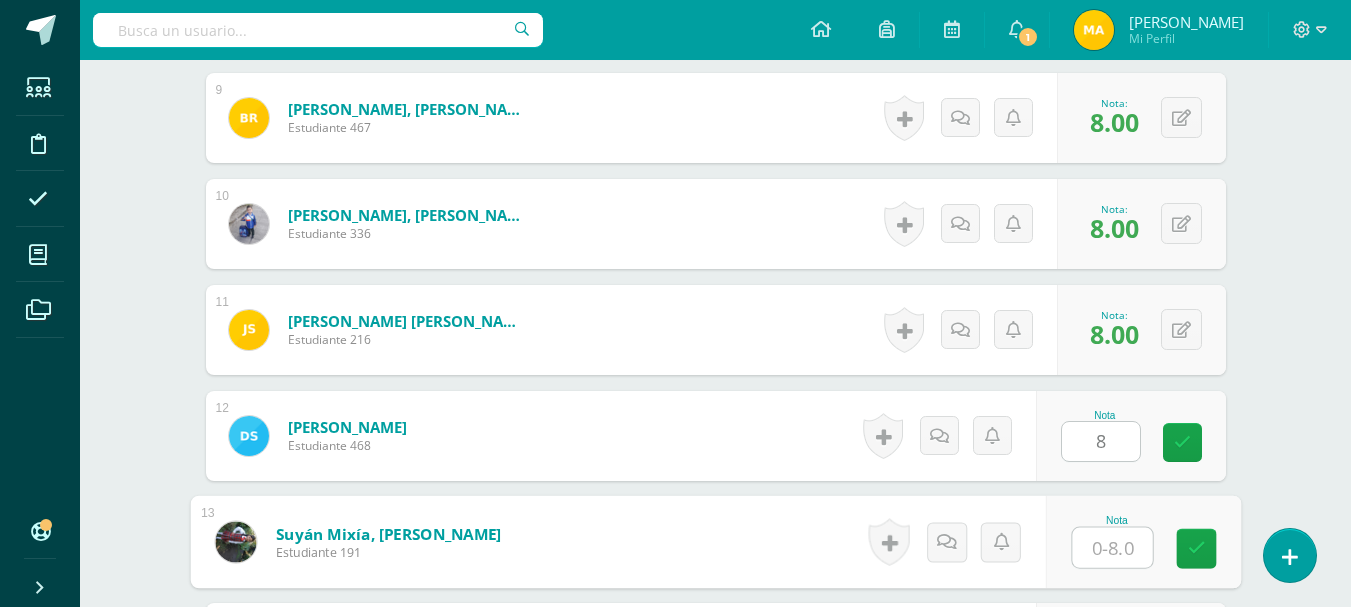click at bounding box center [1112, 548] 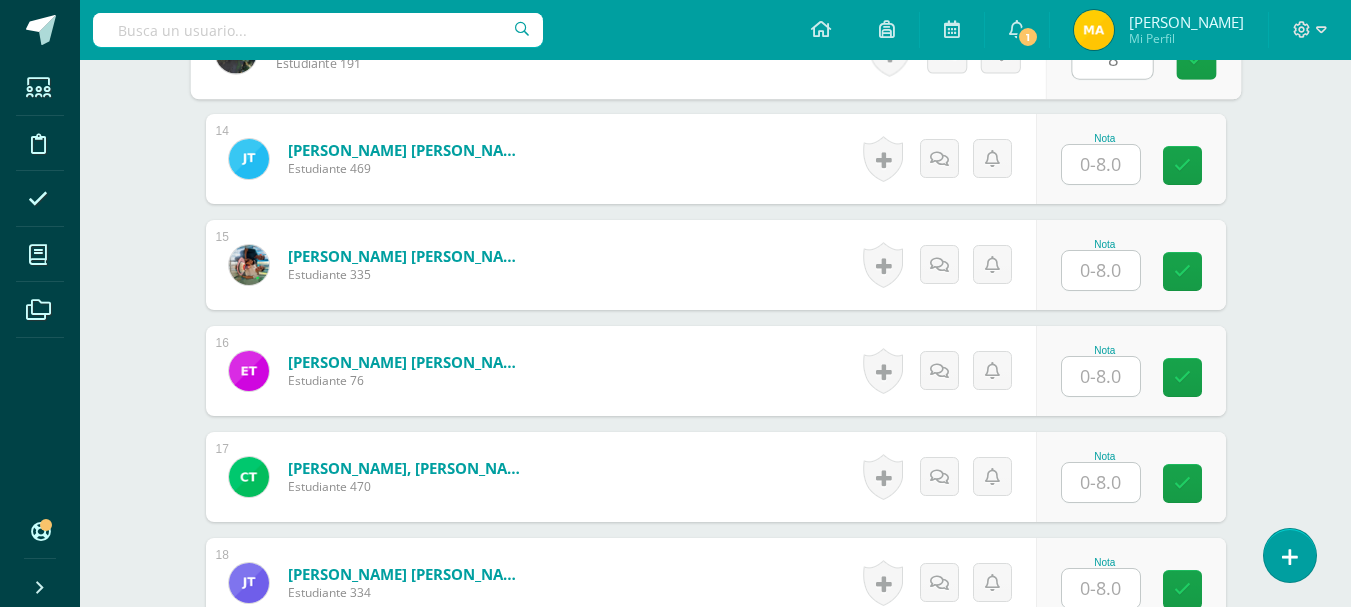 scroll, scrollTop: 1989, scrollLeft: 0, axis: vertical 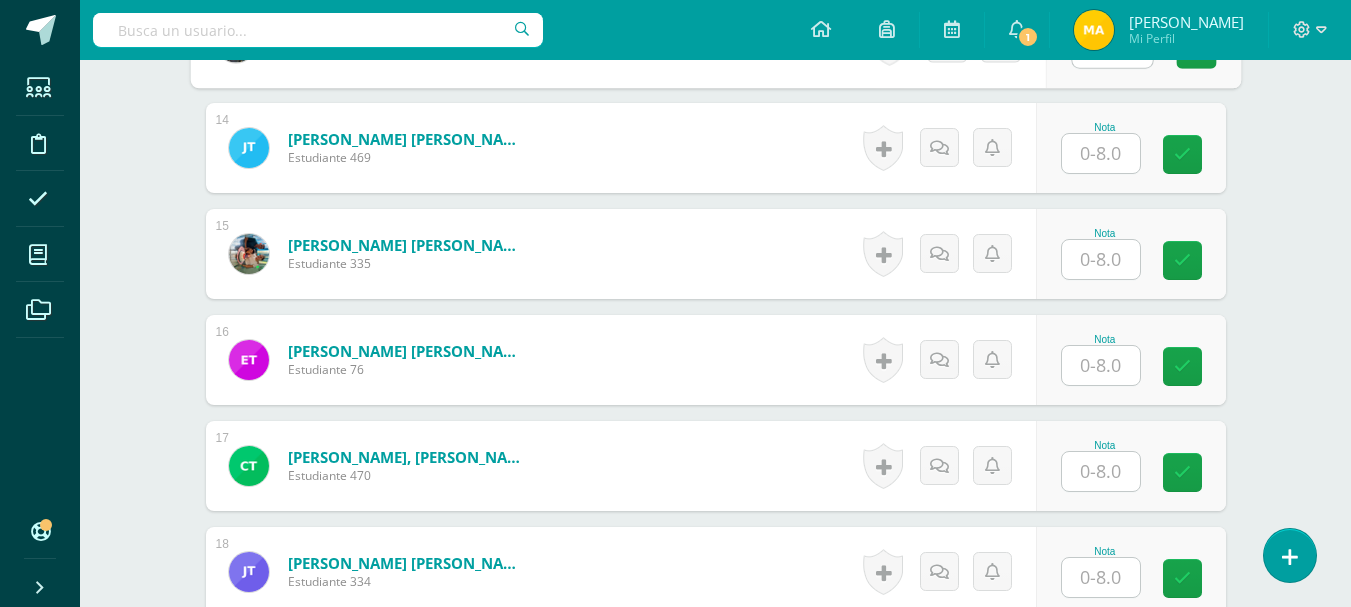 type on "8" 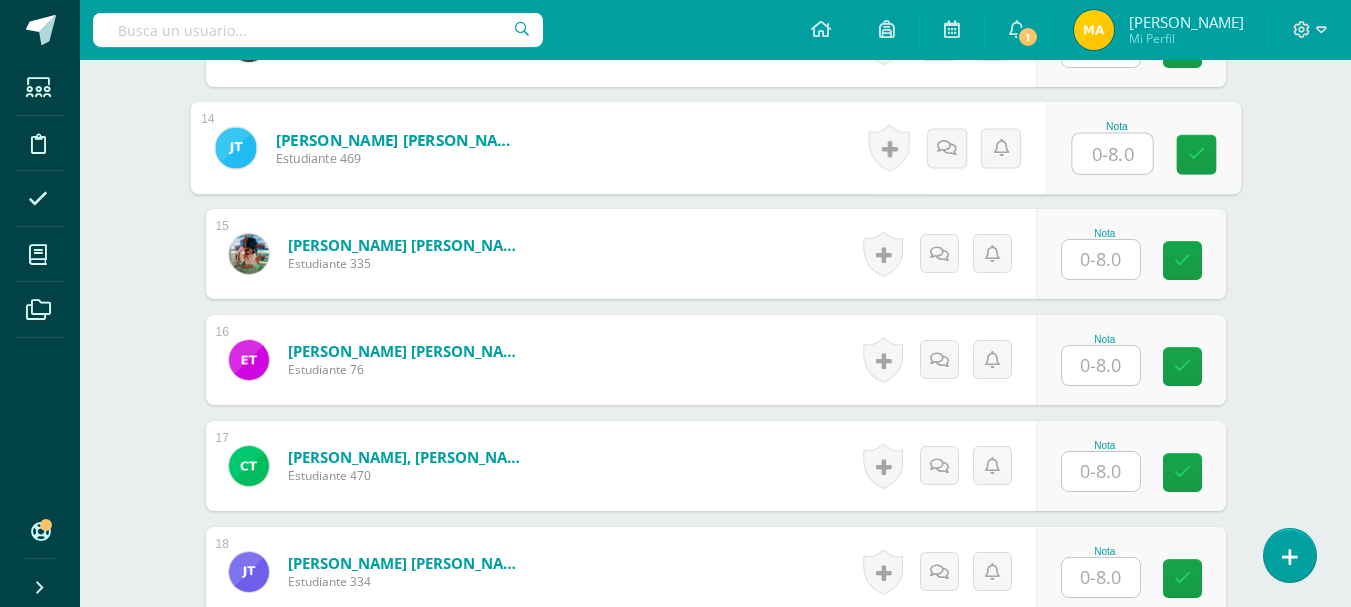 click at bounding box center [1112, 154] 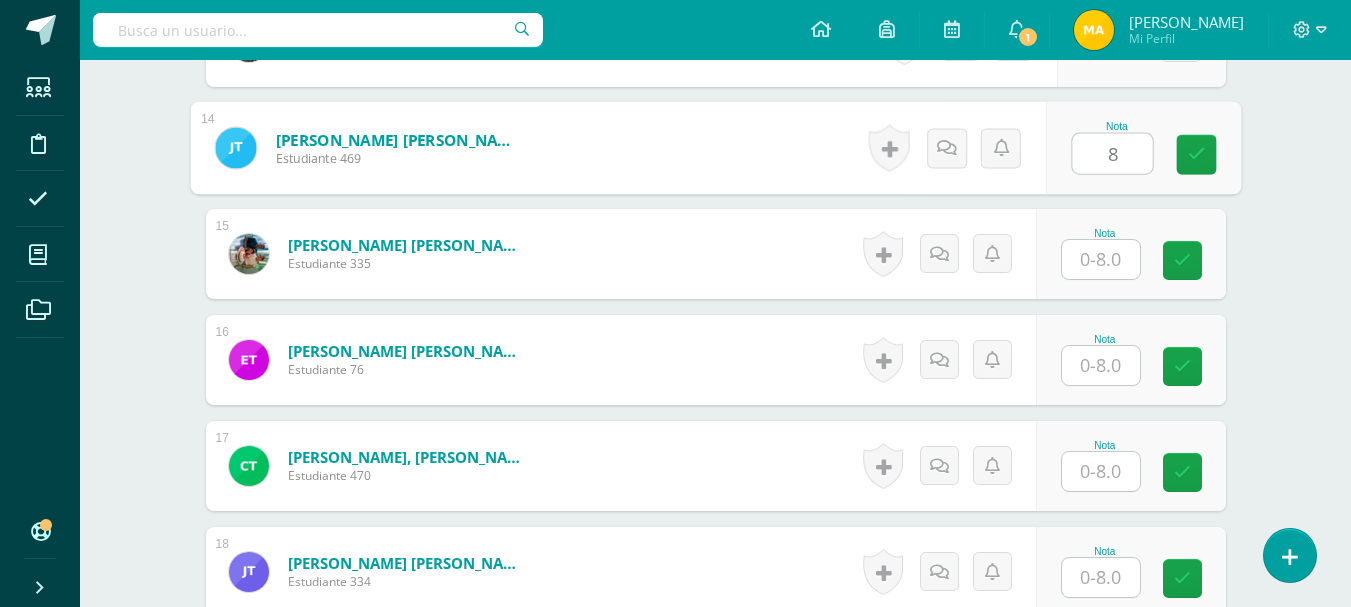 type on "8" 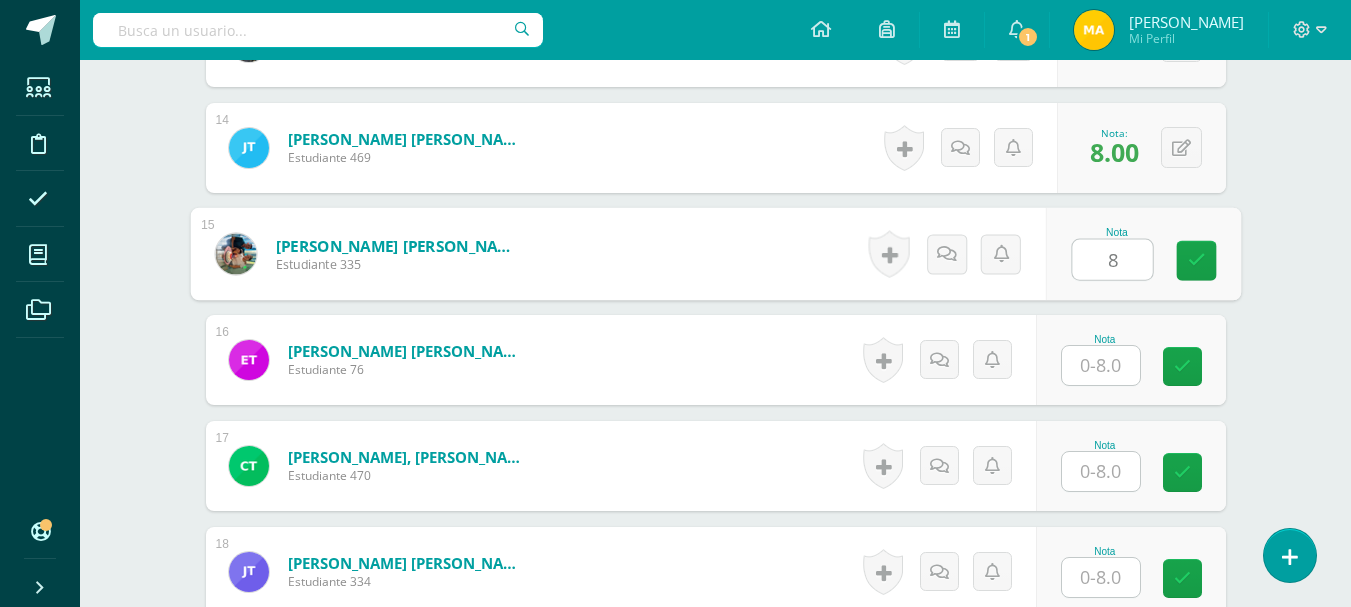 type on "8" 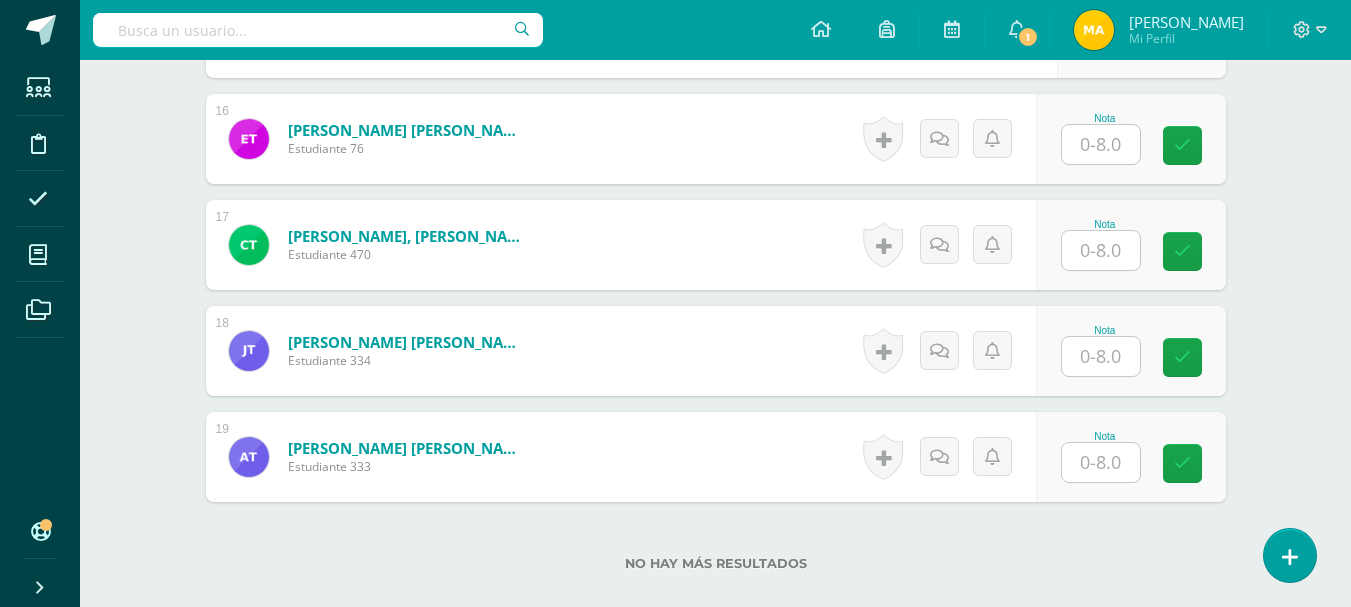 scroll, scrollTop: 2205, scrollLeft: 0, axis: vertical 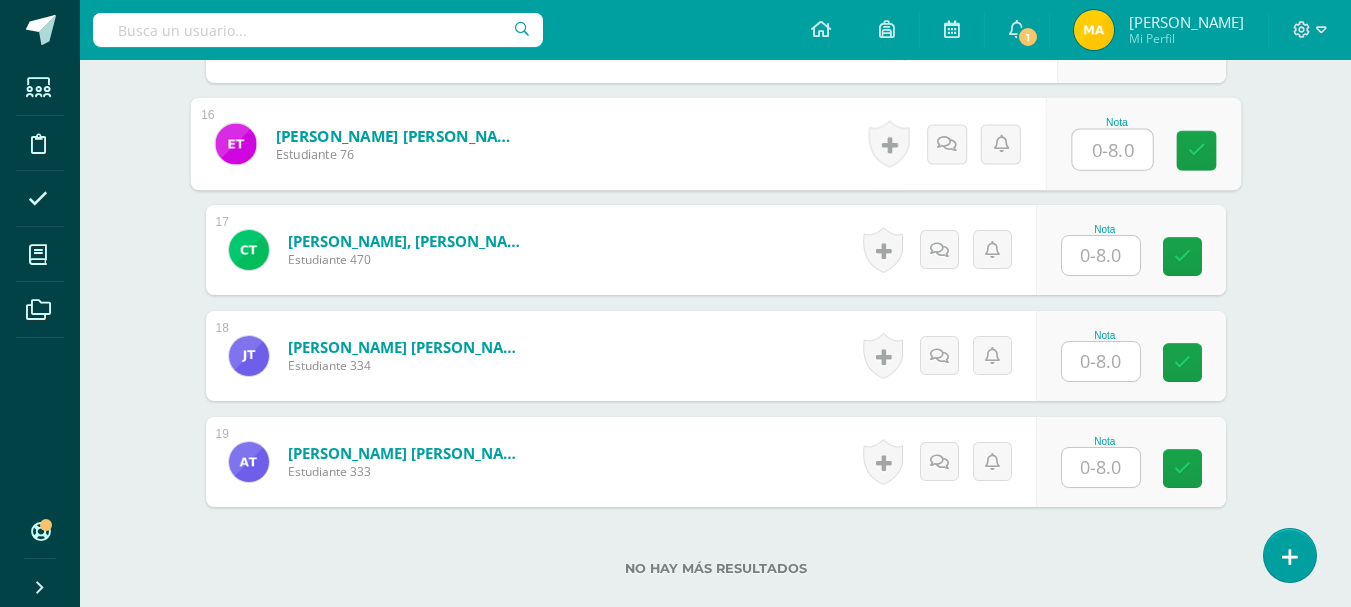 click at bounding box center [1112, 150] 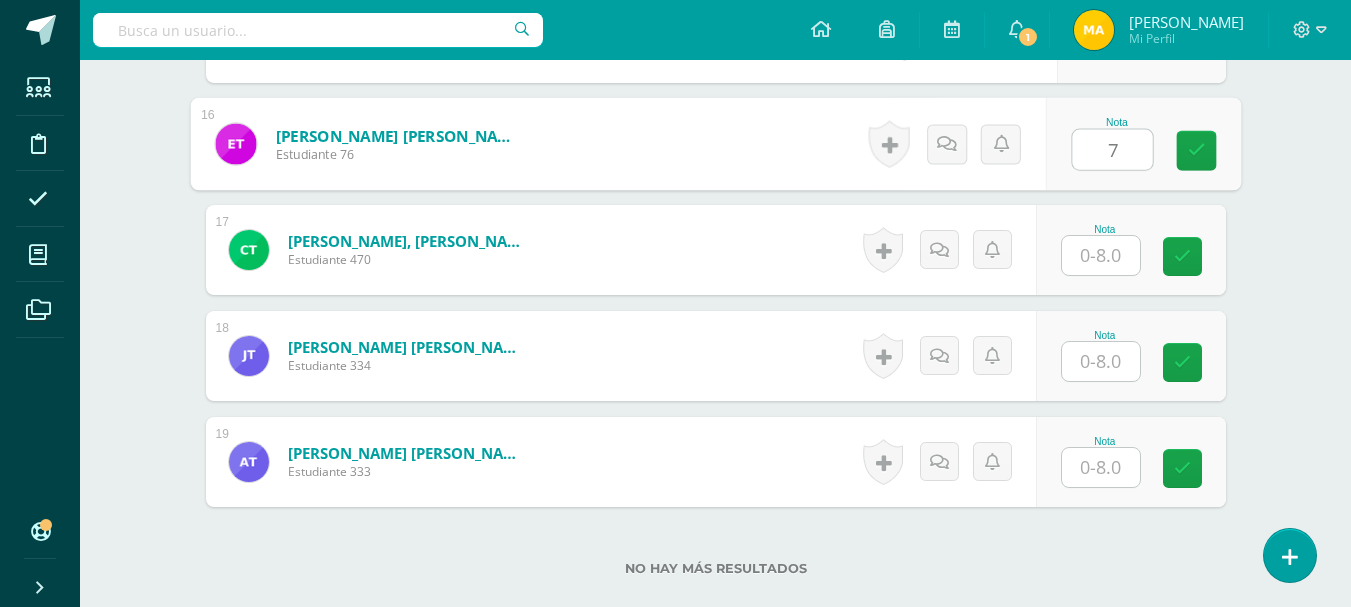 type on "7" 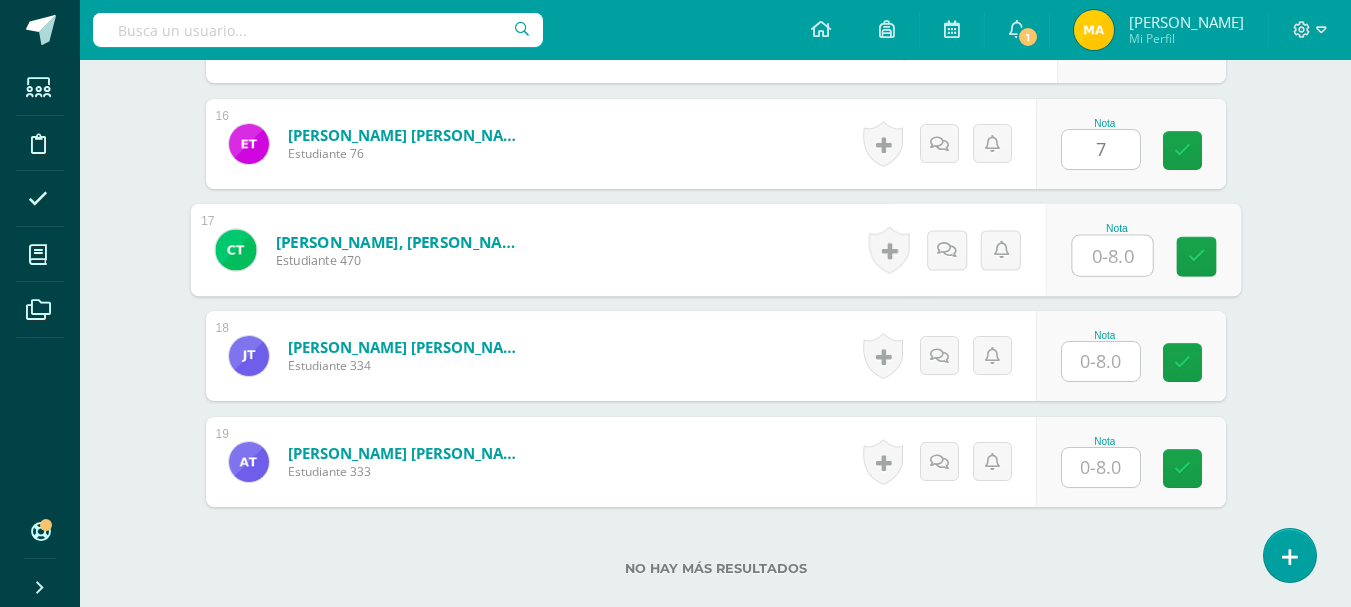 click at bounding box center (1112, 256) 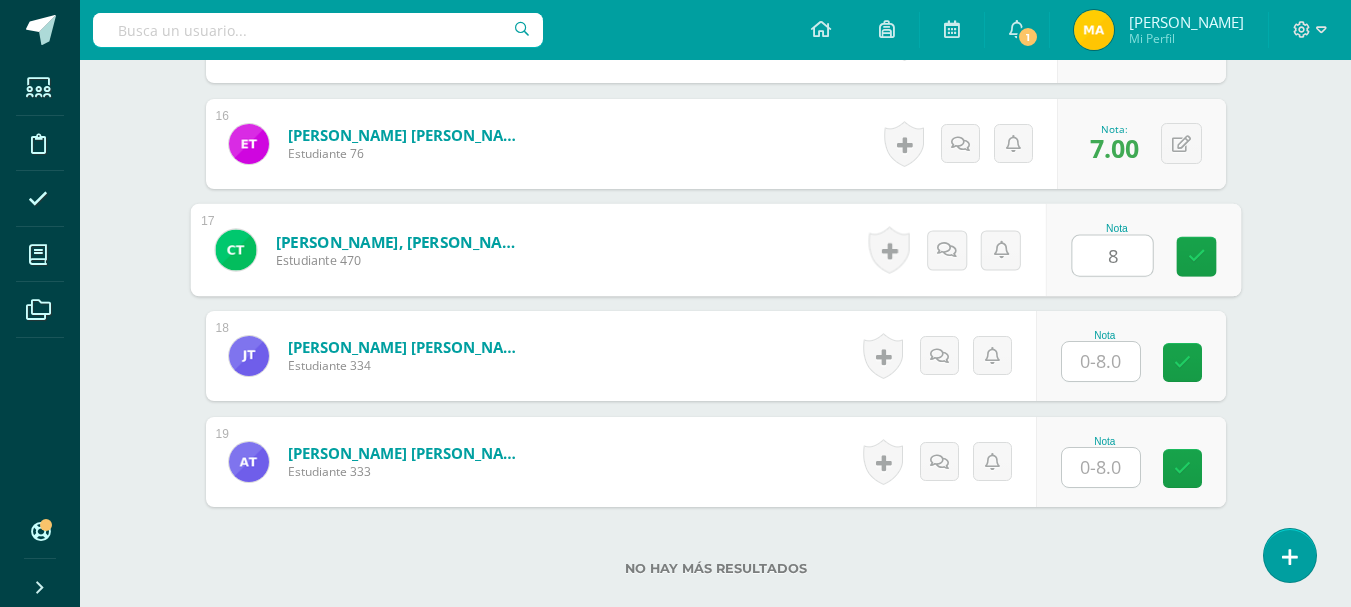 type on "8" 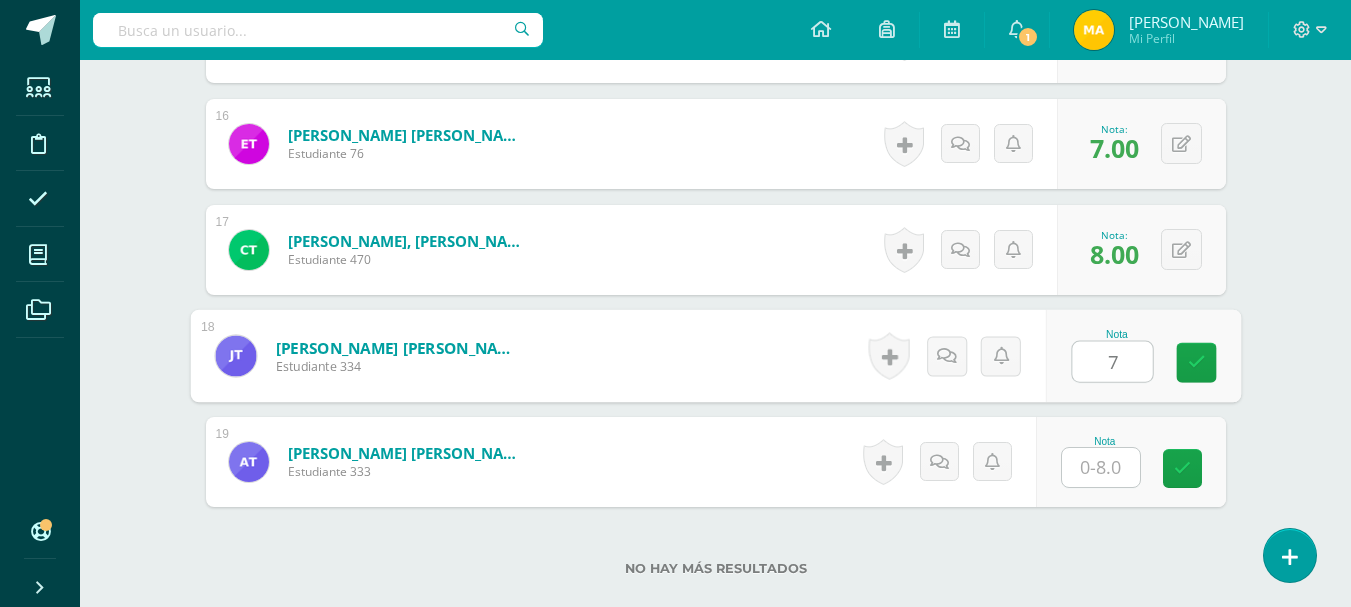 type on "7" 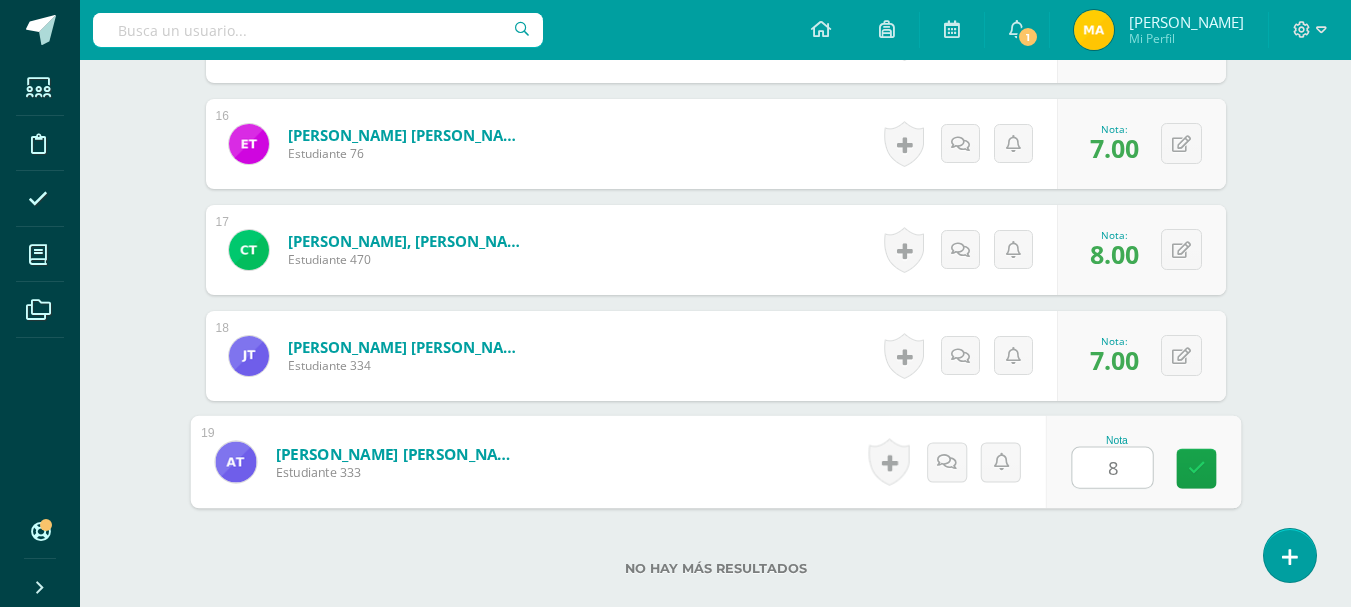 type on "8" 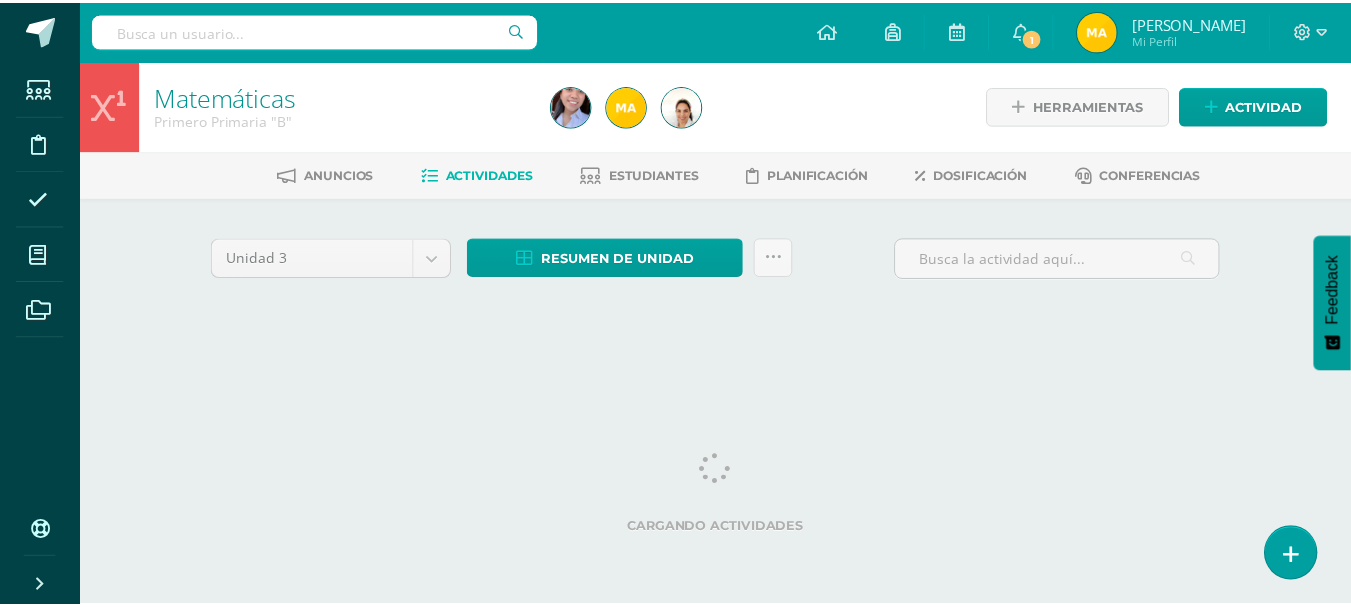 scroll, scrollTop: 0, scrollLeft: 0, axis: both 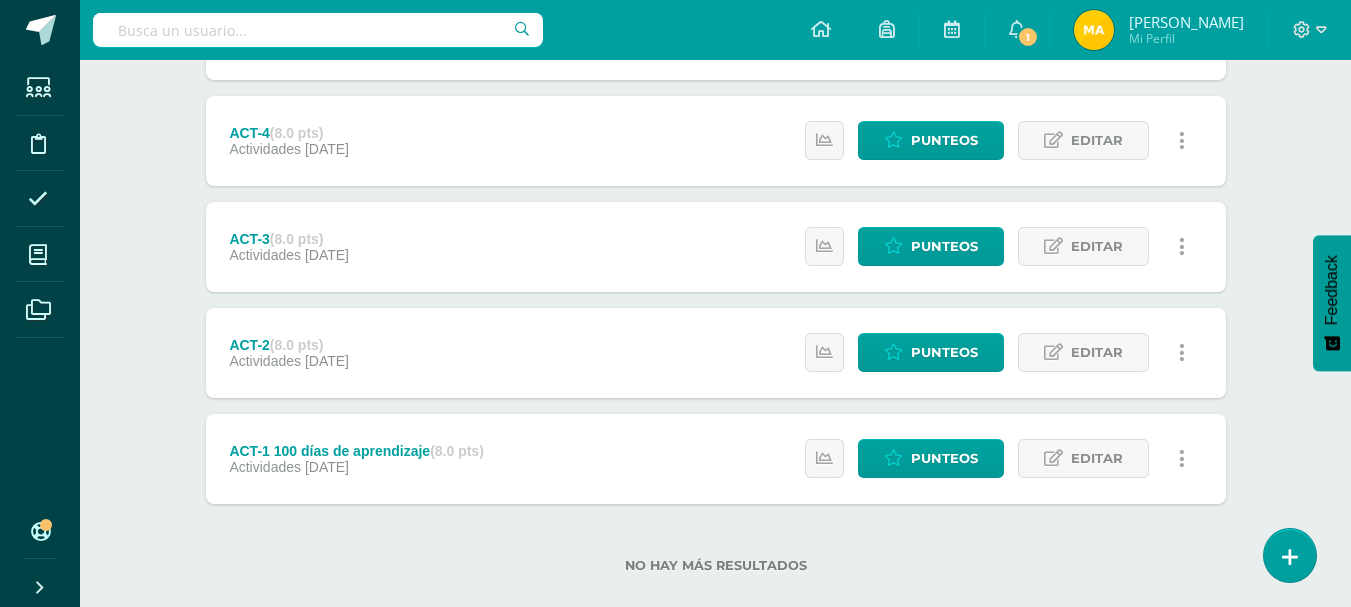 click on "Estatus de Actividad:
0
Estudiantes sin calificar
0
Estudiantes con cero
Media
96.1
Max
100
Min
75
Punteos
Editar
Historial de actividad
Eliminar" at bounding box center (1000, 459) 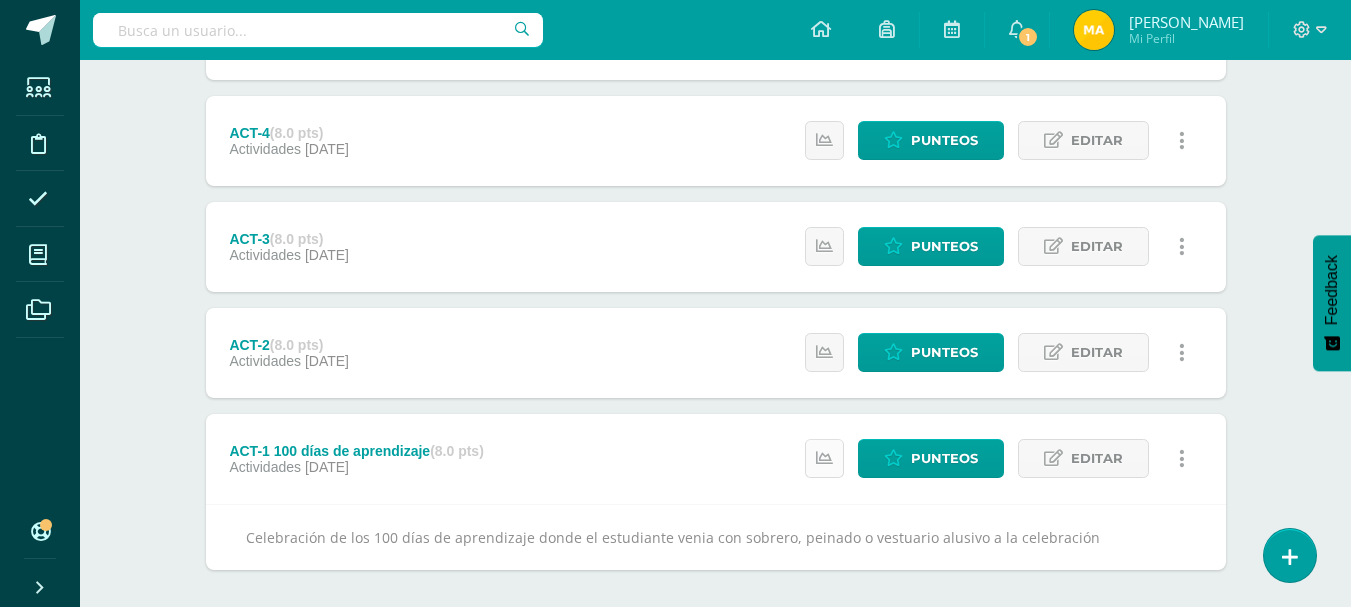 click at bounding box center [824, 458] 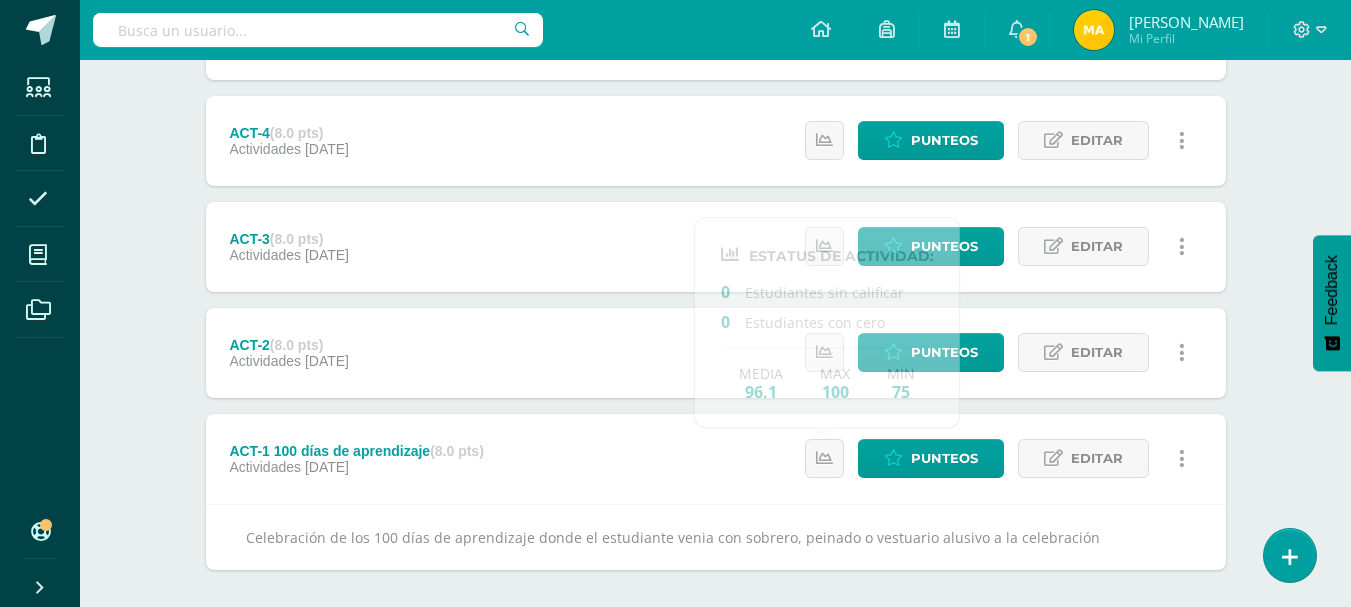 click on "Unidad 3                             Unidad 1 Unidad 2 Unidad 3 Unidad 4 Resumen de unidad
Descargar como HTML
Descargar como PDF
Descargar como XLS
Subir actividades en masa
Enviar punteos a revision
Historial de actividad
¿Estás seguro que deseas  Enviar a revisión  las notas de este curso?
Esta acción  enviará una notificación a tu supervisor y no podrás eliminar o cambiar tus notas.  Esta acción no podrá ser revertida a menos que se te conceda permiso
Cancelar
Enviar a revisión
Creación  y  Calificación   en masa.
Para poder crear actividades y calificar las mismas  19" at bounding box center [716, 67] 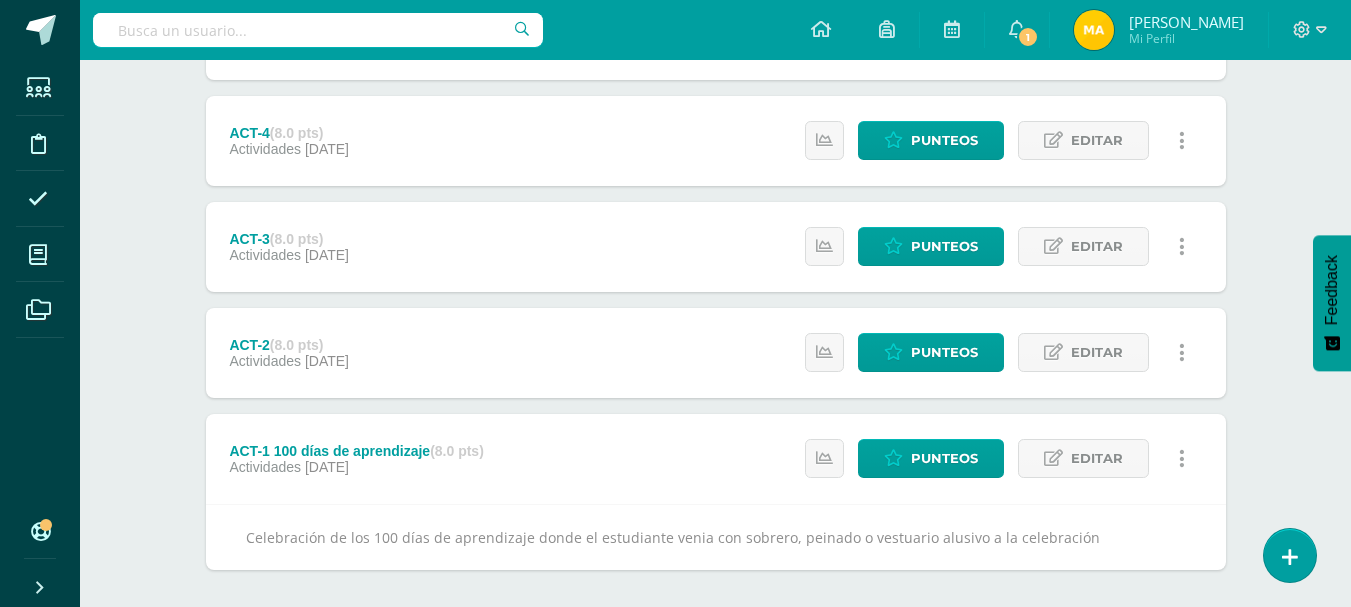 click on "Unidad 3                             Unidad 1 Unidad 2 Unidad 3 Unidad 4 Resumen de unidad
Descargar como HTML
Descargar como PDF
Descargar como XLS
Subir actividades en masa
Enviar punteos a revision
Historial de actividad
¿Estás seguro que deseas  Enviar a revisión  las notas de este curso?
Esta acción  enviará una notificación a tu supervisor y no podrás eliminar o cambiar tus notas.  Esta acción no podrá ser revertida a menos que se te conceda permiso
Cancelar
Enviar a revisión
Creación  y  Calificación   en masa.
Para poder crear actividades y calificar las mismas  19" at bounding box center [716, 67] 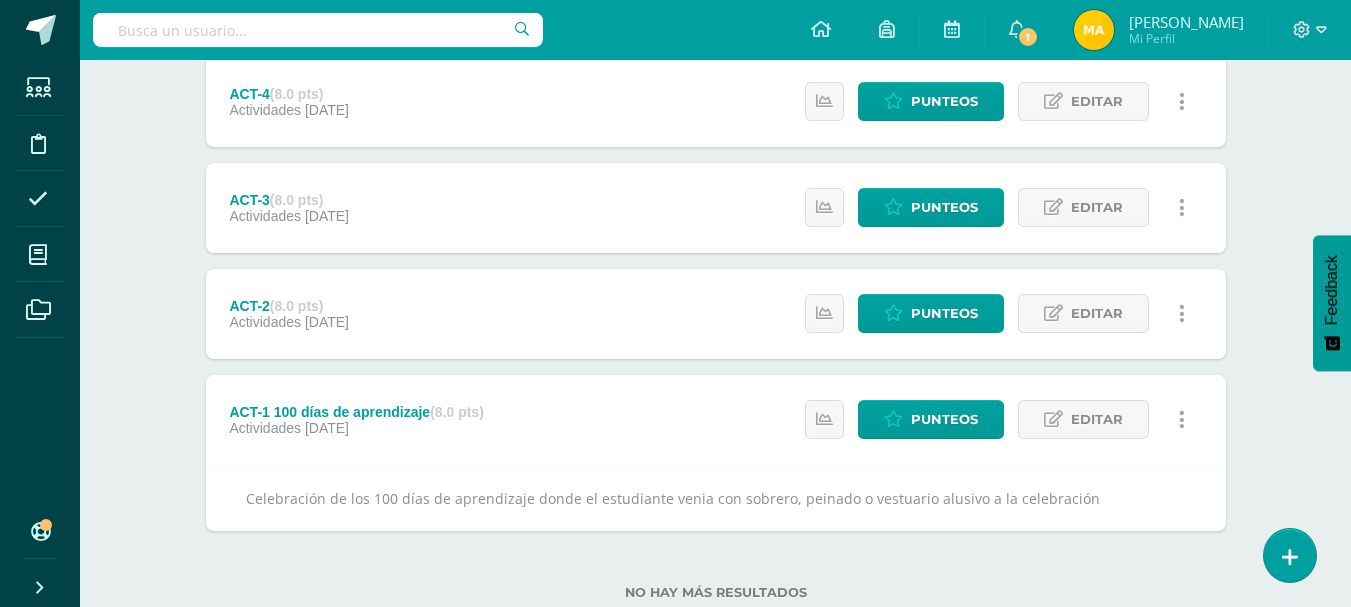 scroll, scrollTop: 863, scrollLeft: 0, axis: vertical 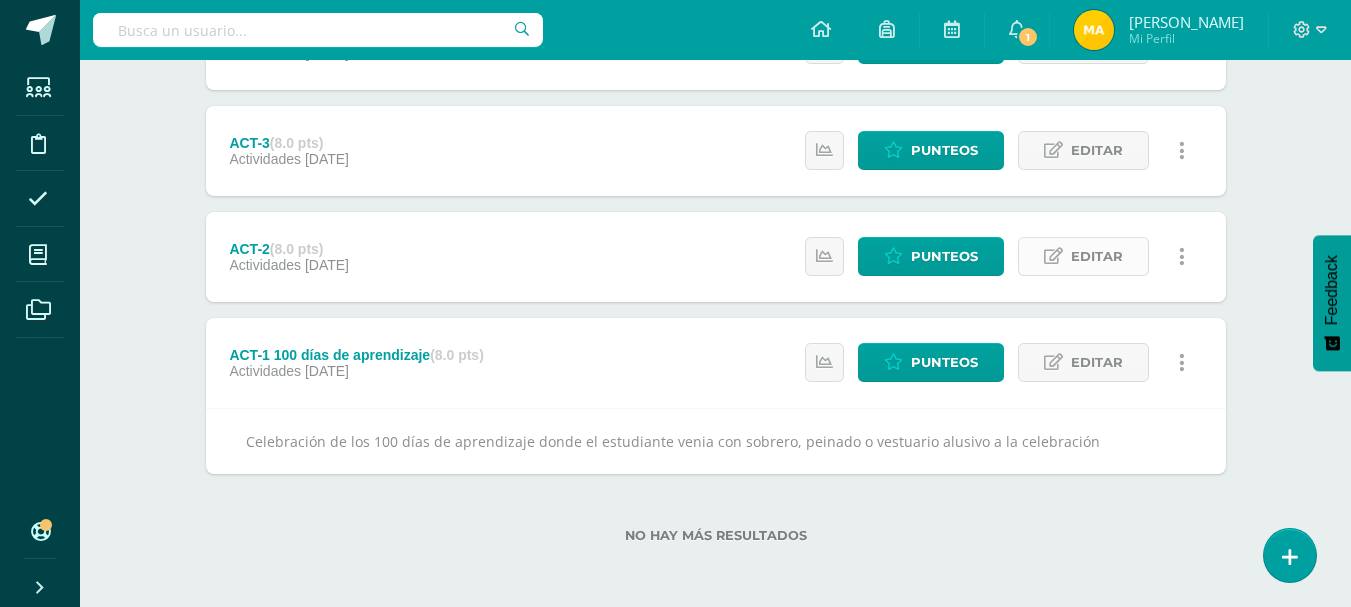 click on "Editar" at bounding box center [1083, 256] 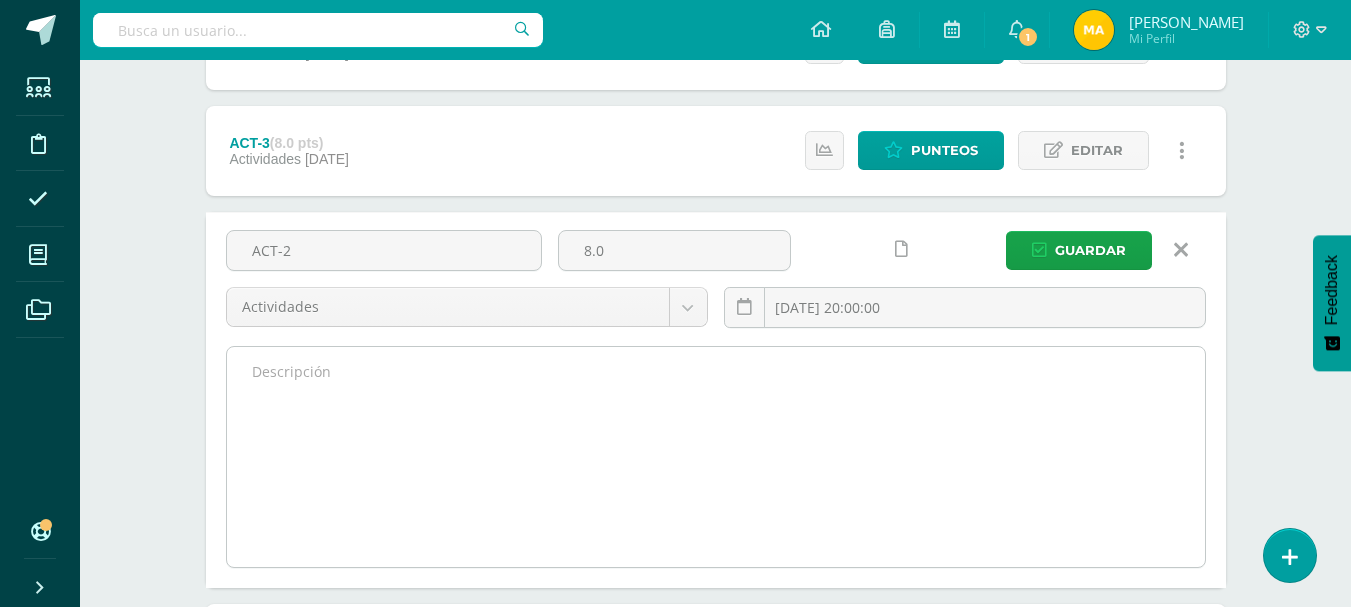 click at bounding box center (716, 457) 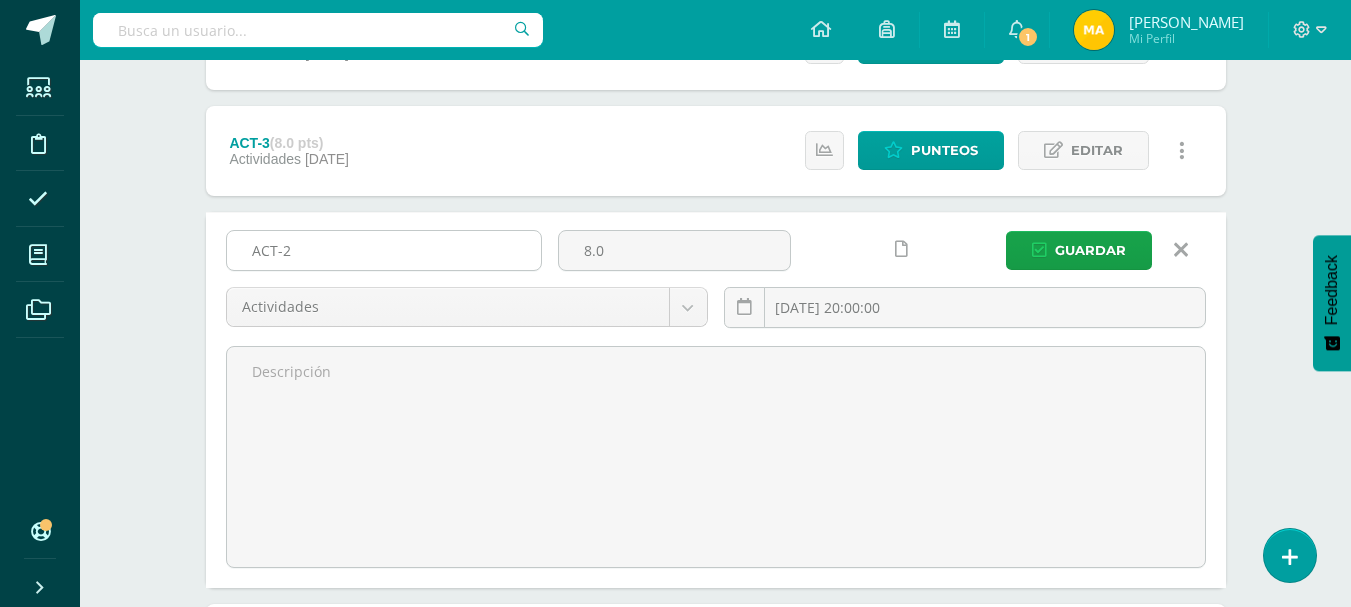 click on "ACT-2" at bounding box center [384, 250] 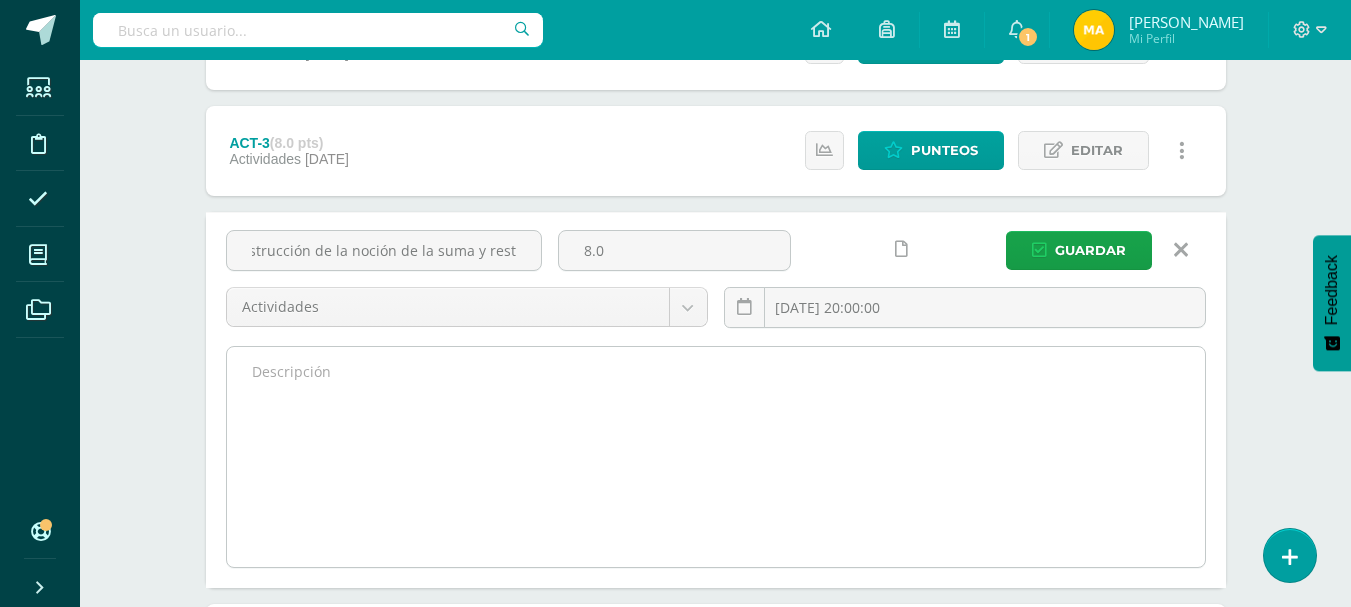 scroll, scrollTop: 0, scrollLeft: 68, axis: horizontal 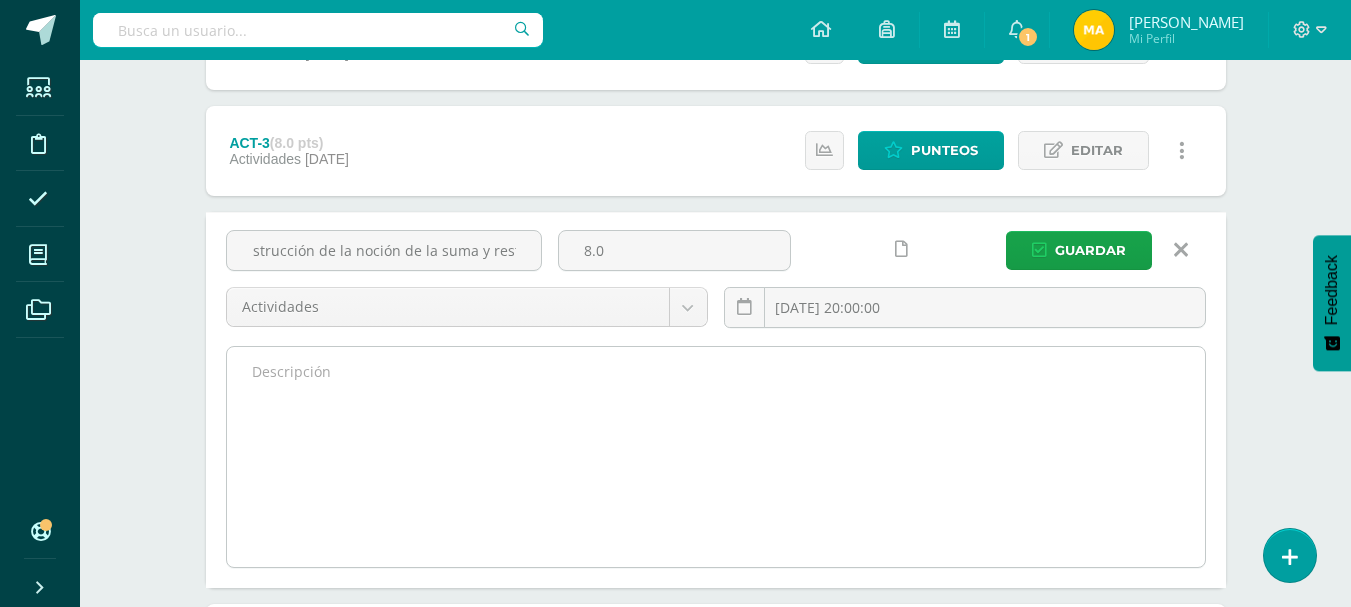 type on "ACT-2 Construcción de la noción de la suma y resta" 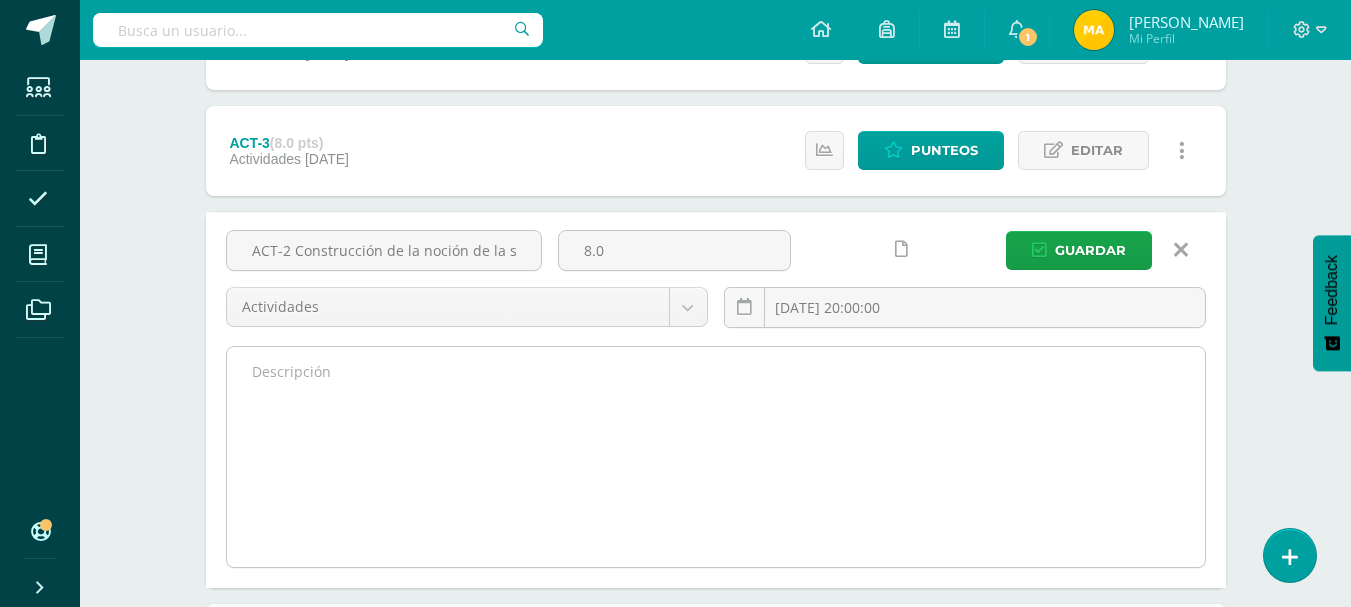 click at bounding box center [716, 457] 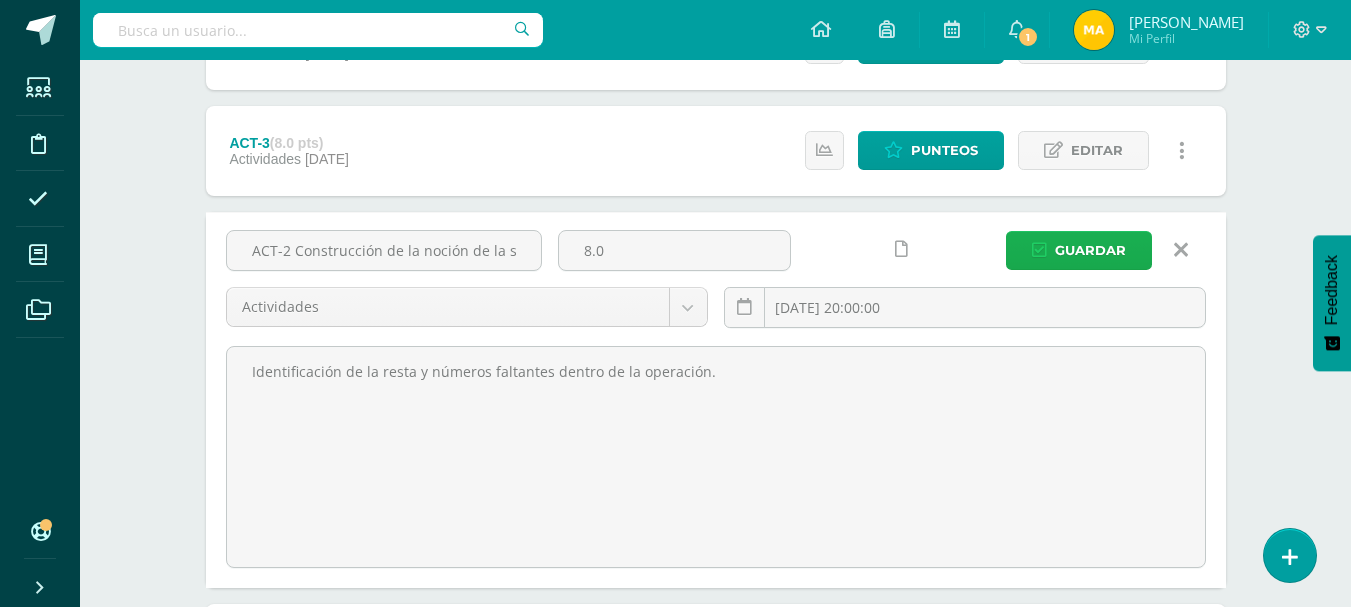 type on "Identificación de la resta y números faltantes dentro de la operación." 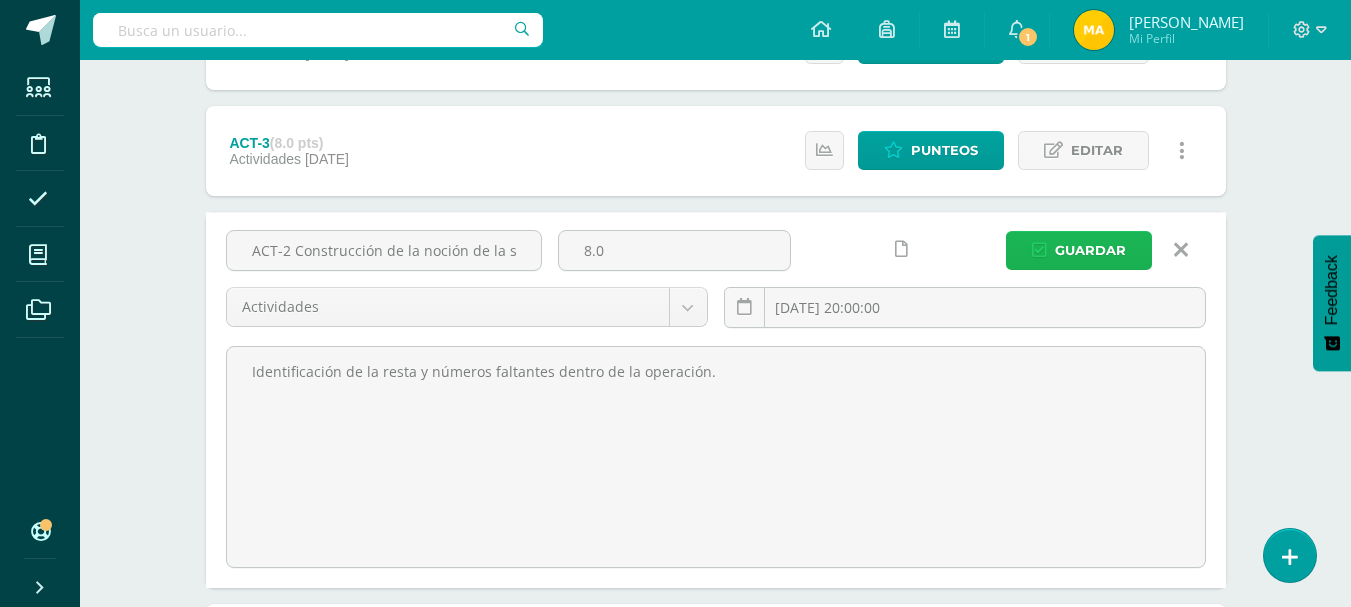 click on "Guardar" at bounding box center [1090, 250] 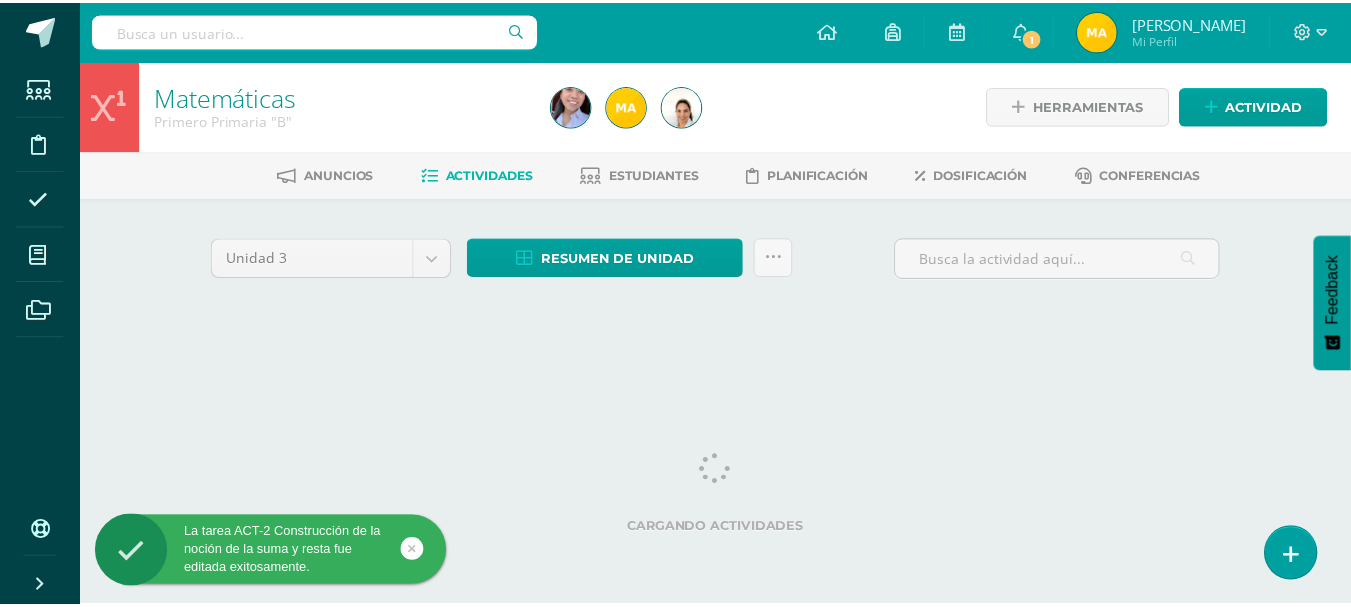 scroll, scrollTop: 0, scrollLeft: 0, axis: both 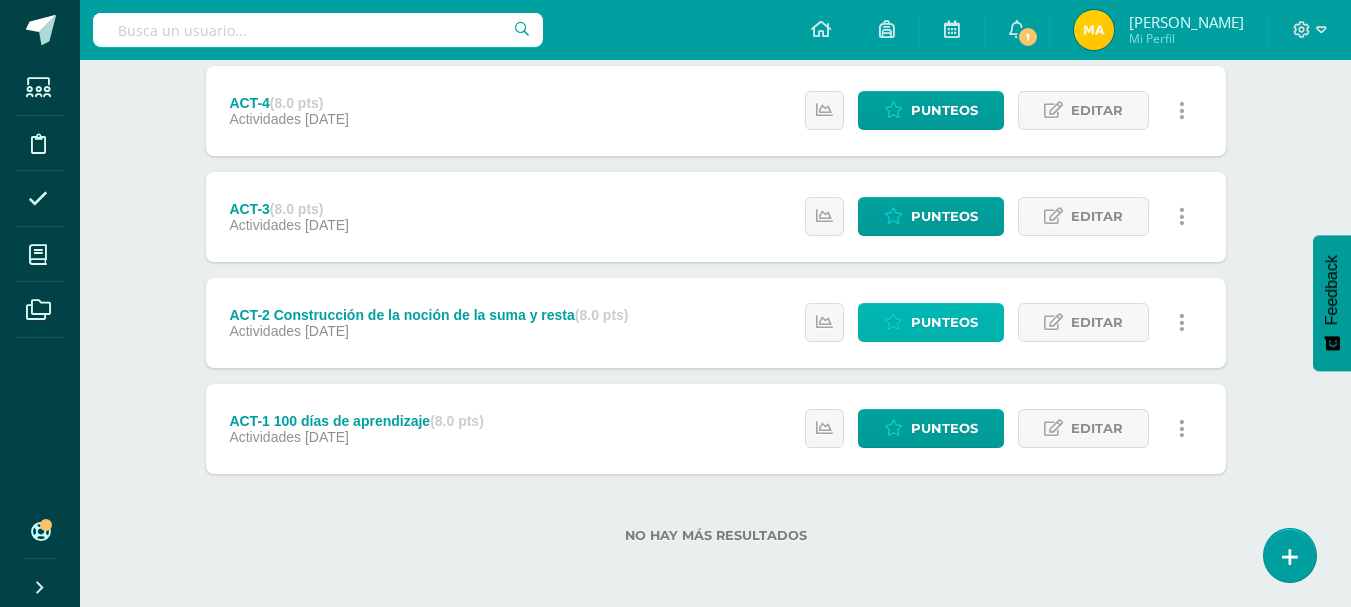 click at bounding box center (893, 322) 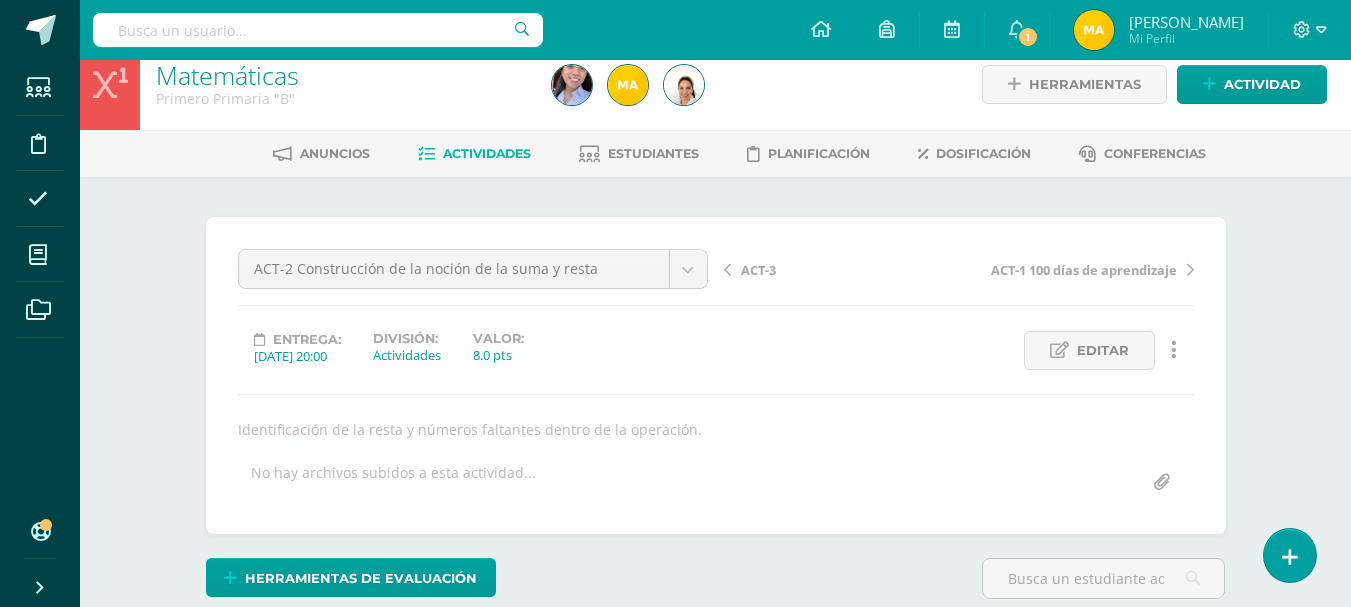 scroll, scrollTop: 22, scrollLeft: 0, axis: vertical 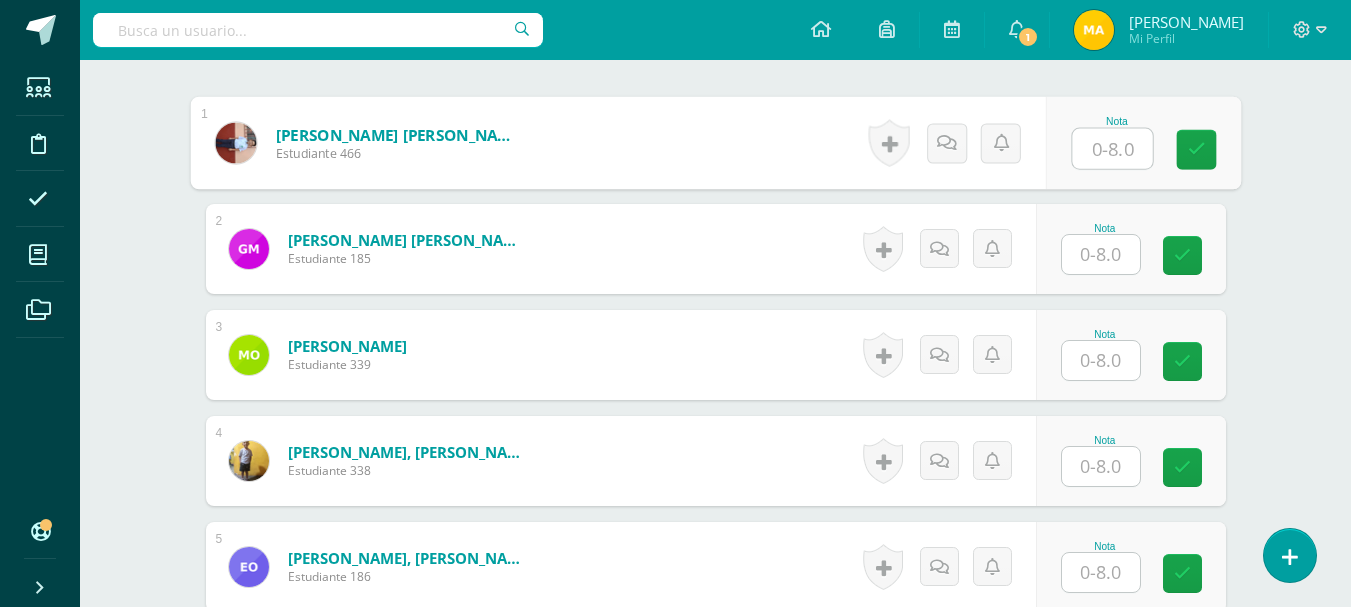 click at bounding box center [1112, 149] 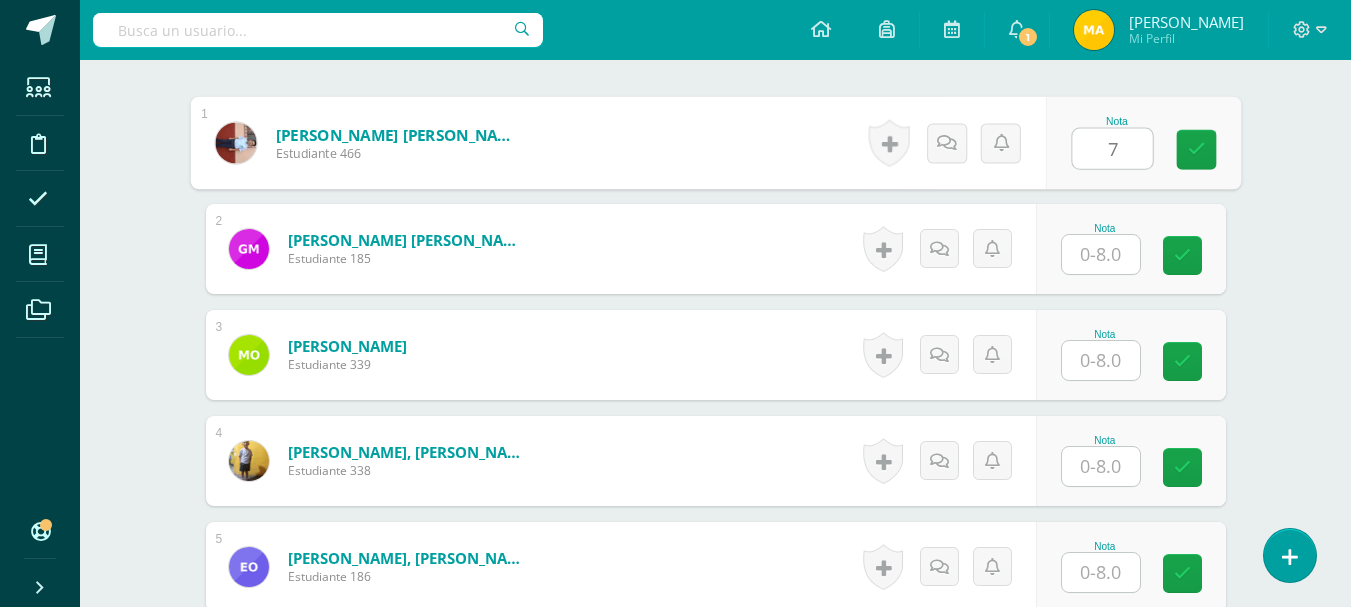type on "7" 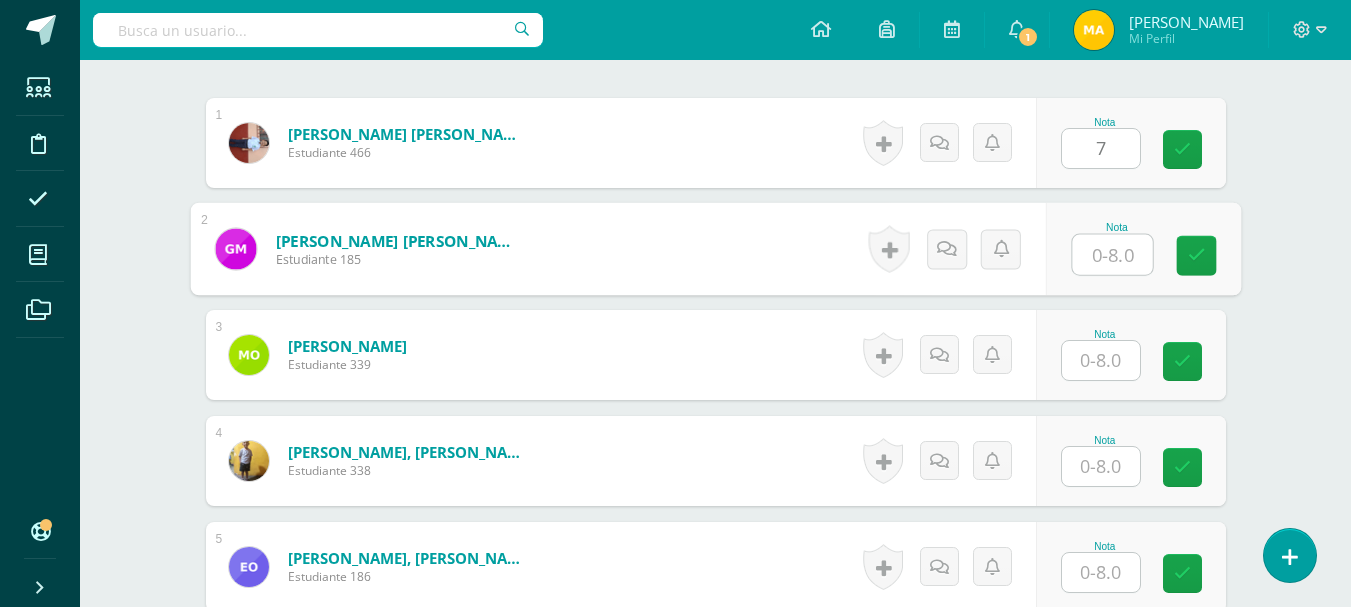 click at bounding box center [1112, 255] 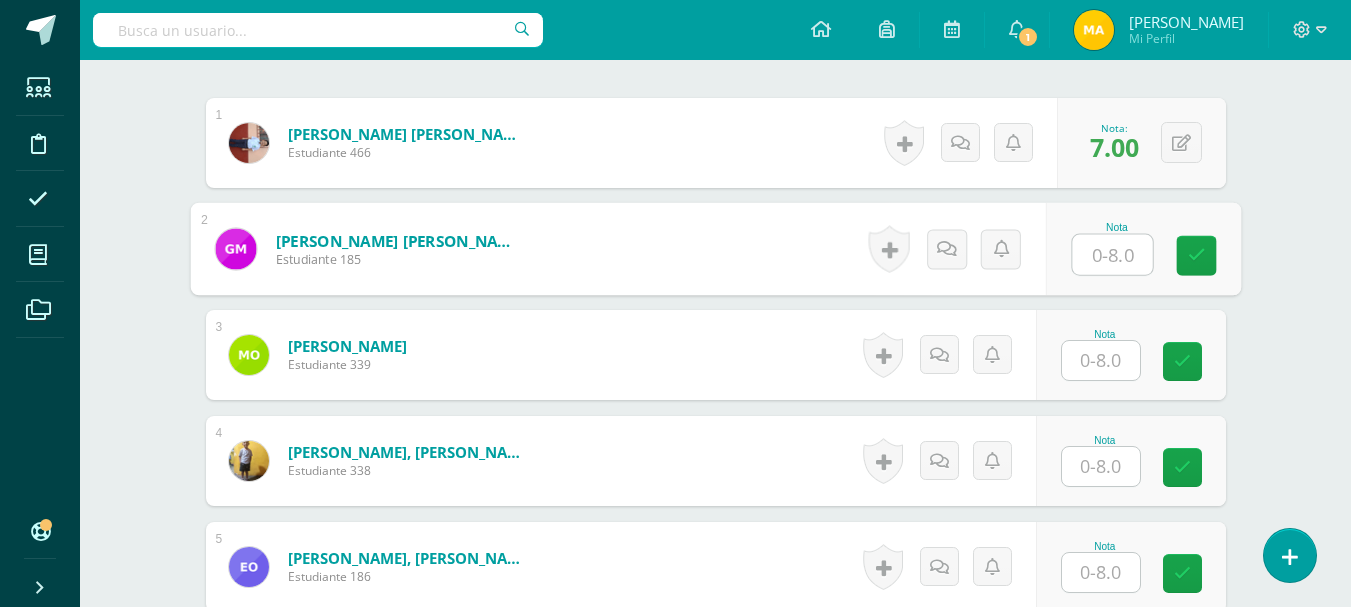 type on "7" 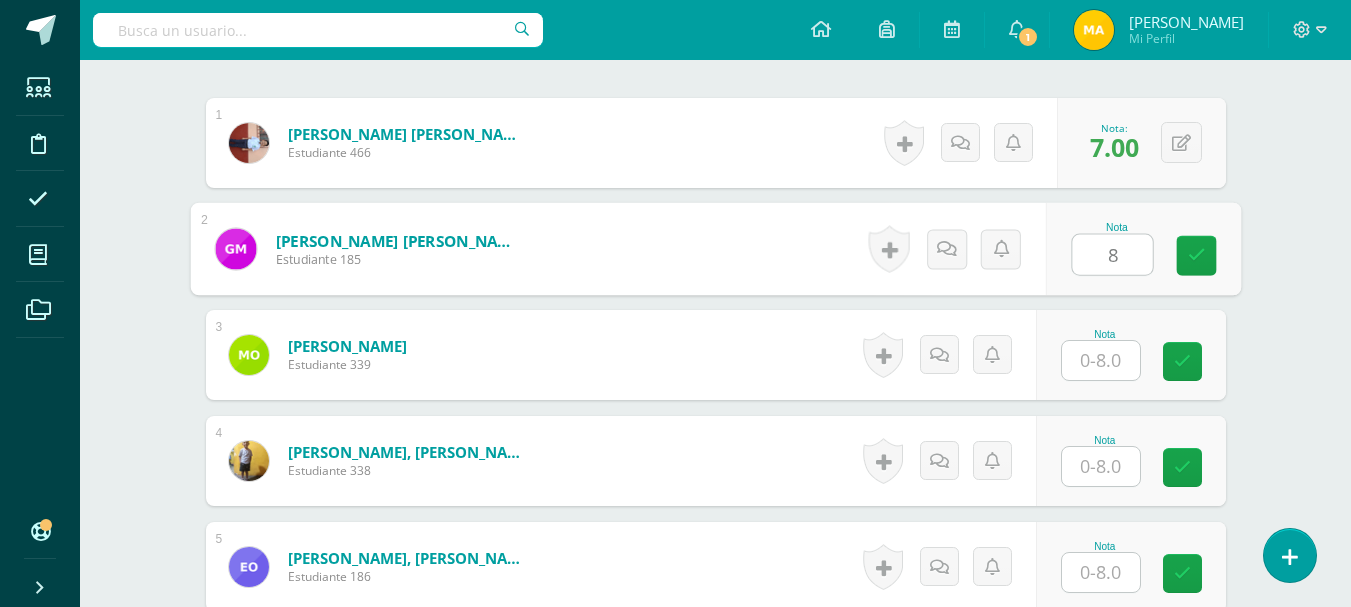 type on "8" 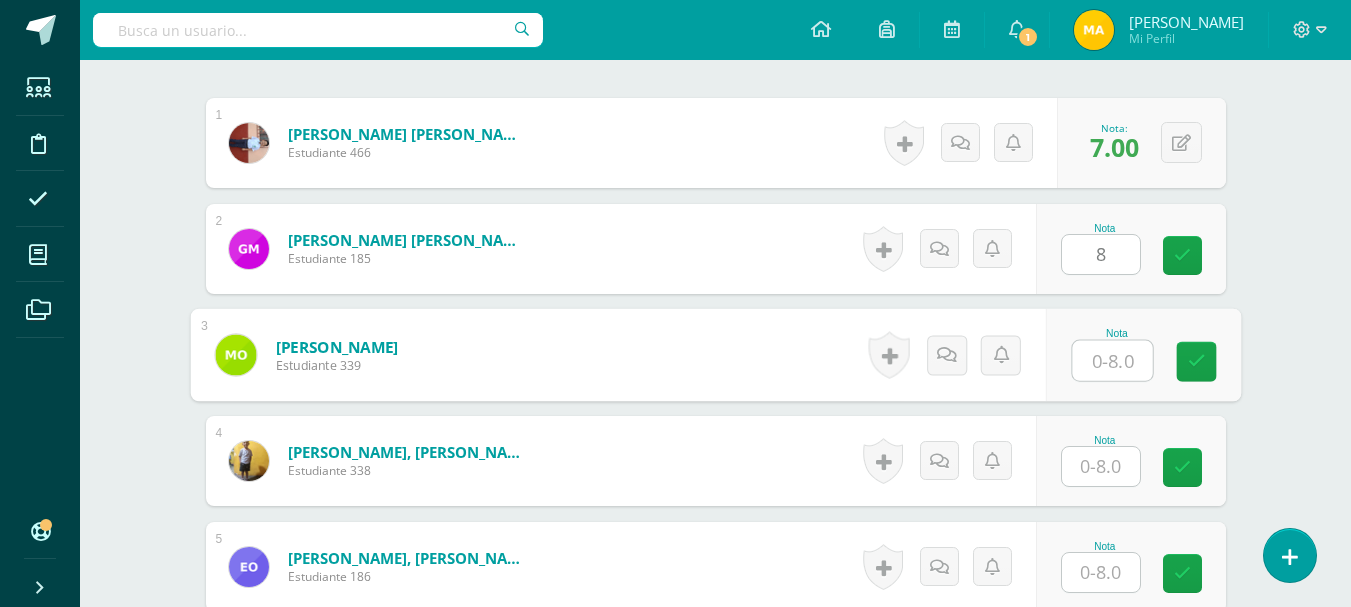click at bounding box center [1112, 361] 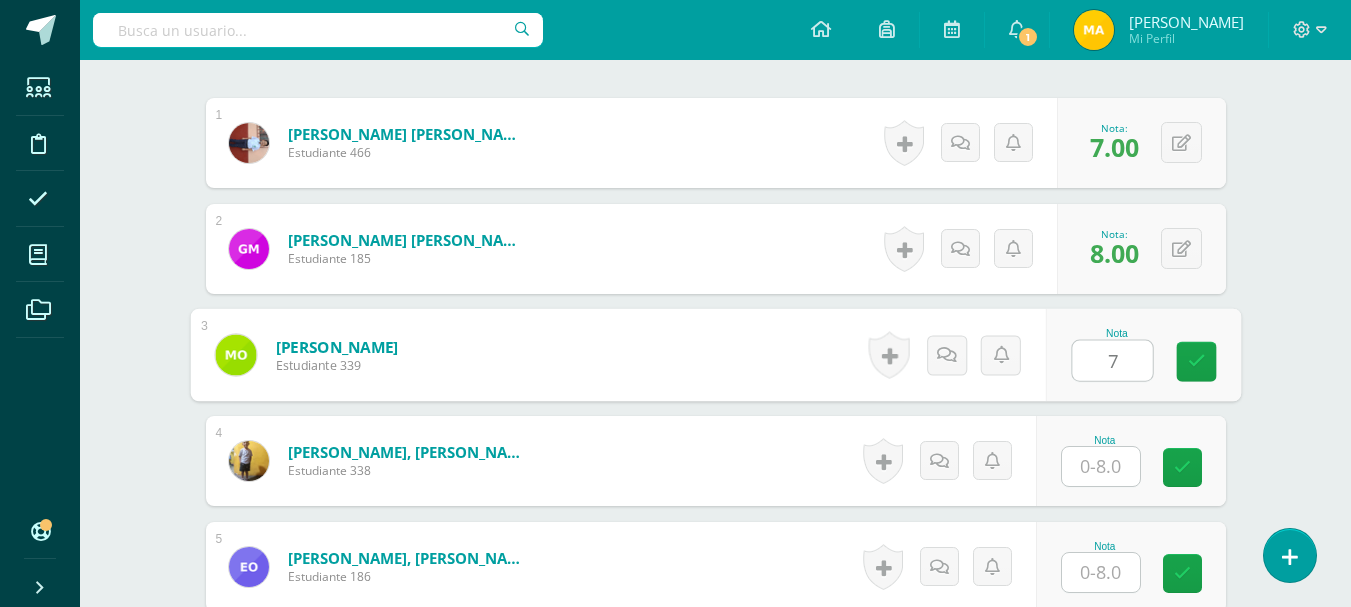 type on "7" 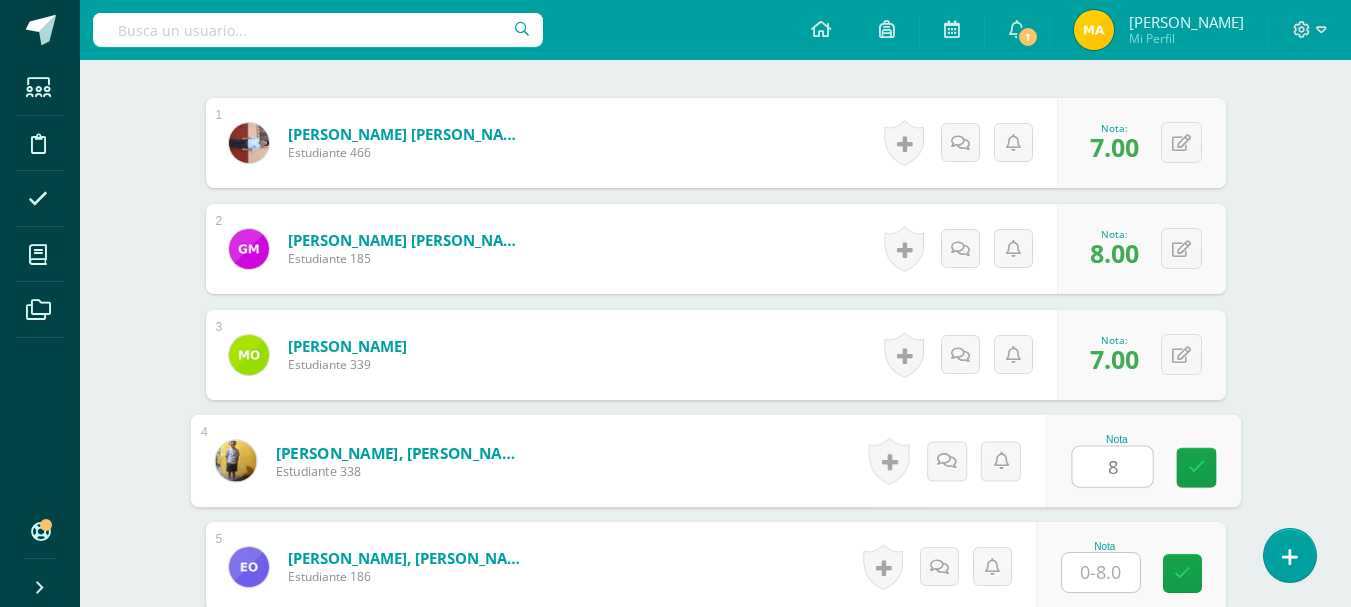 type on "8" 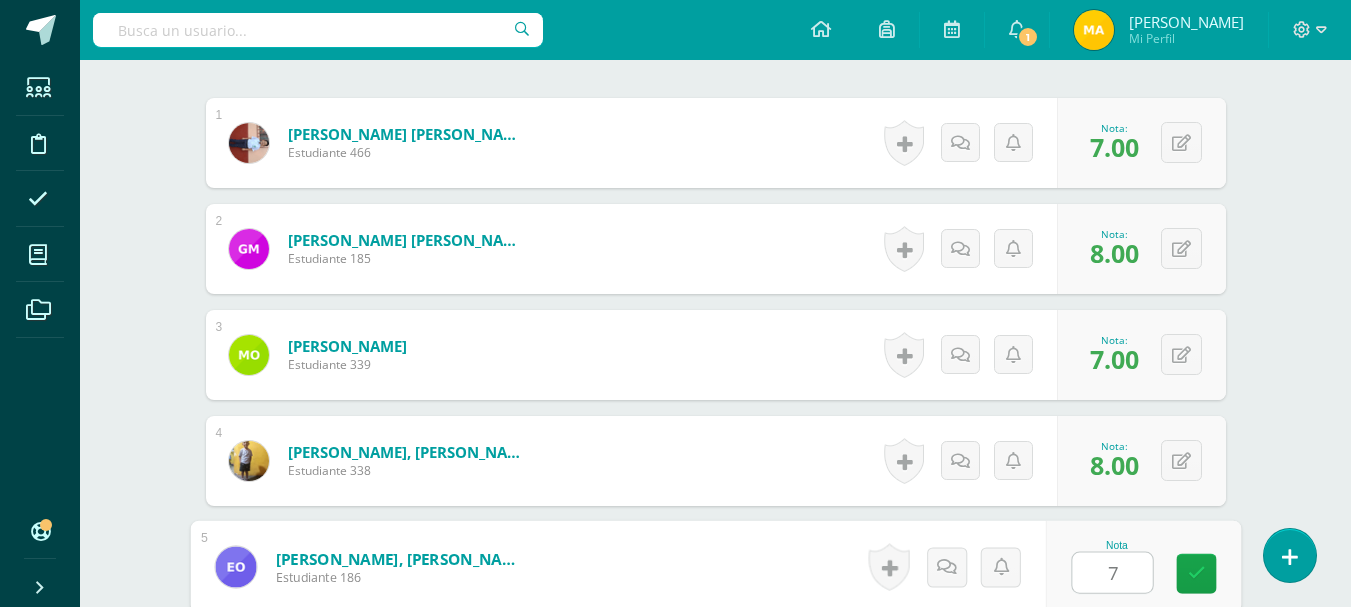 type on "7" 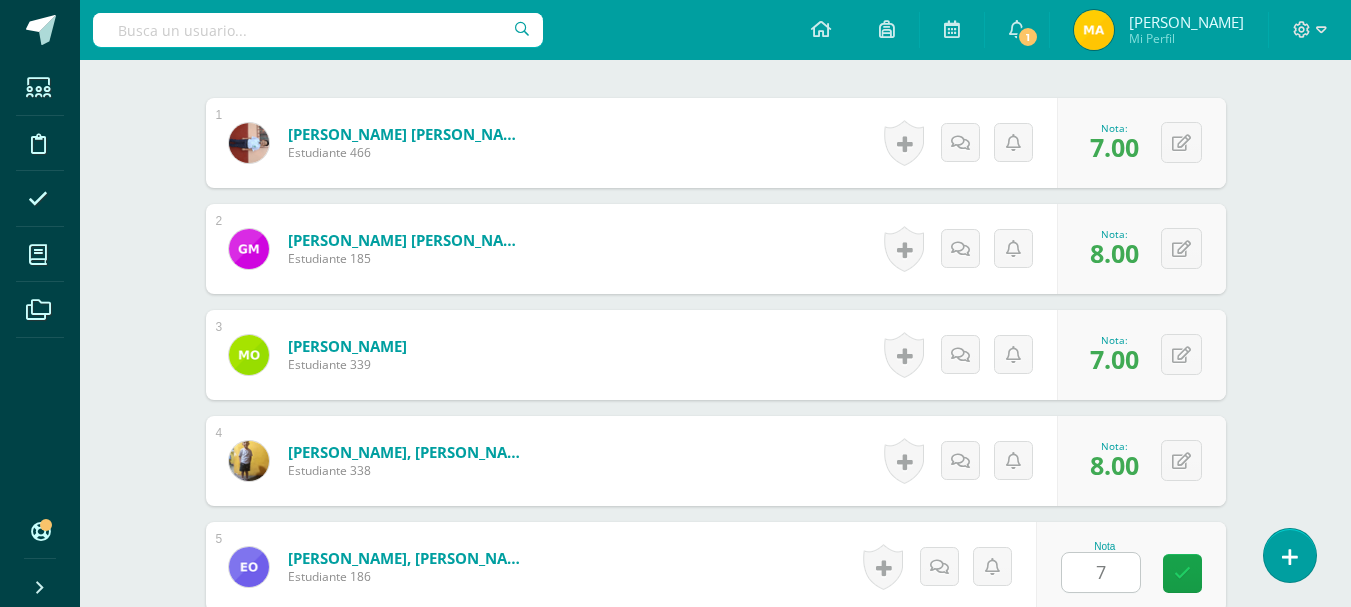 click on "Matemáticas
Primero Primaria "B"
Herramientas
Detalle de asistencias
Actividad
Anuncios
Actividades
Estudiantes
Planificación
Dosificación
Conferencias
¿Estás seguro que quieres  eliminar  esta actividad?
Esto borrará la actividad y cualquier nota que hayas registrado
permanentemente. Esta acción no se puede revertir. Cancelar Eliminar
Administración de escalas de valoración
escala de valoración
Aún no has creado una escala de valoración.
Cancelar Agregar nueva escala de valoración: Cancelar Crear escala de valoración" at bounding box center [715, 884] 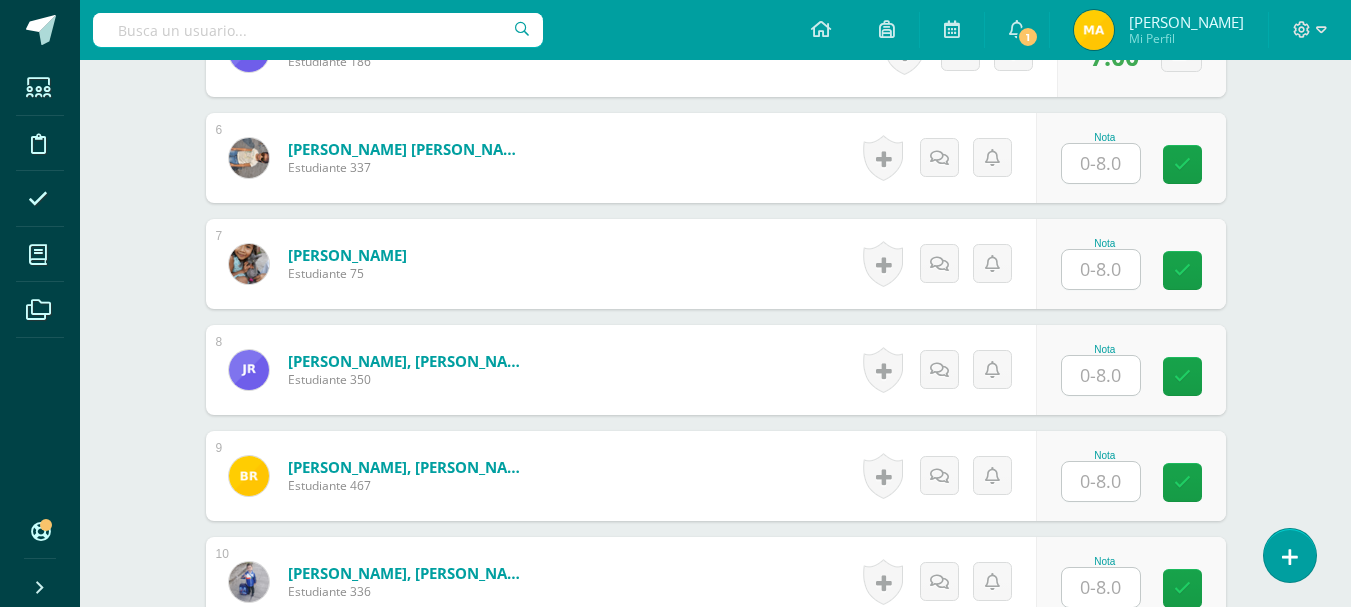 scroll, scrollTop: 1193, scrollLeft: 0, axis: vertical 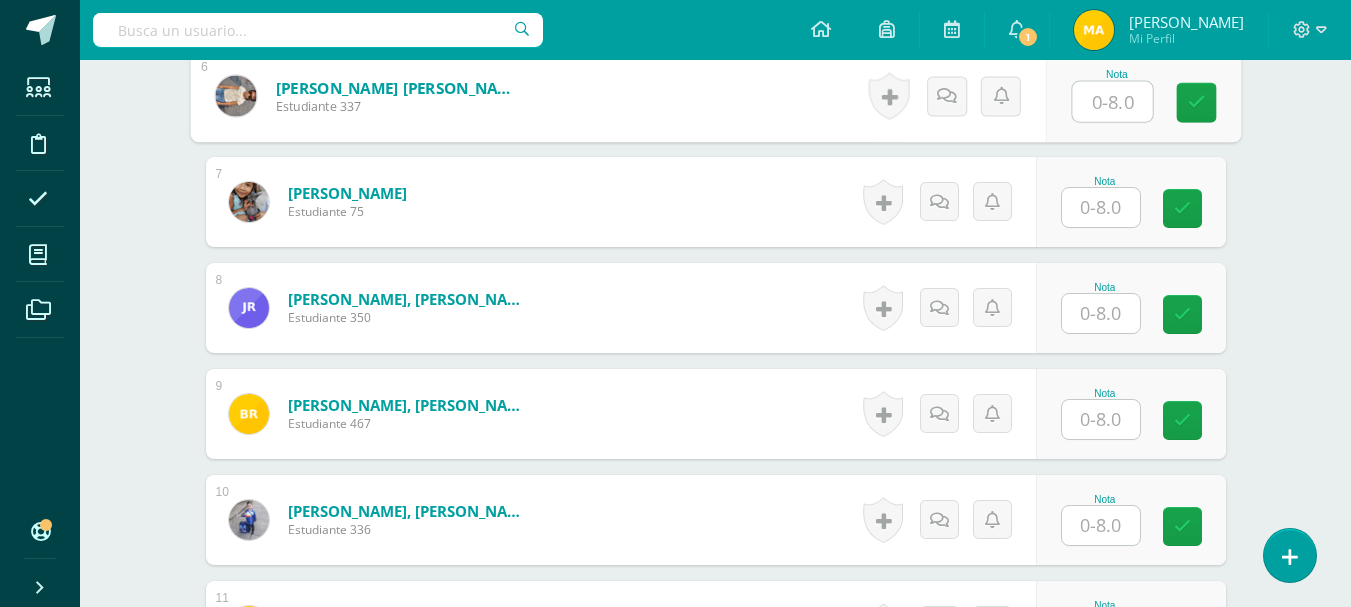 click at bounding box center [1112, 102] 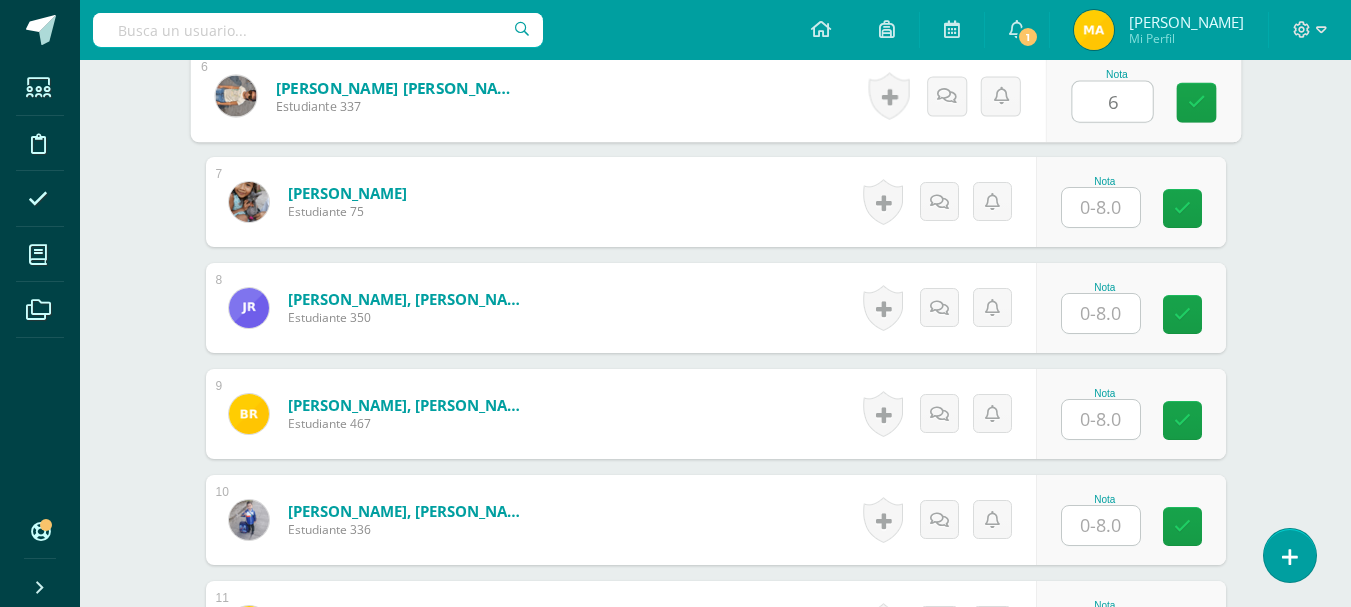 type on "6" 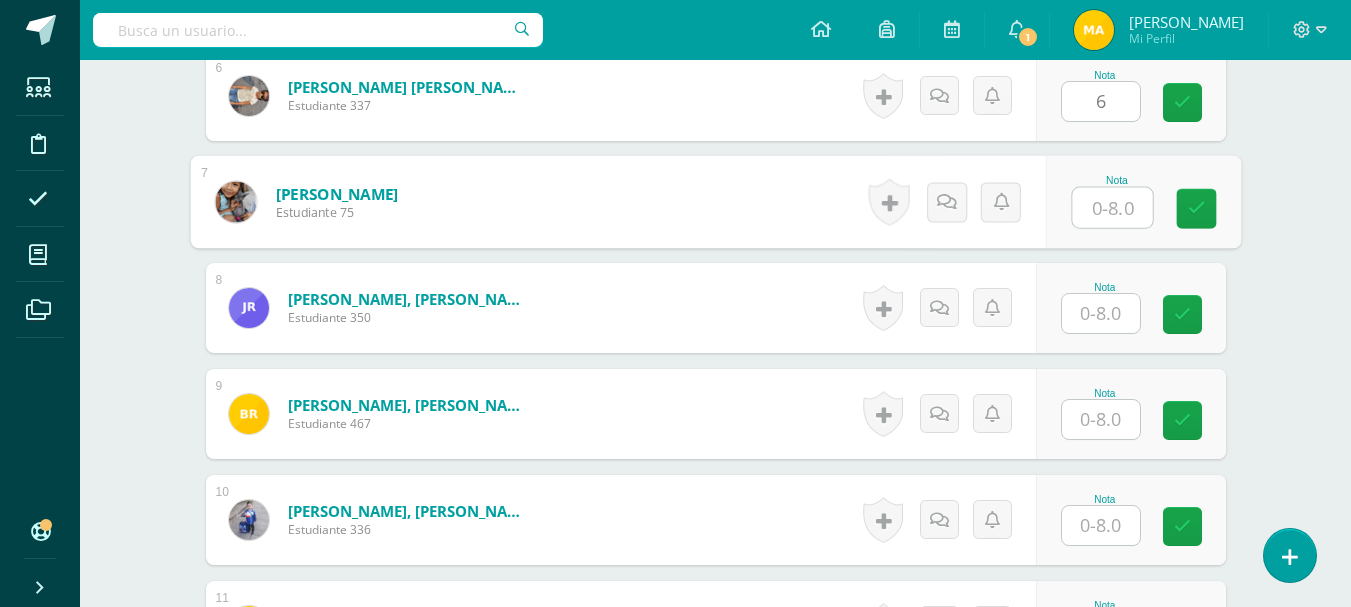 click at bounding box center (1112, 208) 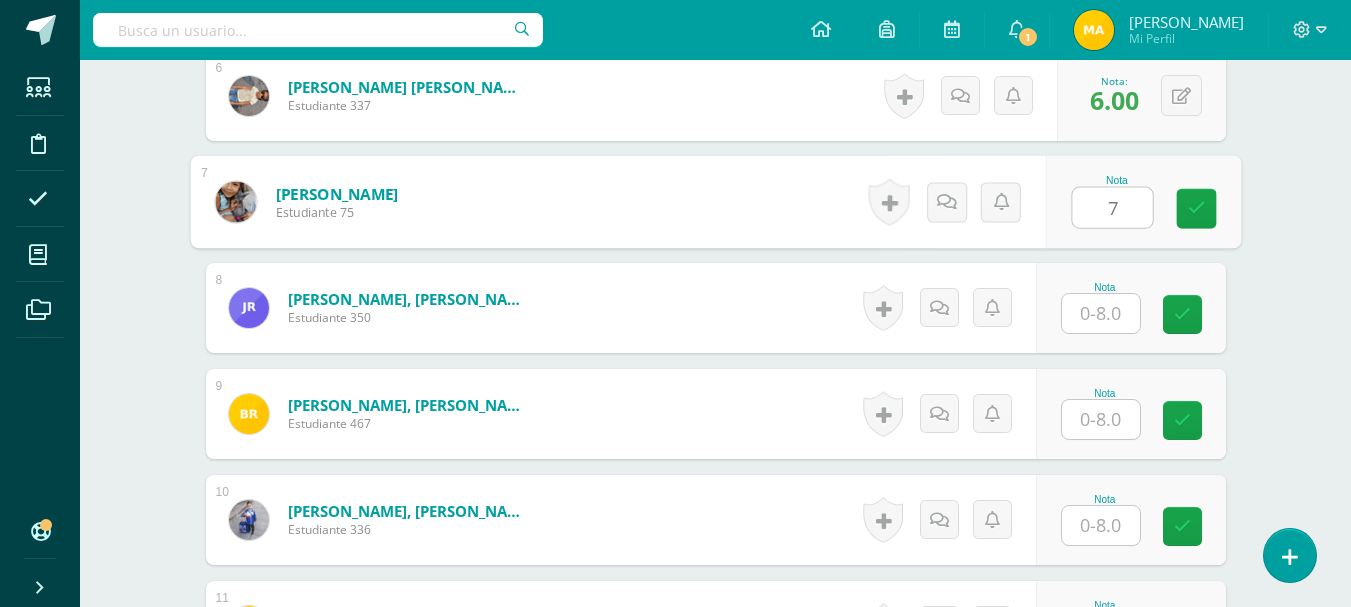 type on "7" 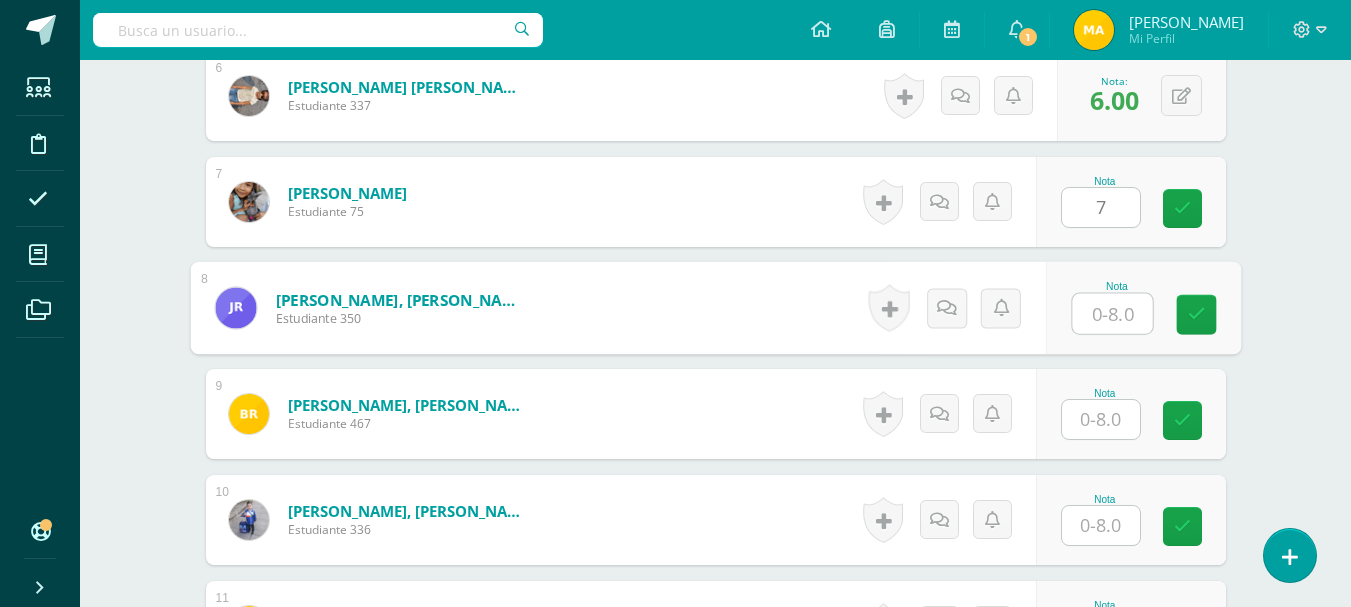 click at bounding box center [1112, 314] 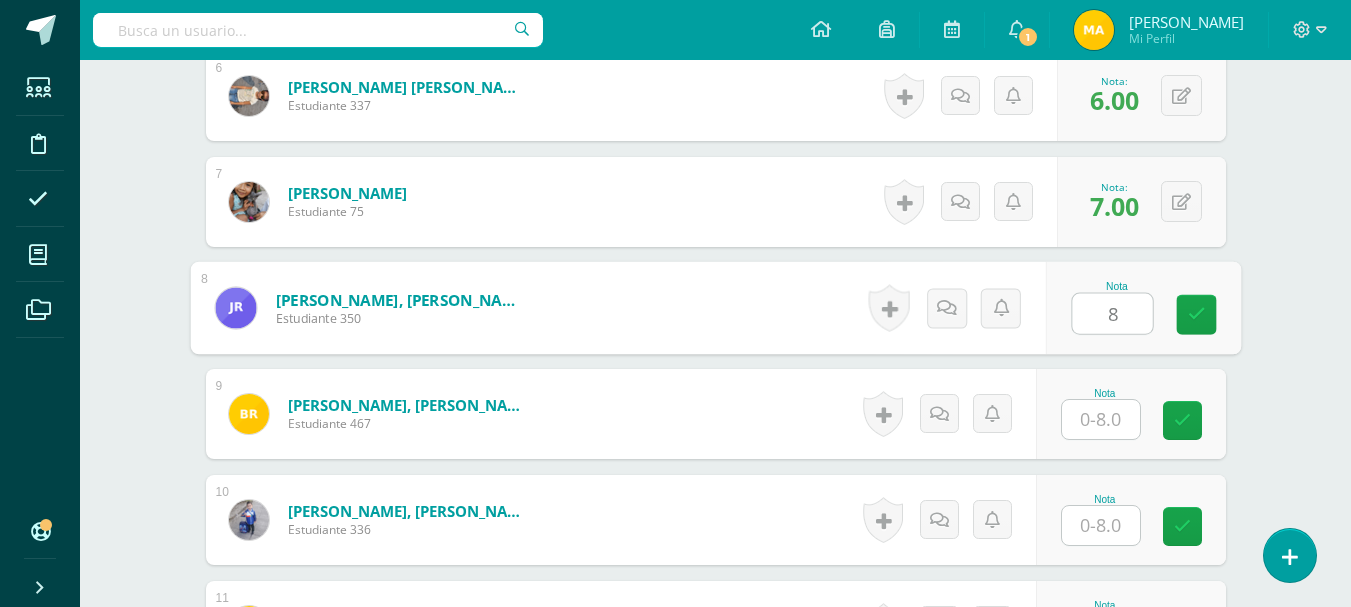 type on "8" 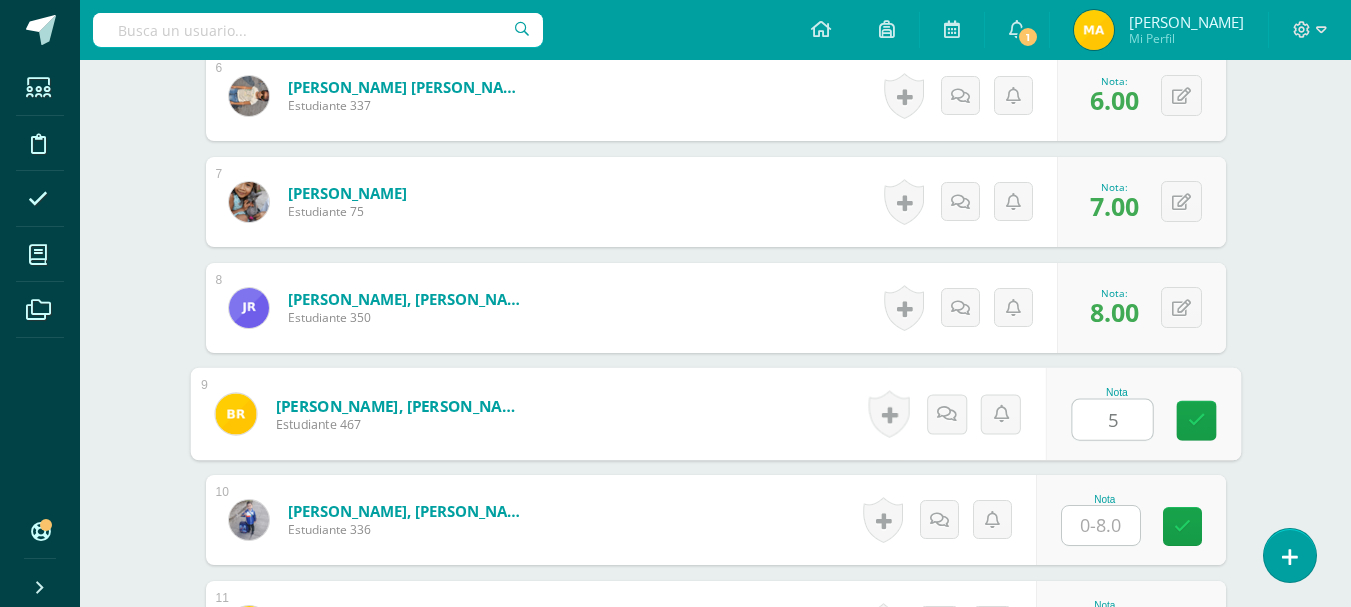 type on "5" 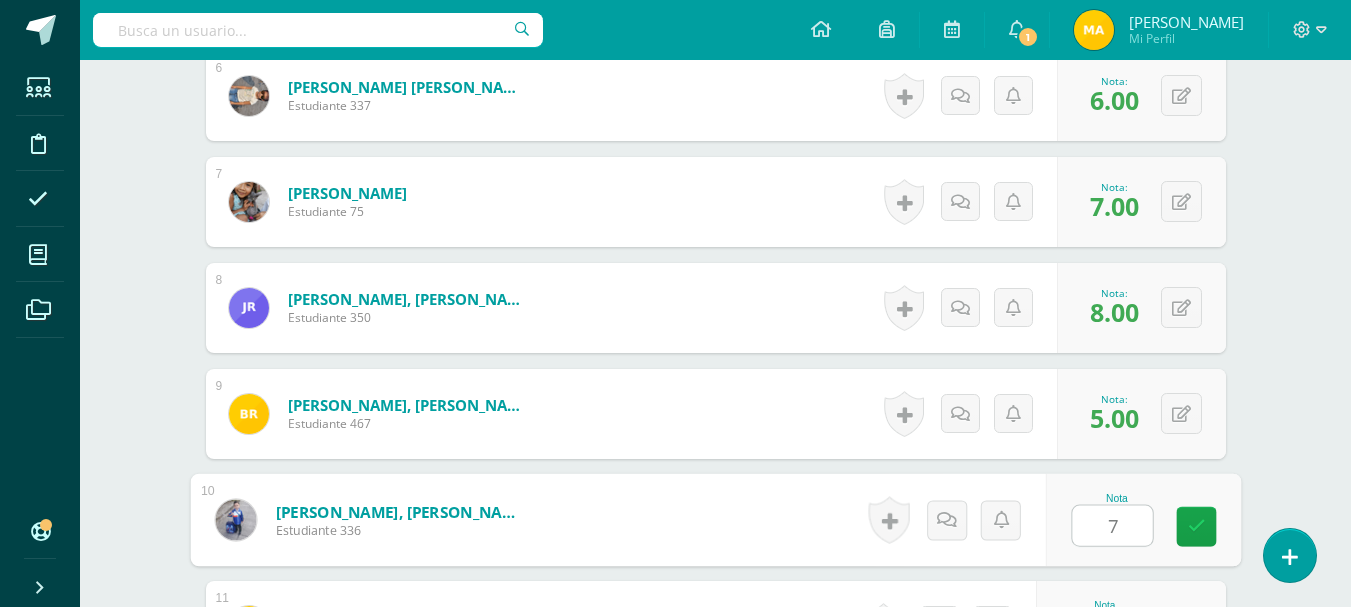 type on "7" 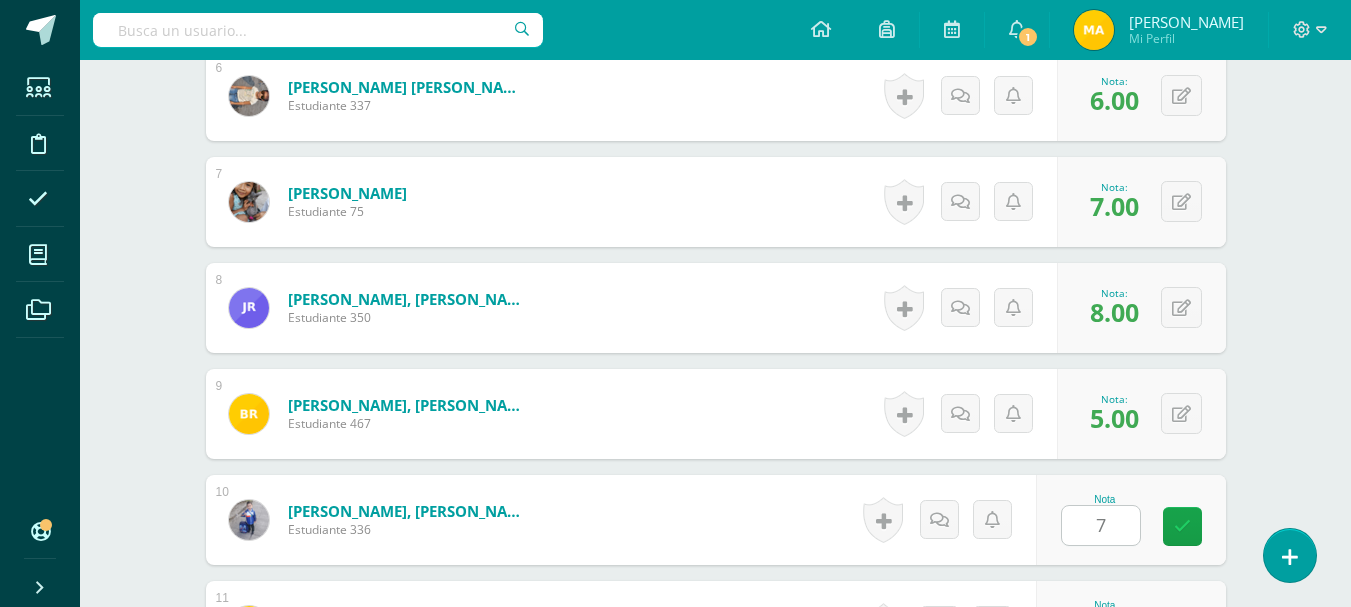 click on "Matemáticas
Primero Primaria "B"
Herramientas
Detalle de asistencias
Actividad
Anuncios
Actividades
Estudiantes
Planificación
Dosificación
Conferencias
¿Estás seguro que quieres  eliminar  esta actividad?
Esto borrará la actividad y cualquier nota que hayas registrado
permanentemente. Esta acción no se puede revertir. Cancelar Eliminar
Administración de escalas de valoración
escala de valoración
Aún no has creado una escala de valoración.
Cancelar Agregar nueva escala de valoración: Cancelar Crear escala de valoración" at bounding box center [715, 307] 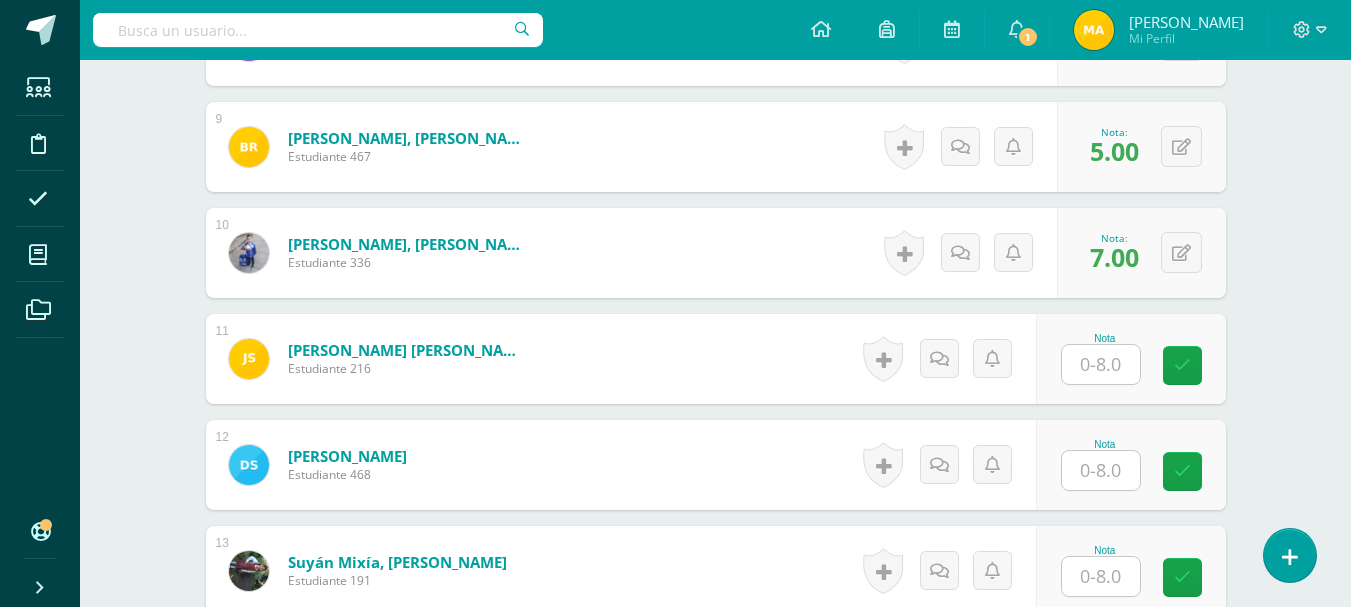 scroll, scrollTop: 1527, scrollLeft: 0, axis: vertical 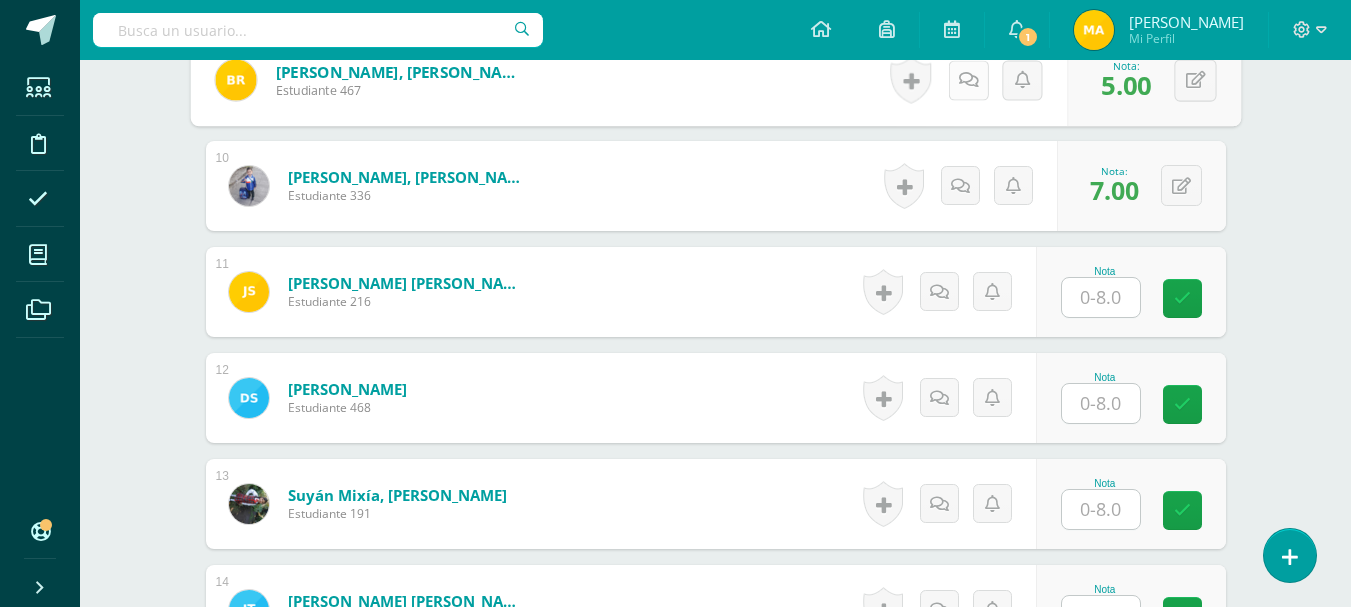 click at bounding box center (968, 80) 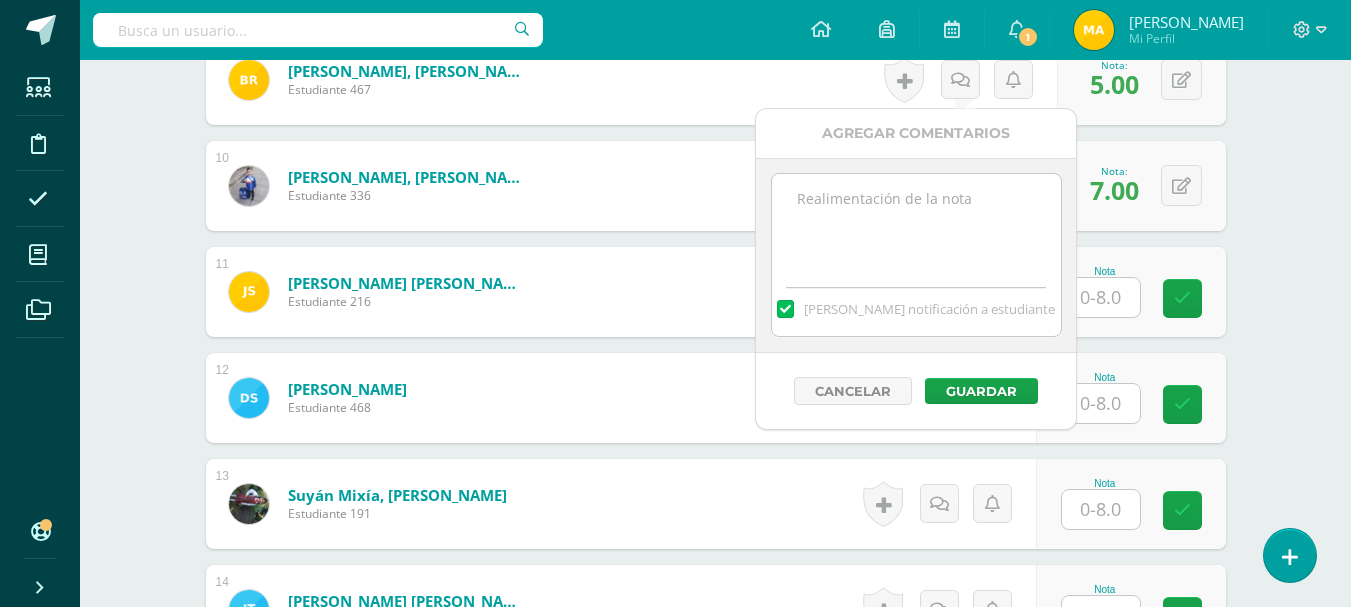 click at bounding box center [916, 224] 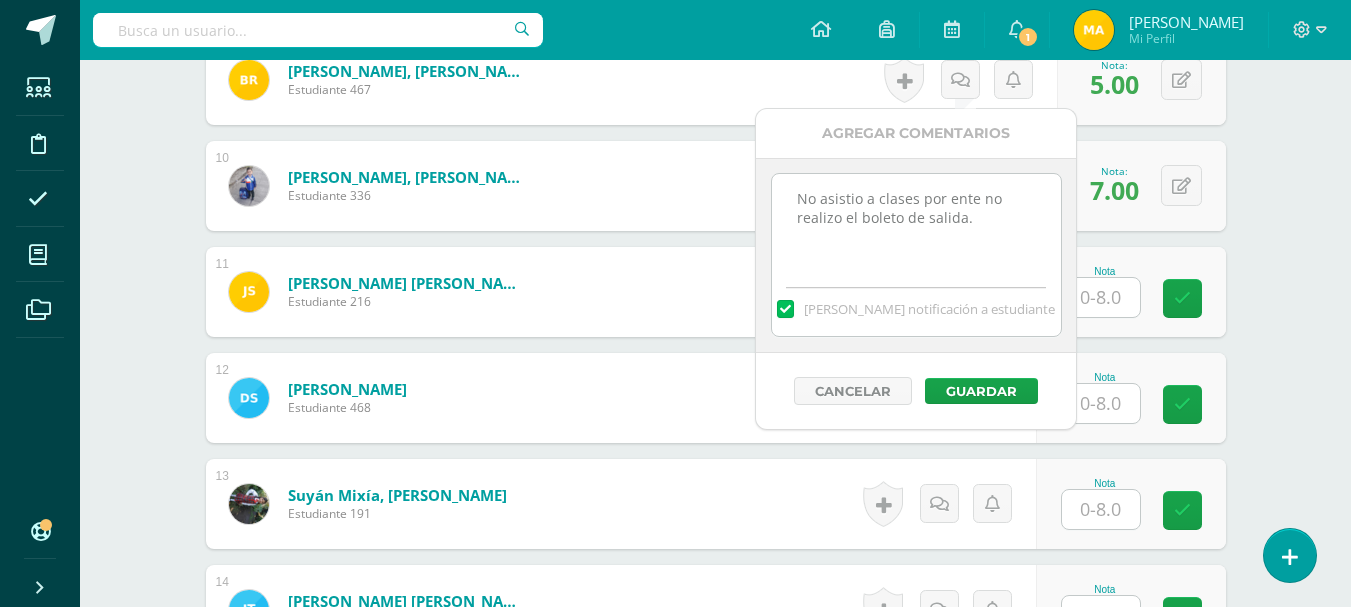 click on "No asistio a clases por ente no realizo el boleto de salida." at bounding box center (916, 224) 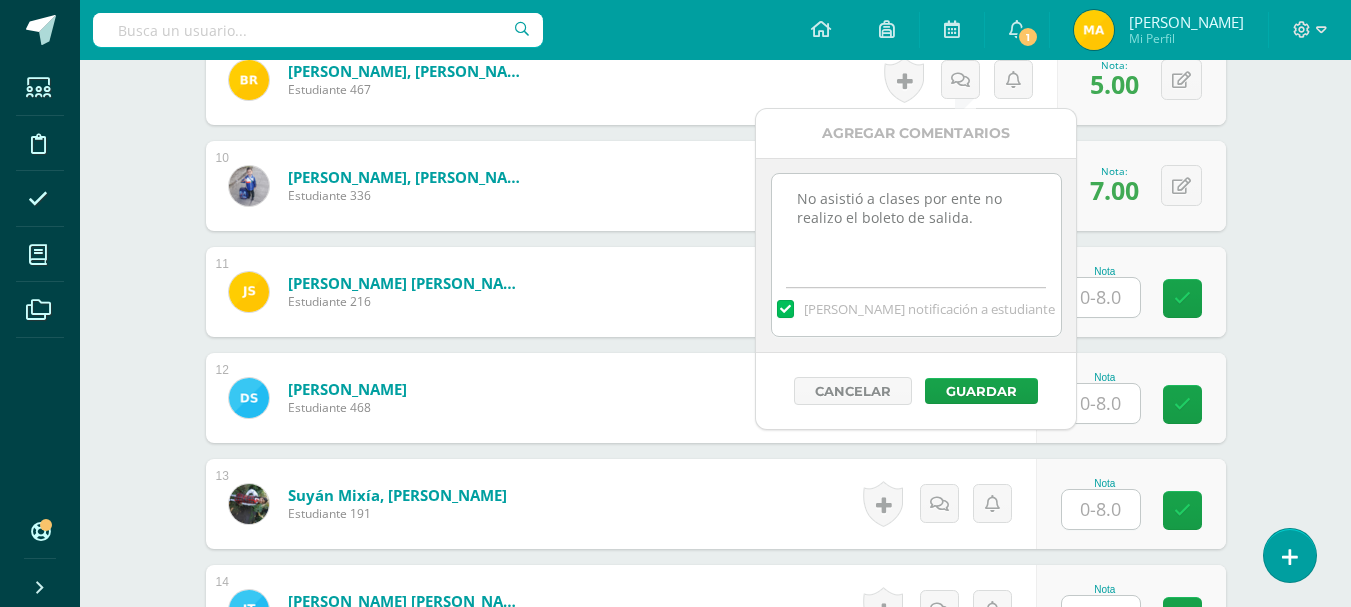 click on "No asistió a clases por ente no realizo el boleto de salida." at bounding box center [916, 224] 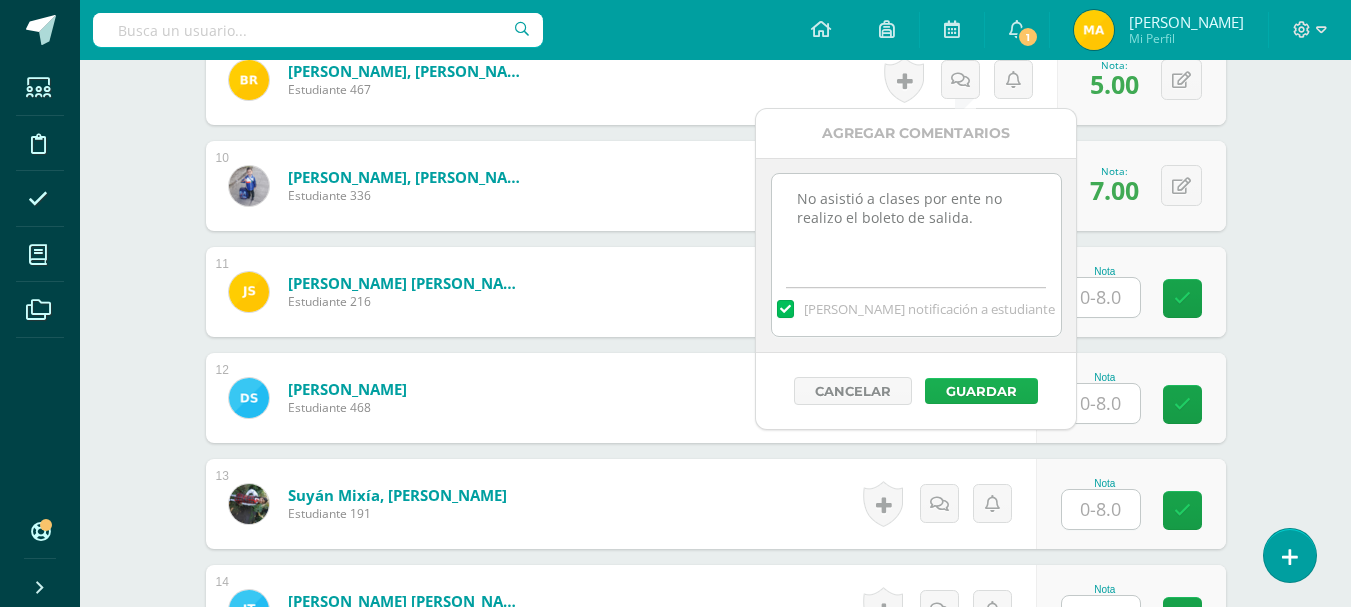 type on "No asistió a clases por ente no realizo el boleto de salida." 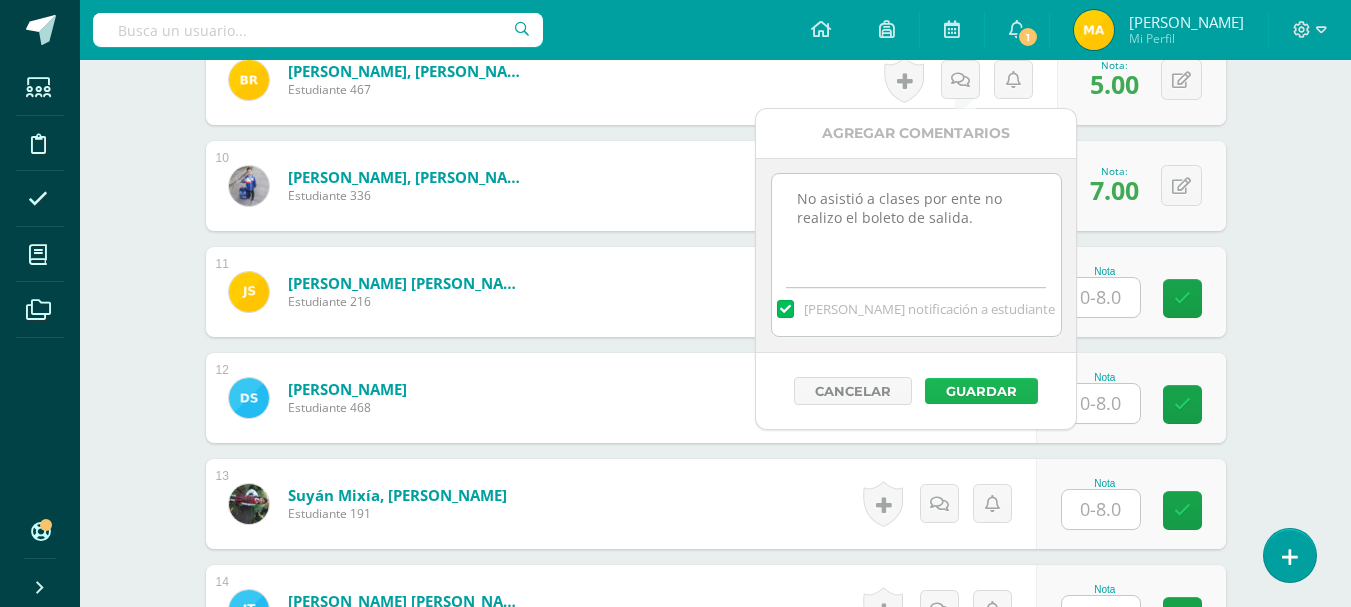 click on "Guardar" at bounding box center [981, 391] 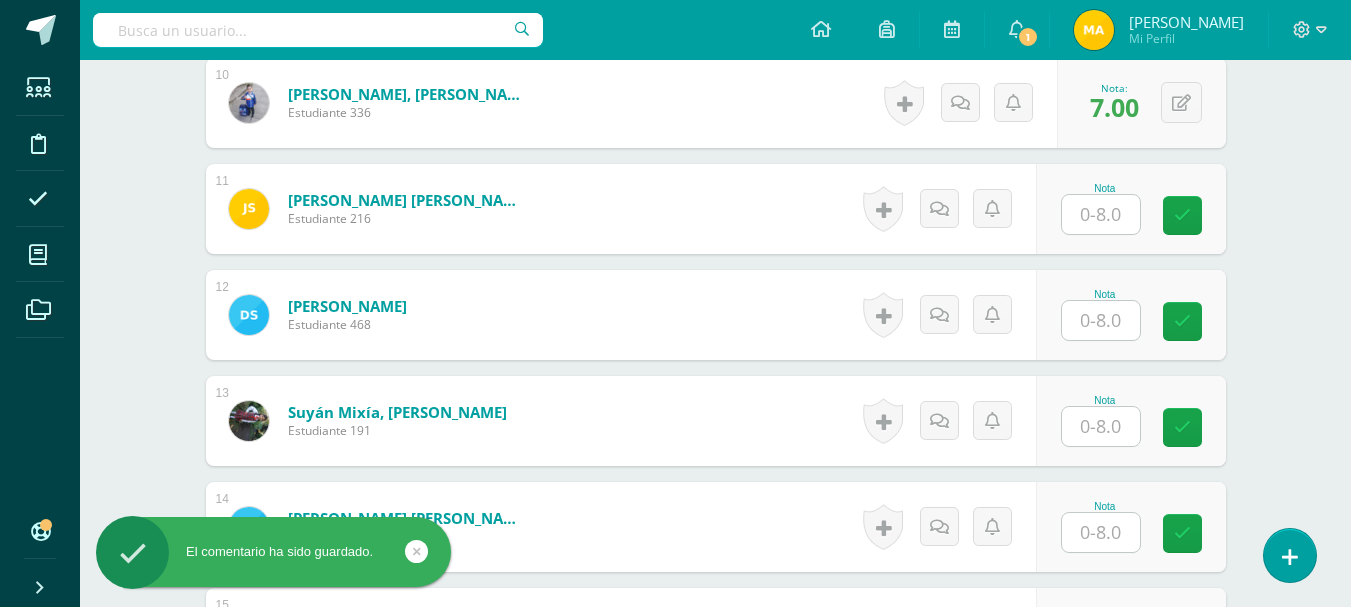 scroll, scrollTop: 1605, scrollLeft: 0, axis: vertical 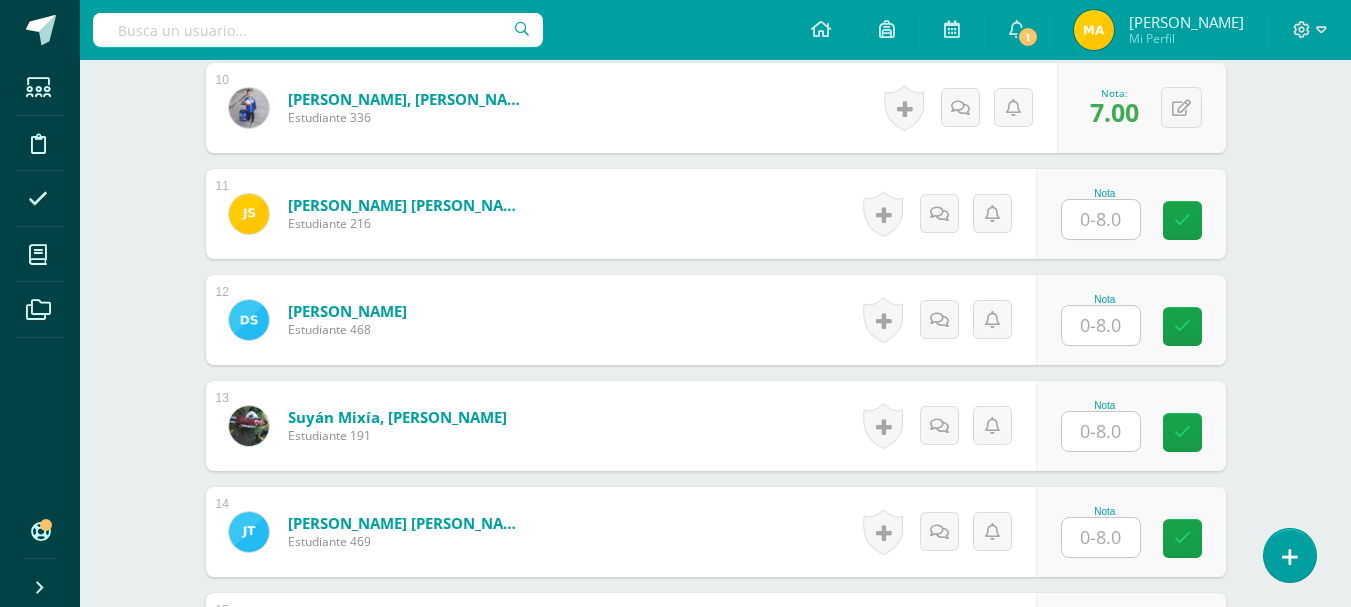 click at bounding box center (1101, 219) 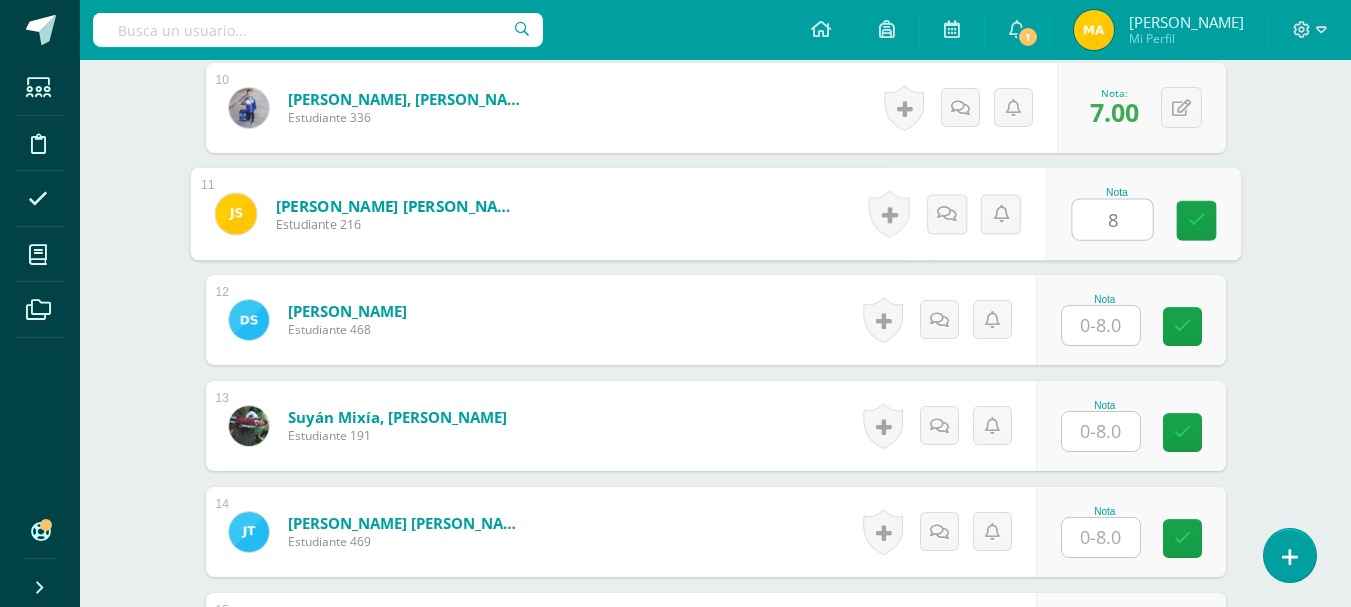 type on "8" 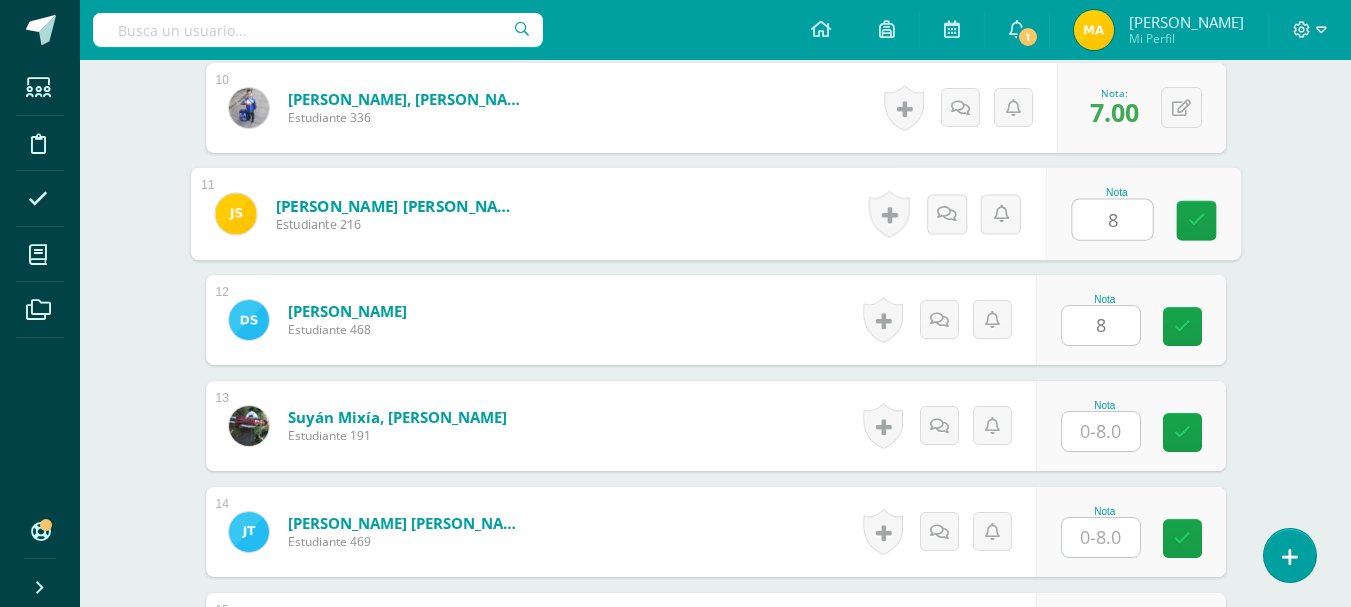 click on "8" at bounding box center [1101, 325] 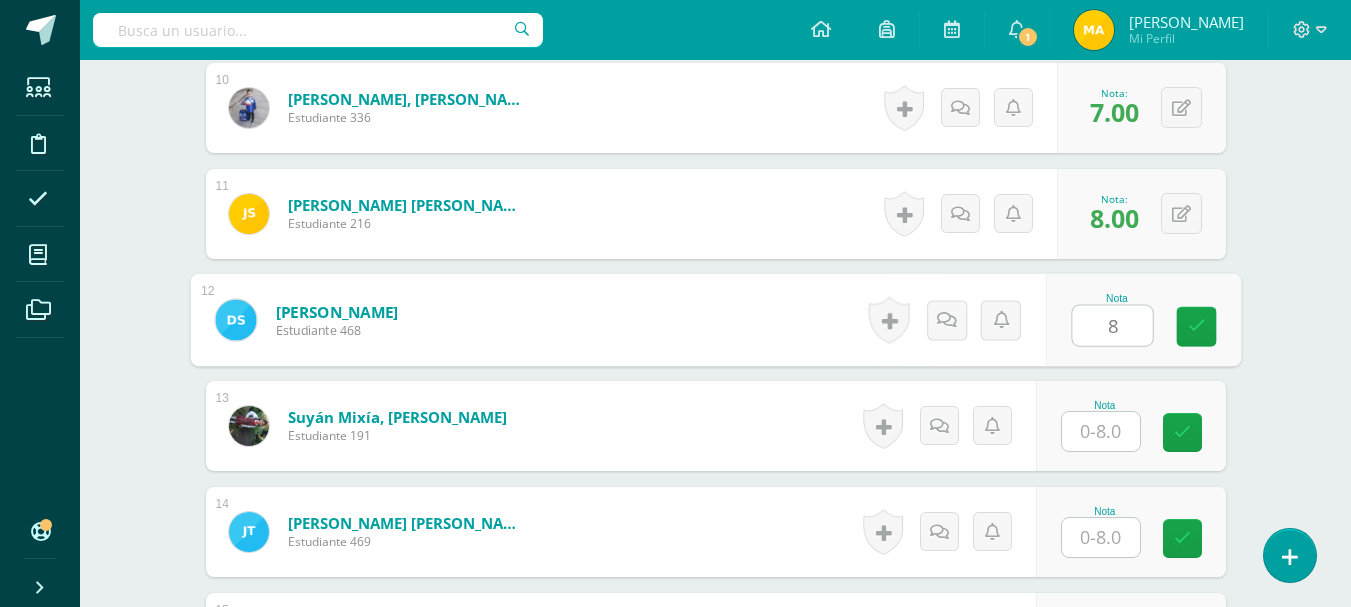 type on "8" 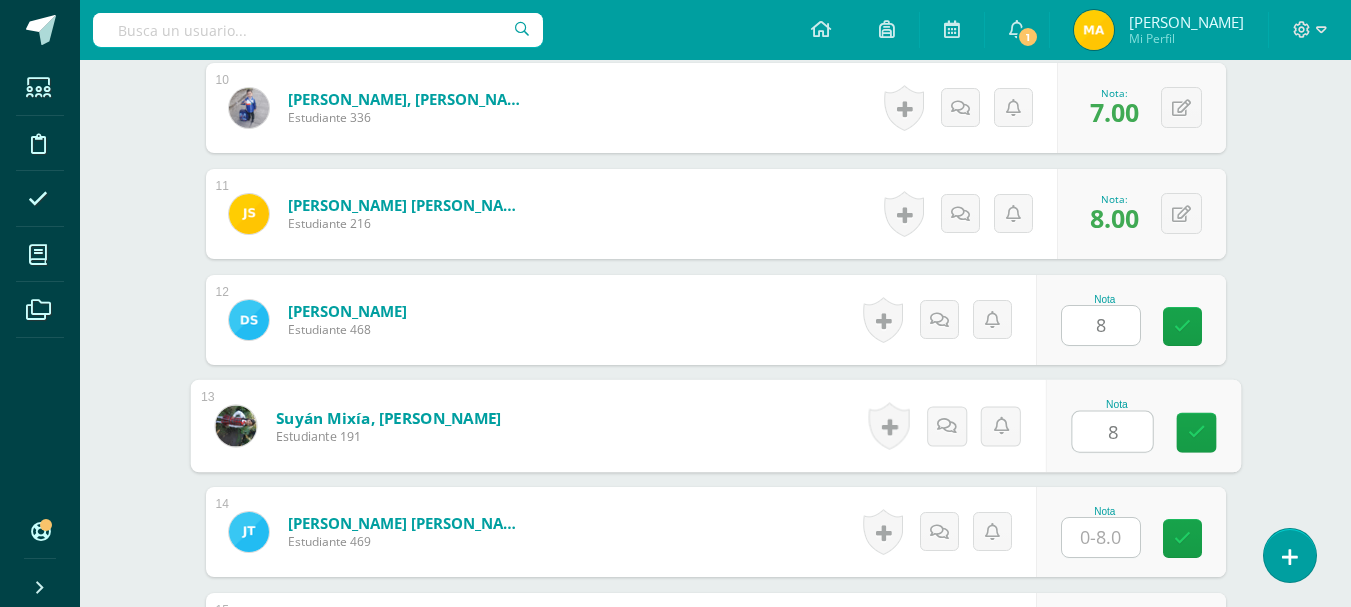 click on "8" at bounding box center (1112, 432) 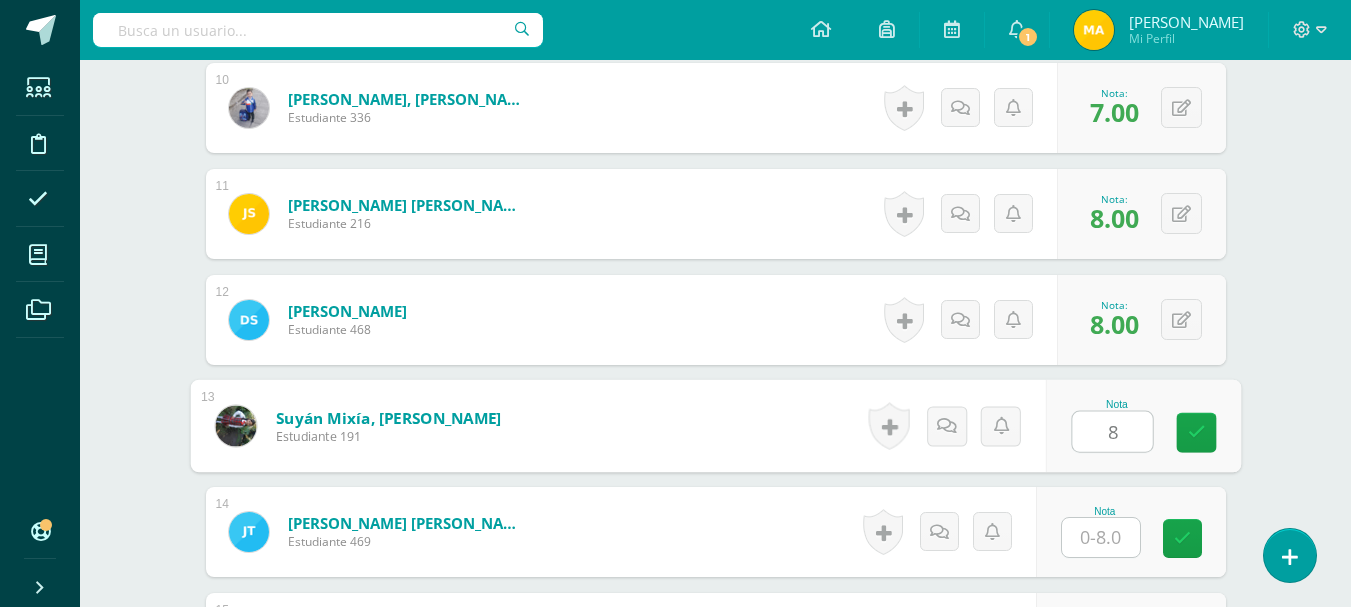 type on "8" 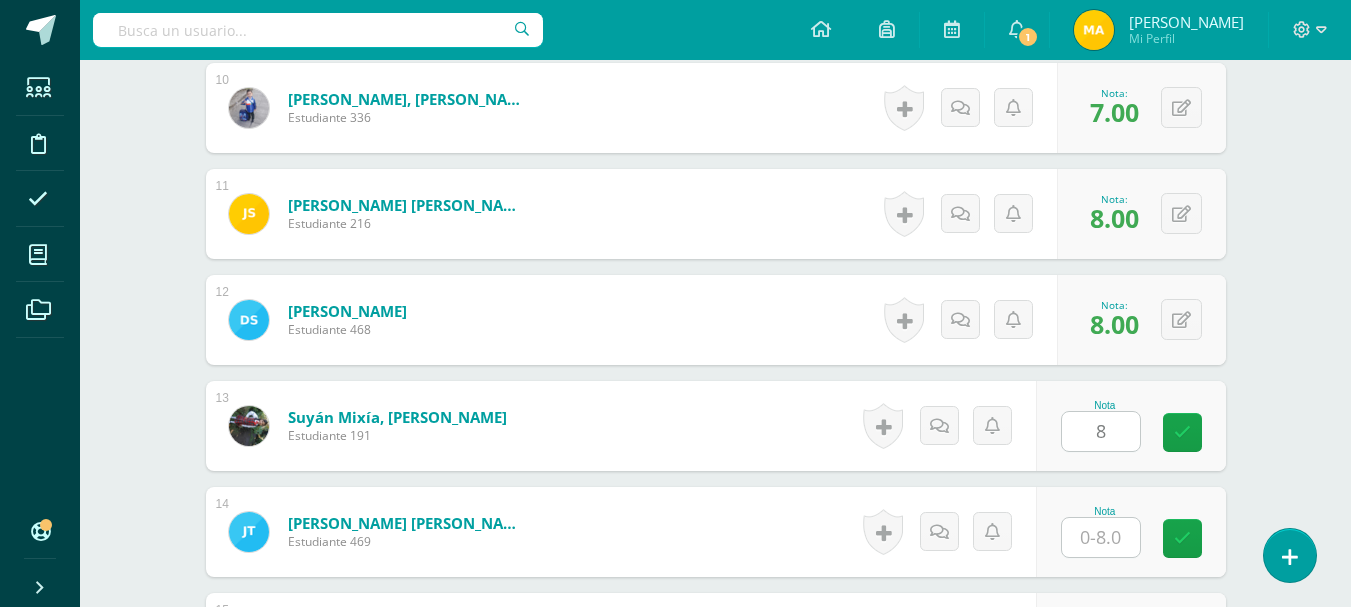 click on "Nota" at bounding box center (1131, 532) 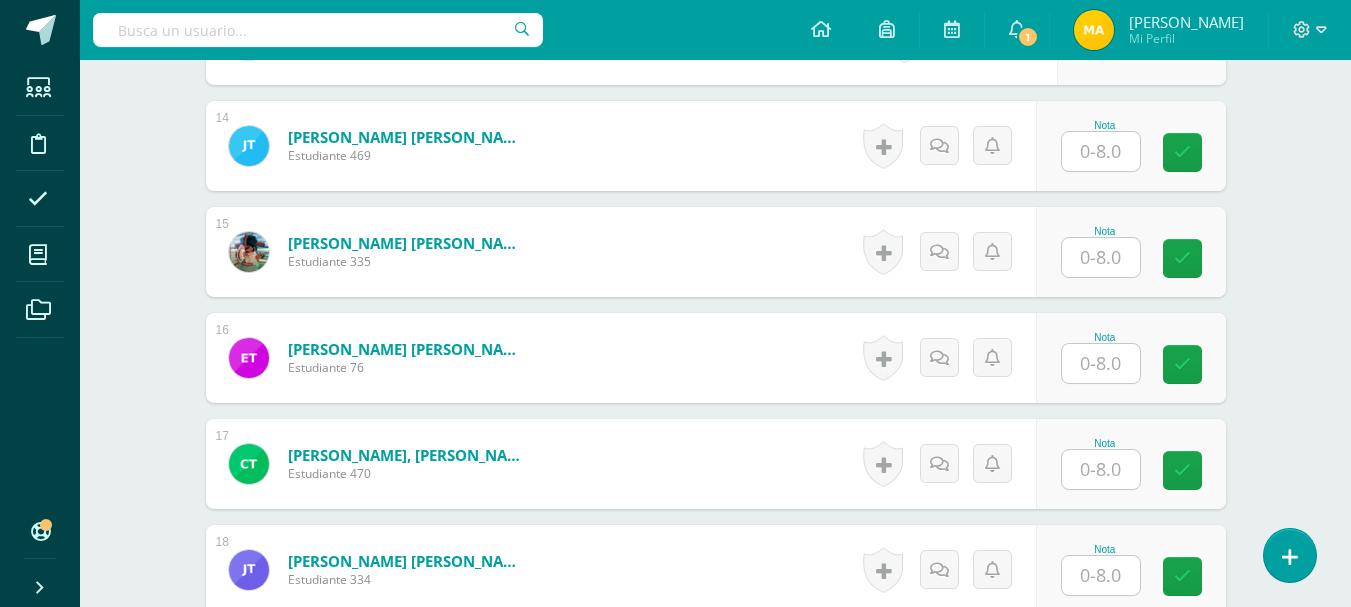 scroll, scrollTop: 1888, scrollLeft: 0, axis: vertical 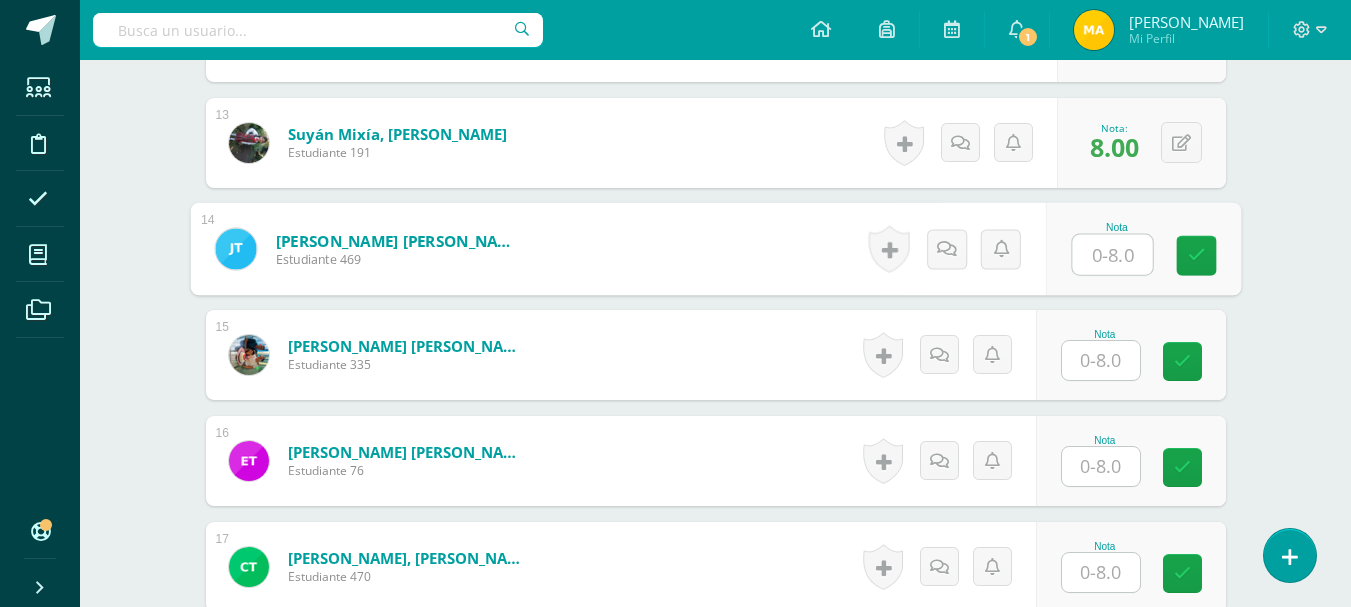click at bounding box center [1112, 255] 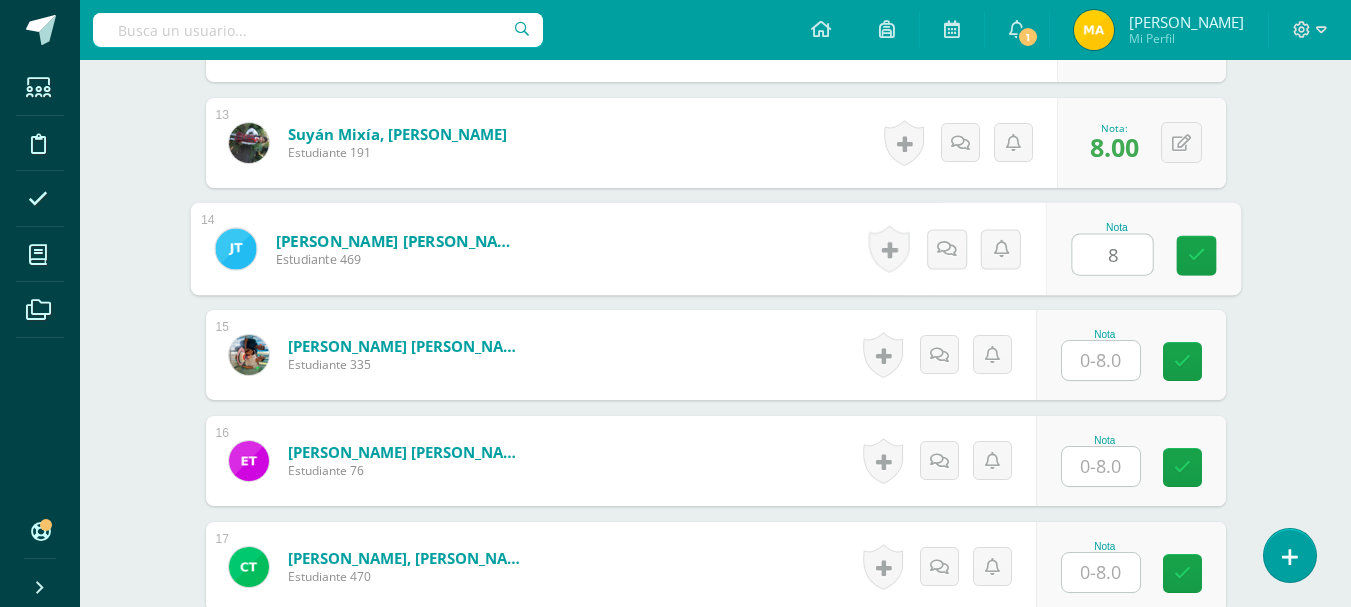 type on "8" 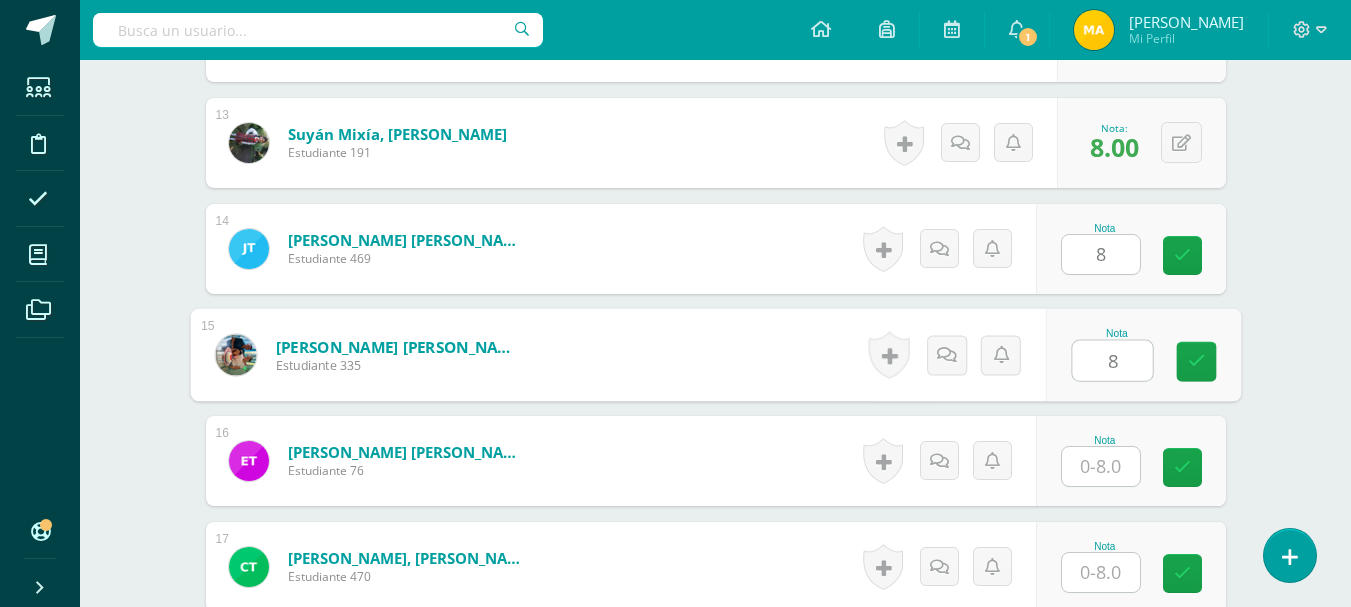 click on "8" at bounding box center (1112, 361) 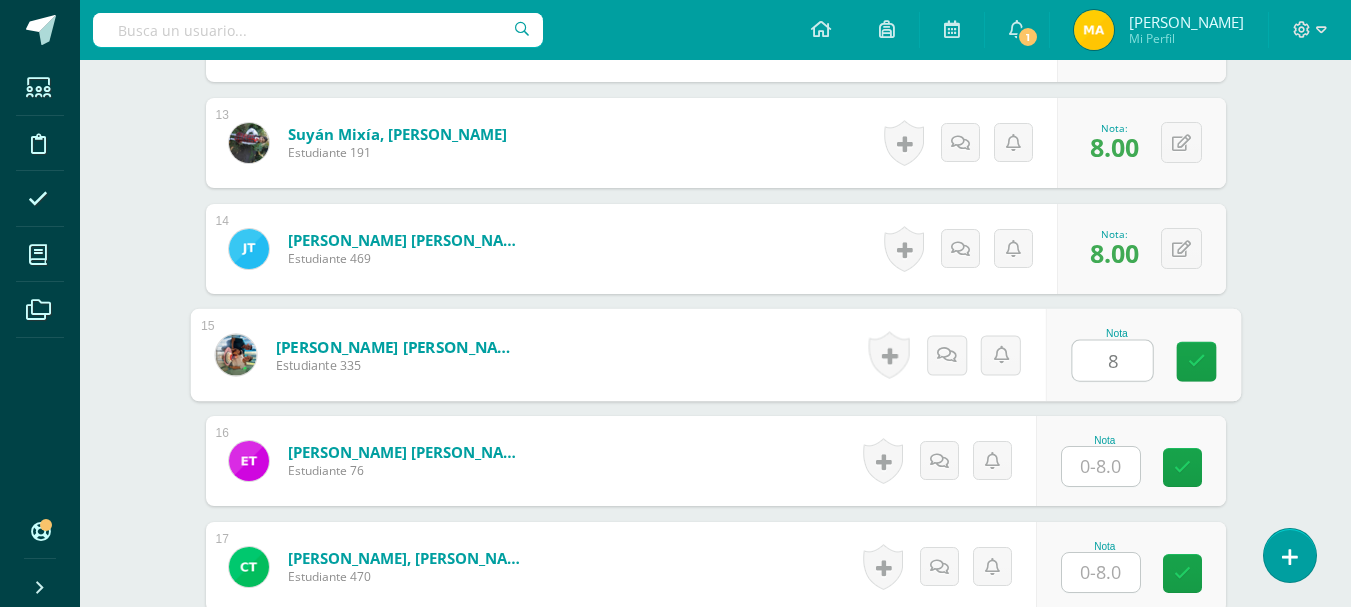 type on "8" 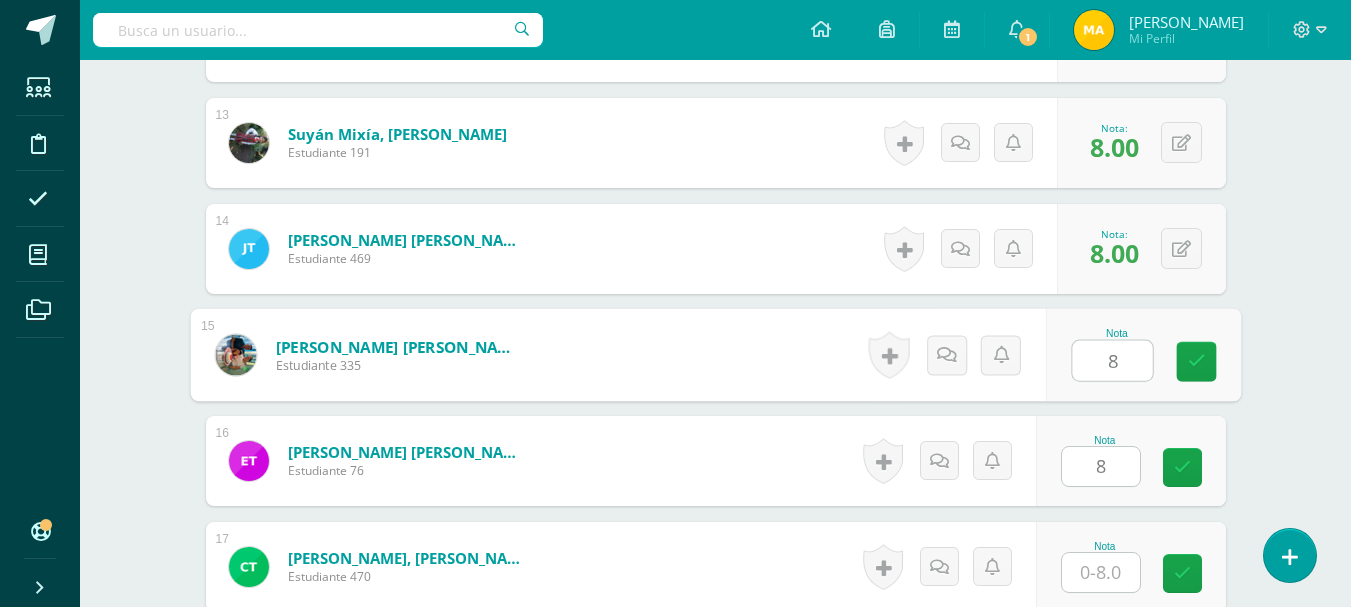 click on "8" at bounding box center (1101, 466) 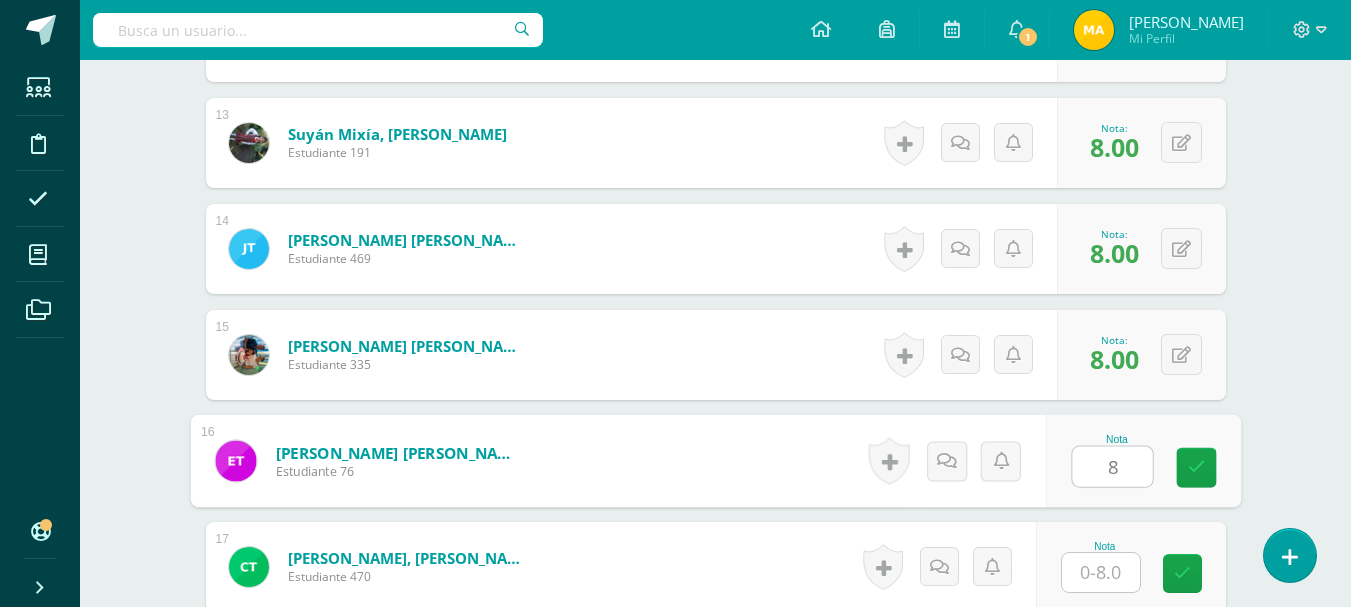 type on "8" 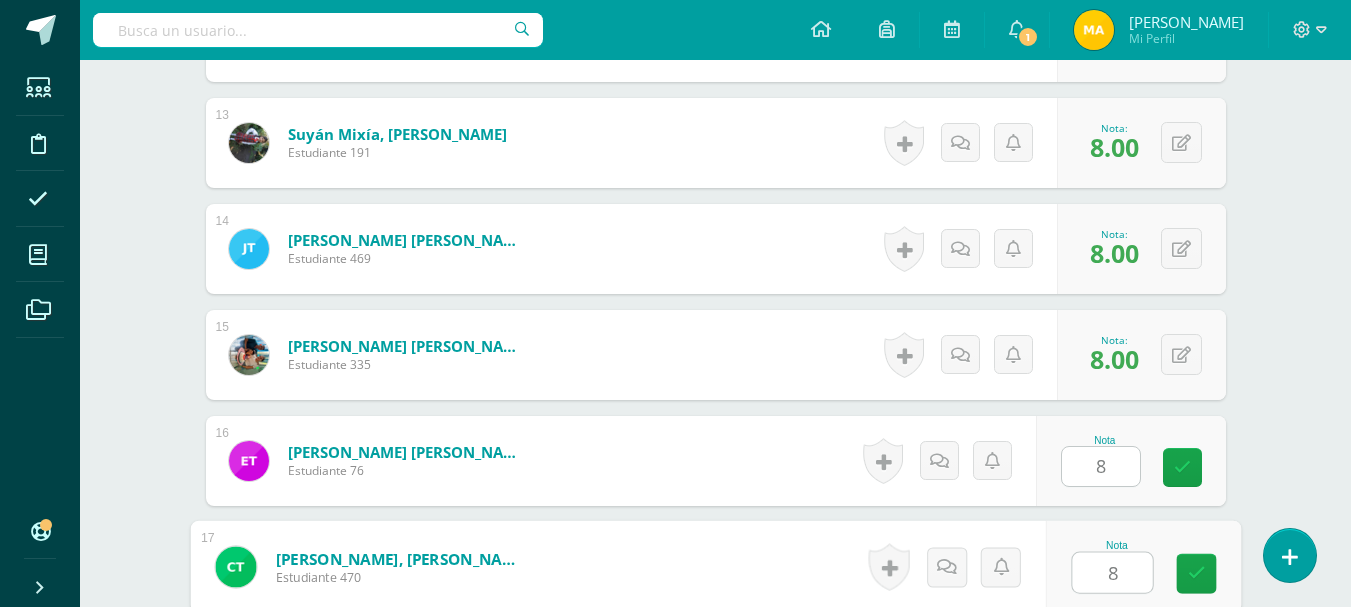 click on "8" at bounding box center (1112, 573) 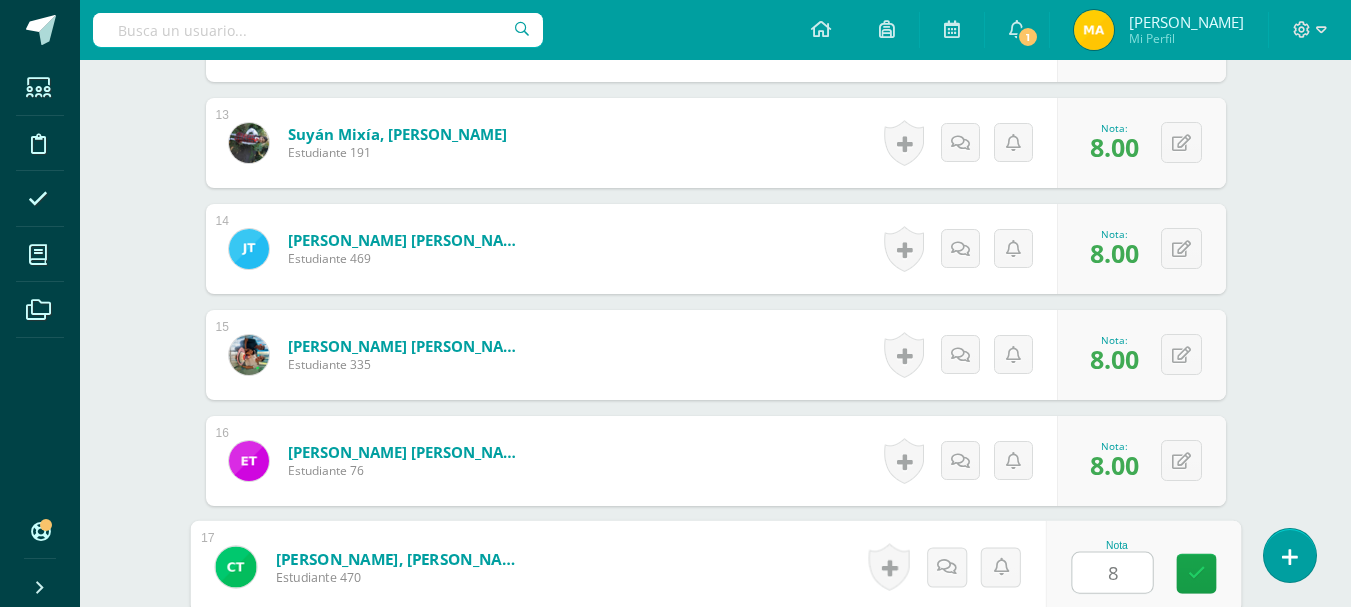 type on "8" 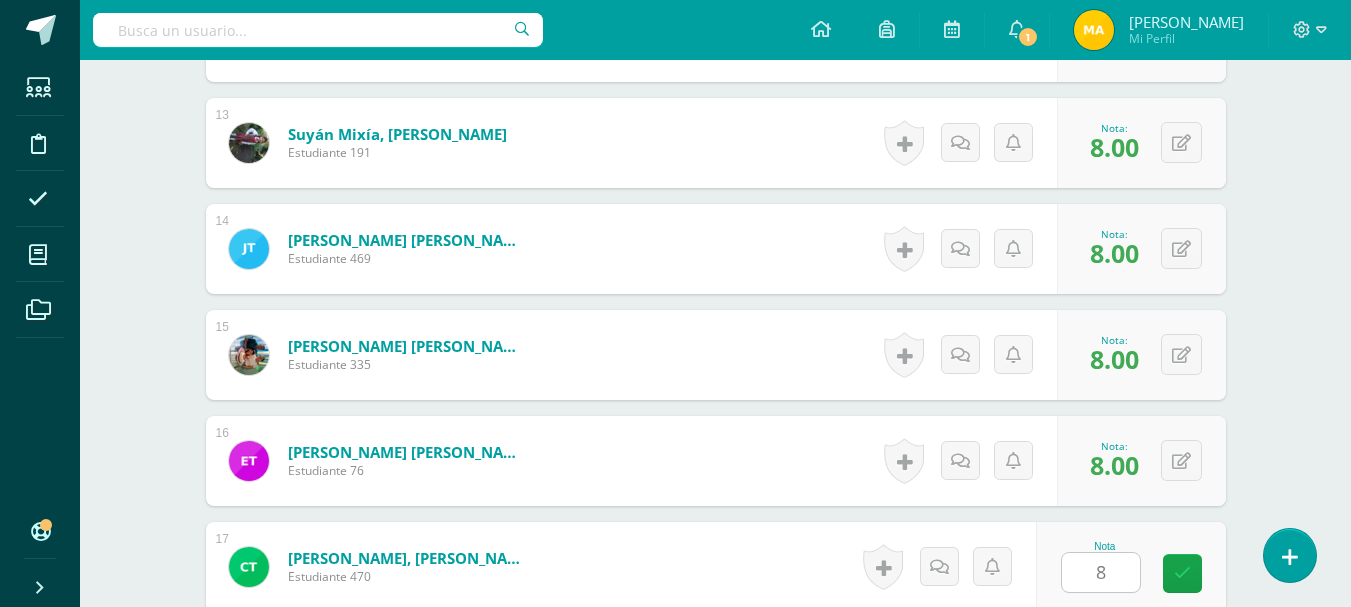 click on "Matemáticas
Primero Primaria "B"
Herramientas
Detalle de asistencias
Actividad
Anuncios
Actividades
Estudiantes
Planificación
Dosificación
Conferencias
¿Estás seguro que quieres  eliminar  esta actividad?
Esto borrará la actividad y cualquier nota que hayas registrado
permanentemente. Esta acción no se puede revertir. Cancelar Eliminar
Administración de escalas de valoración
escala de valoración
Aún no has creado una escala de valoración.
Cancelar Agregar nueva escala de valoración: Cancelar Crear escala de valoración" at bounding box center [715, -388] 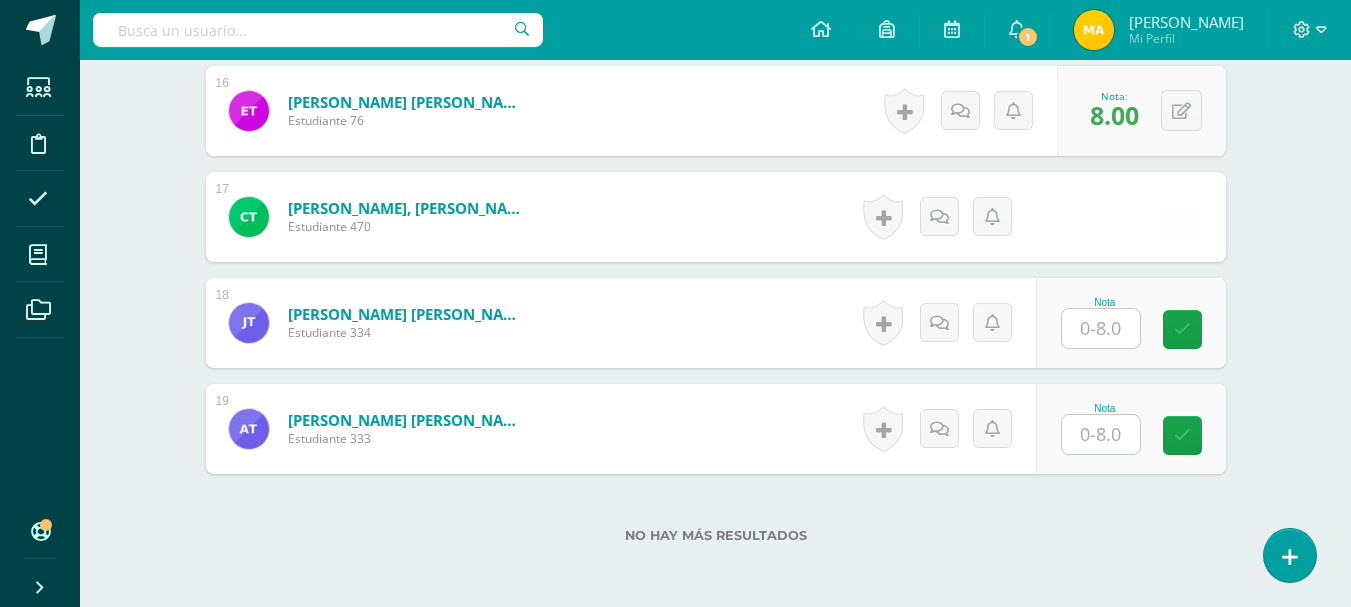 scroll, scrollTop: 2290, scrollLeft: 0, axis: vertical 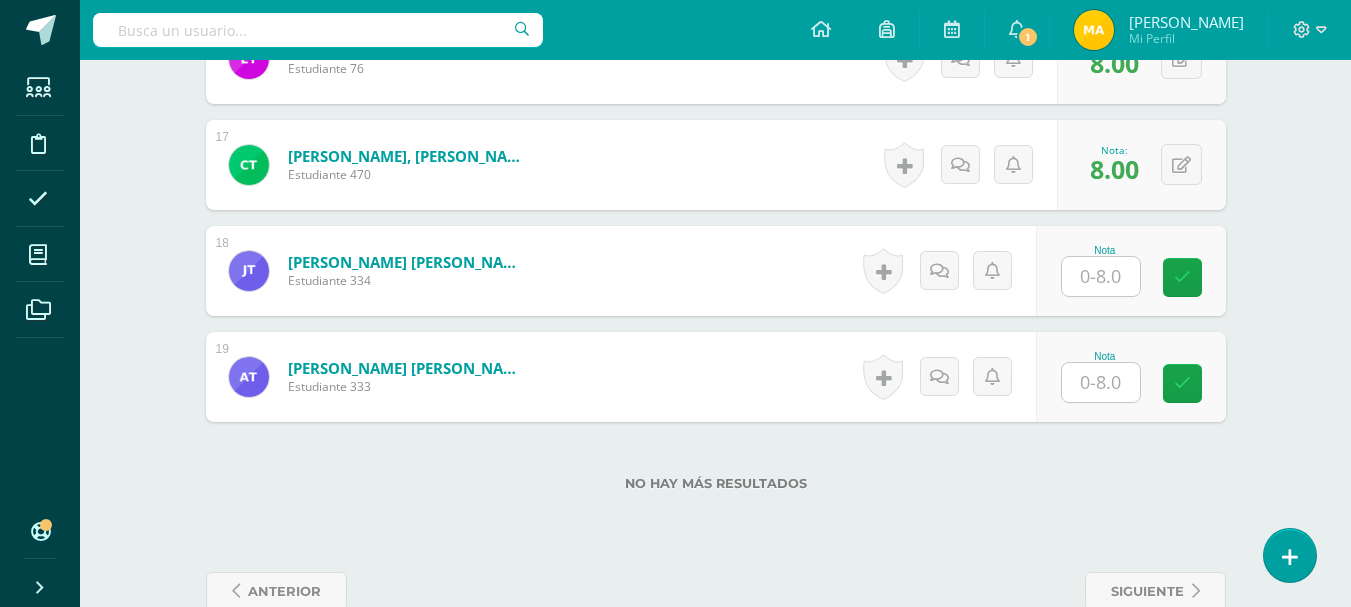 click at bounding box center [1101, 276] 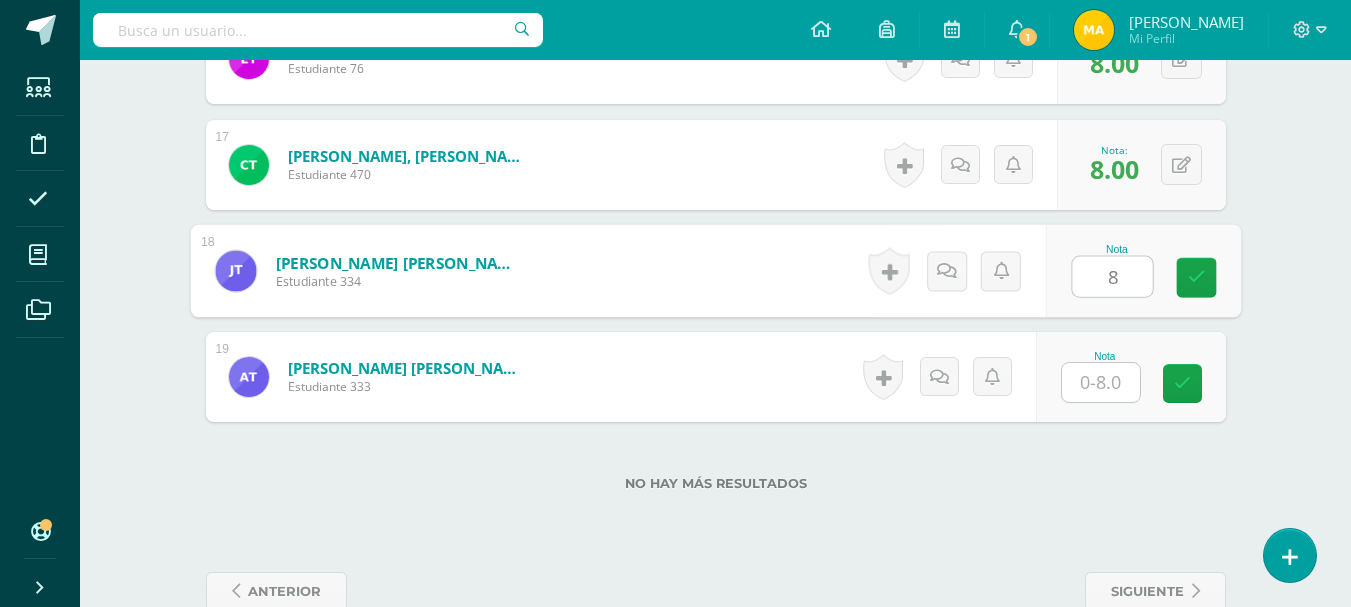 type on "8" 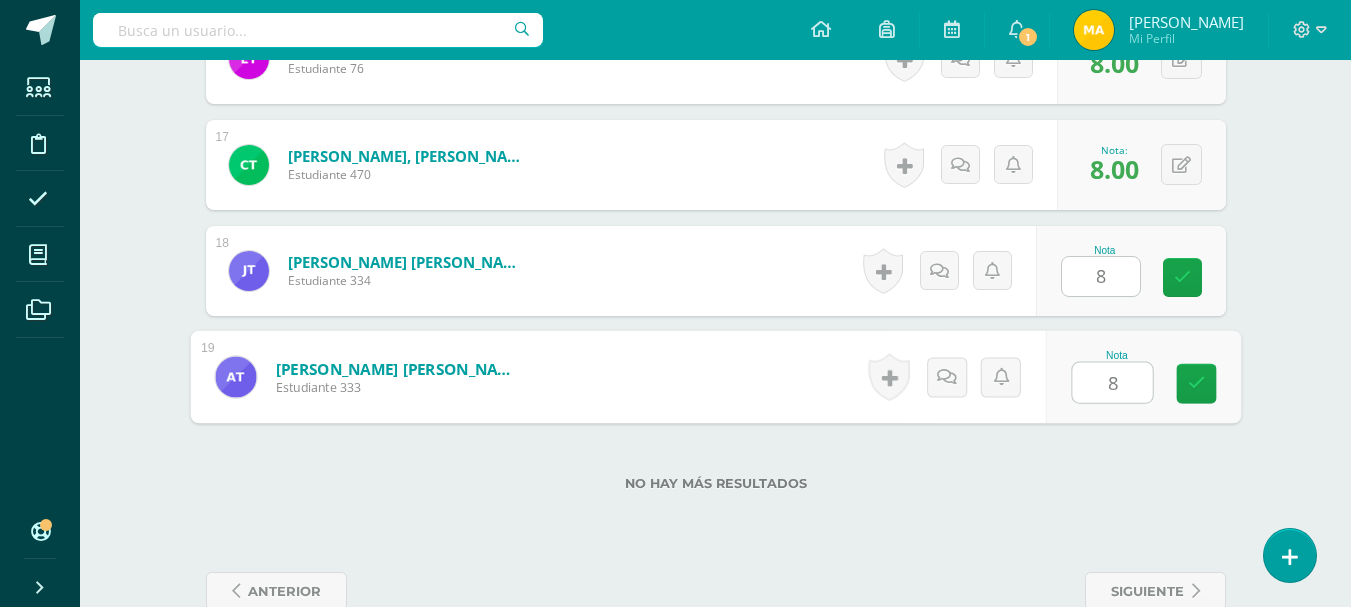 click on "8" at bounding box center [1112, 383] 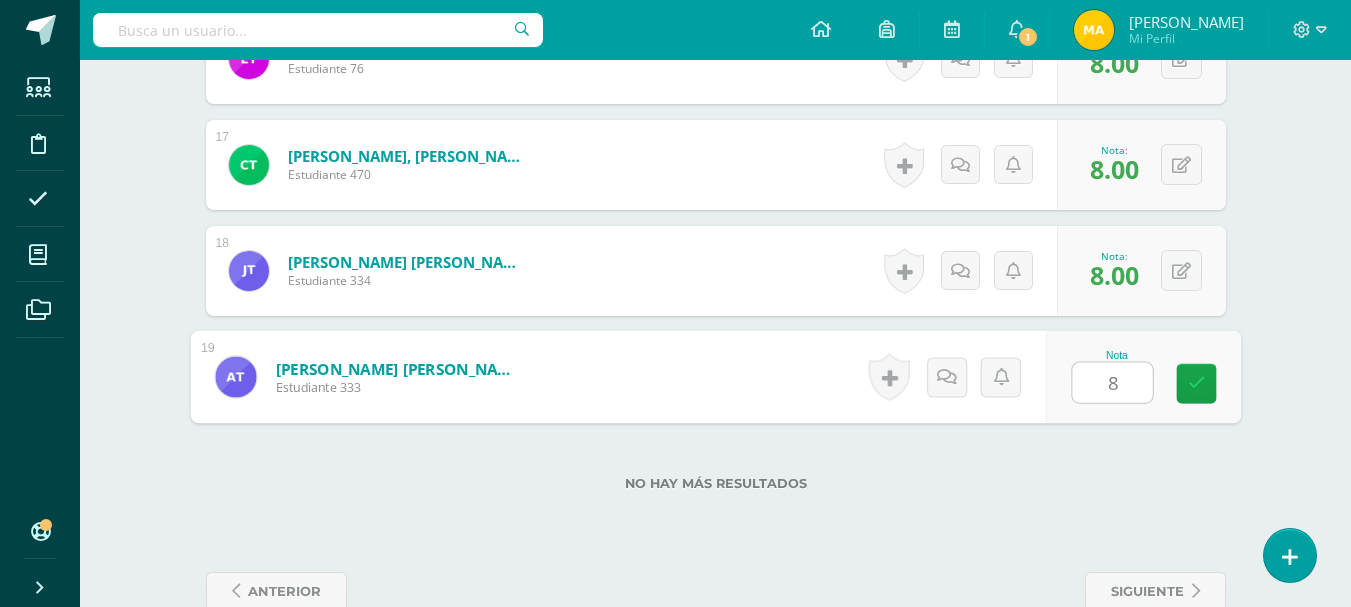 type on "8" 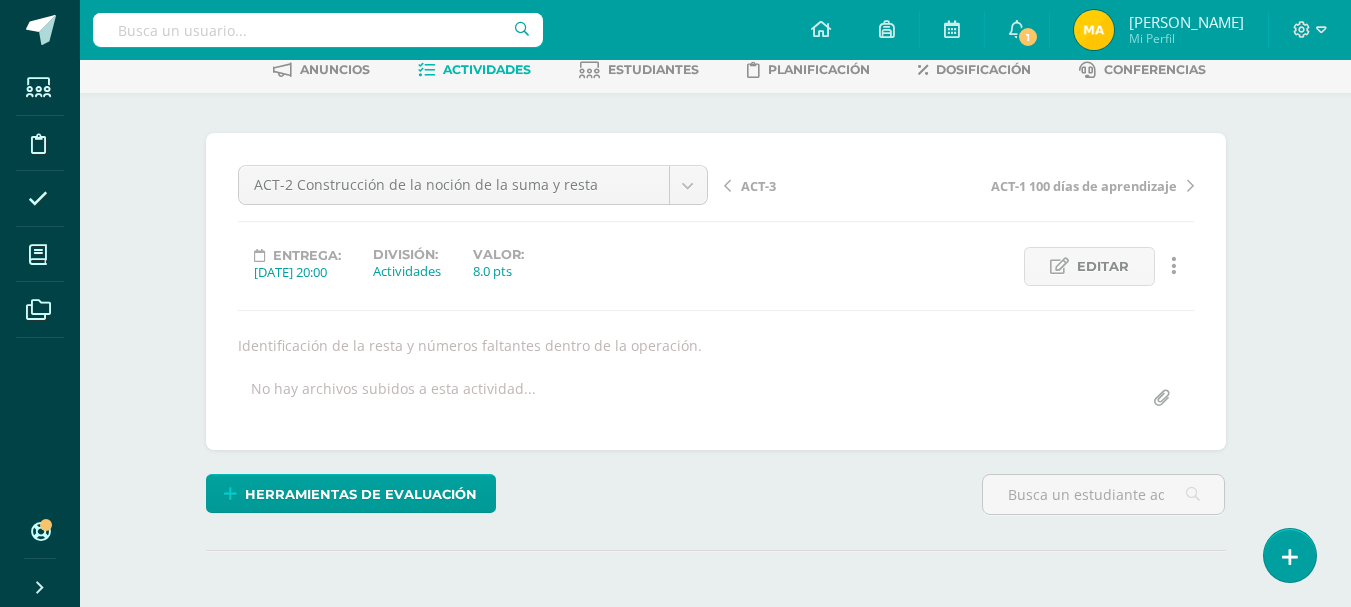 scroll, scrollTop: 0, scrollLeft: 0, axis: both 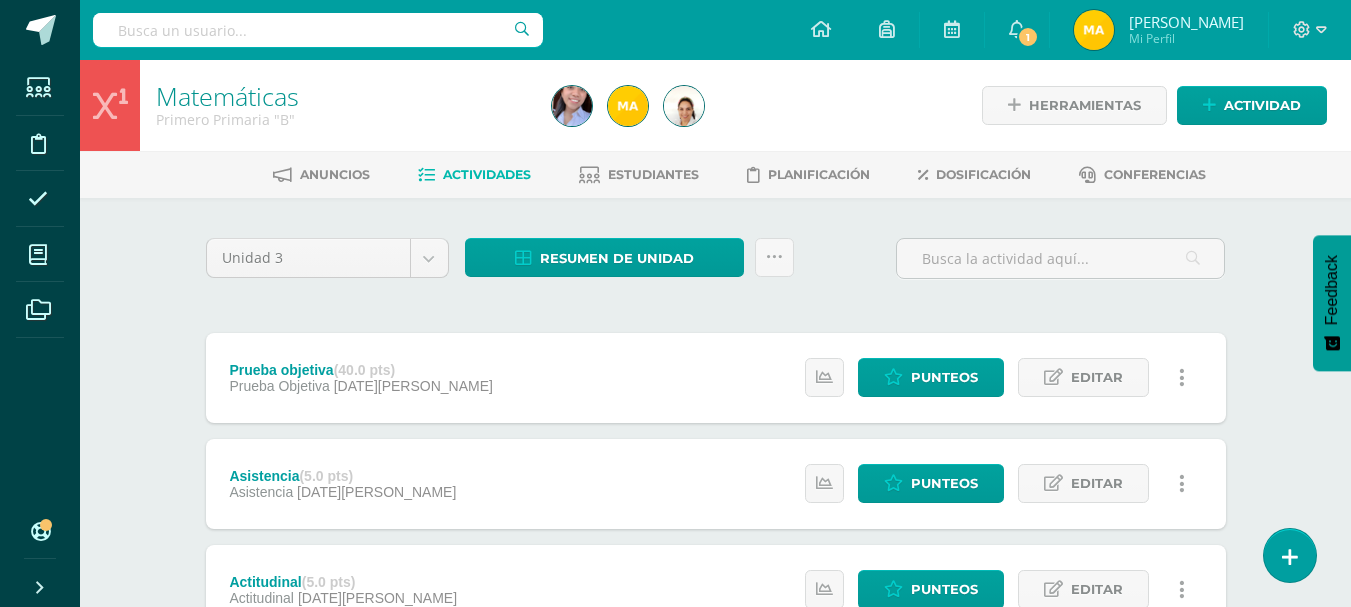 click on "Matemáticas
Primero Primaria "B"
Herramientas
Detalle de asistencias
Actividad" at bounding box center [715, 105] 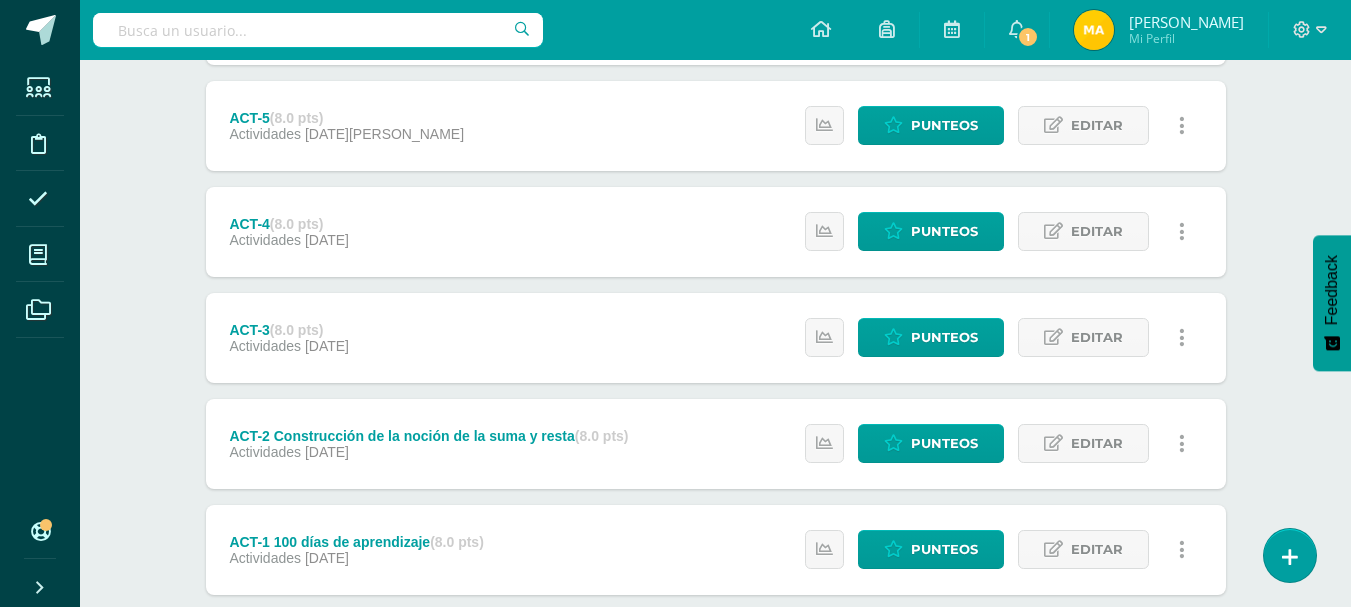 scroll, scrollTop: 669, scrollLeft: 0, axis: vertical 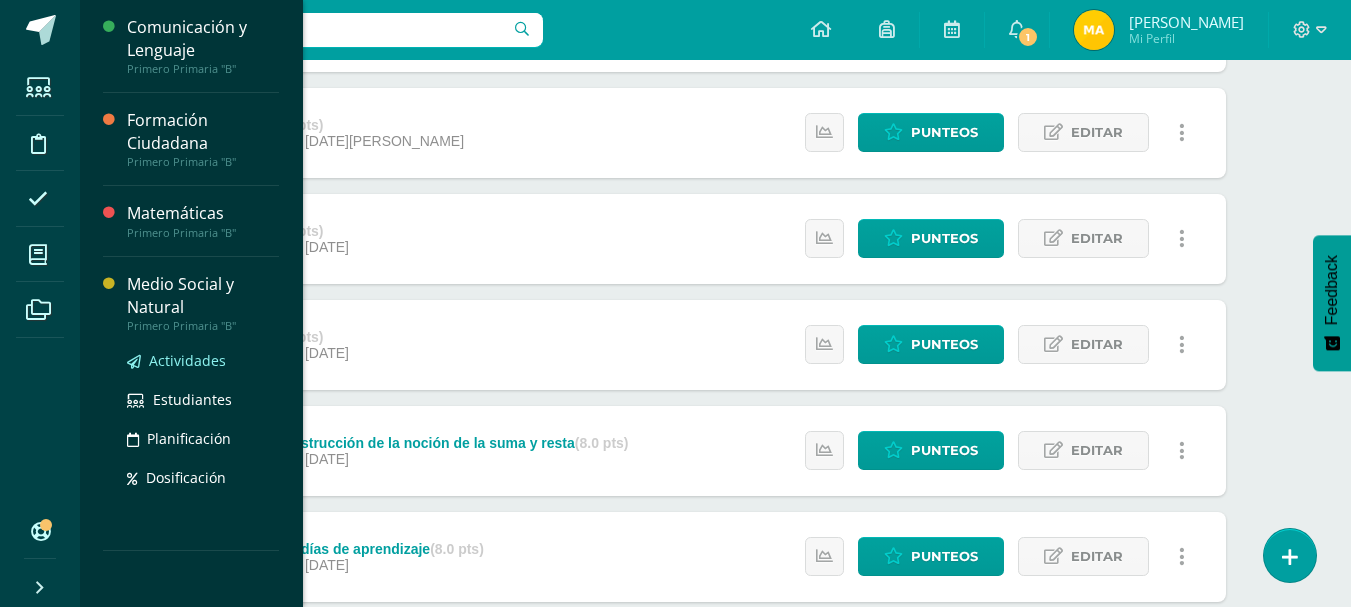 click on "Actividades" at bounding box center [187, 360] 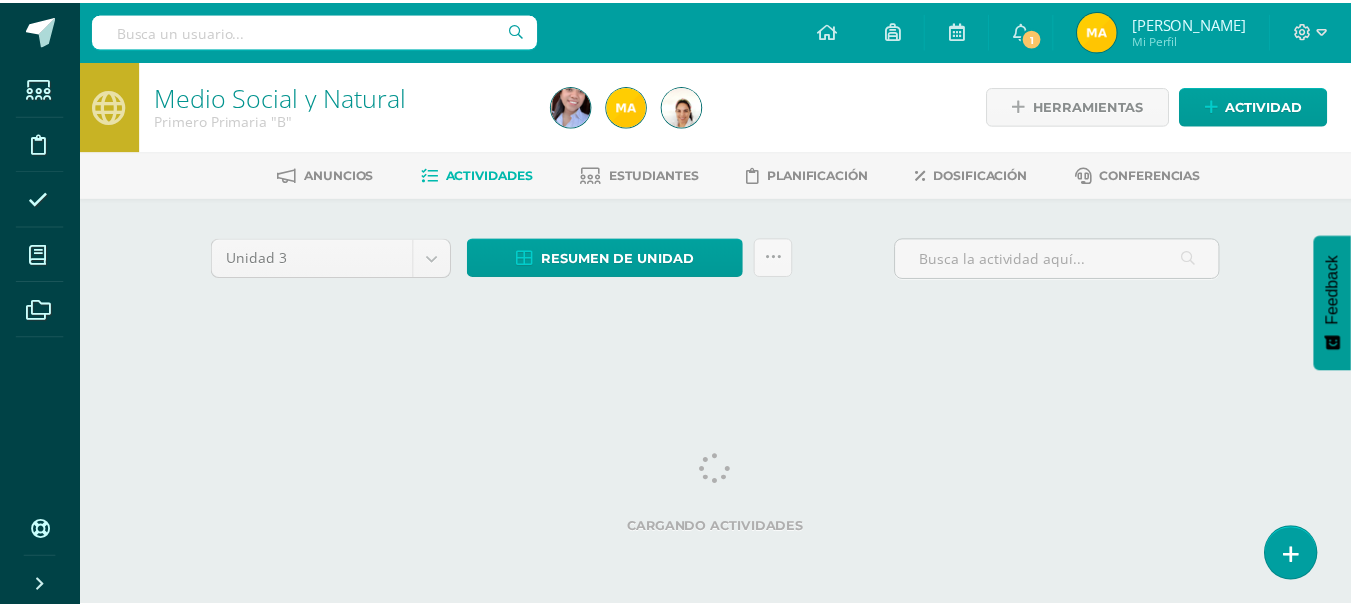 scroll, scrollTop: 0, scrollLeft: 0, axis: both 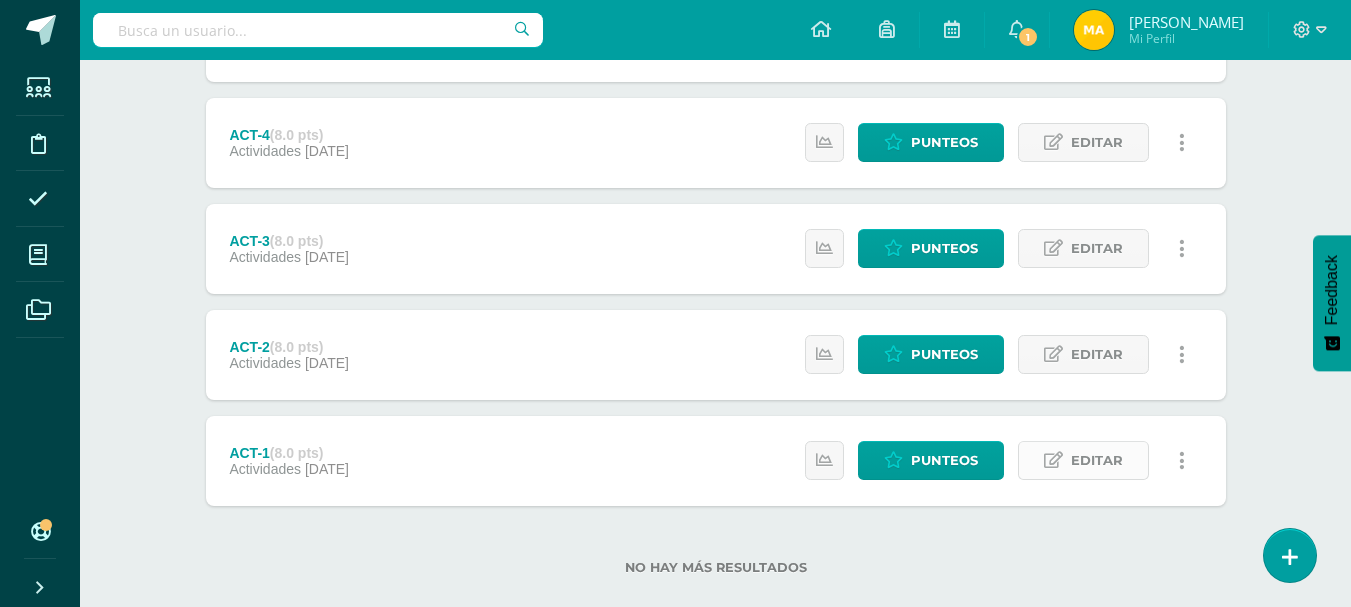 click on "Editar" at bounding box center [1097, 460] 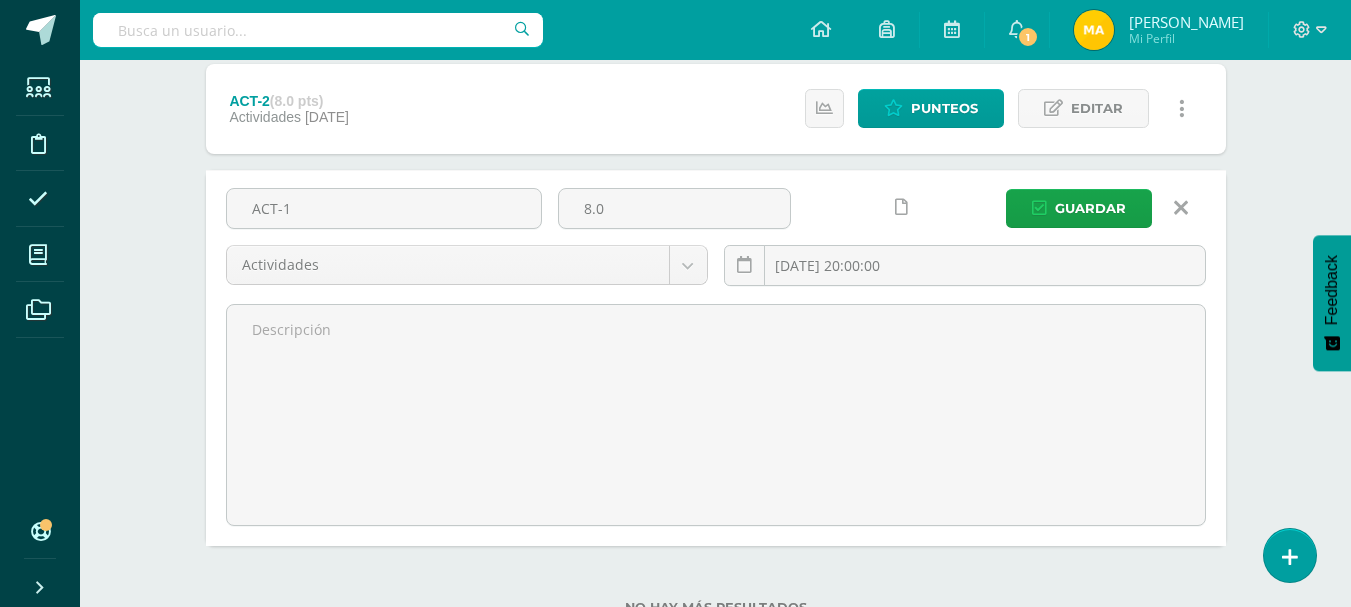 scroll, scrollTop: 1022, scrollLeft: 0, axis: vertical 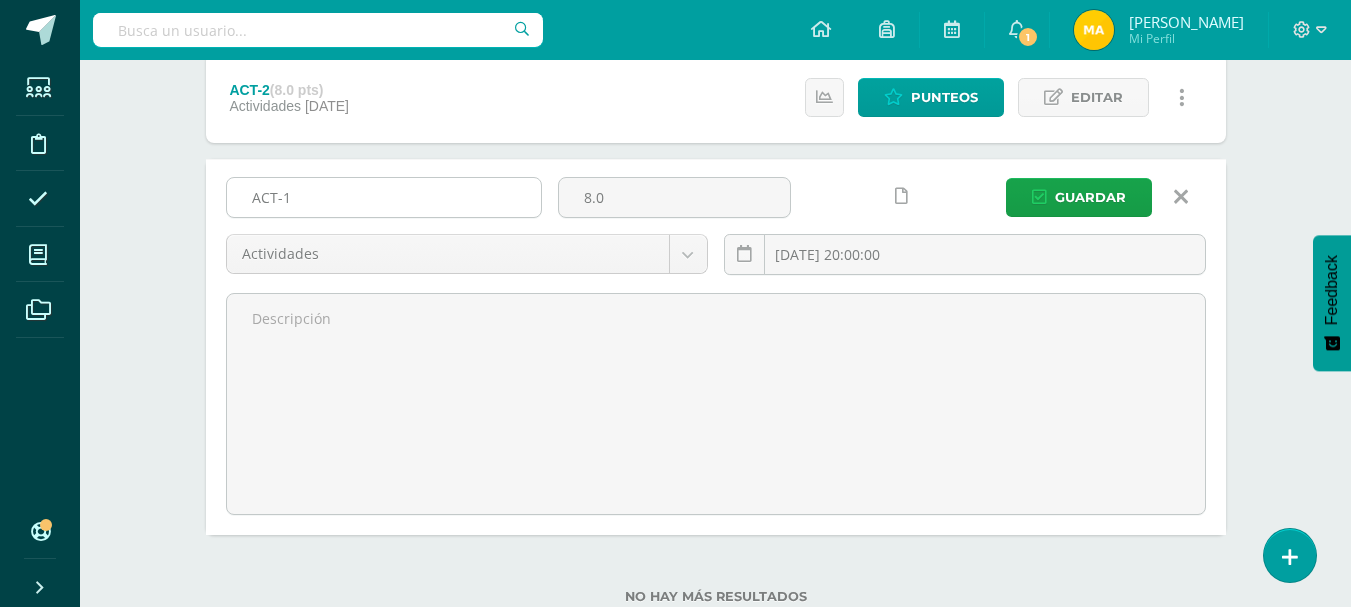 click on "ACT-1" at bounding box center [384, 197] 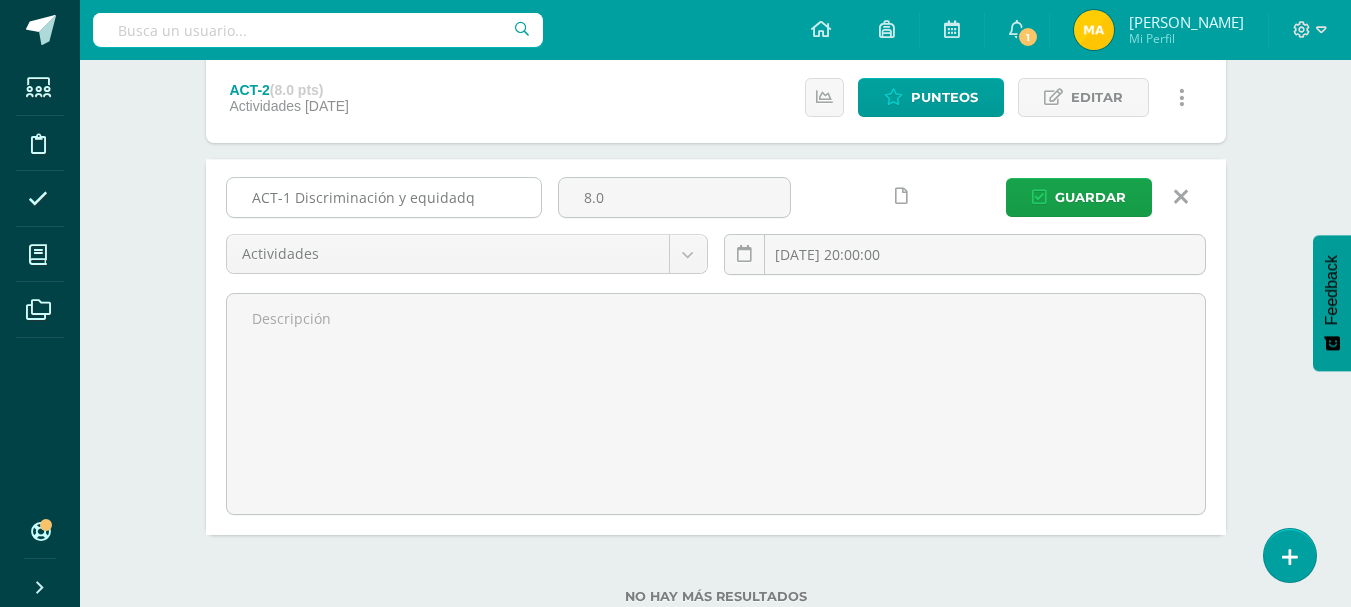 click on "ACT-1 Discriminación y equidadq" at bounding box center [384, 197] 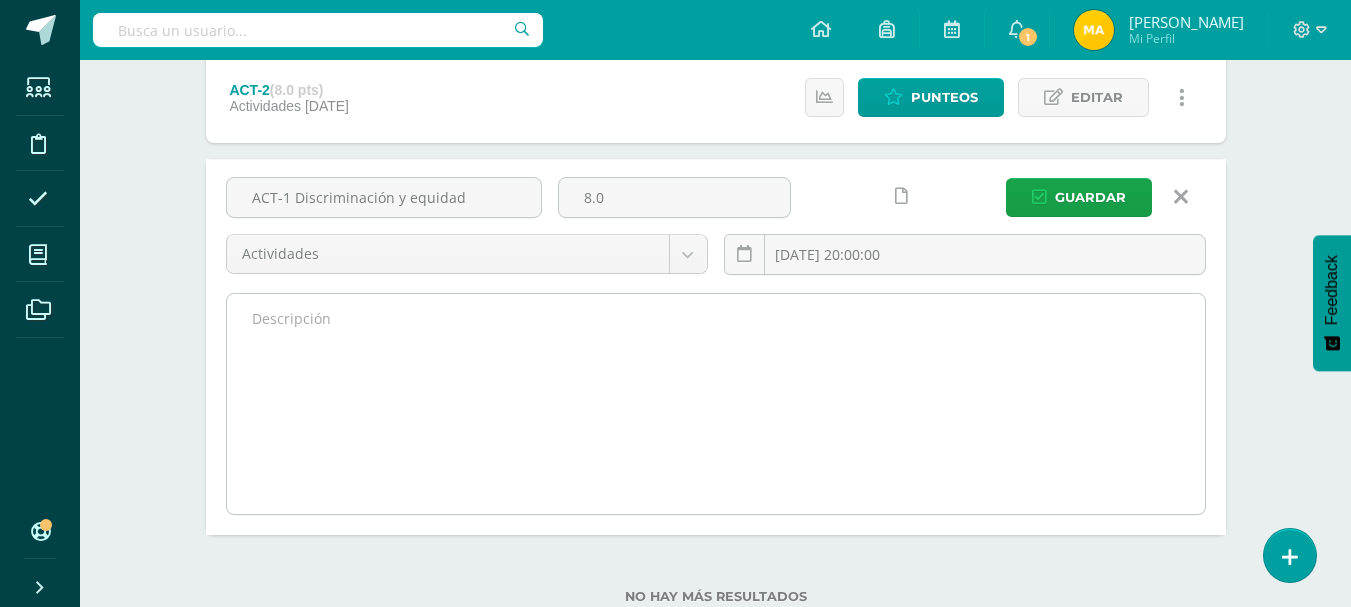 type on "ACT-1 Discriminación y equidad" 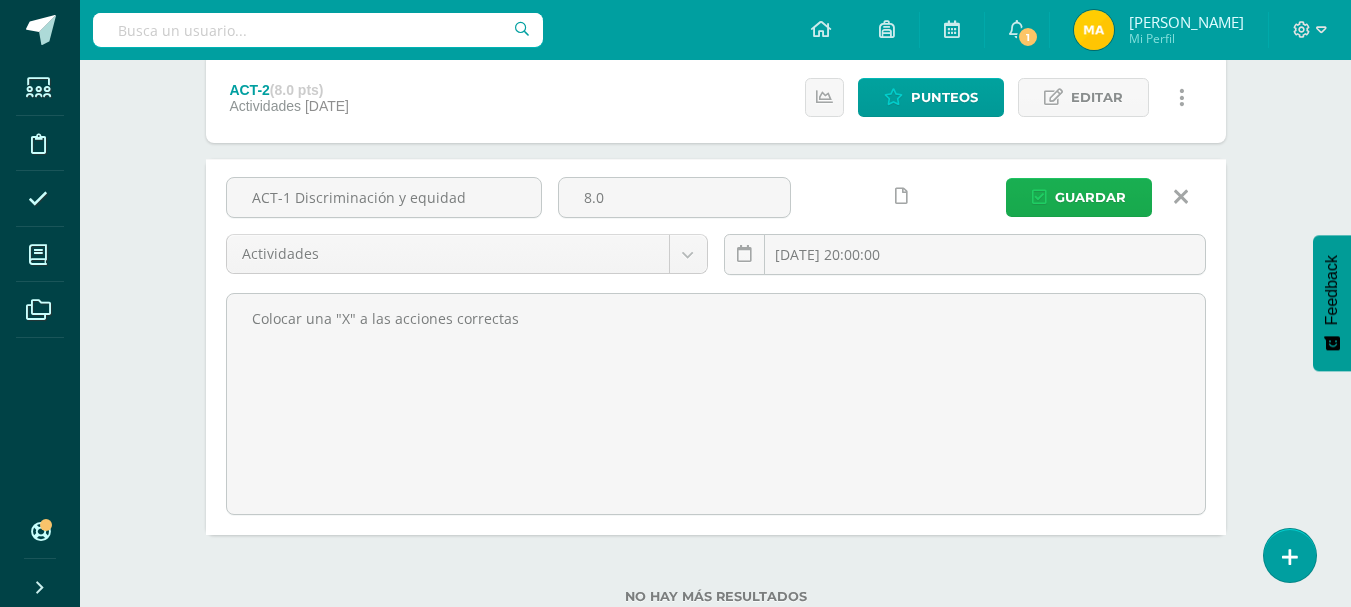type on "Colocar una "X" a las acciones correctas" 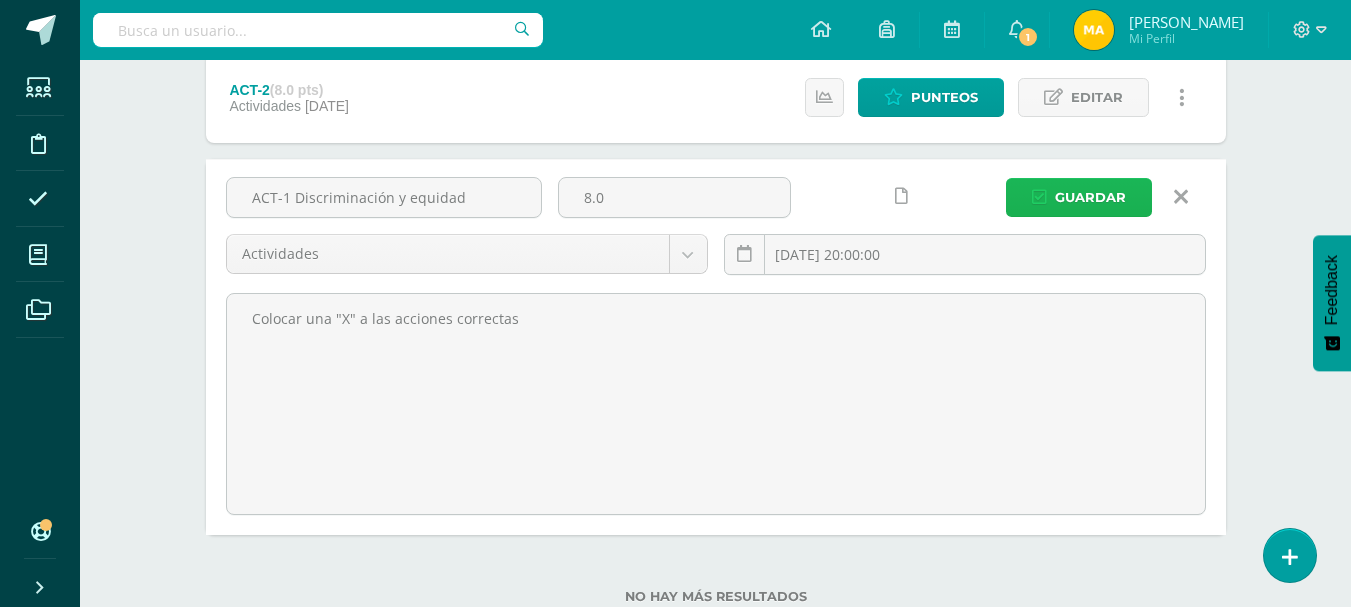 click on "Guardar" at bounding box center (1090, 197) 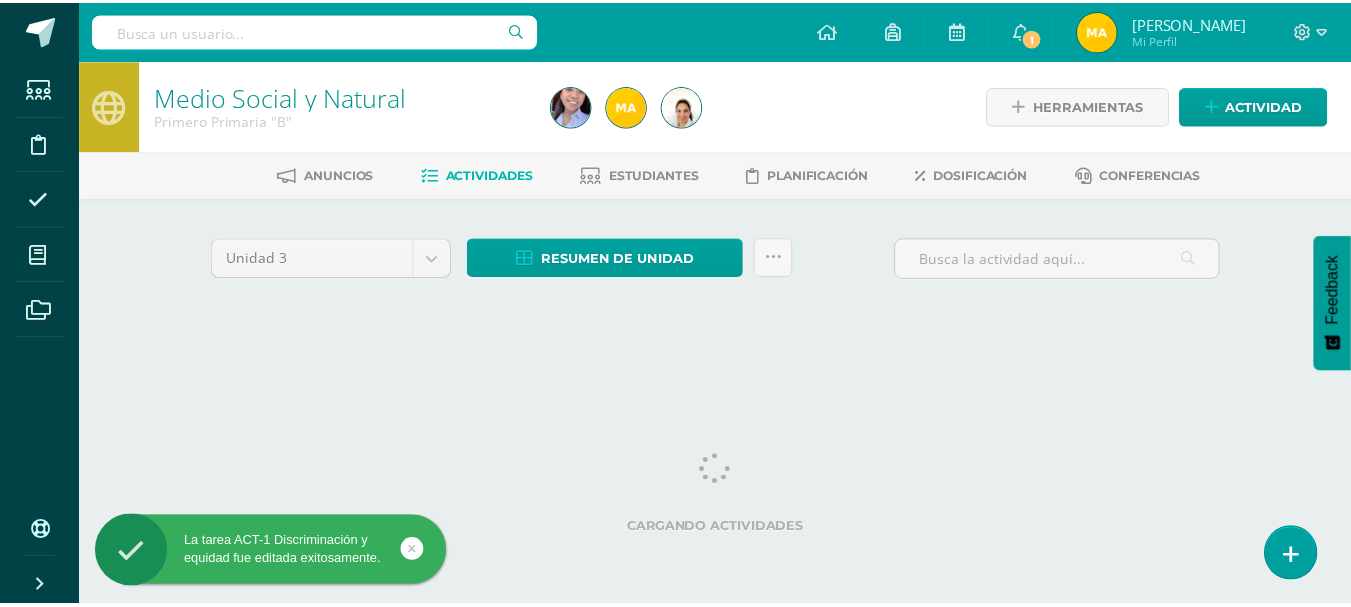 scroll, scrollTop: 0, scrollLeft: 0, axis: both 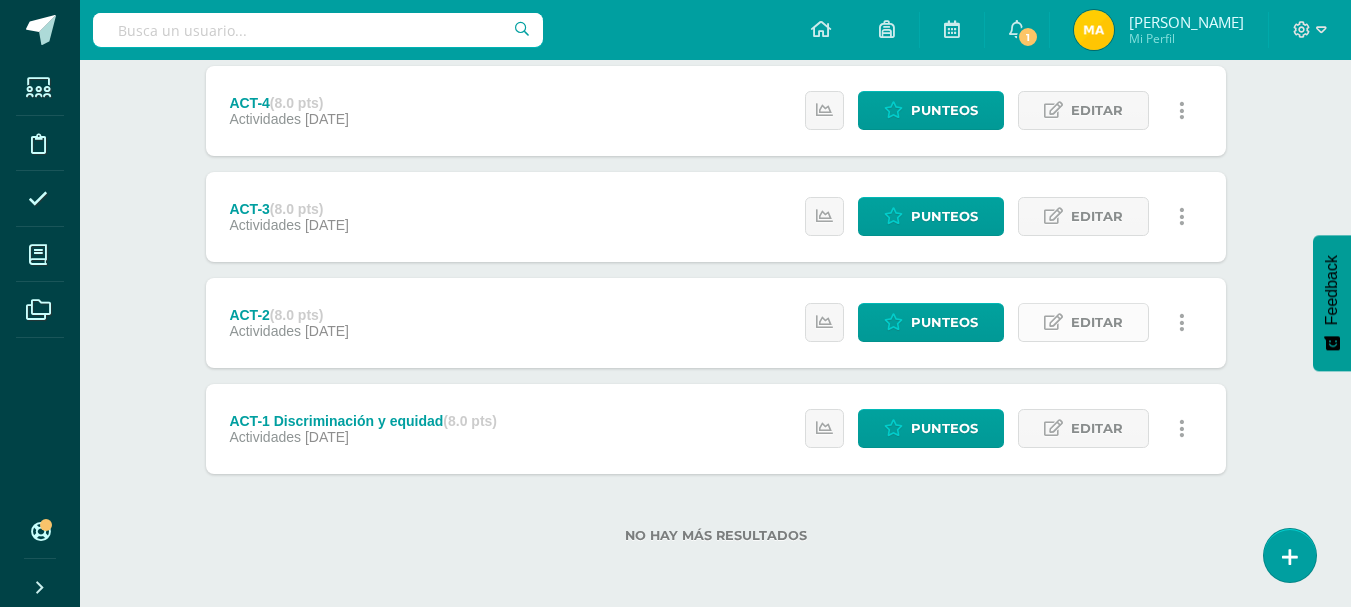 click at bounding box center (1053, 322) 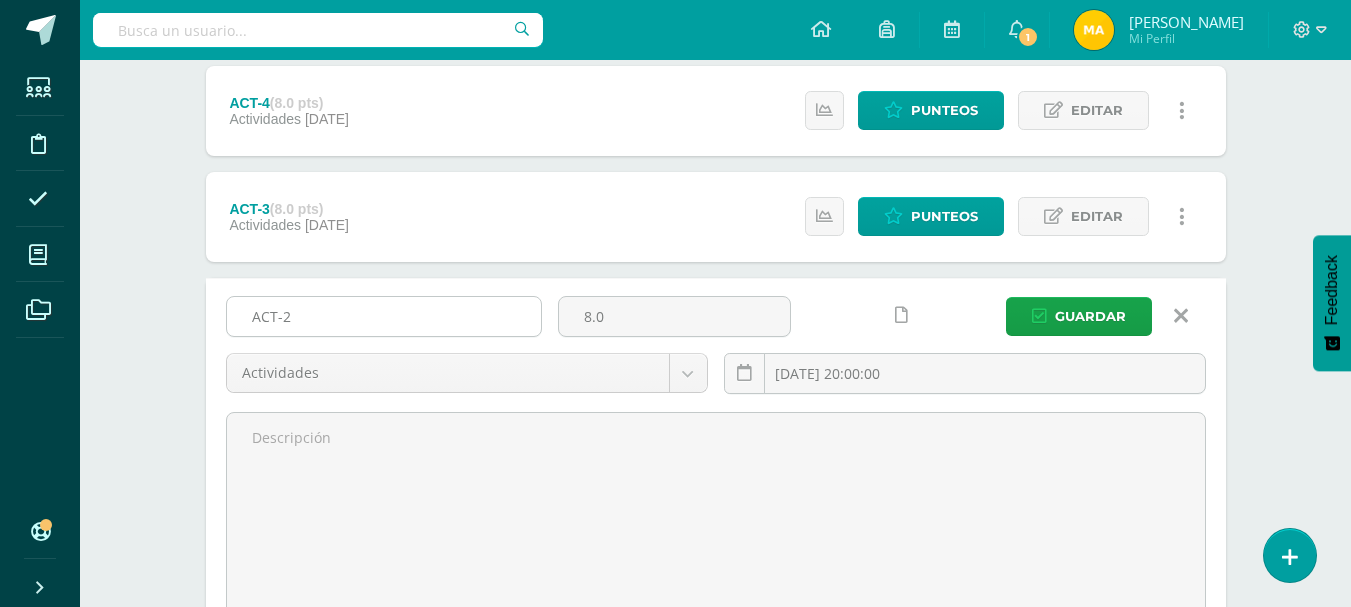 click on "ACT-2" at bounding box center [384, 316] 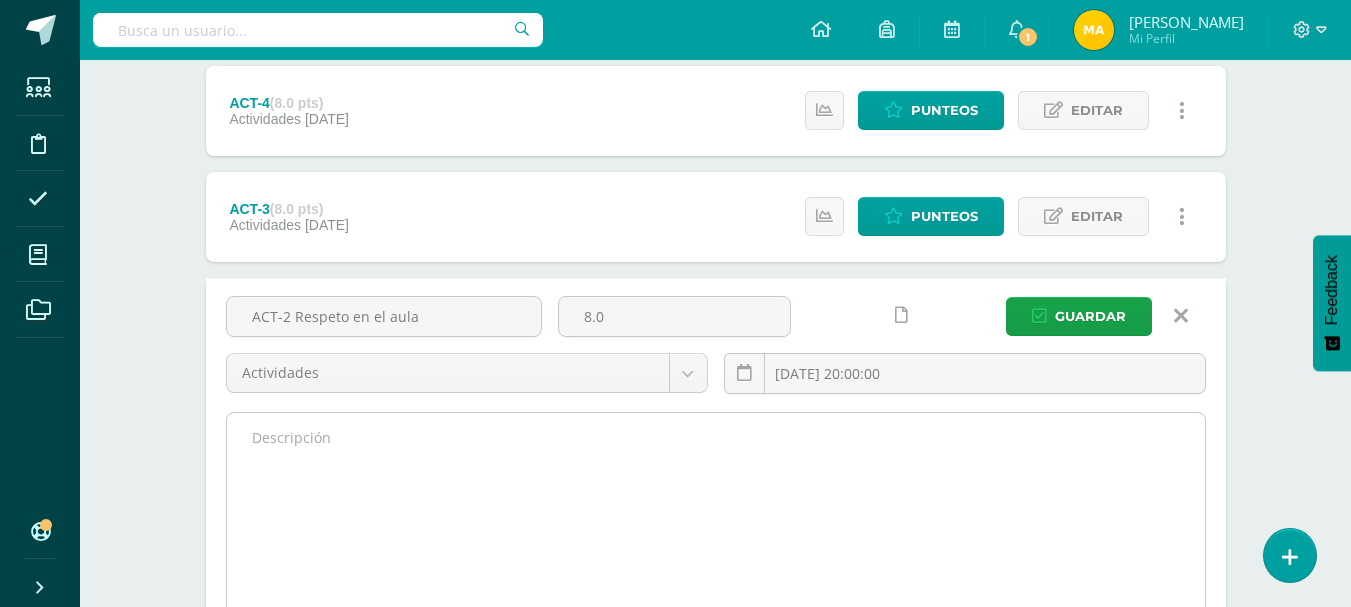 type on "ACT-2 Respeto en el aula" 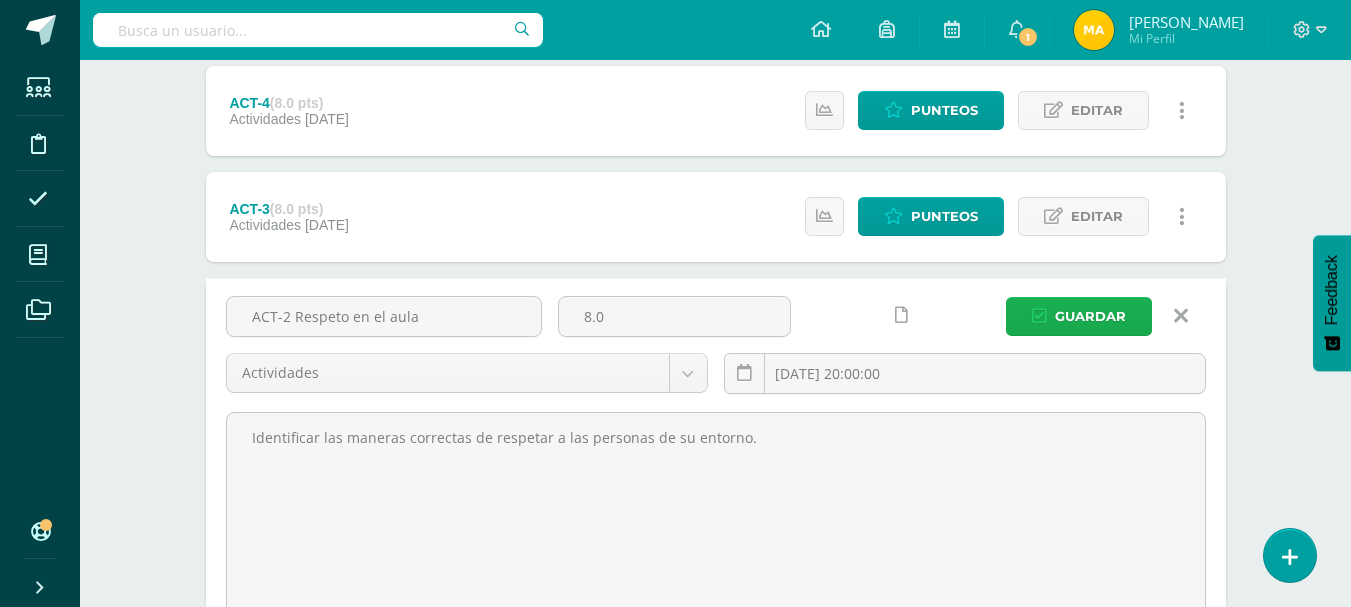 type on "Identificar las maneras correctas de respetar a las personas de su entorno." 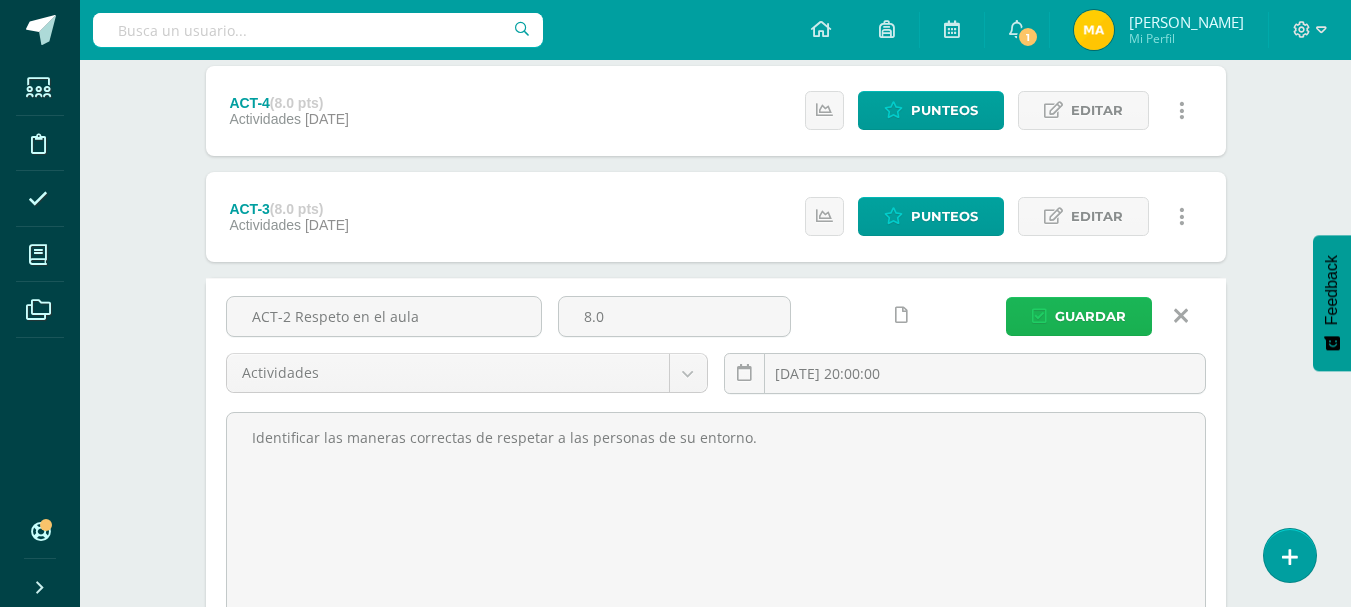 click on "Guardar" at bounding box center [1090, 316] 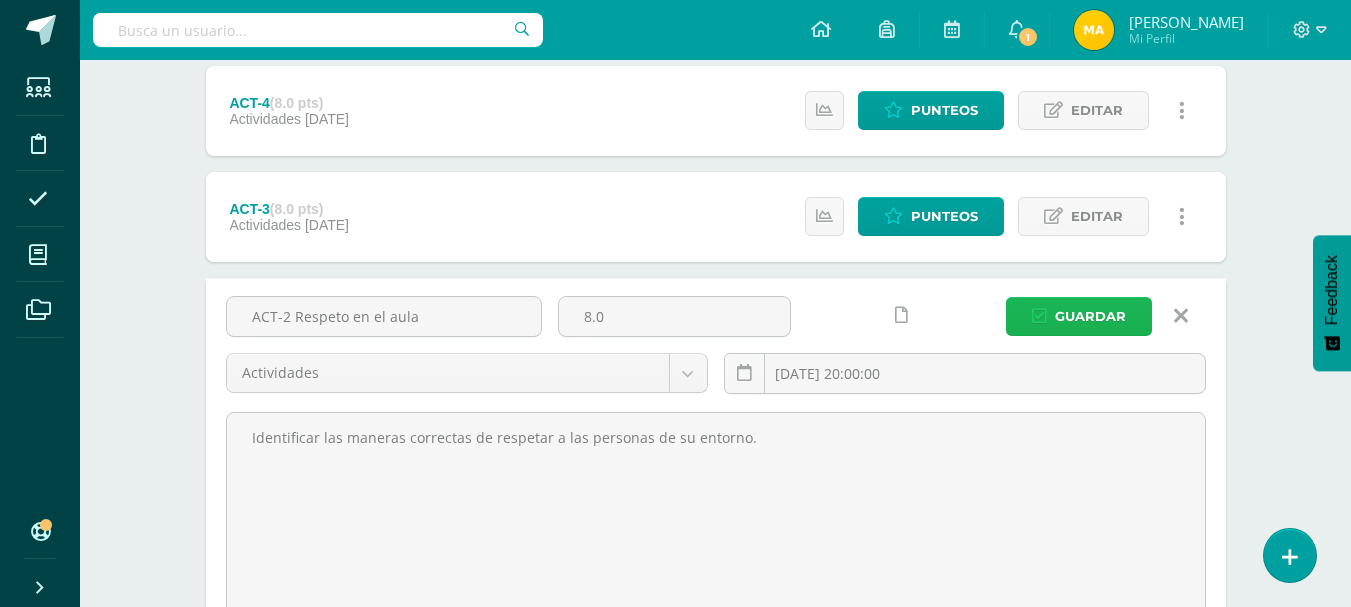 click on "Guardar" at bounding box center [1090, 316] 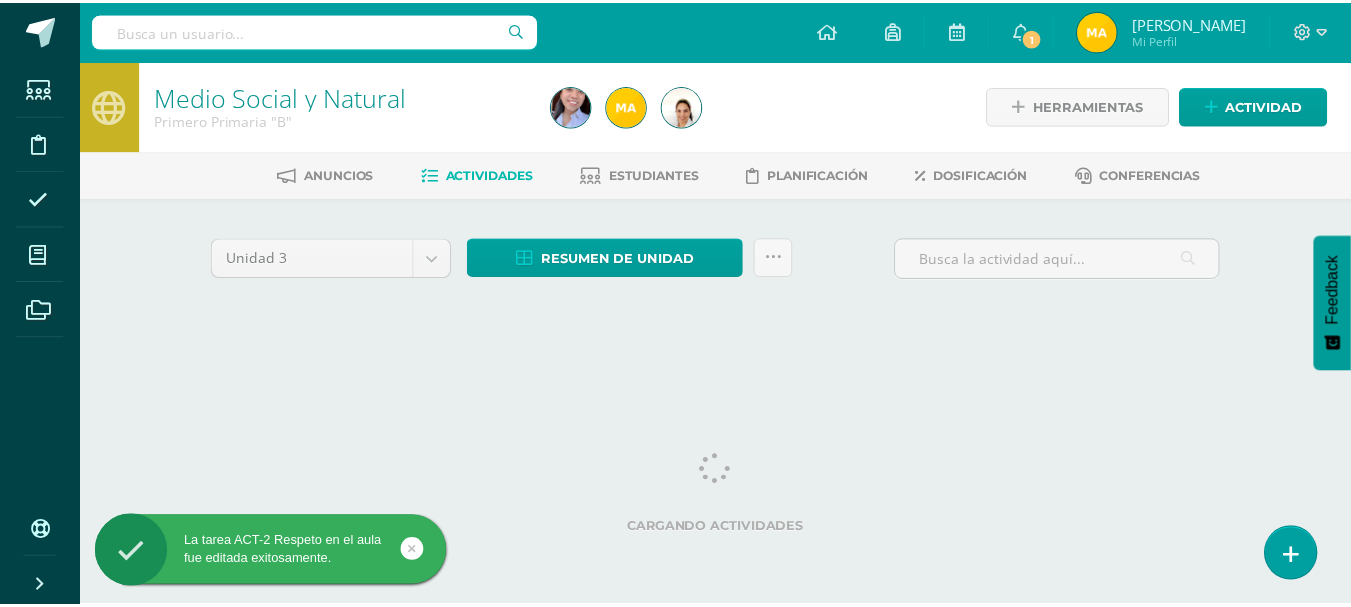 scroll, scrollTop: 0, scrollLeft: 0, axis: both 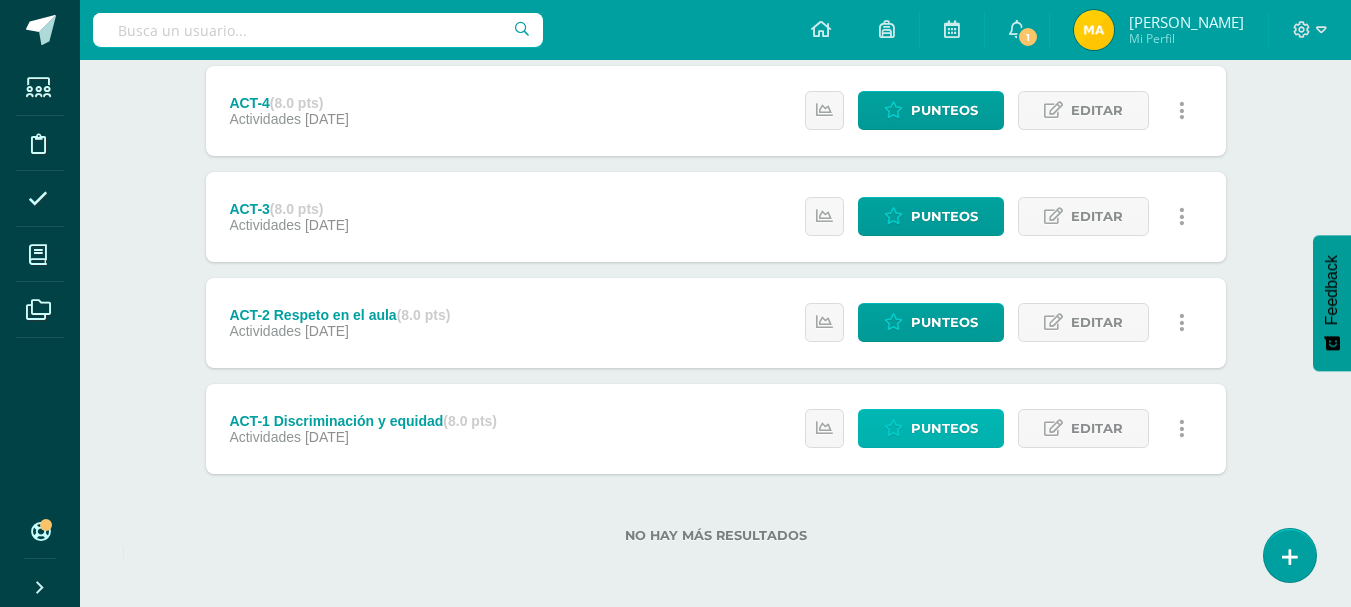 click on "Punteos" at bounding box center (944, 428) 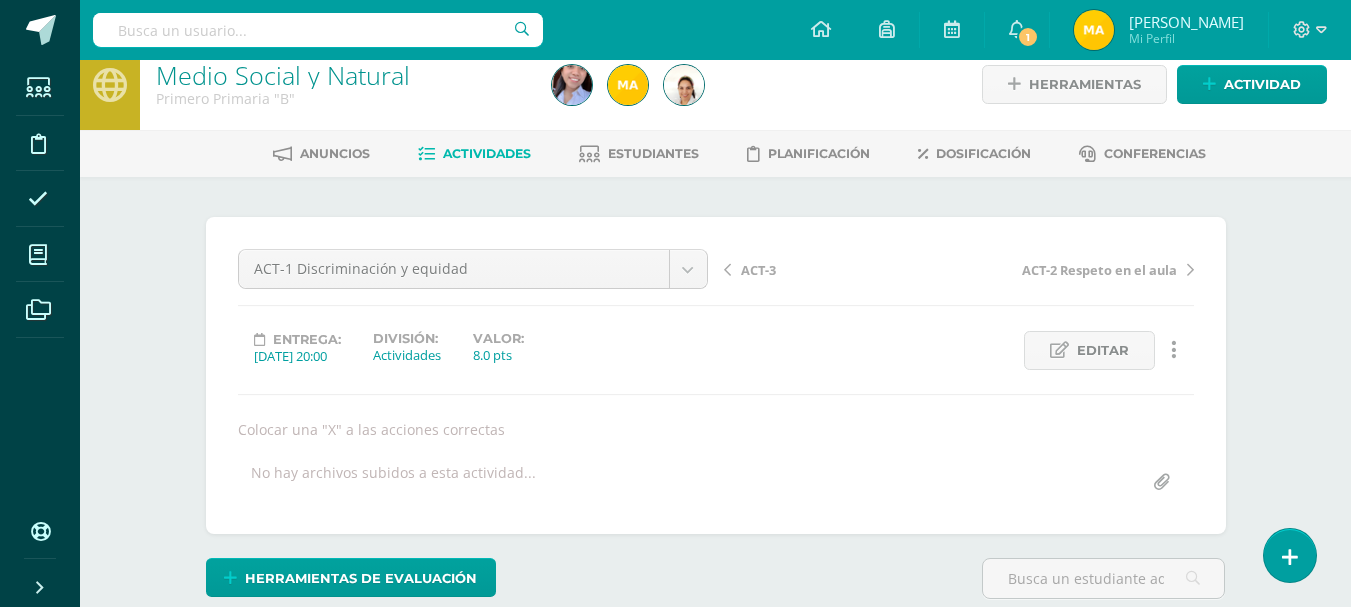 scroll, scrollTop: 0, scrollLeft: 0, axis: both 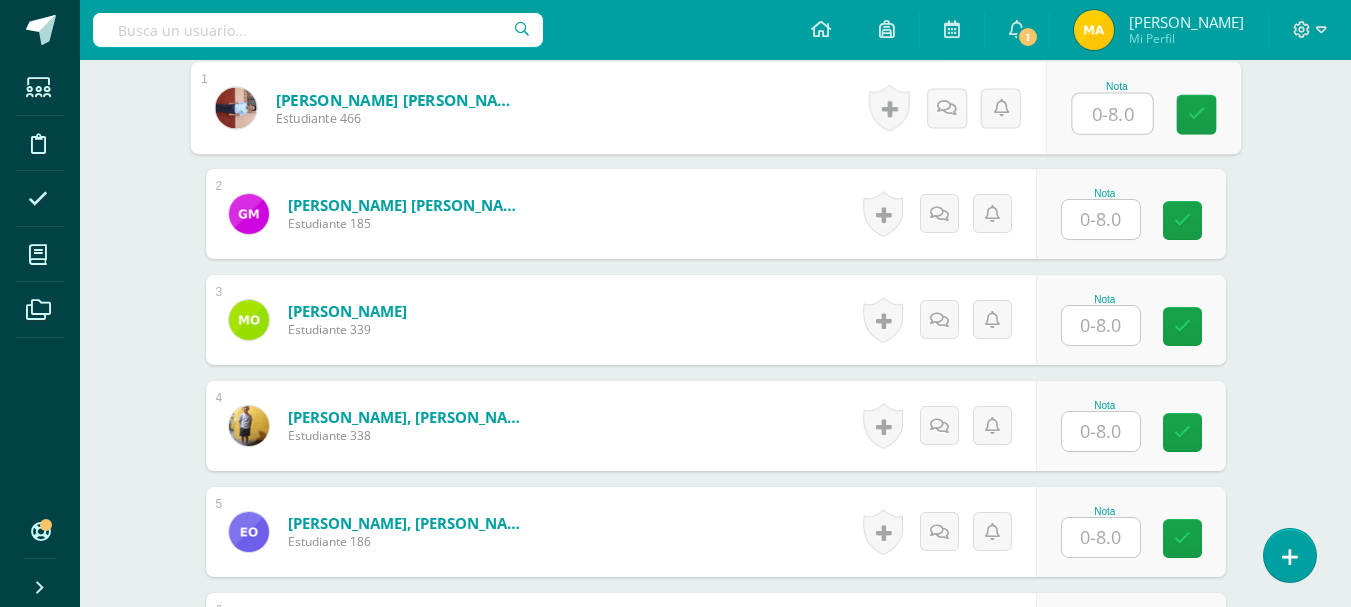 click at bounding box center [1112, 114] 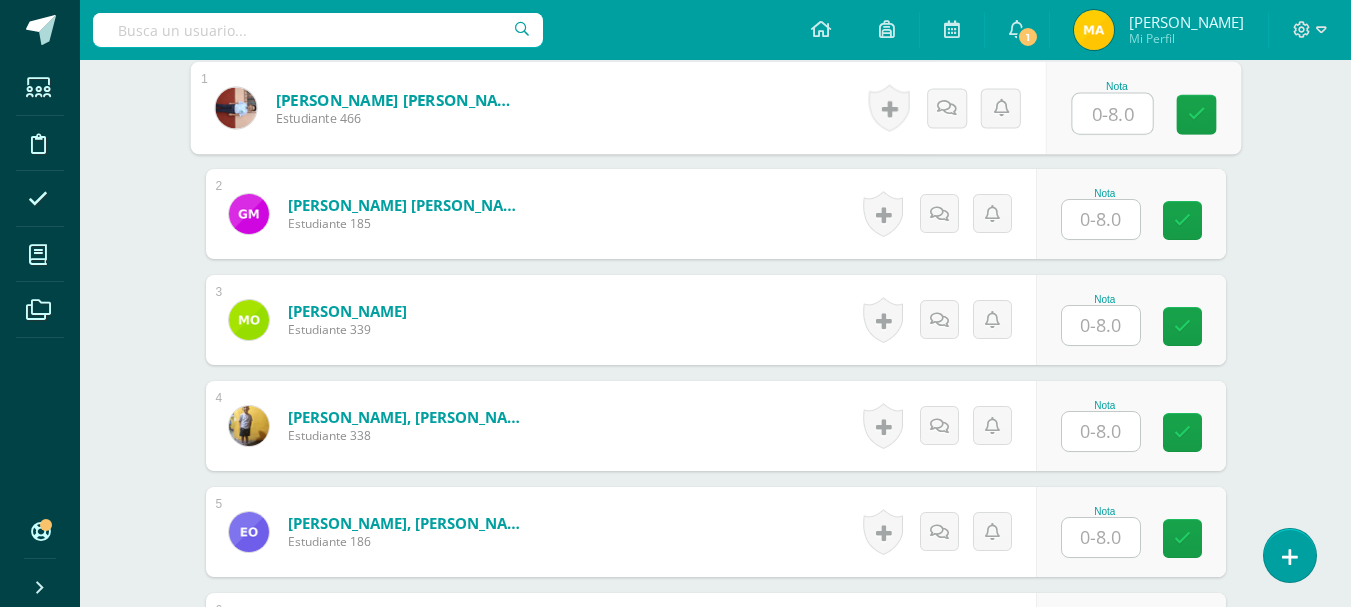 scroll, scrollTop: 652, scrollLeft: 0, axis: vertical 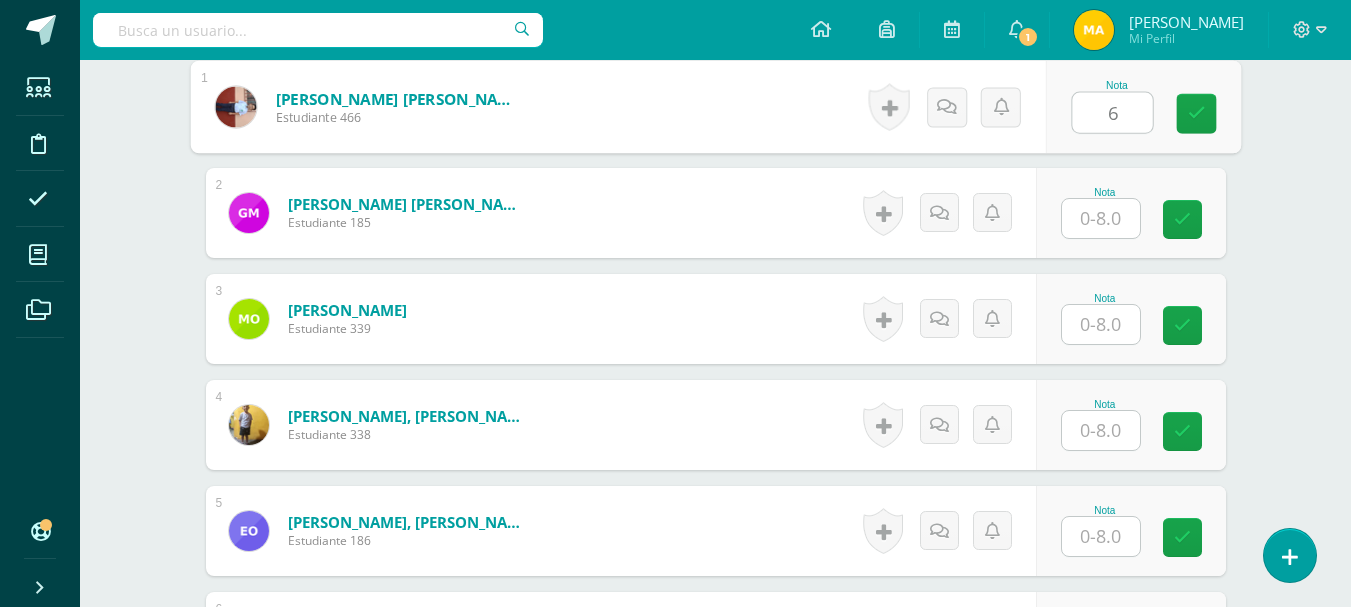 type on "6" 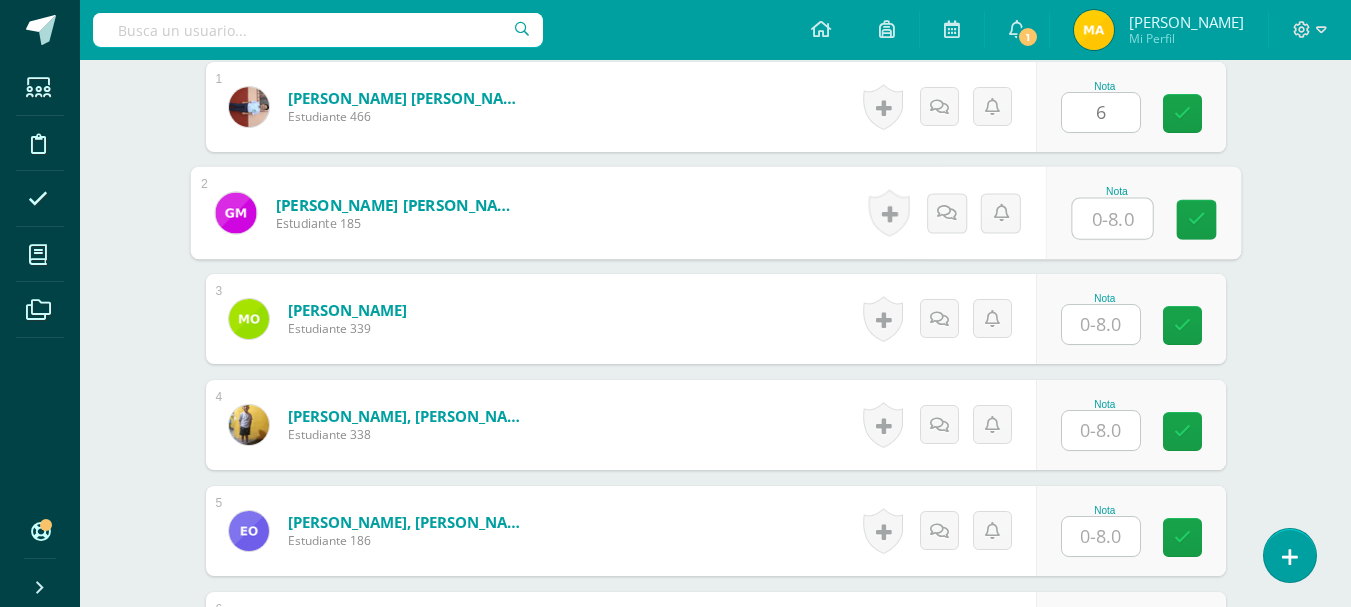 click at bounding box center (1112, 219) 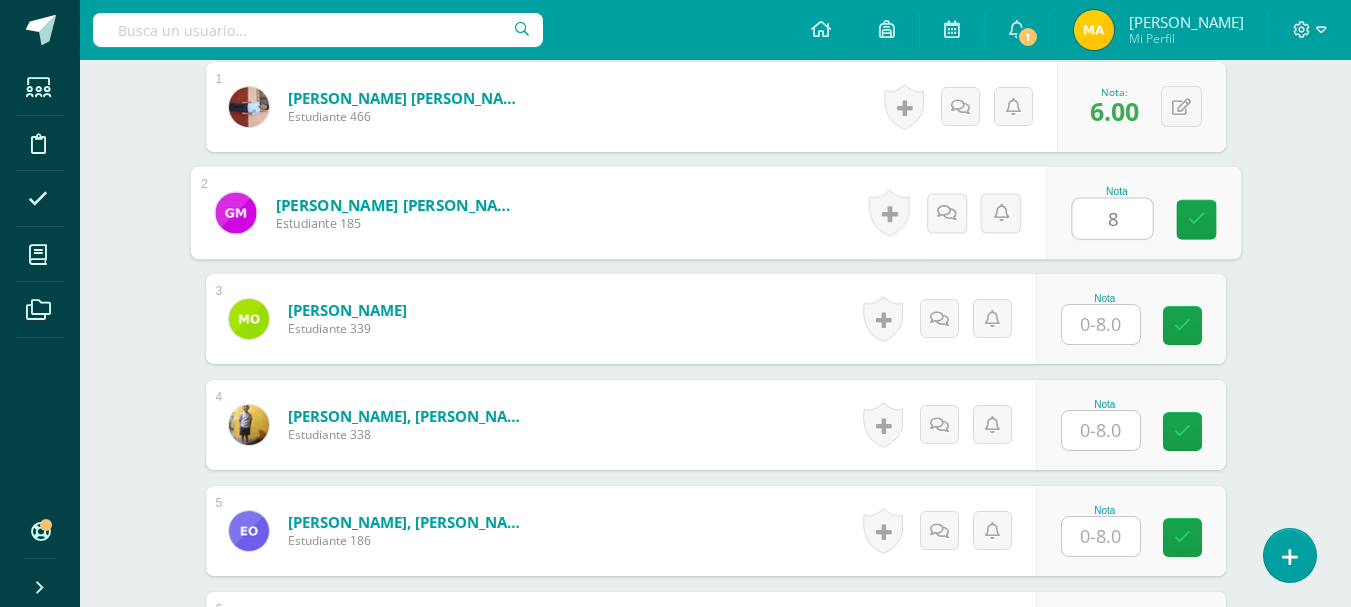 type on "8" 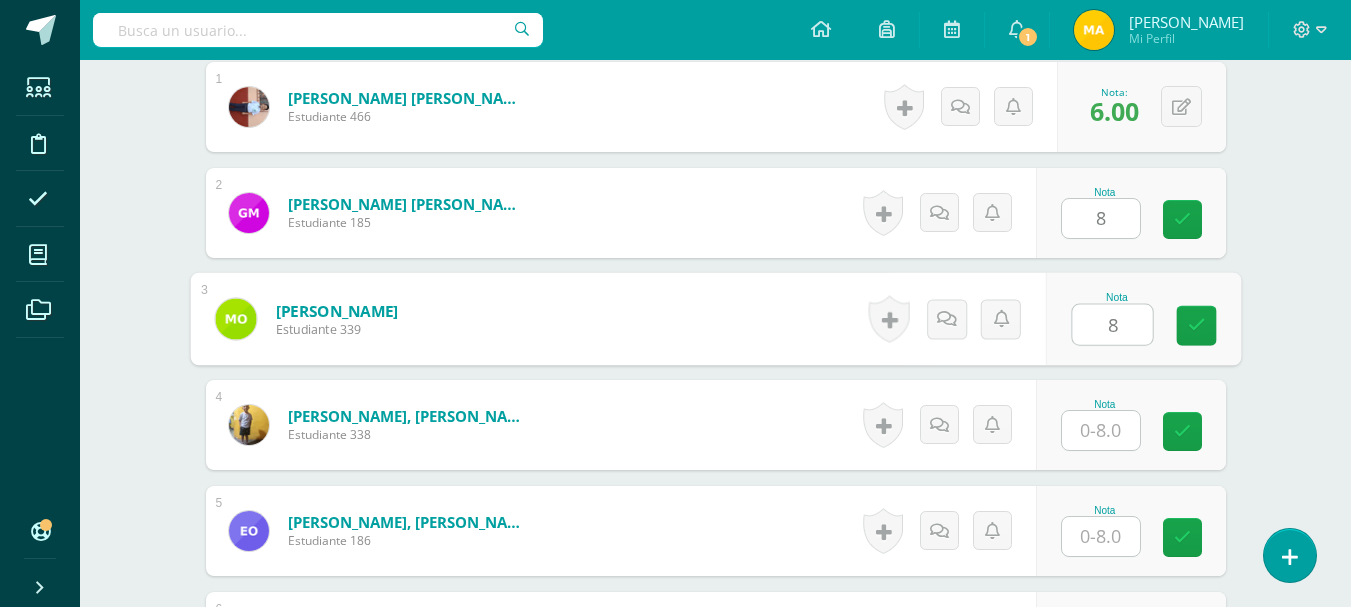 click on "8" at bounding box center (1112, 325) 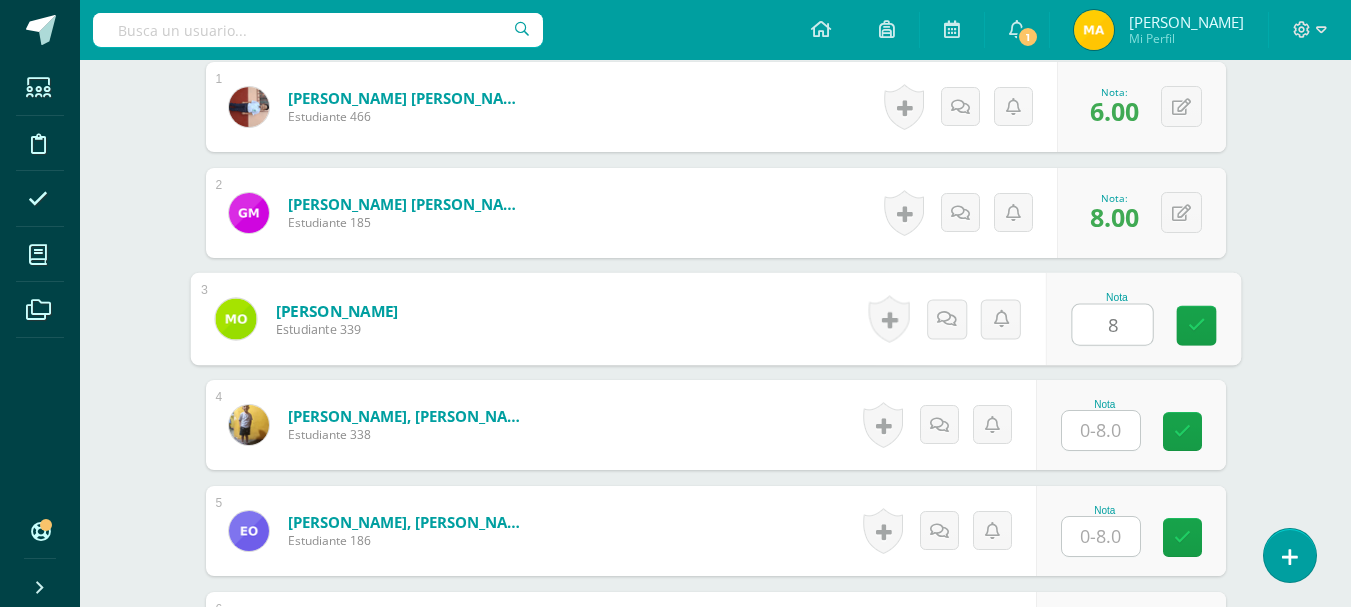 type on "8" 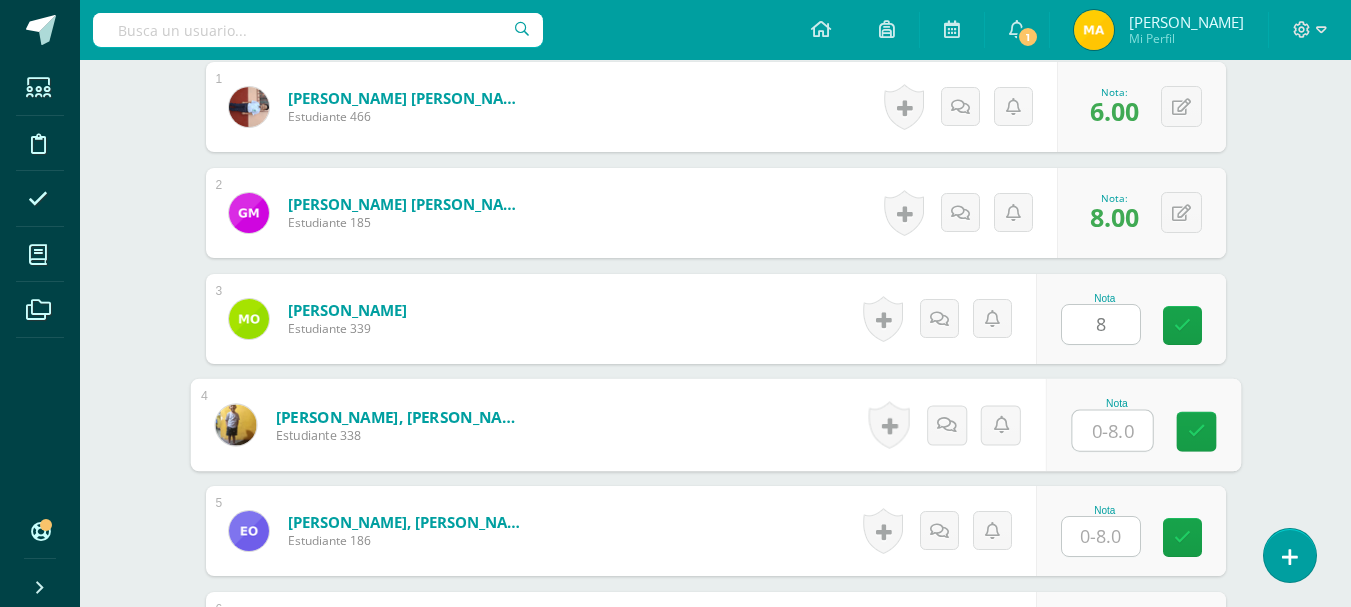click at bounding box center (1112, 431) 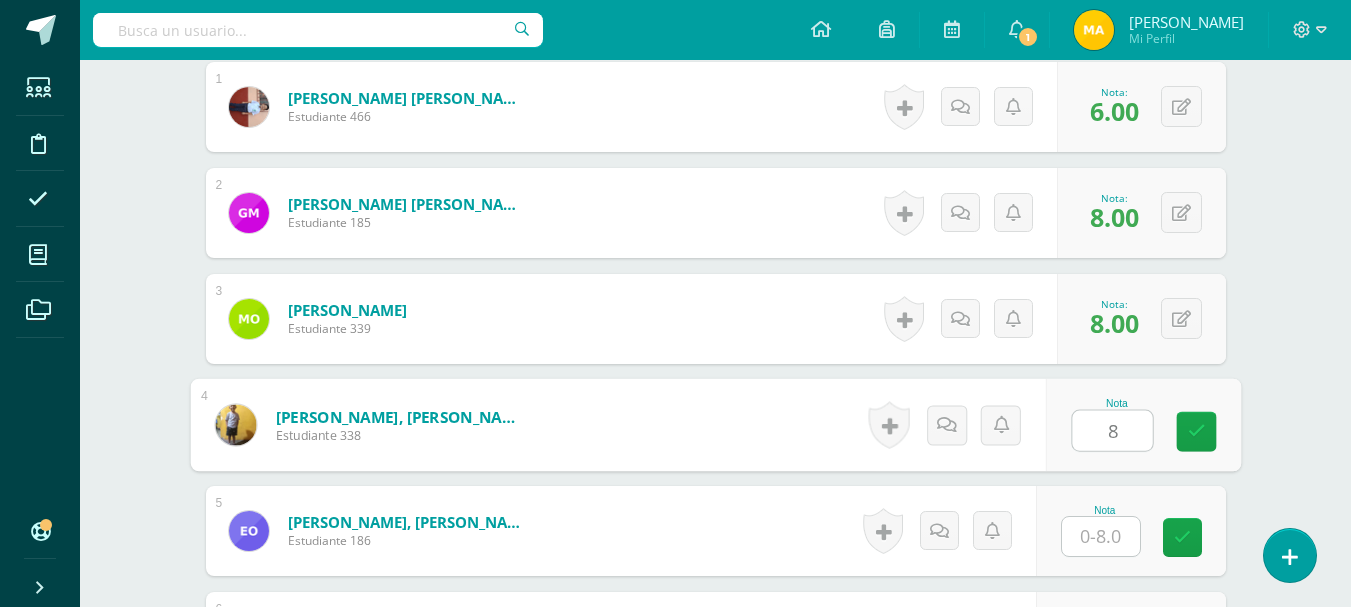 type on "8" 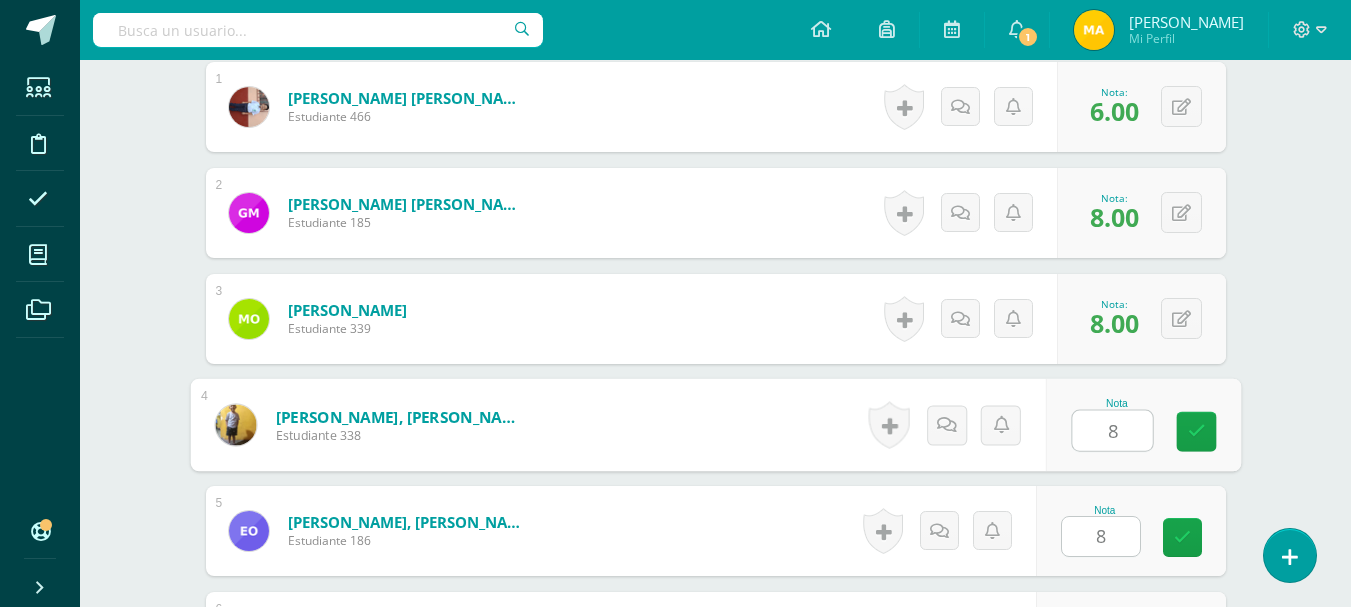click on "8" at bounding box center [1101, 536] 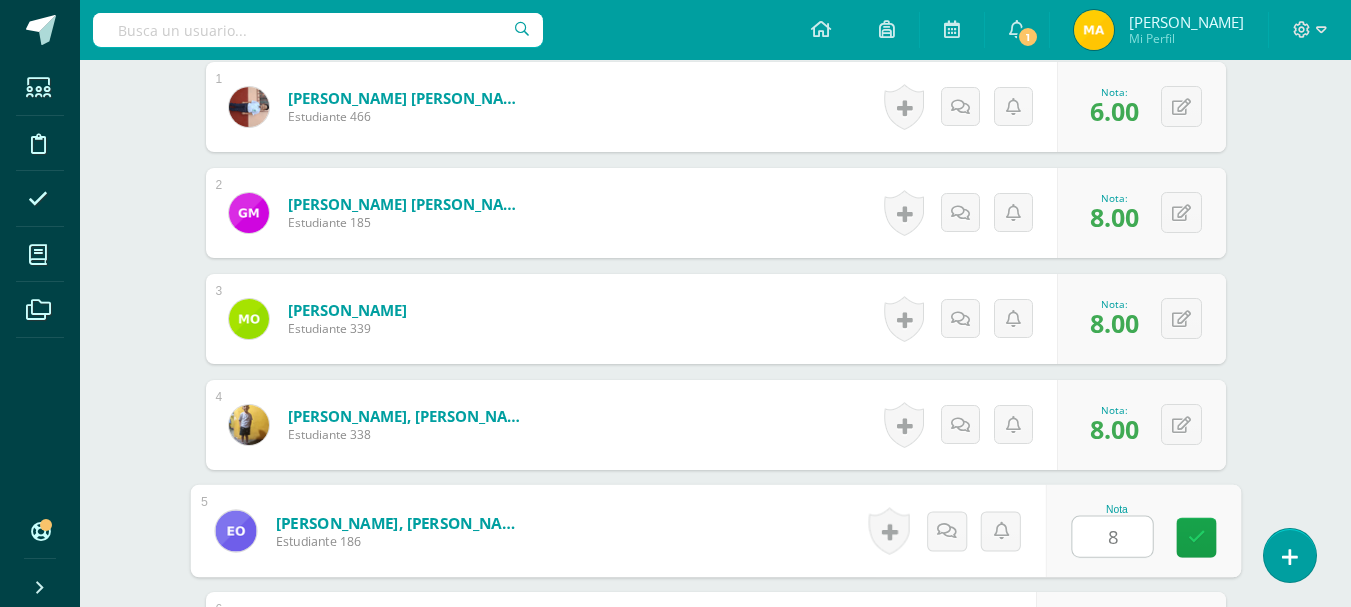 type on "8" 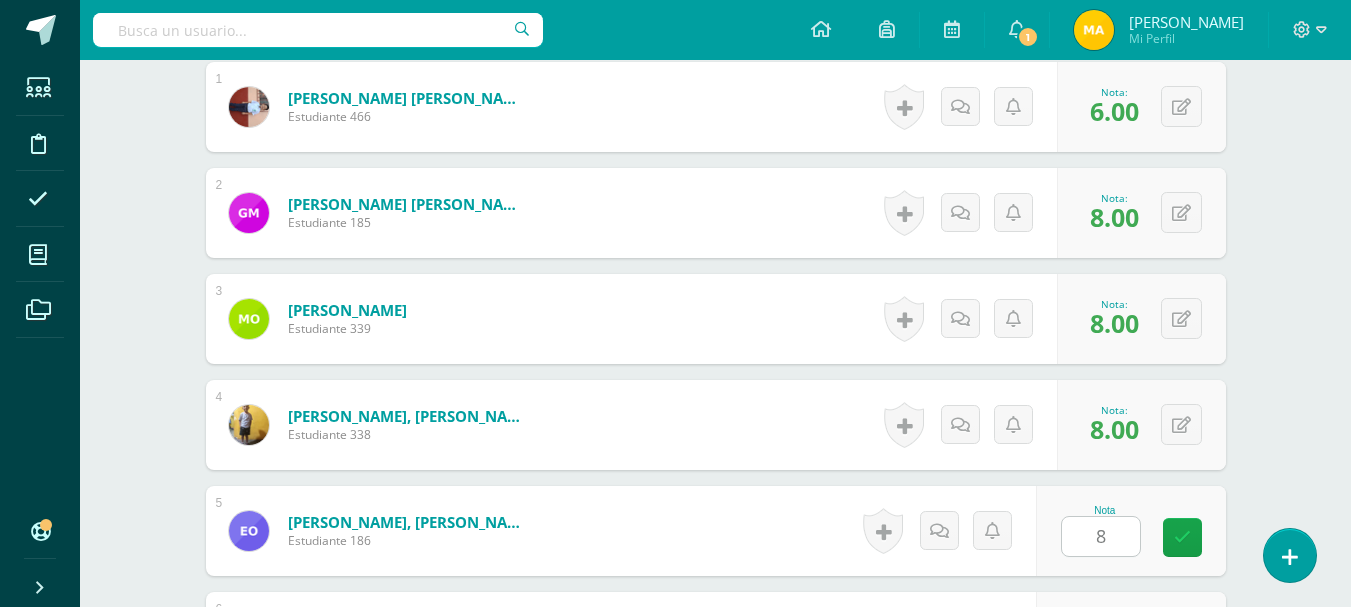 click on "1
Mejicanos Toscano, Wilson Alessandro Efraín
Estudiante  466
Nota
6.00
0
Logros
6.00" at bounding box center [716, 1061] 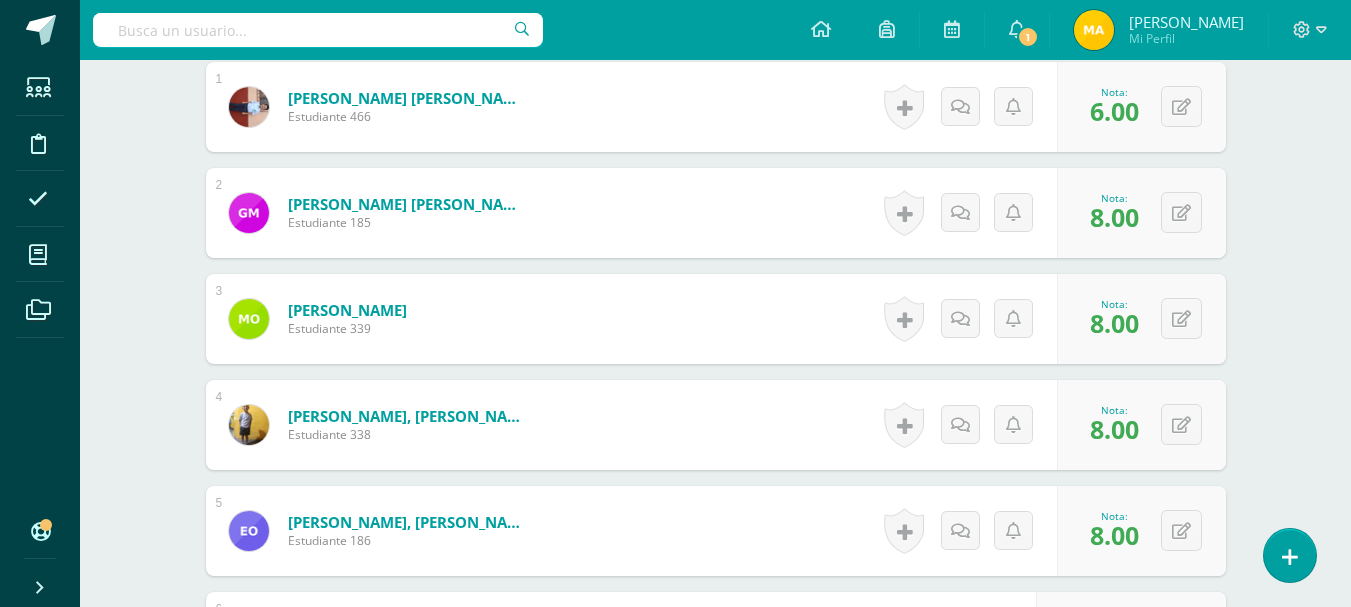 click on "Medio Social y Natural
Primero Primaria "B"
Herramientas
Detalle de asistencias
Actividad
Anuncios
Actividades
Estudiantes
Planificación
Dosificación
Conferencias
¿Estás seguro que quieres  eliminar  esta actividad?
Esto borrará la actividad y cualquier nota que hayas registrado
permanentemente. Esta acción no se puede revertir. Cancelar Eliminar
Administración de escalas de valoración
escala de valoración
Aún no has creado una escala de valoración.
Cancelar Agregar nueva escala de valoración: Cancelar     Mostrar todos" at bounding box center (715, 848) 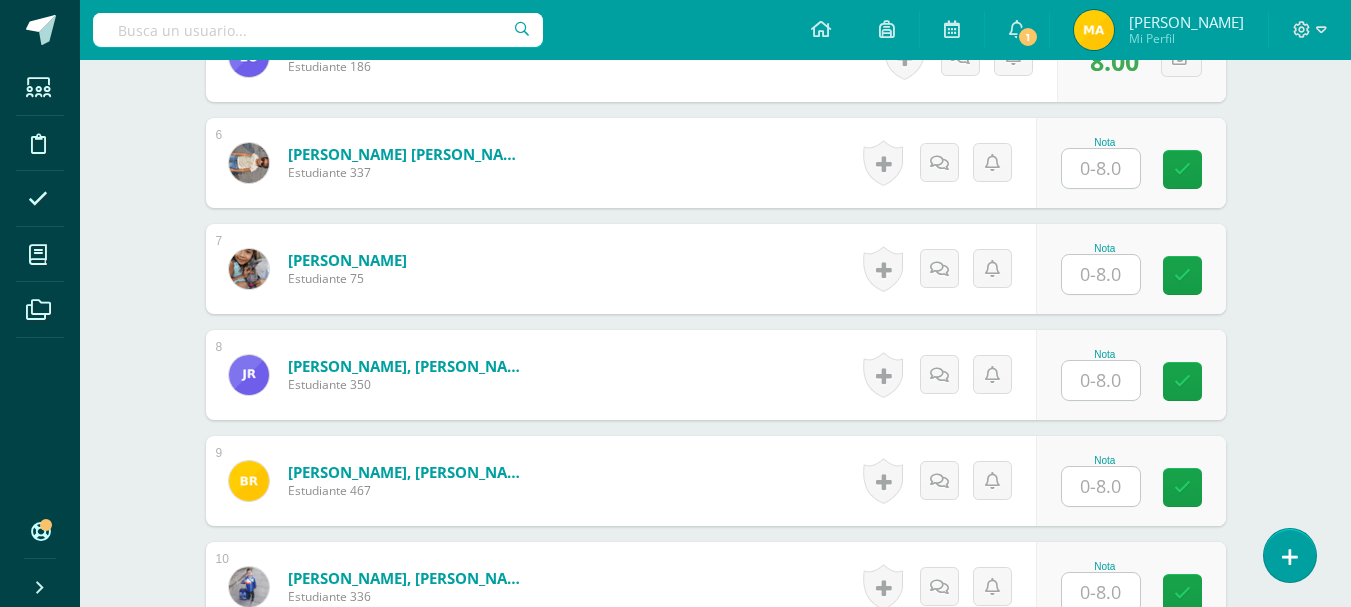 scroll, scrollTop: 1214, scrollLeft: 0, axis: vertical 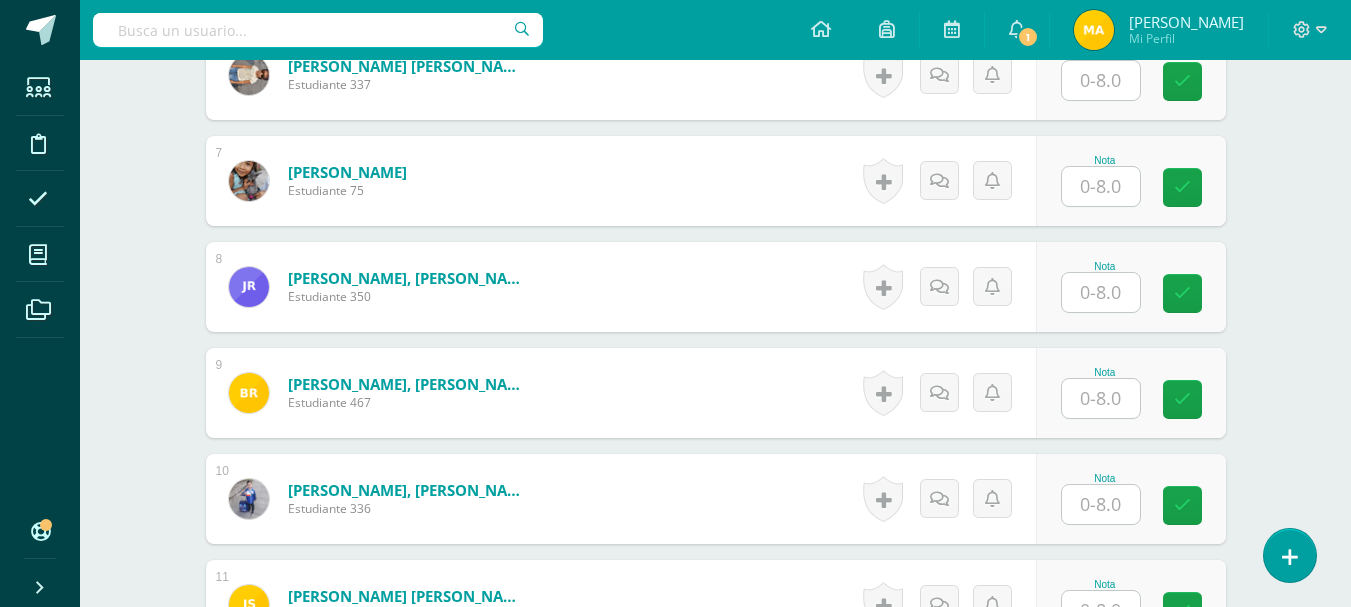 click at bounding box center [1101, 80] 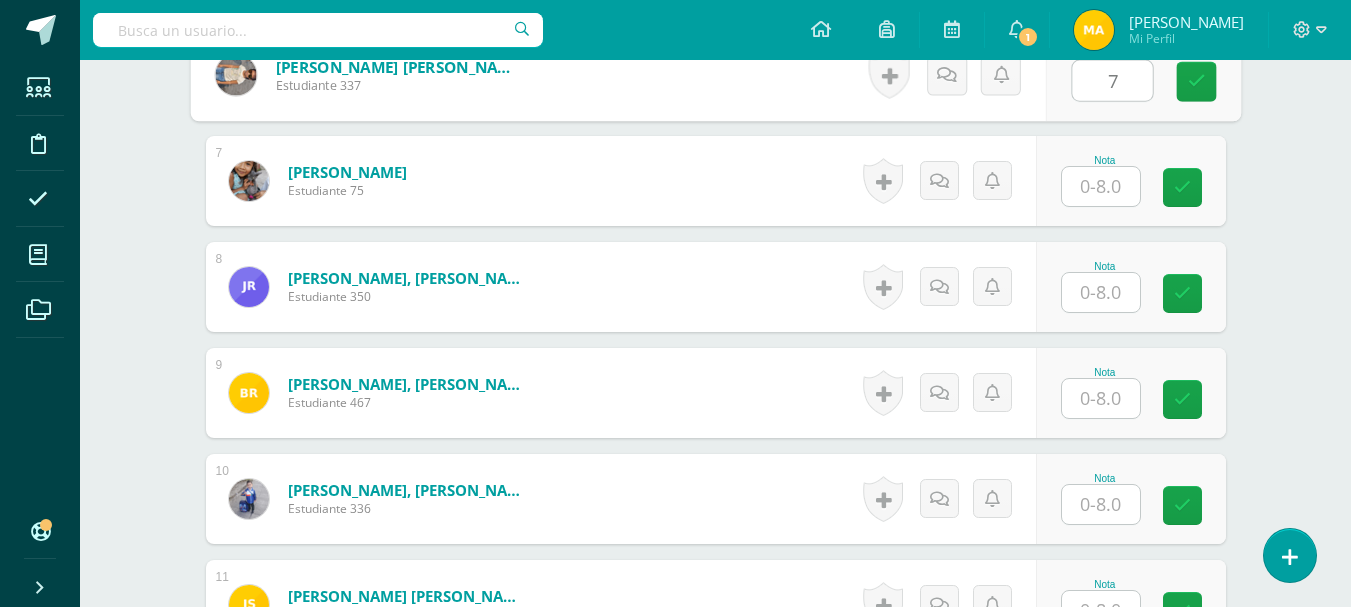 type on "7" 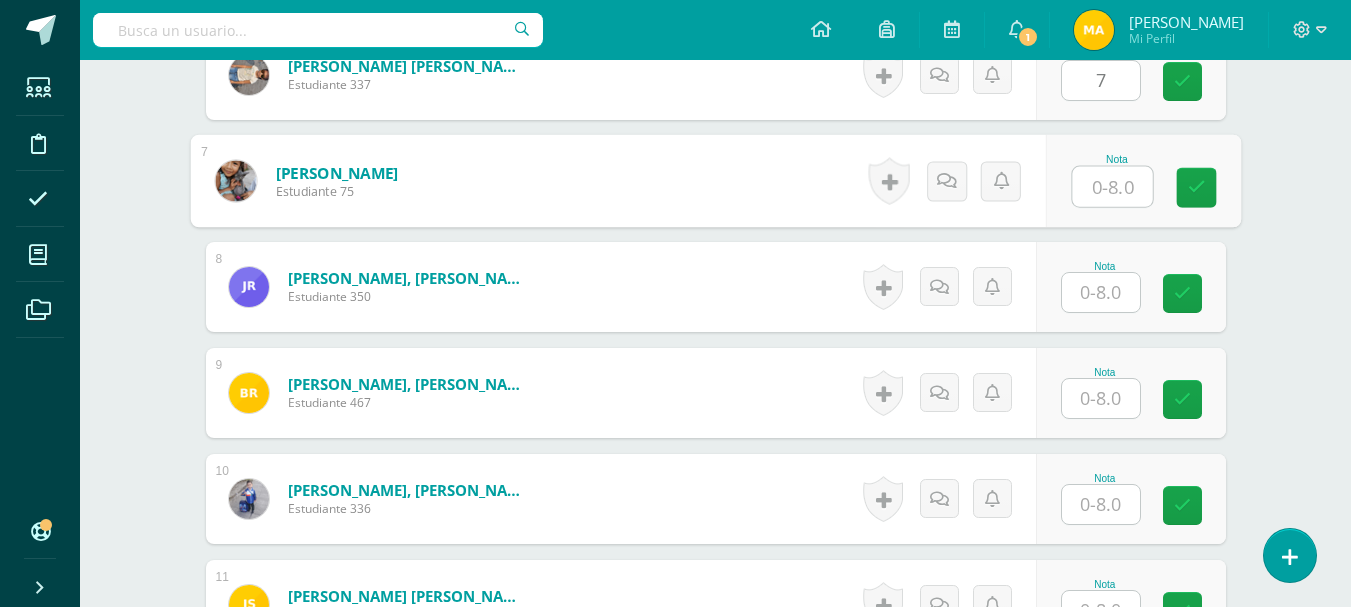 click at bounding box center [1112, 187] 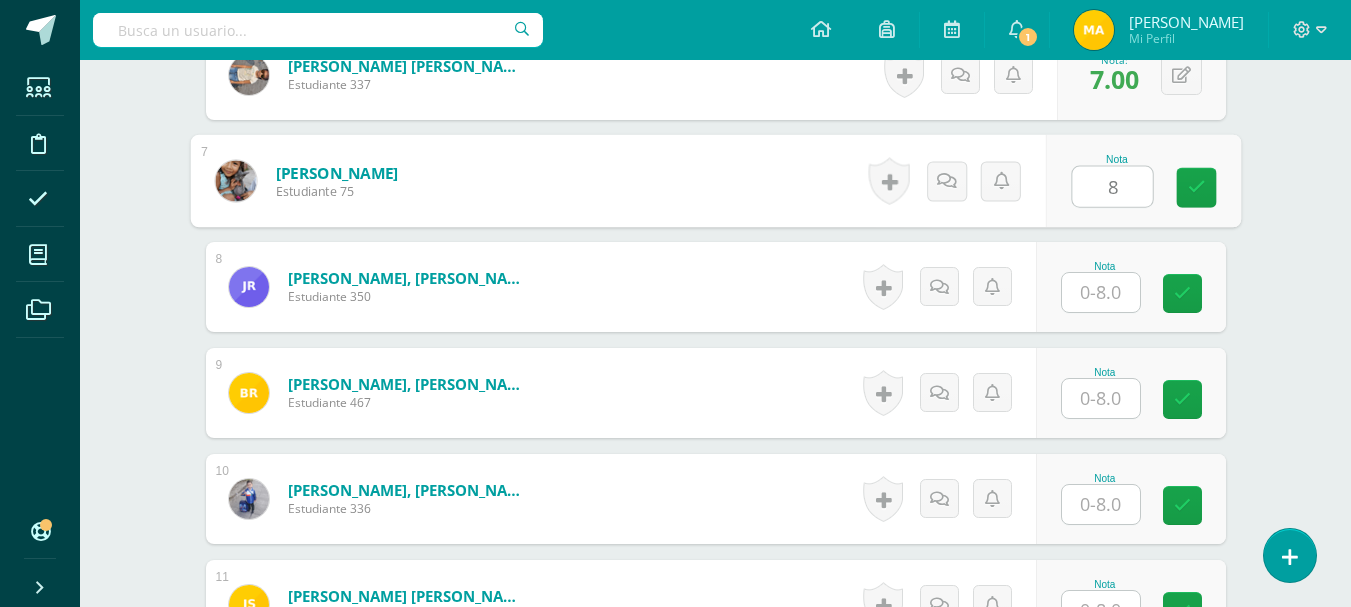 type on "8" 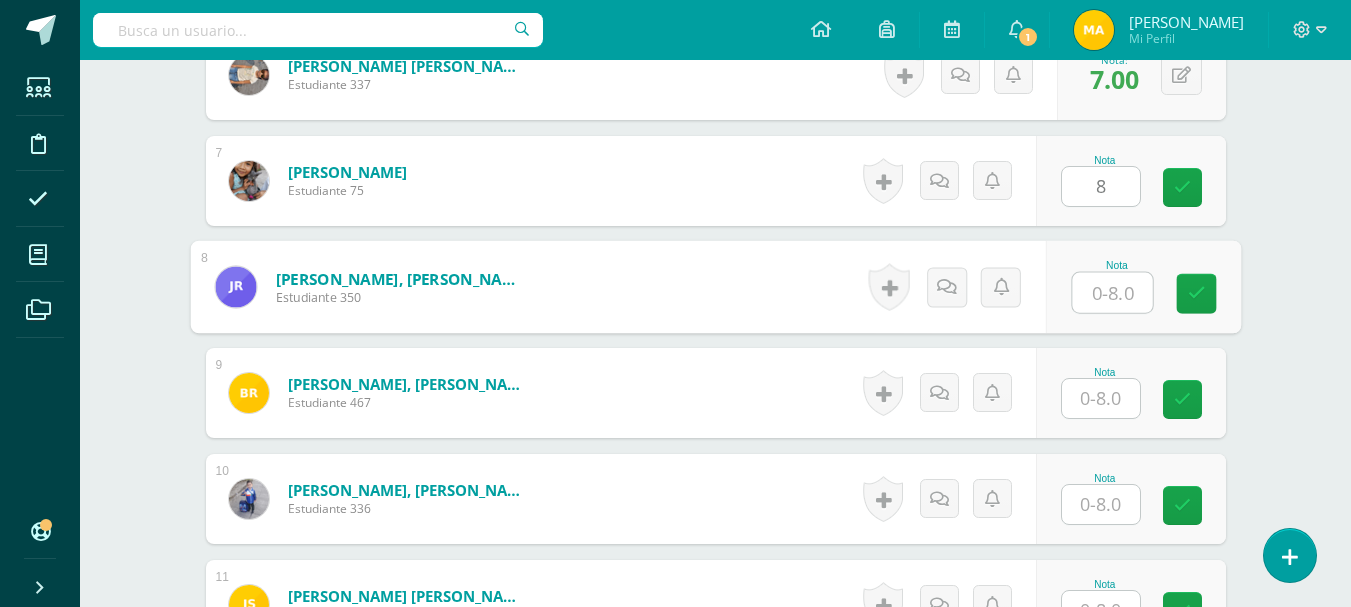 click at bounding box center [1112, 293] 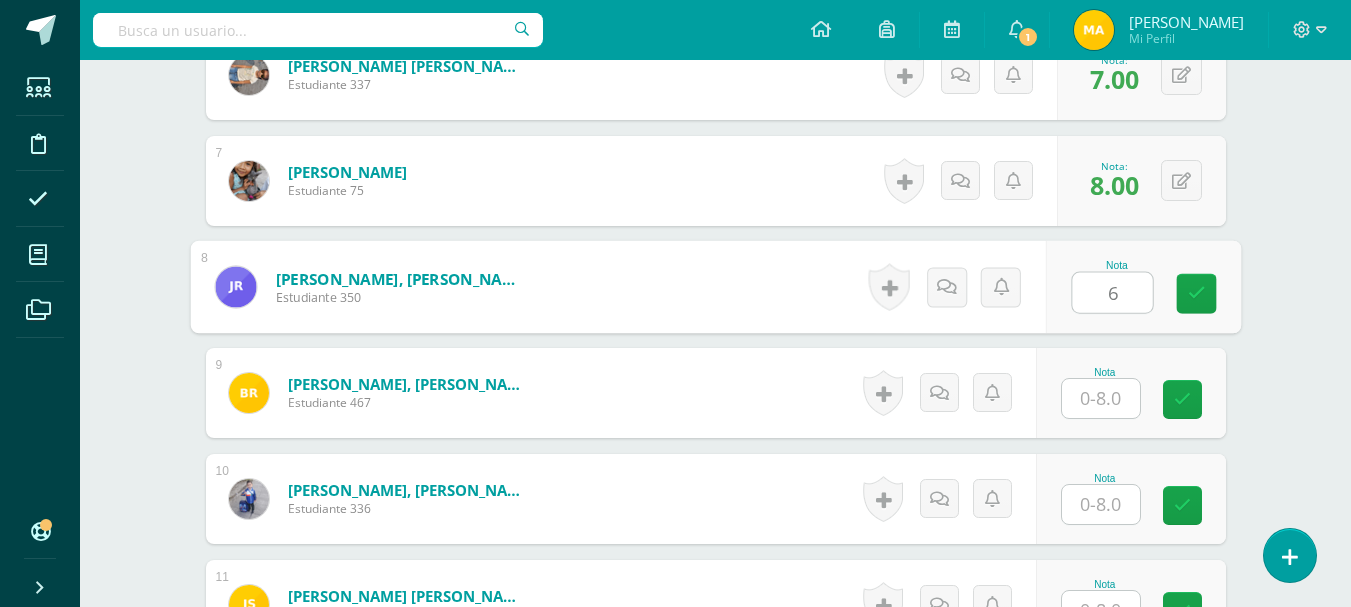 type on "6" 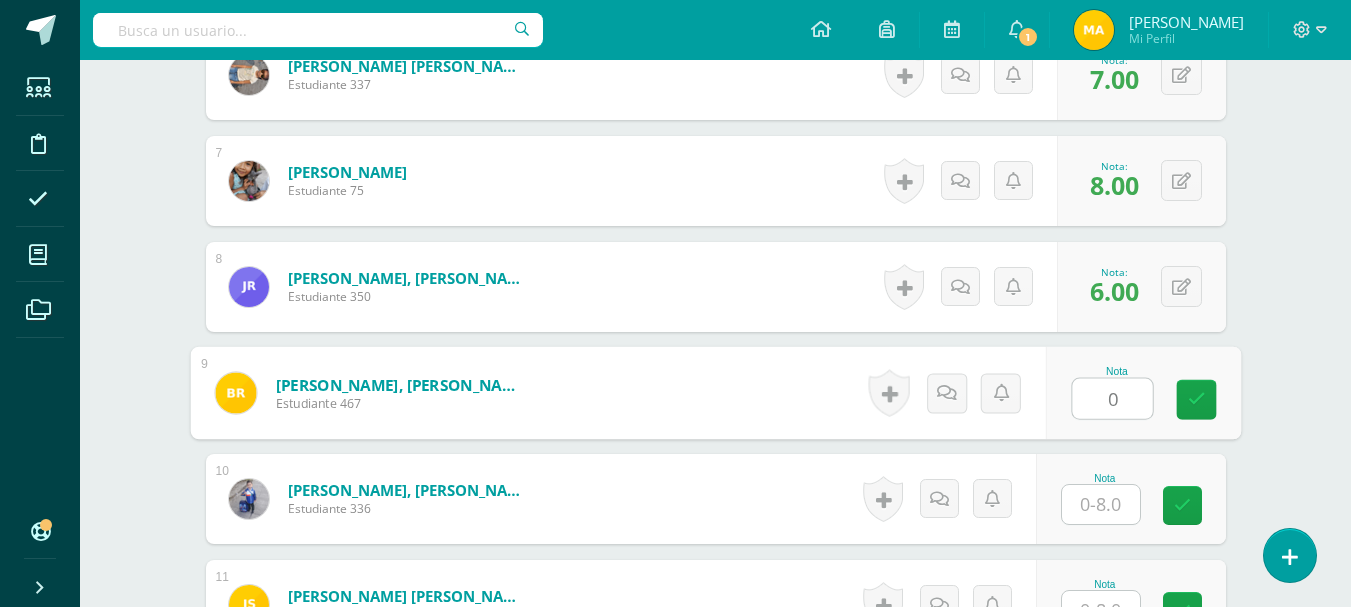 type on "0" 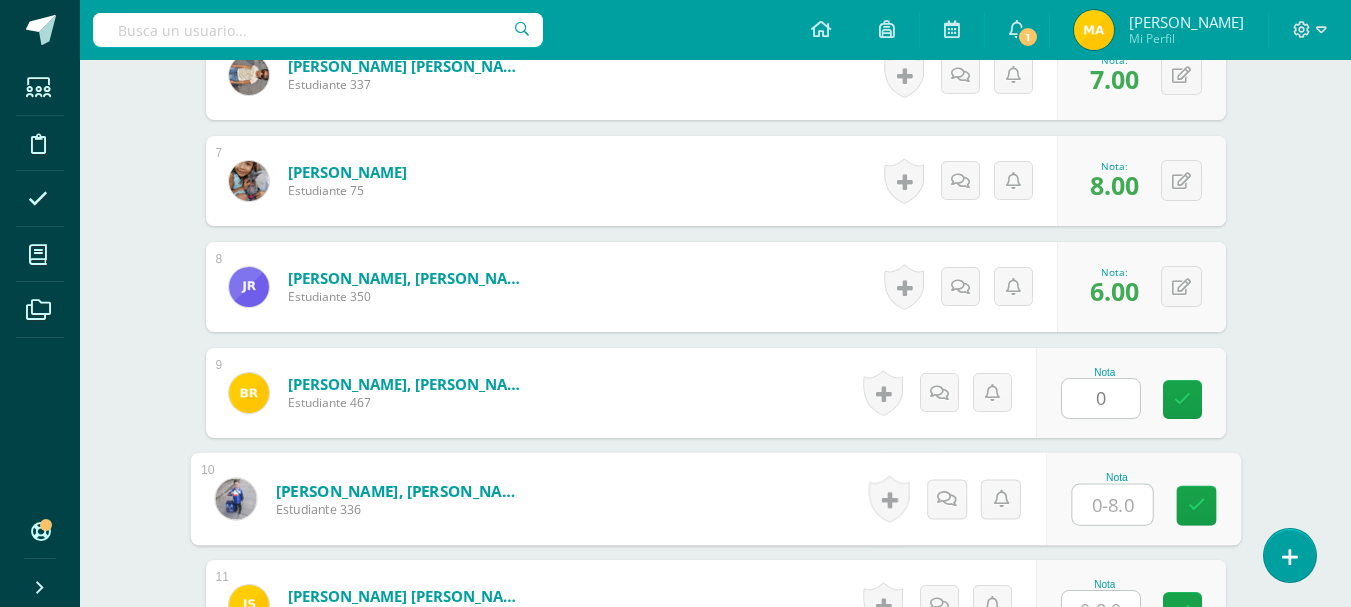 click at bounding box center [1112, 505] 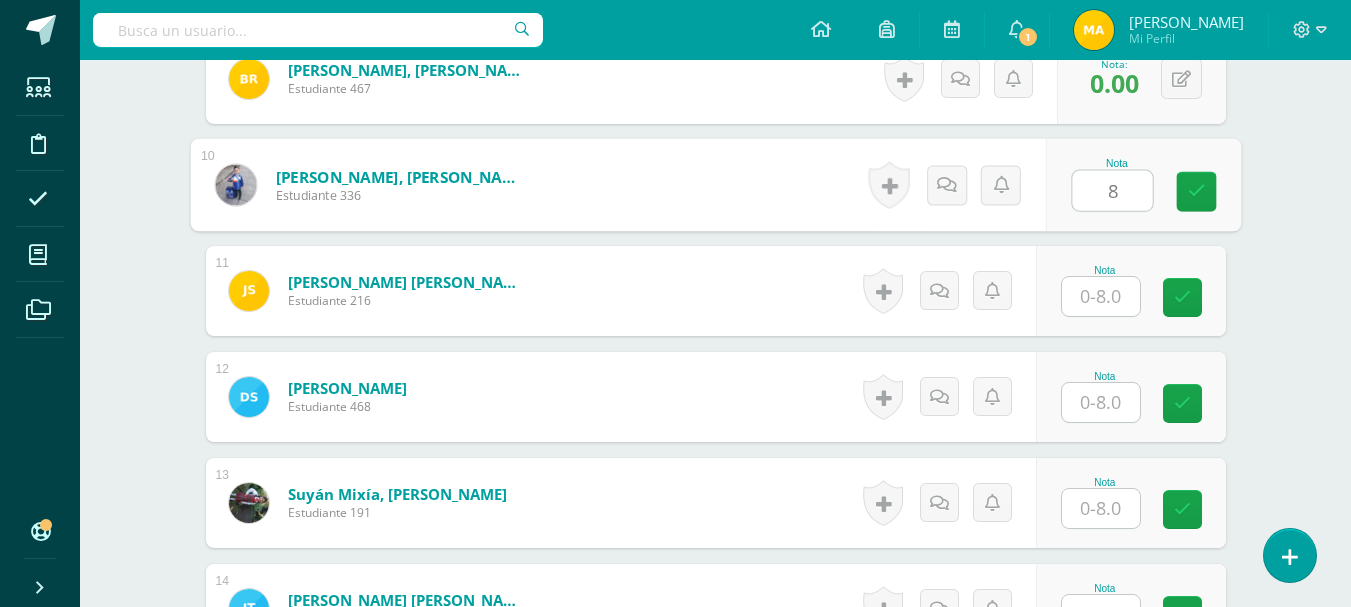 scroll, scrollTop: 1523, scrollLeft: 0, axis: vertical 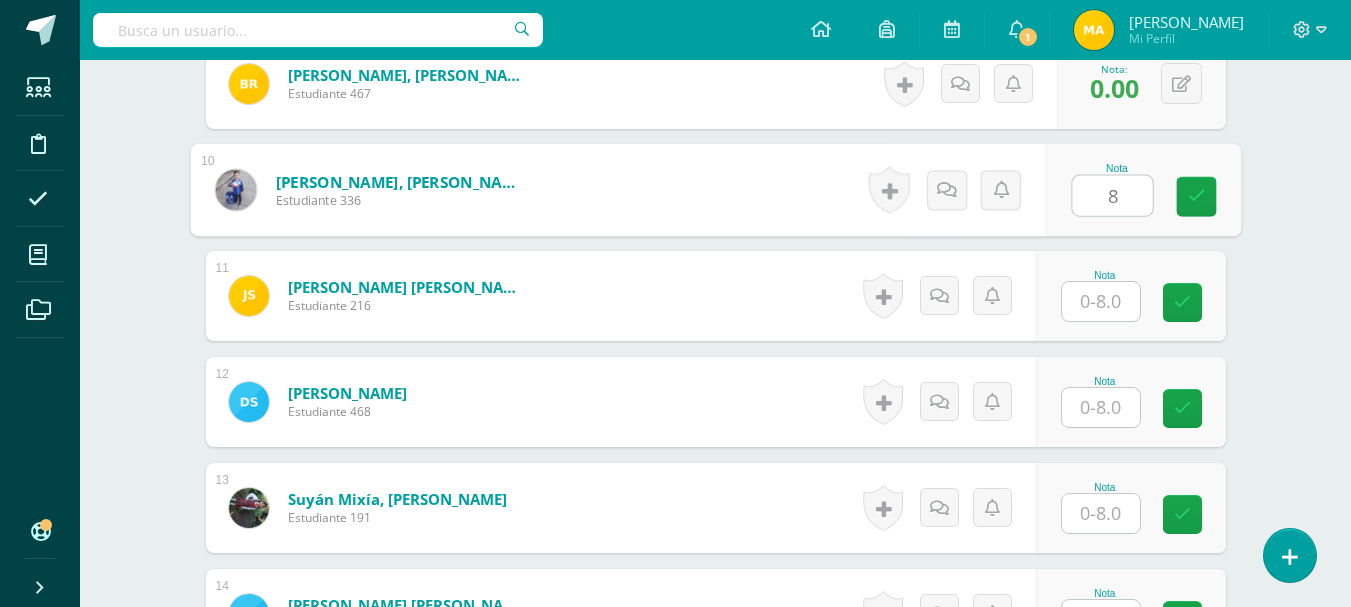 type on "8" 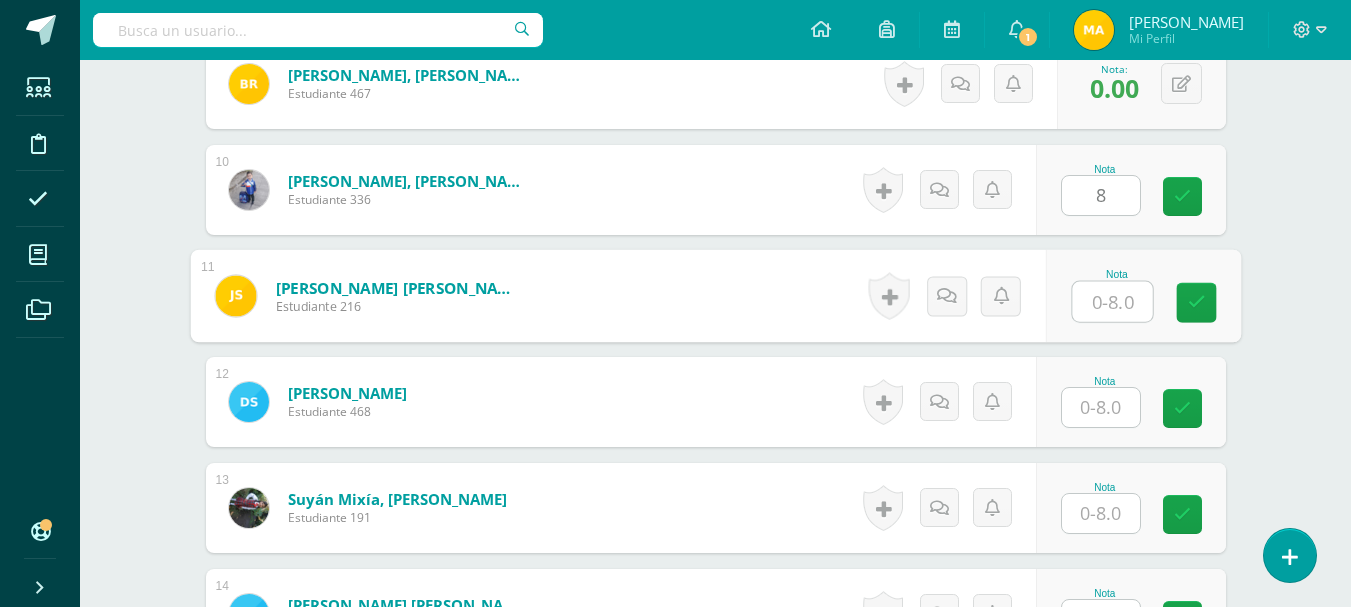 click at bounding box center [1112, 302] 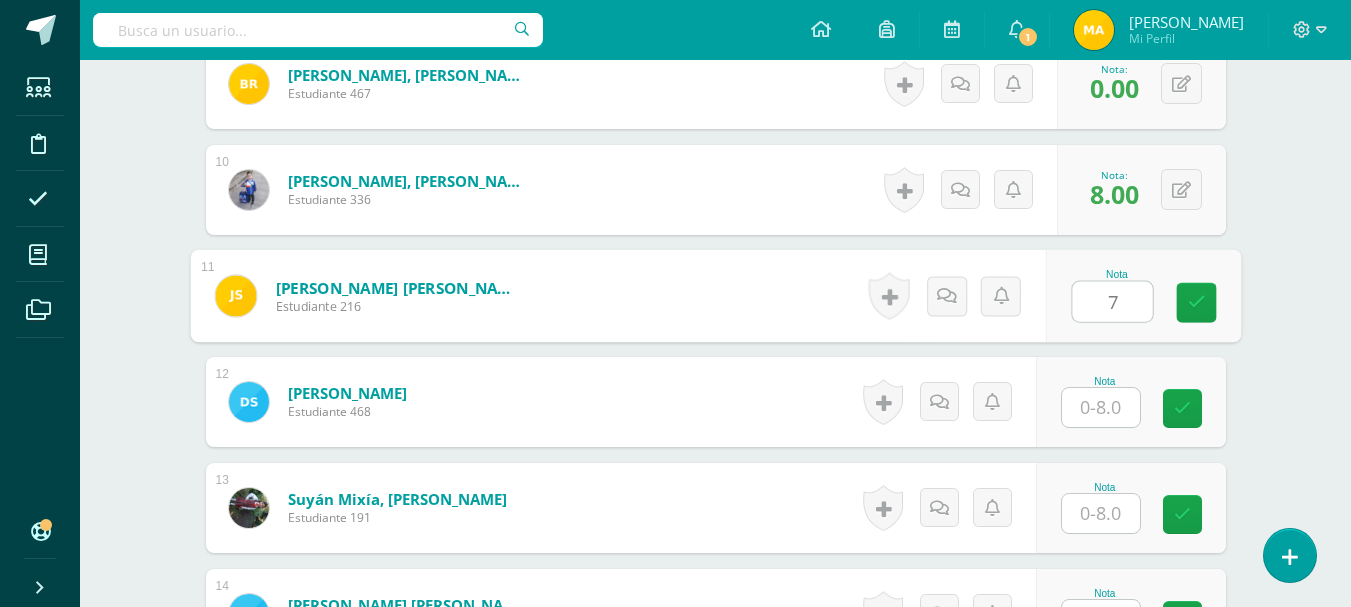 type on "7" 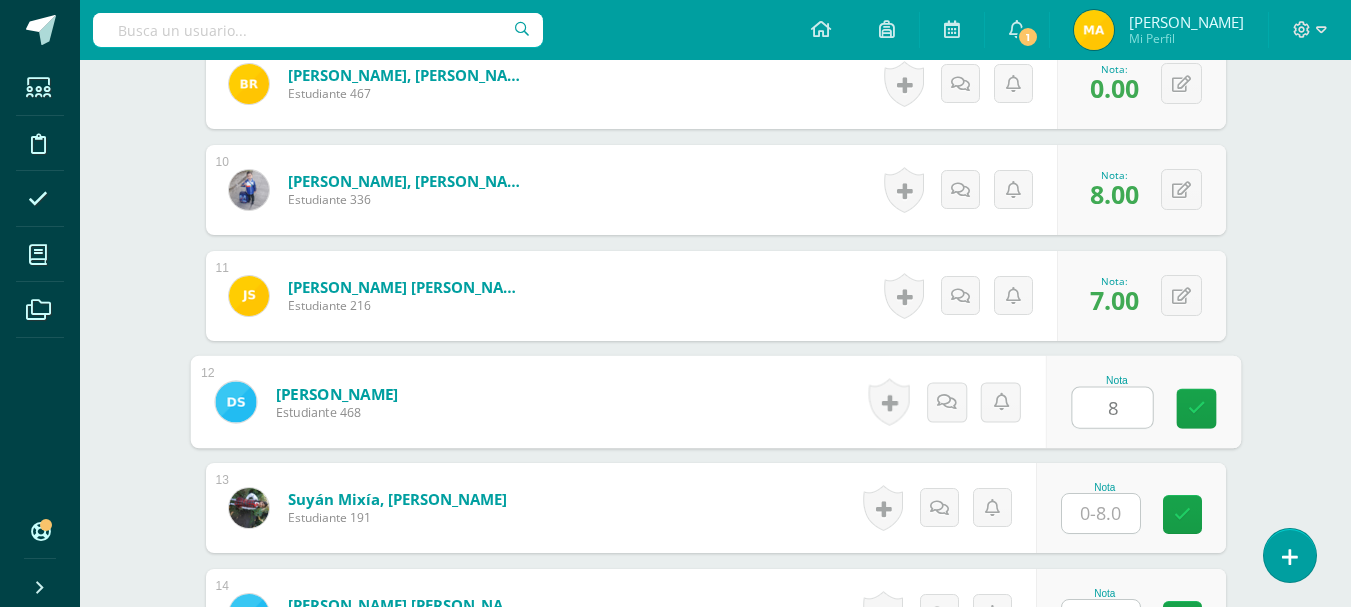 type on "8" 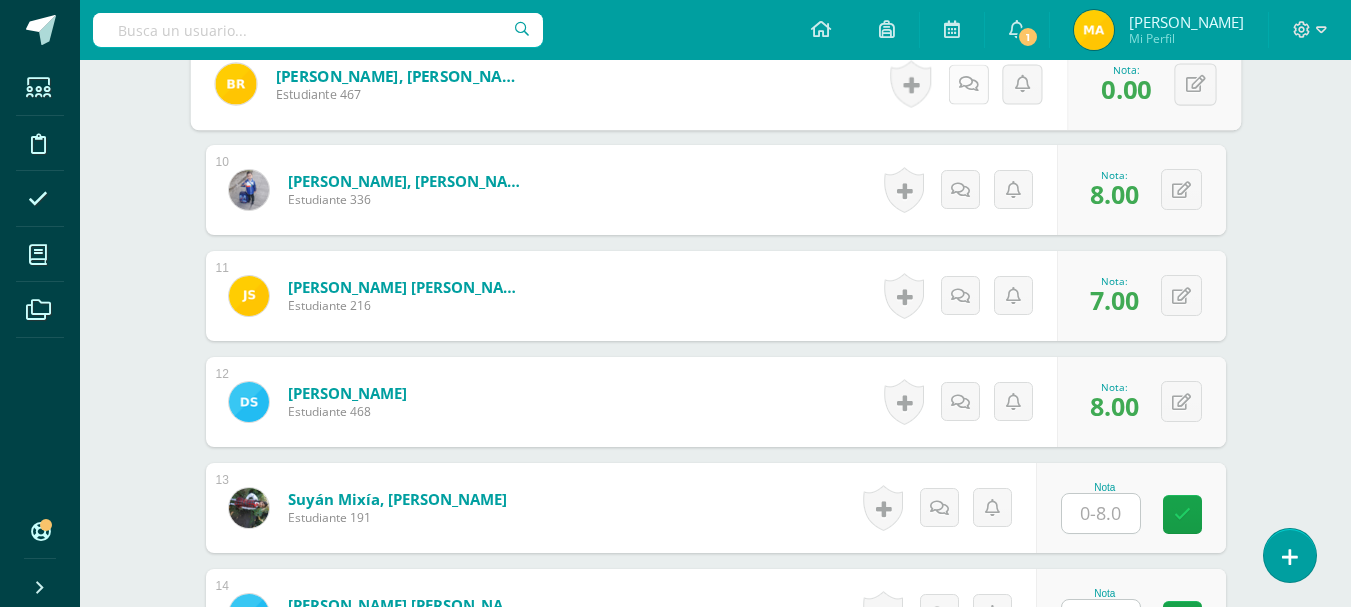 click at bounding box center (968, 84) 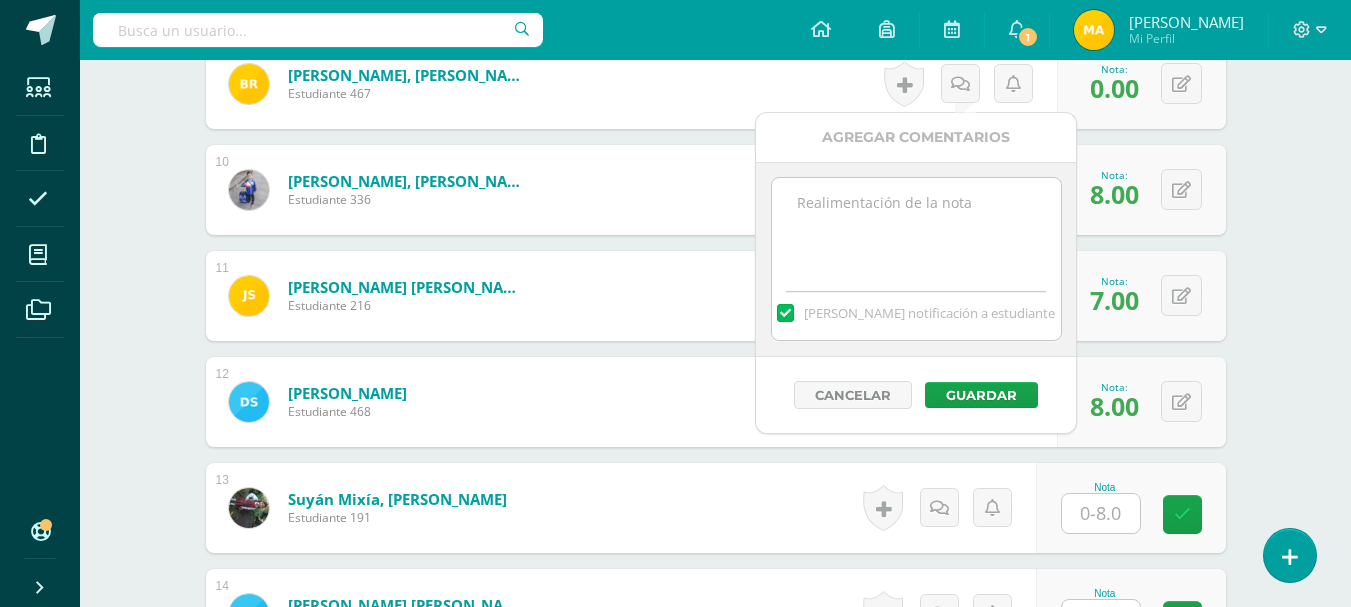 click at bounding box center [916, 228] 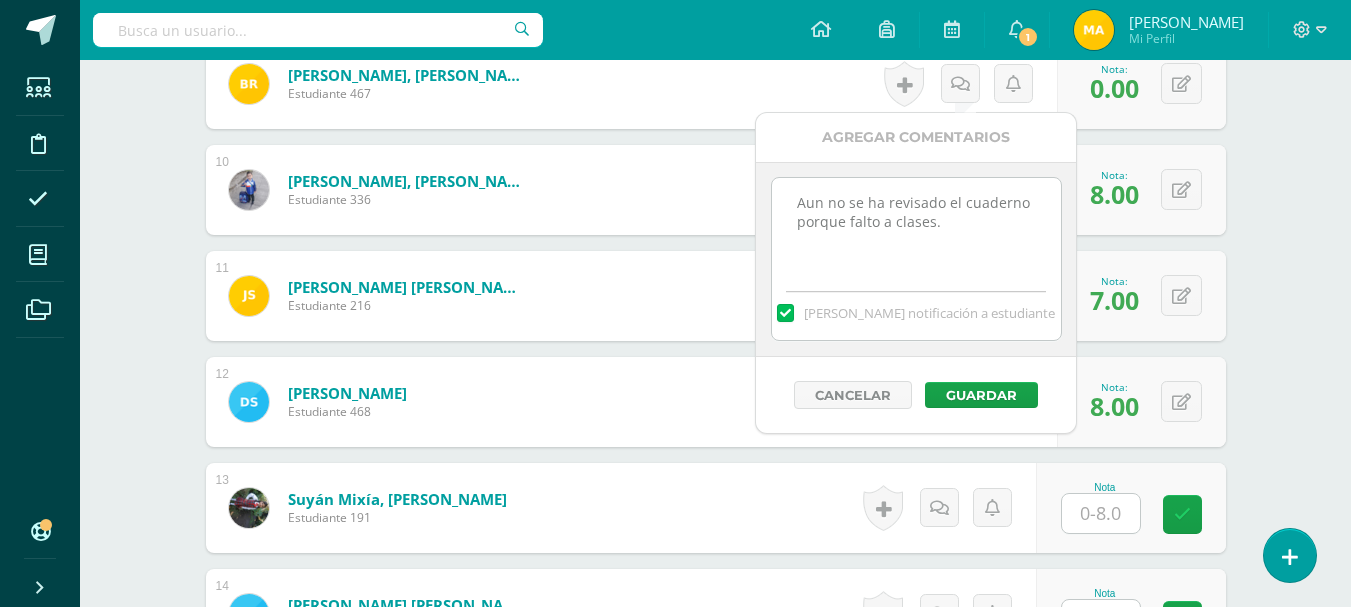 click on "Aun no se ha revisado el cuaderno porque falto a clases." at bounding box center [916, 228] 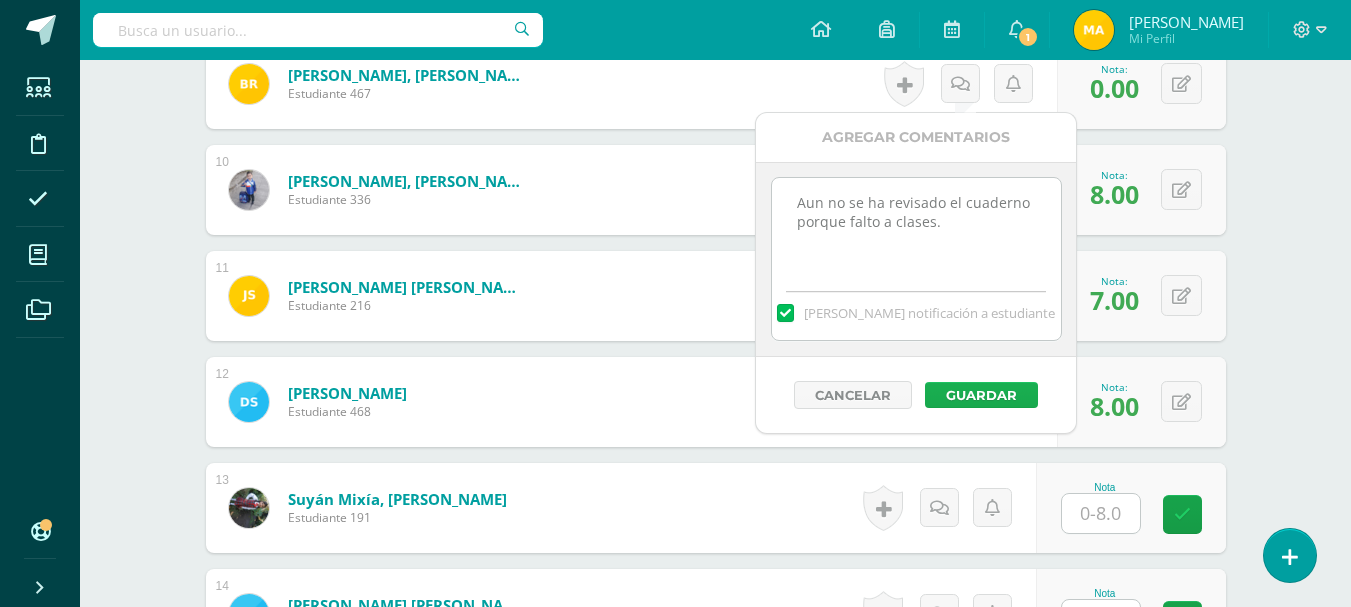 type on "Aun no se ha revisado el cuaderno porque falto a clases." 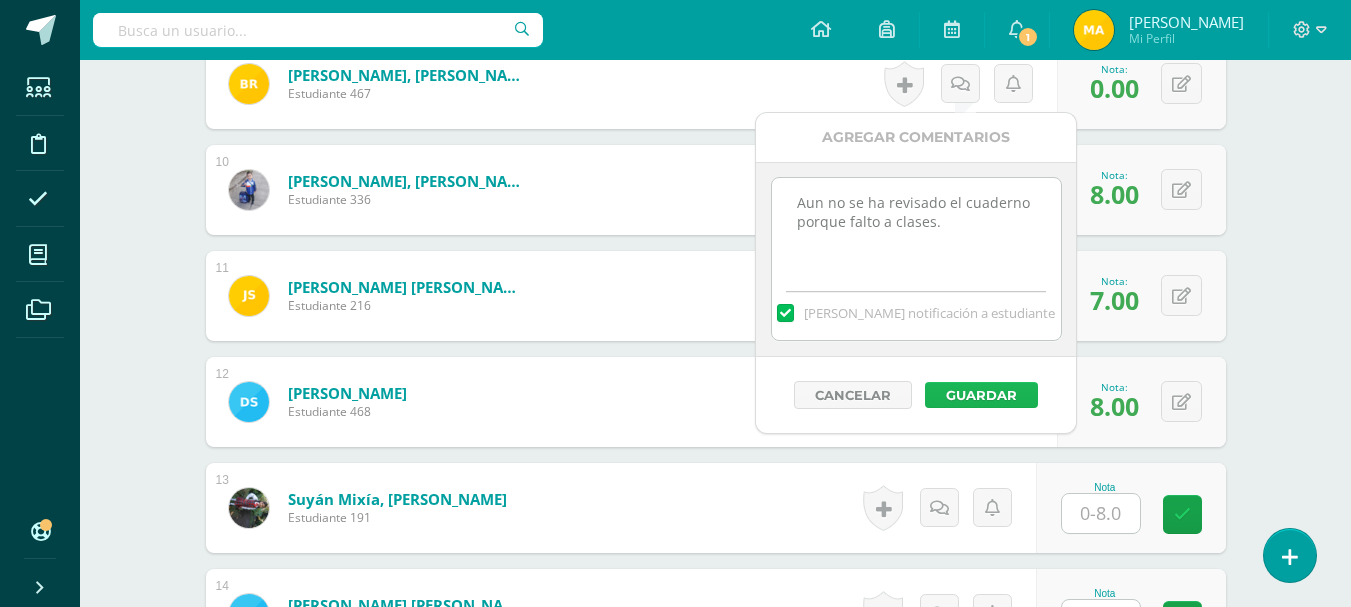 click on "Guardar" at bounding box center (981, 395) 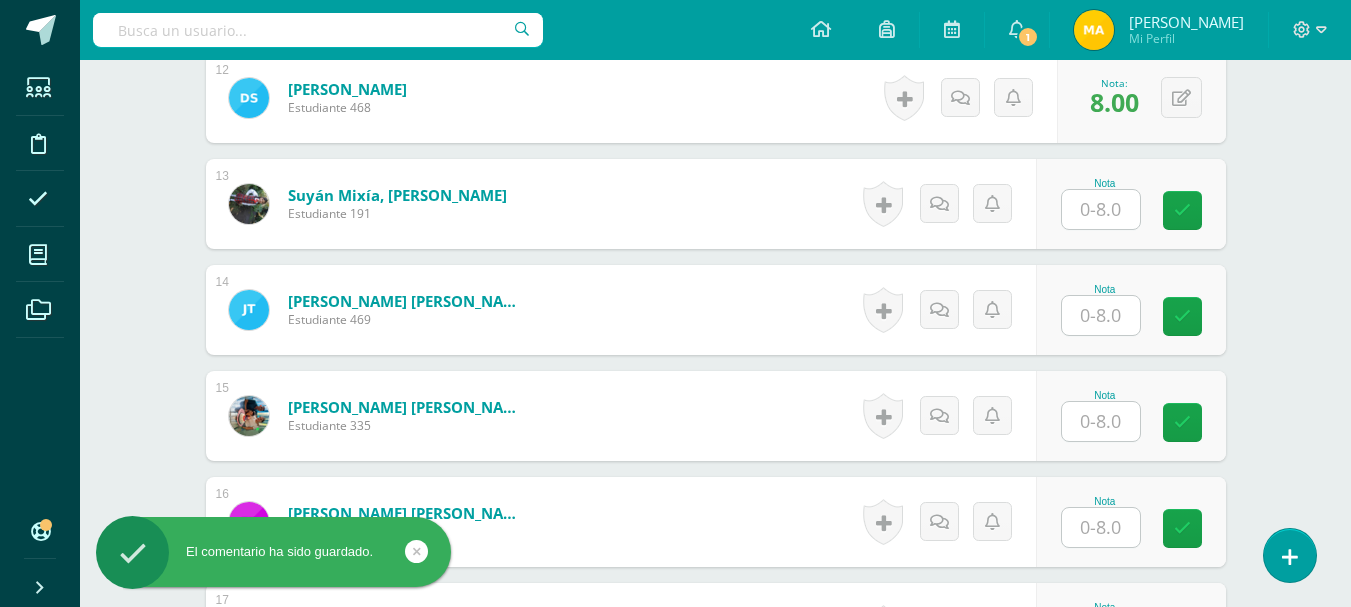 scroll, scrollTop: 1832, scrollLeft: 0, axis: vertical 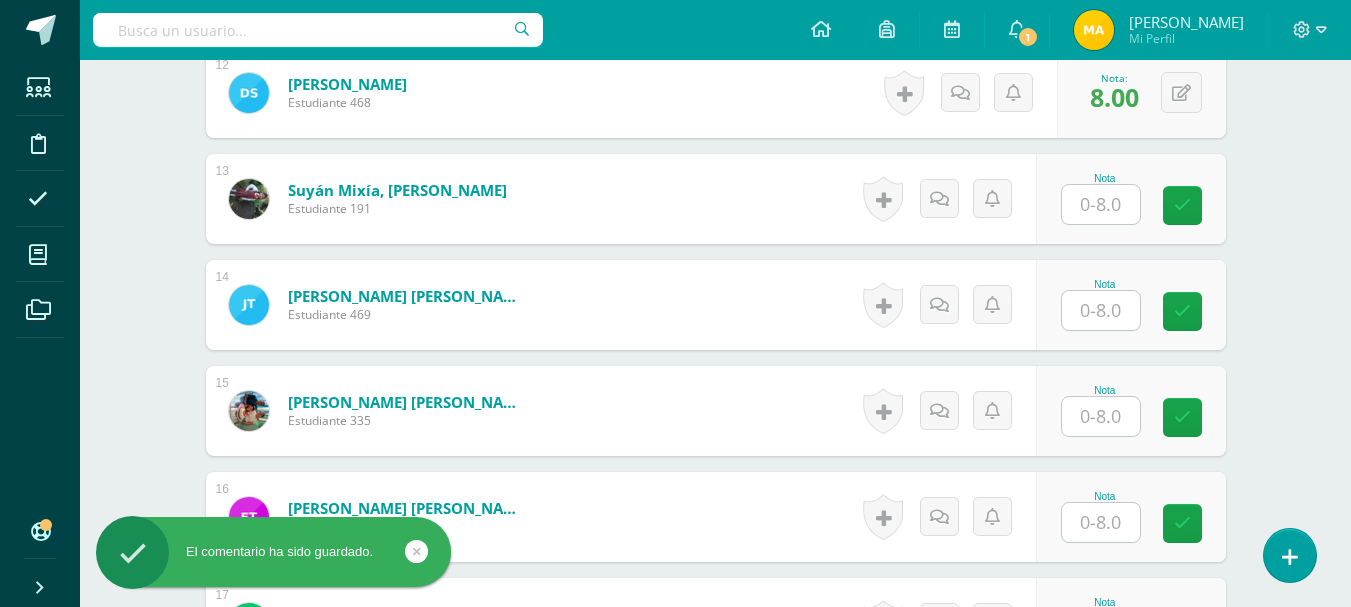click at bounding box center [1101, 204] 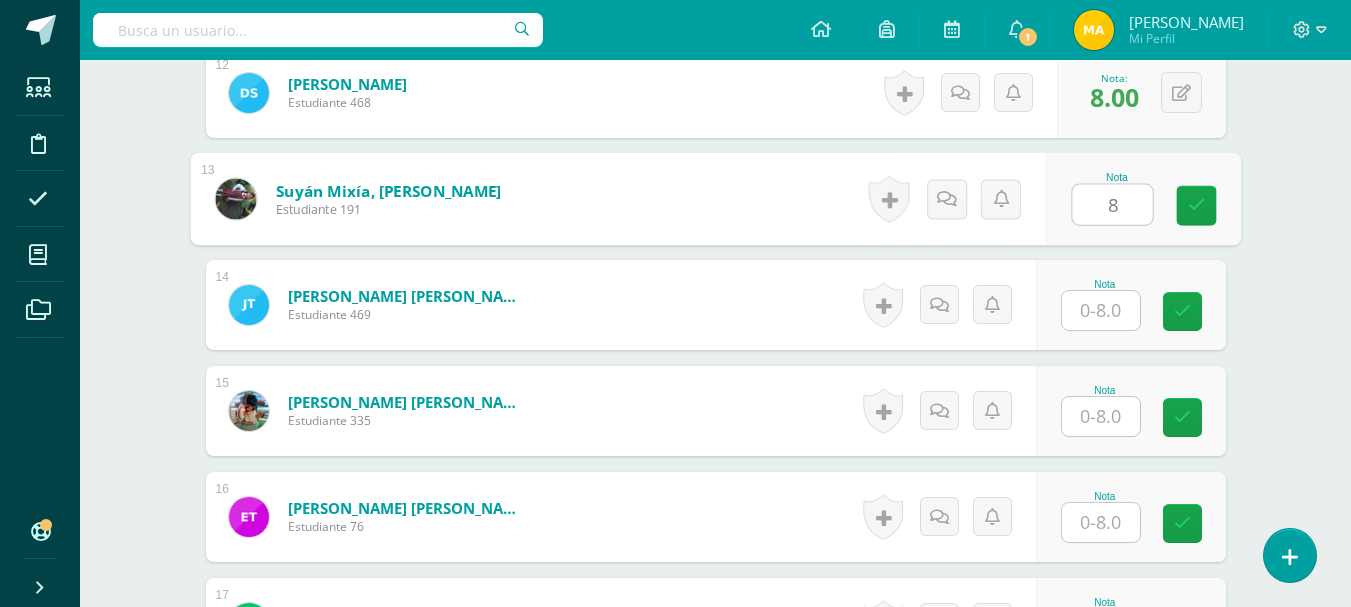 type on "8" 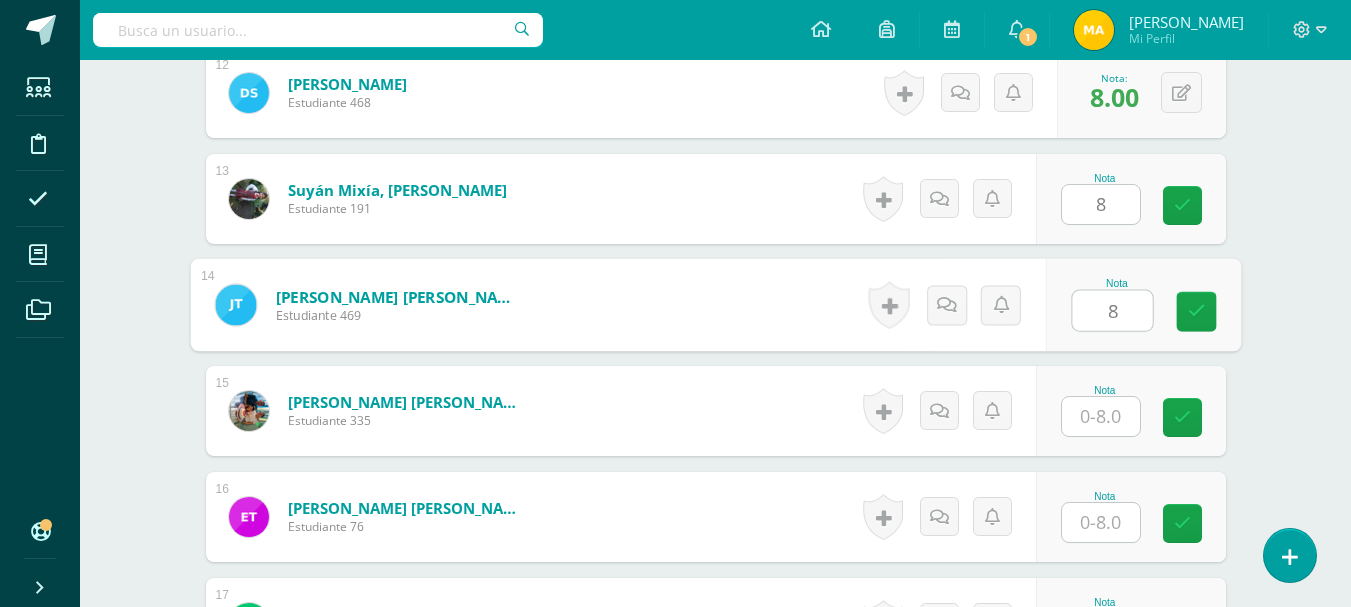 click on "8" at bounding box center [1112, 311] 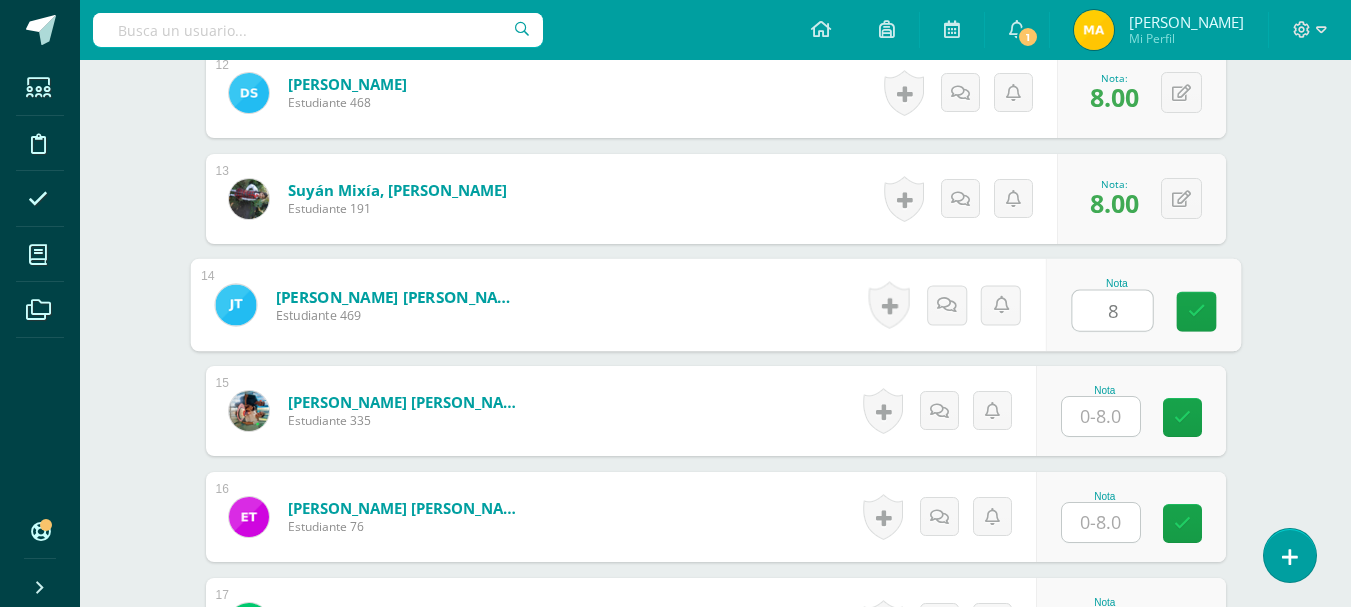 type on "8" 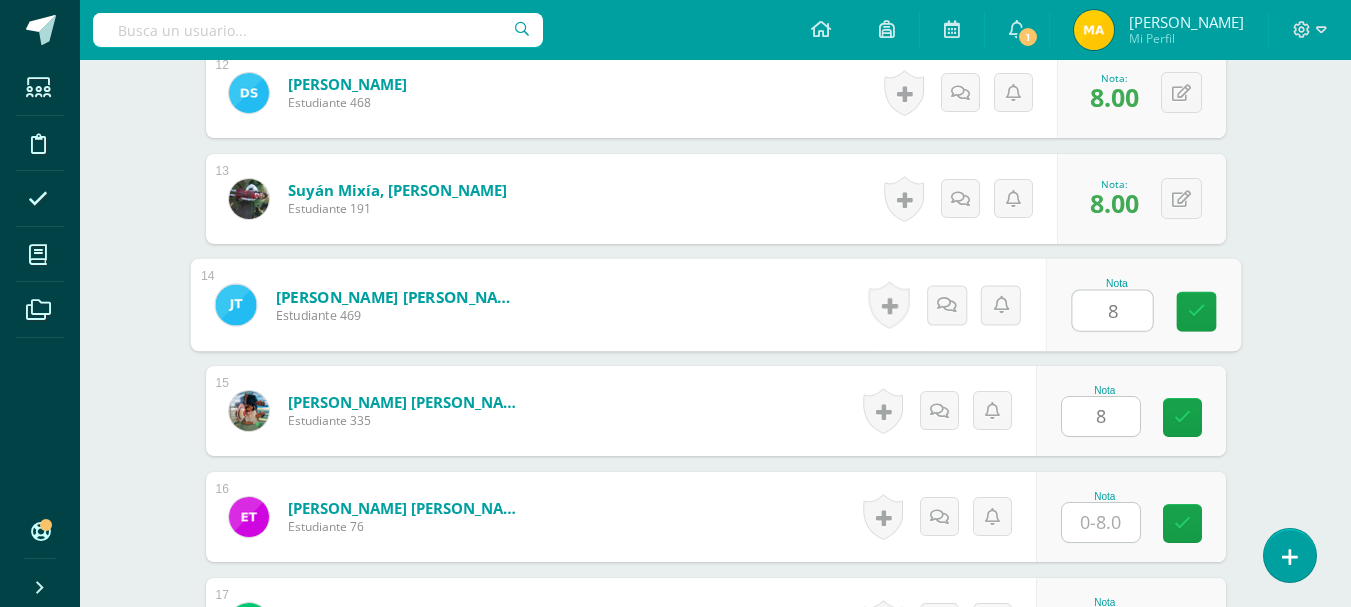click on "8" at bounding box center (1101, 416) 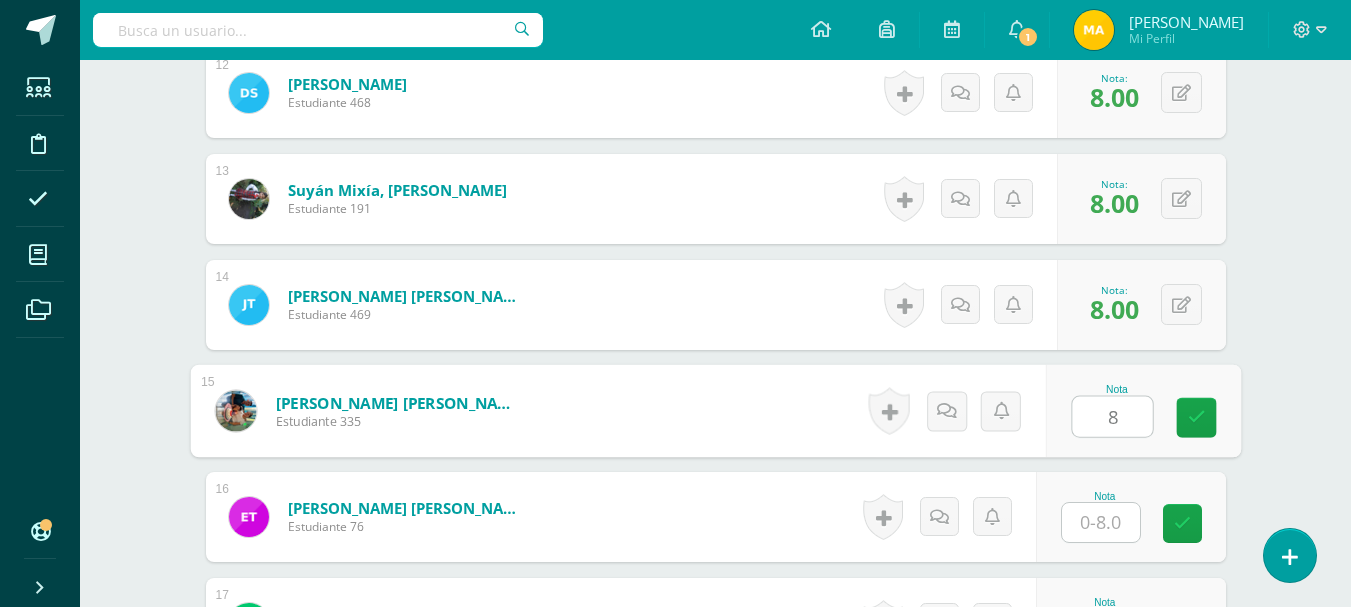 type on "8" 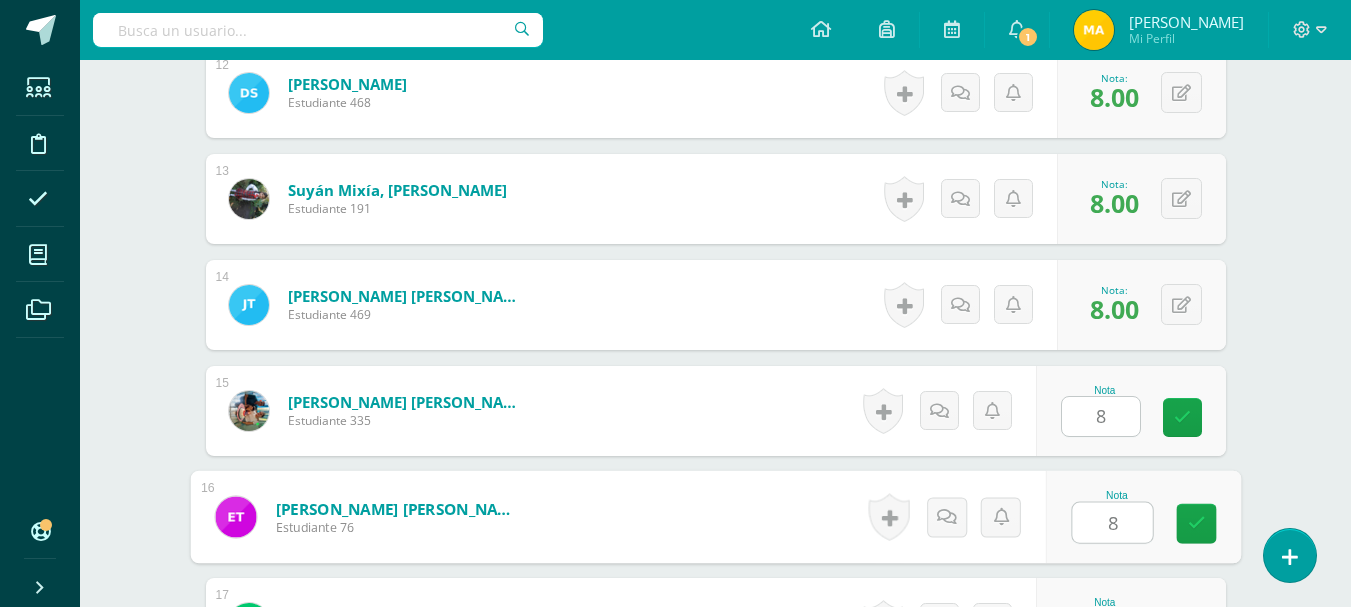 click on "8" at bounding box center [1112, 523] 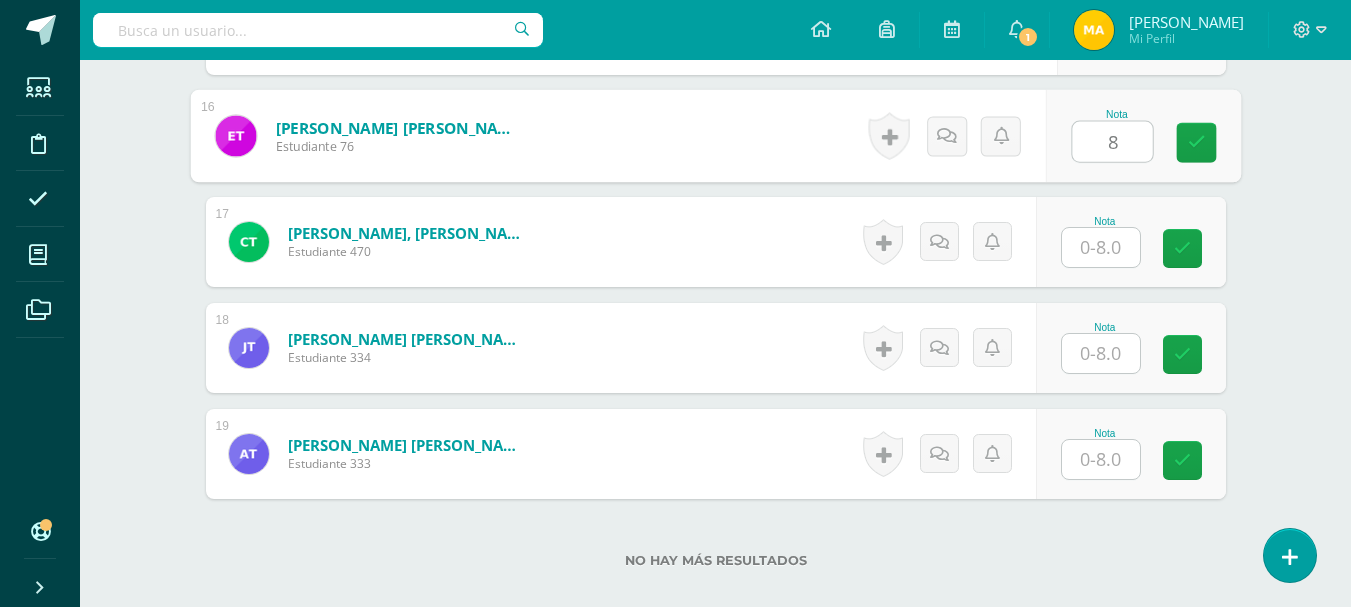 scroll, scrollTop: 2193, scrollLeft: 0, axis: vertical 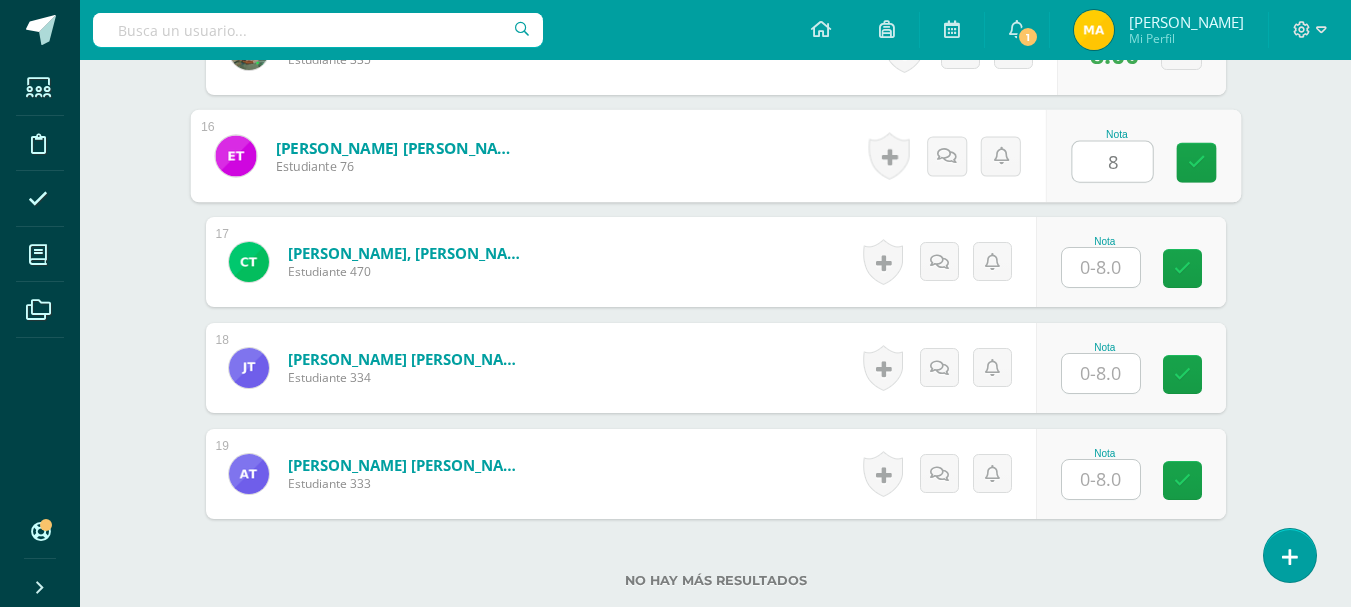 type on "8" 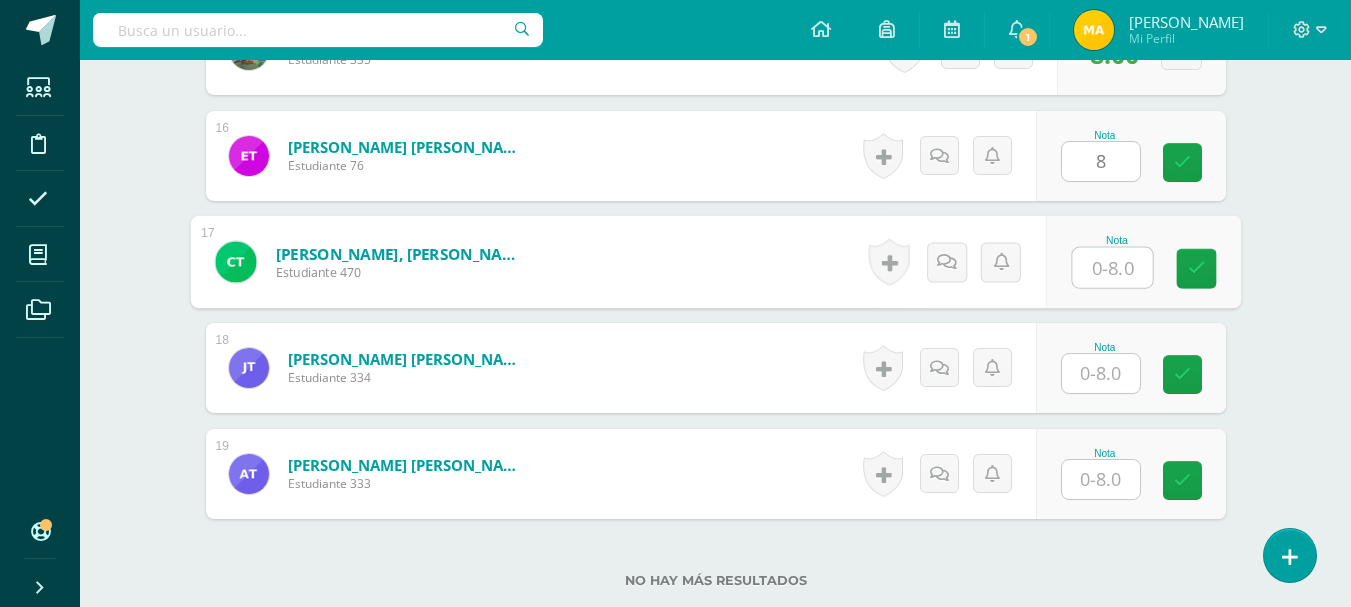click at bounding box center (1112, 268) 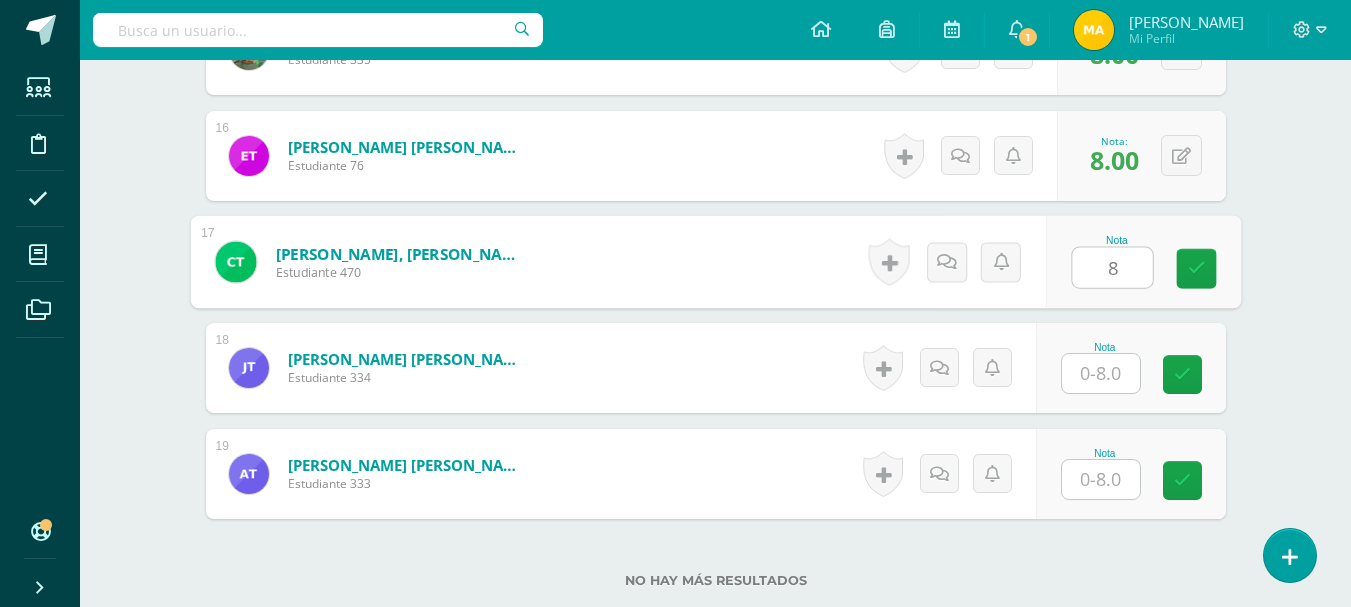 type on "8" 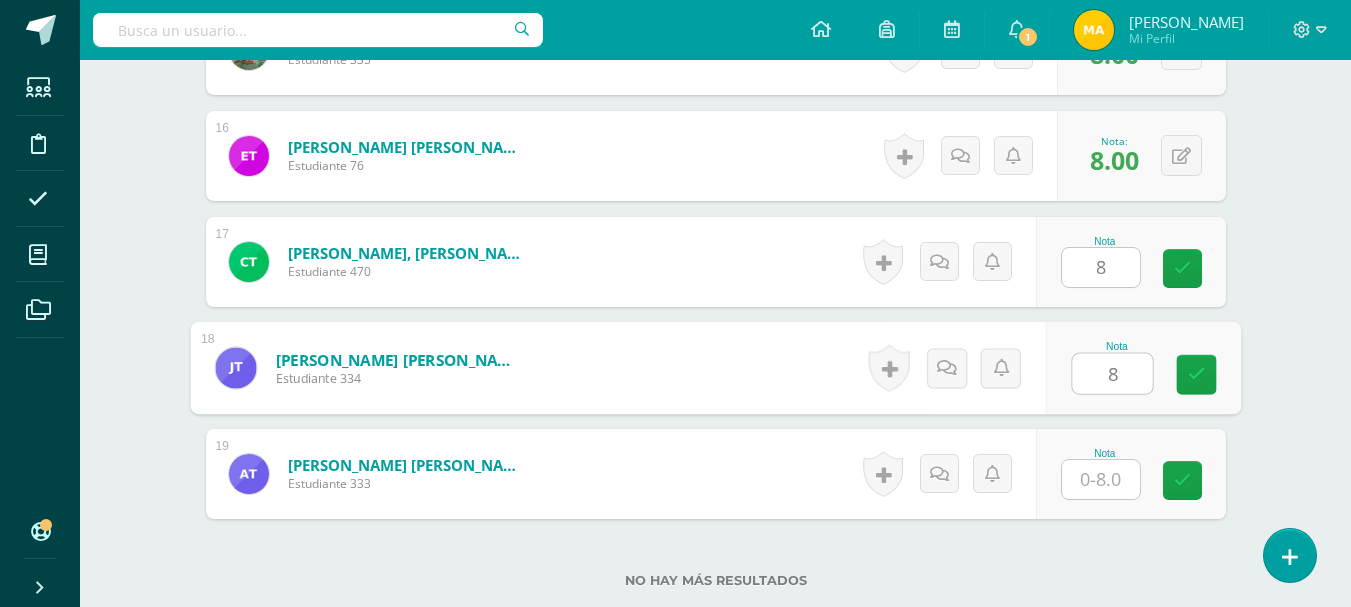 click on "8" at bounding box center [1112, 374] 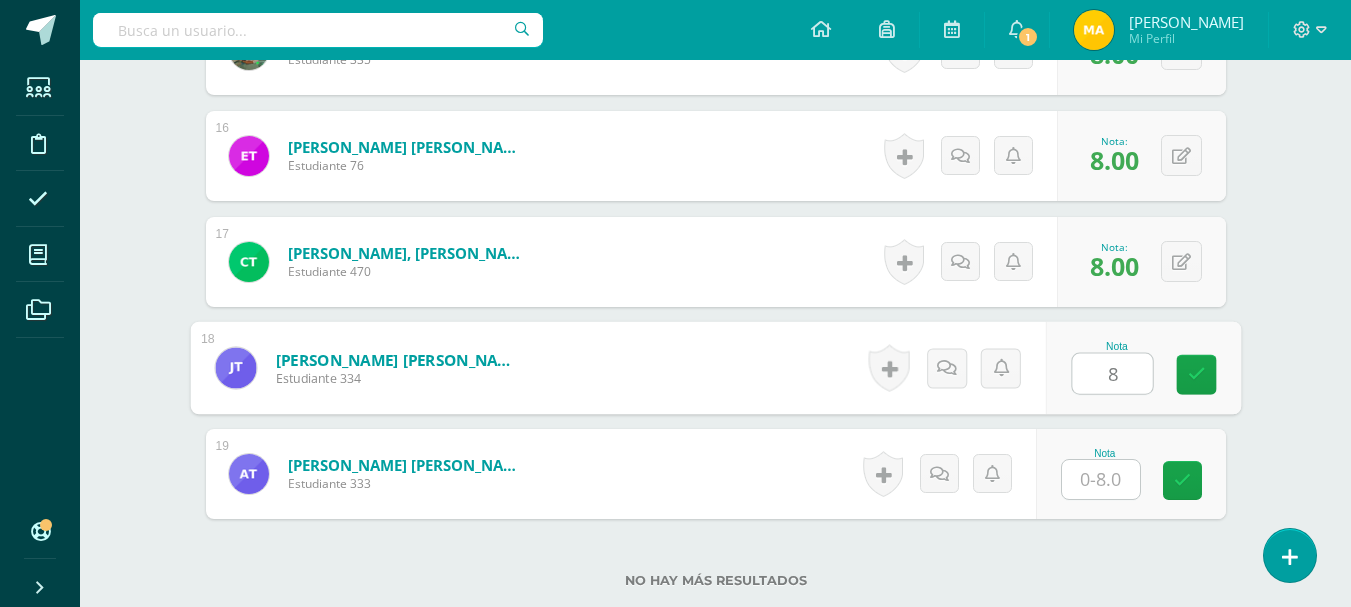 type on "8" 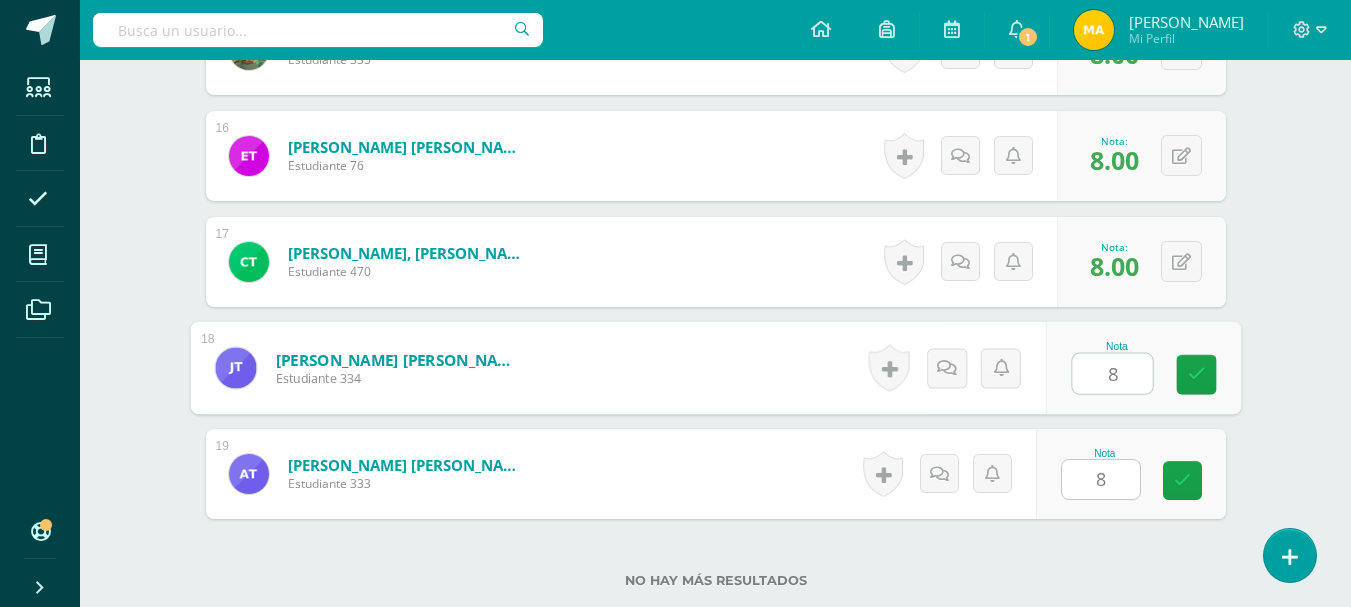 click on "8" at bounding box center (1101, 479) 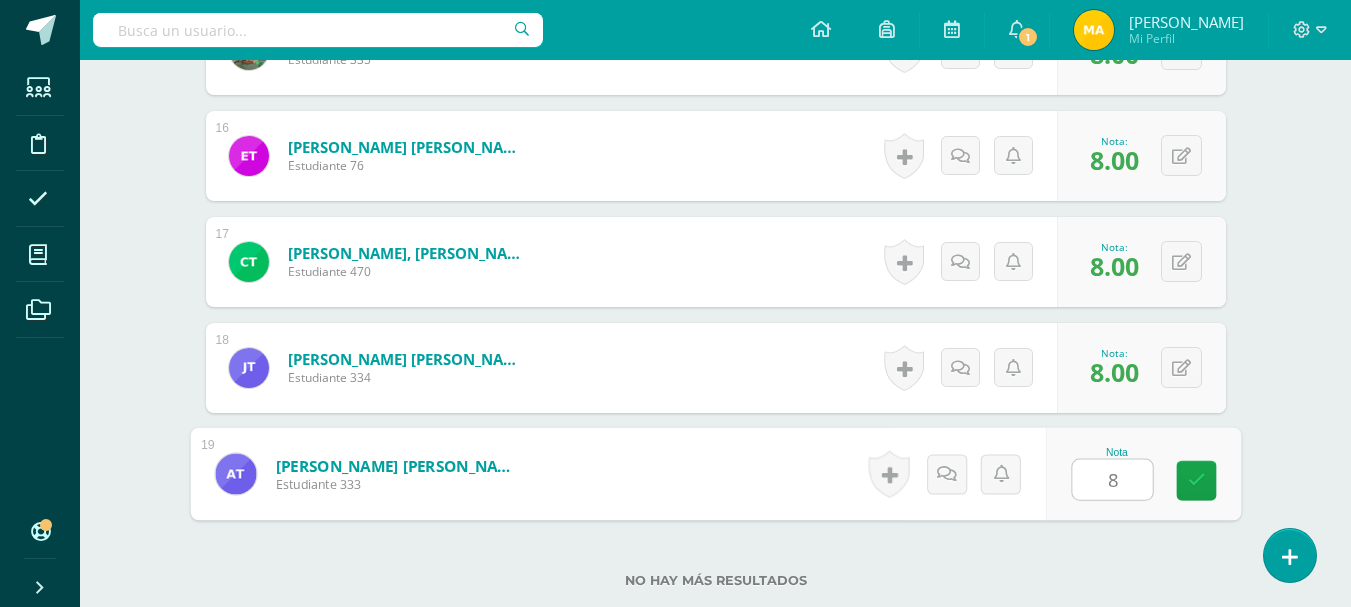 type on "8" 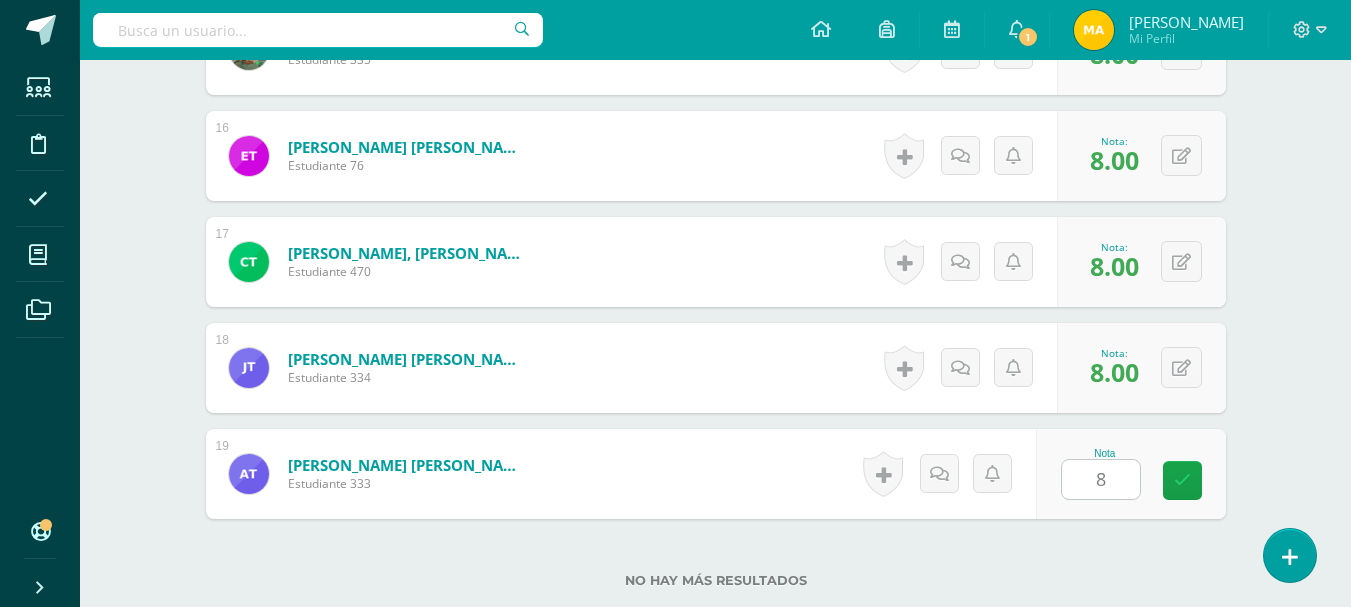 click on "Medio Social y Natural
Primero Primaria "B"
Herramientas
Detalle de asistencias
Actividad
Anuncios
Actividades
Estudiantes
Planificación
Dosificación
Conferencias
¿Estás seguro que quieres  eliminar  esta actividad?
Esto borrará la actividad y cualquier nota que hayas registrado
permanentemente. Esta acción no se puede revertir. Cancelar Eliminar
Administración de escalas de valoración
escala de valoración
Aún no has creado una escala de valoración.
Cancelar Agregar nueva escala de valoración: Cancelar     Mostrar todos" at bounding box center [715, -693] 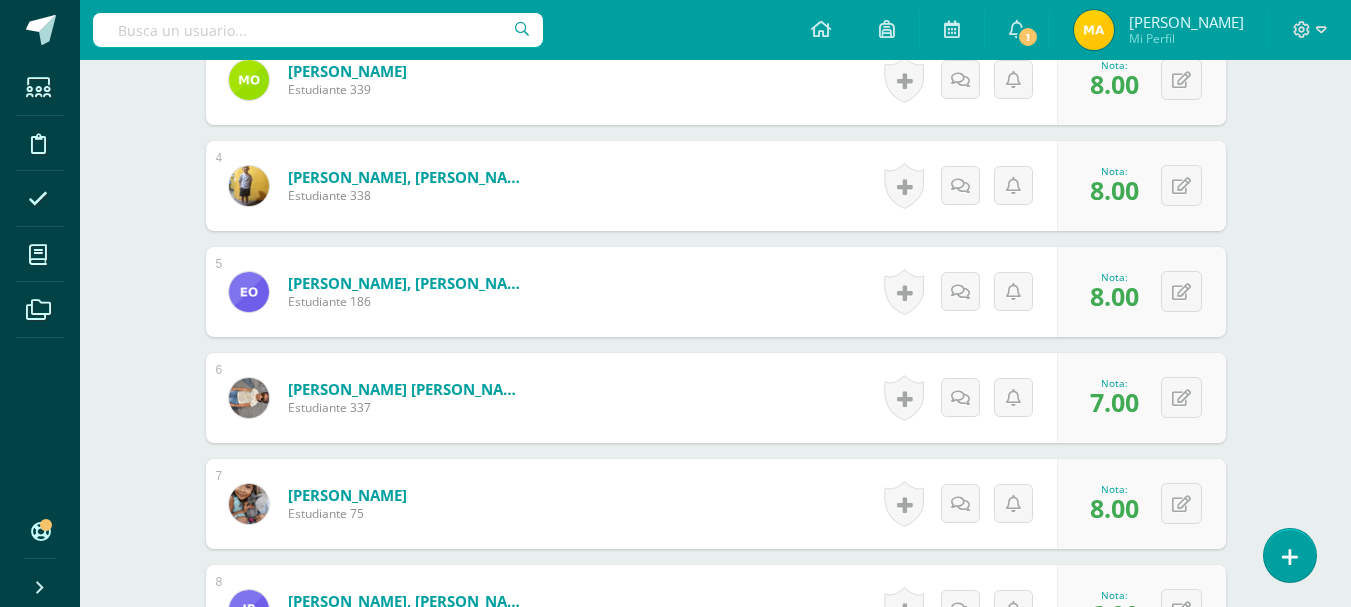scroll, scrollTop: 897, scrollLeft: 0, axis: vertical 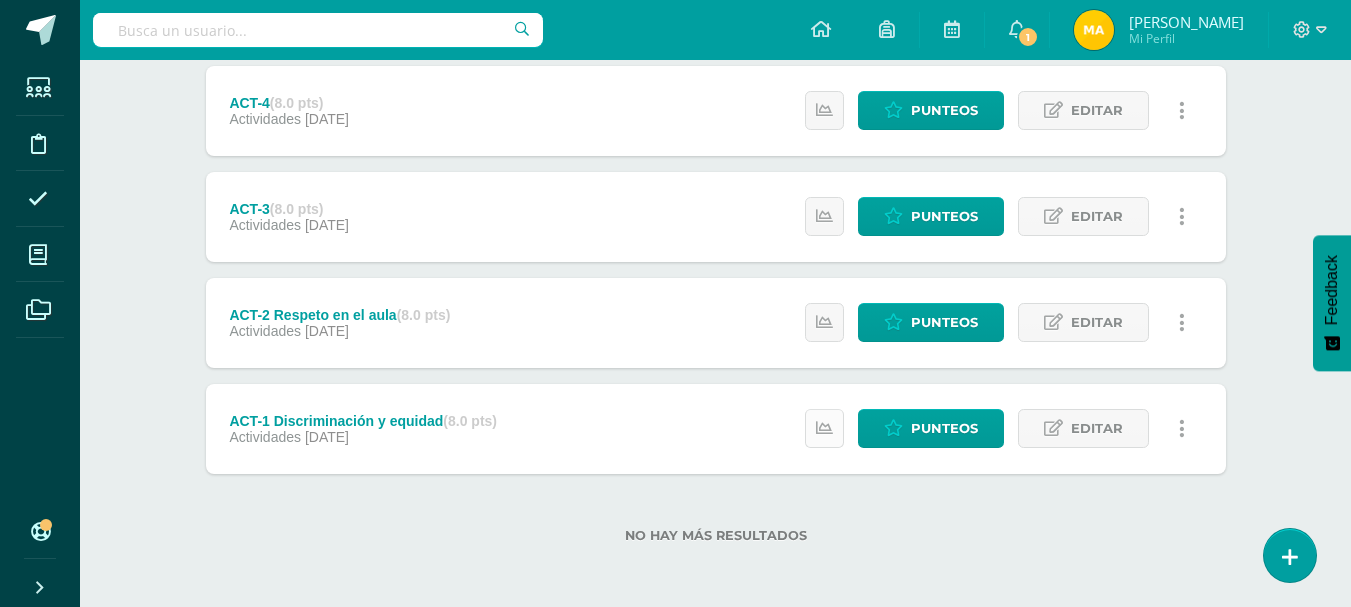 click at bounding box center [824, 428] 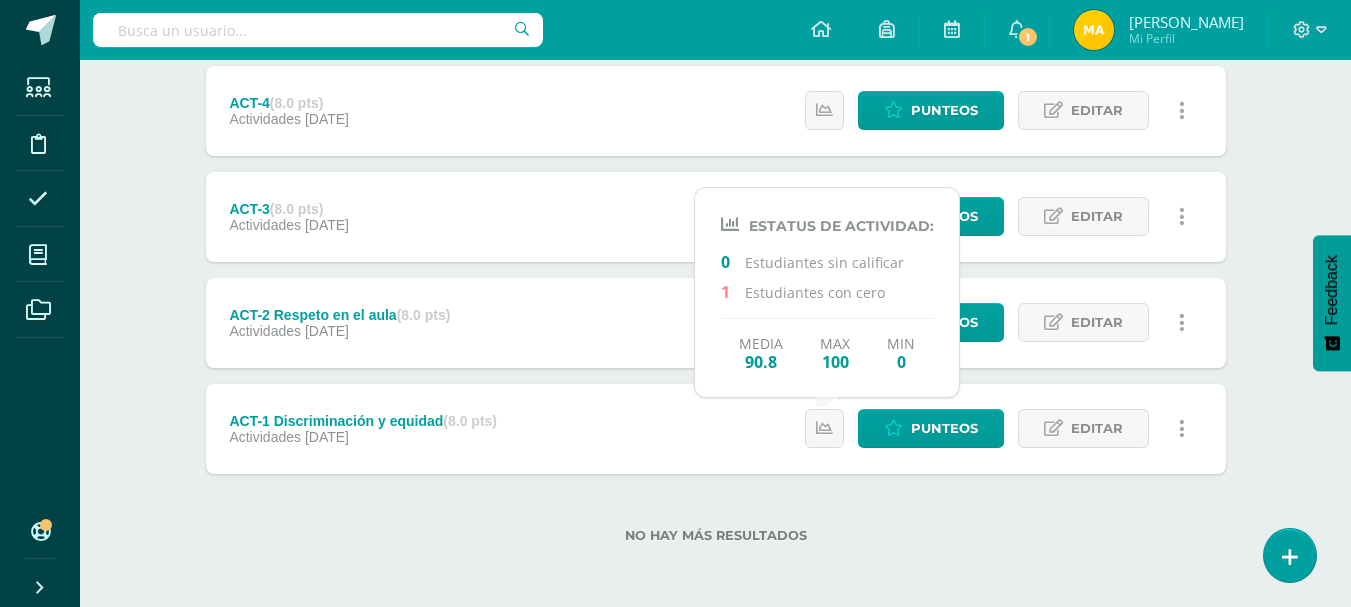 click on "No hay más resultados" at bounding box center [716, 520] 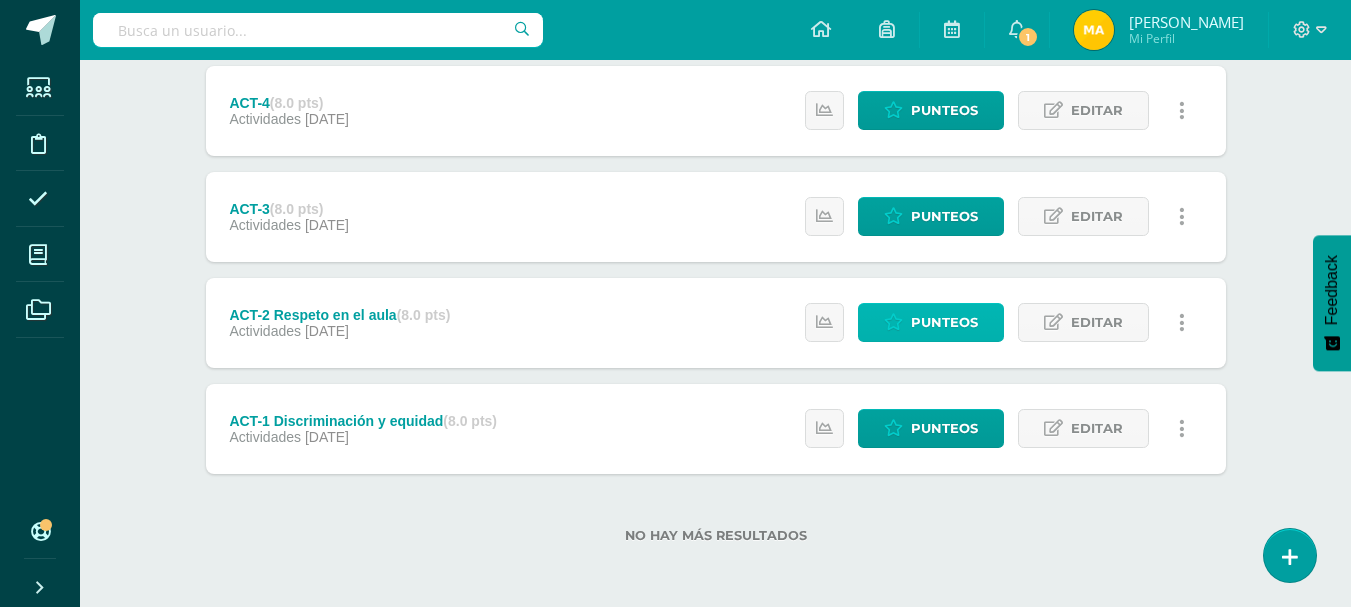 click on "Punteos" at bounding box center [944, 322] 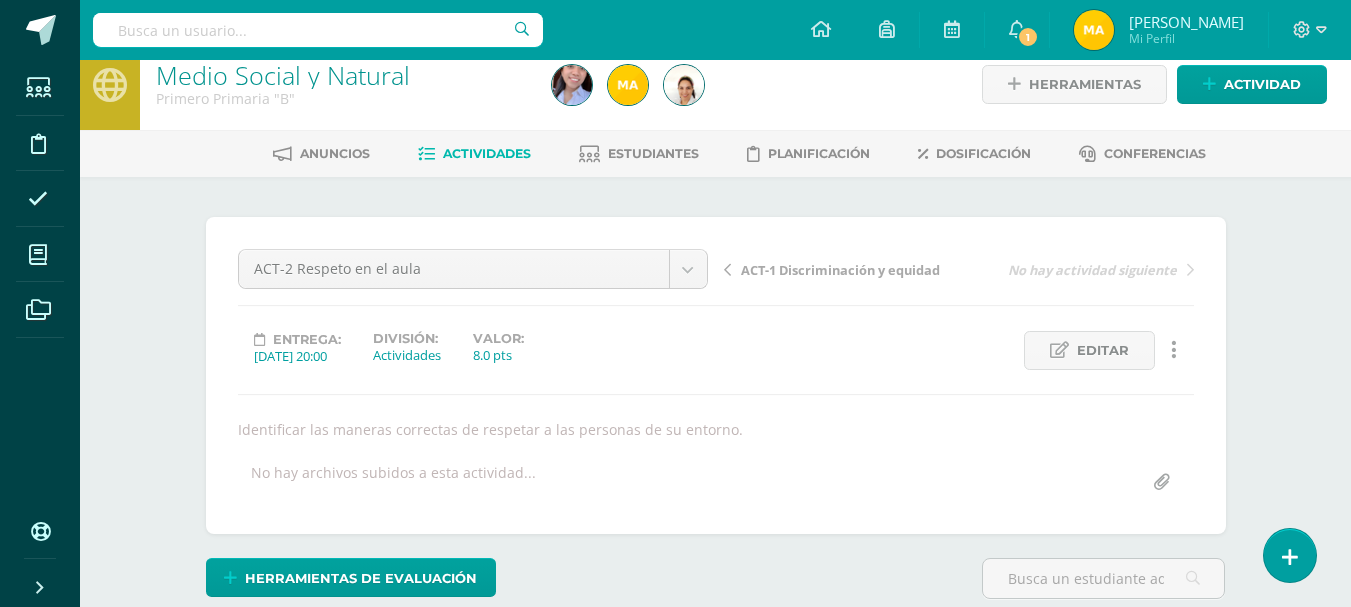 scroll, scrollTop: 0, scrollLeft: 0, axis: both 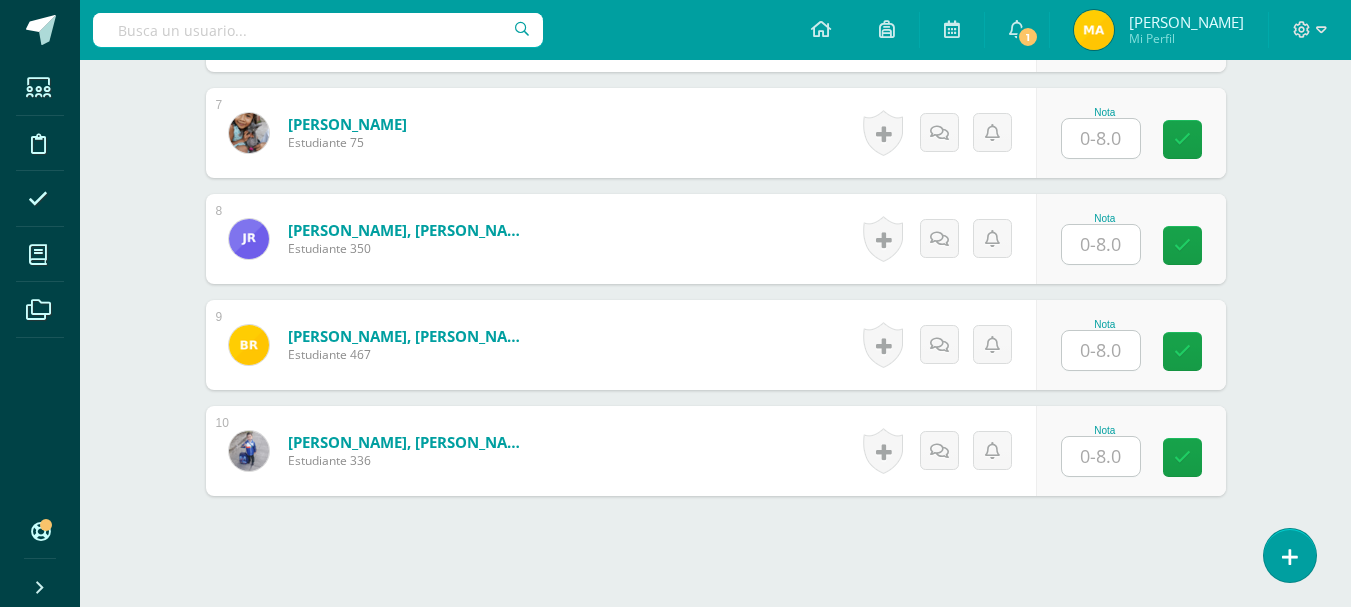 click at bounding box center [1101, 350] 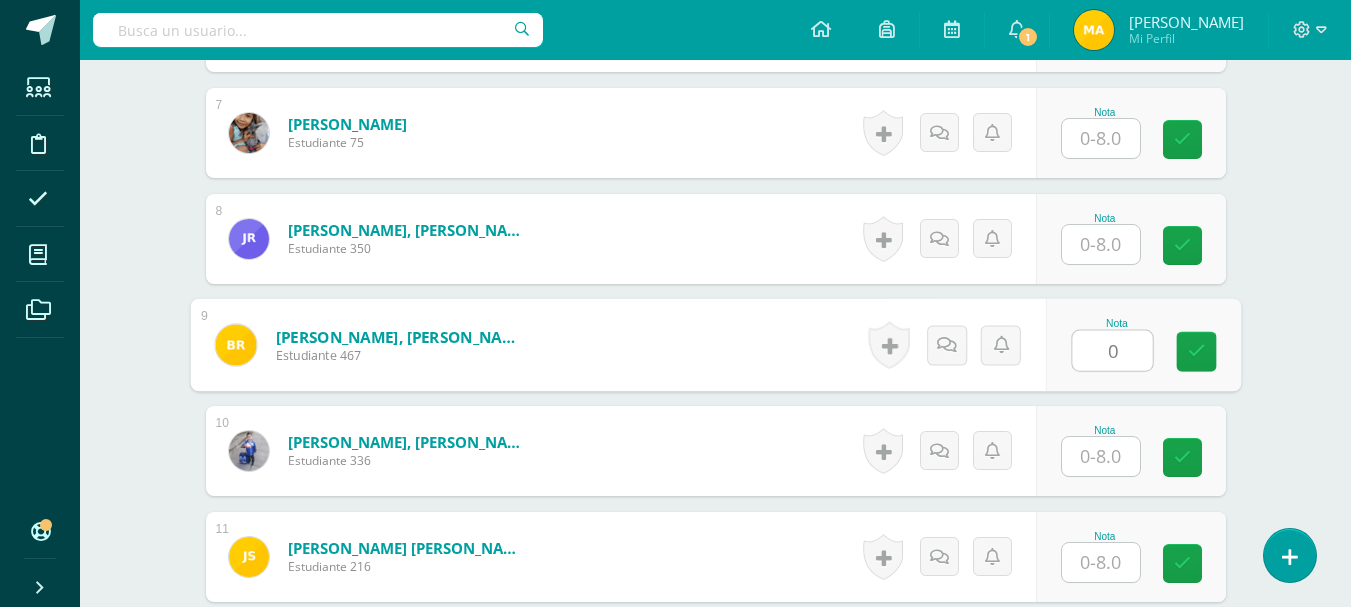 scroll, scrollTop: 1263, scrollLeft: 0, axis: vertical 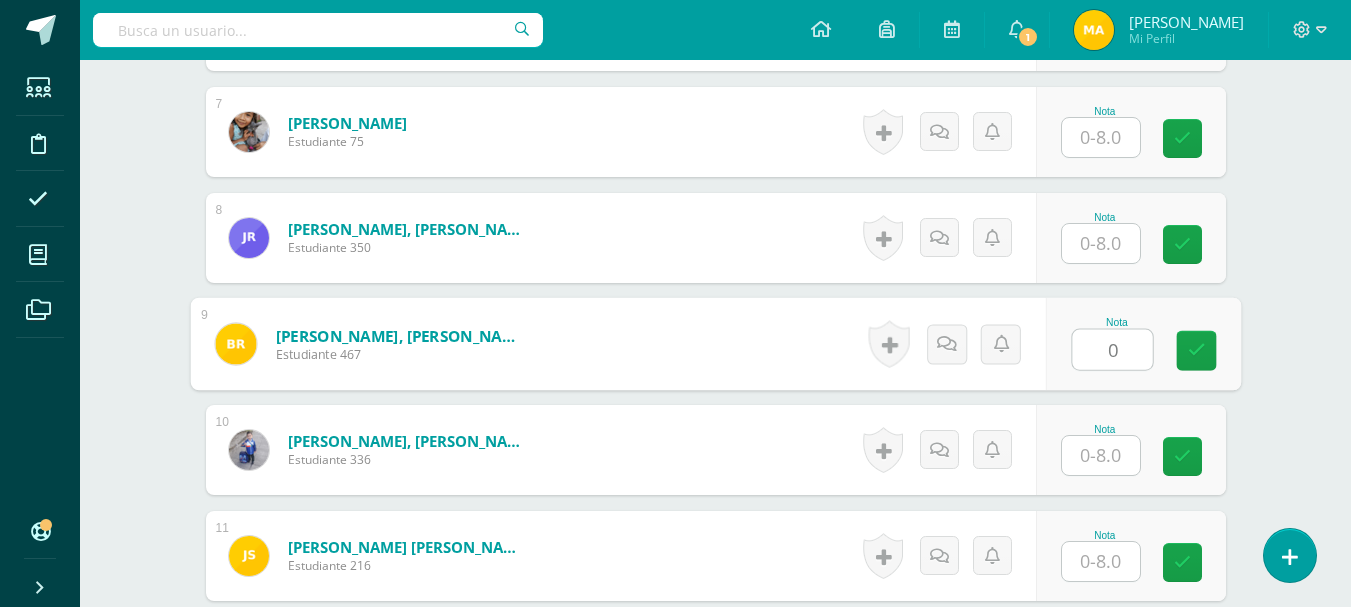 type on "0" 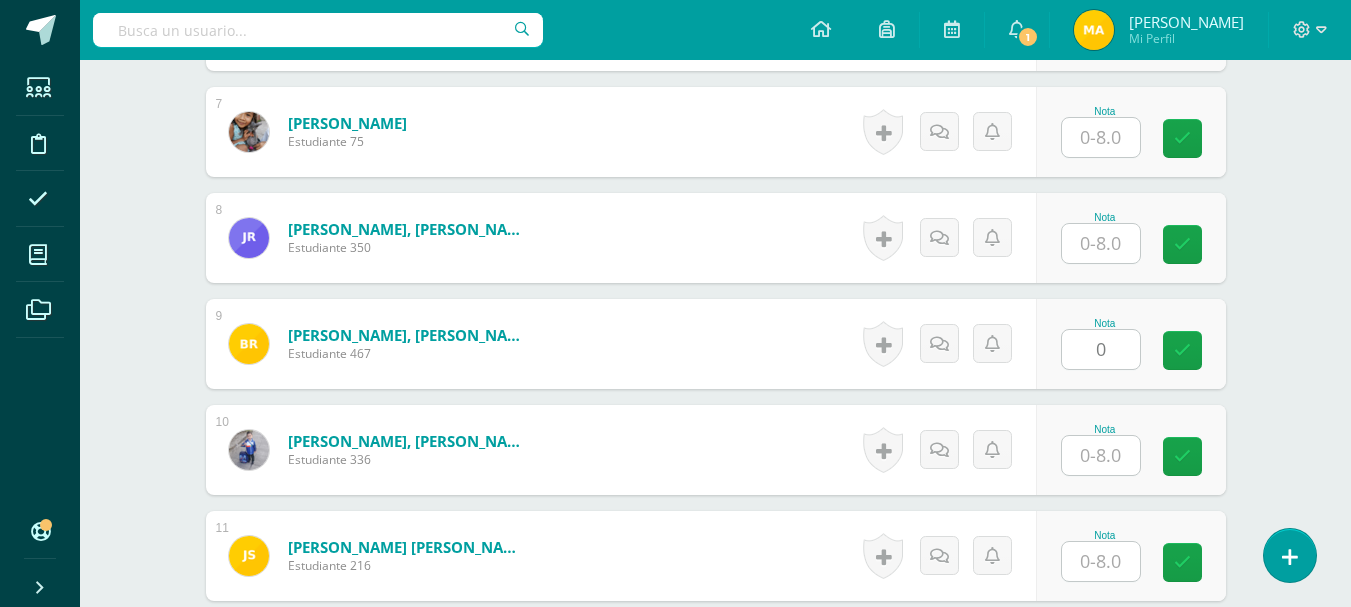 click on "¿Estás seguro que quieres  eliminar  esta actividad?
Esto borrará la actividad y cualquier nota que hayas registrado
permanentemente. Esta acción no se puede revertir. Cancelar Eliminar
Administración de escalas de valoración
escala de valoración
Aún no has creado una escala de valoración.
Cancelar Agregar nueva escala de valoración: Agrega una división a la escala de valoración  (ej. Ortografía, redacción, trabajo en equipo, etc.)
Agregar
Cancelar Crear escala de valoración
Agrega listas de cotejo
Mostrar todos                             Mostrar todos Mis listas Generales Comunicación y Lenguaje Matemática Ciencia Estudios Sociales Arte Debate 75" at bounding box center [716, 306] 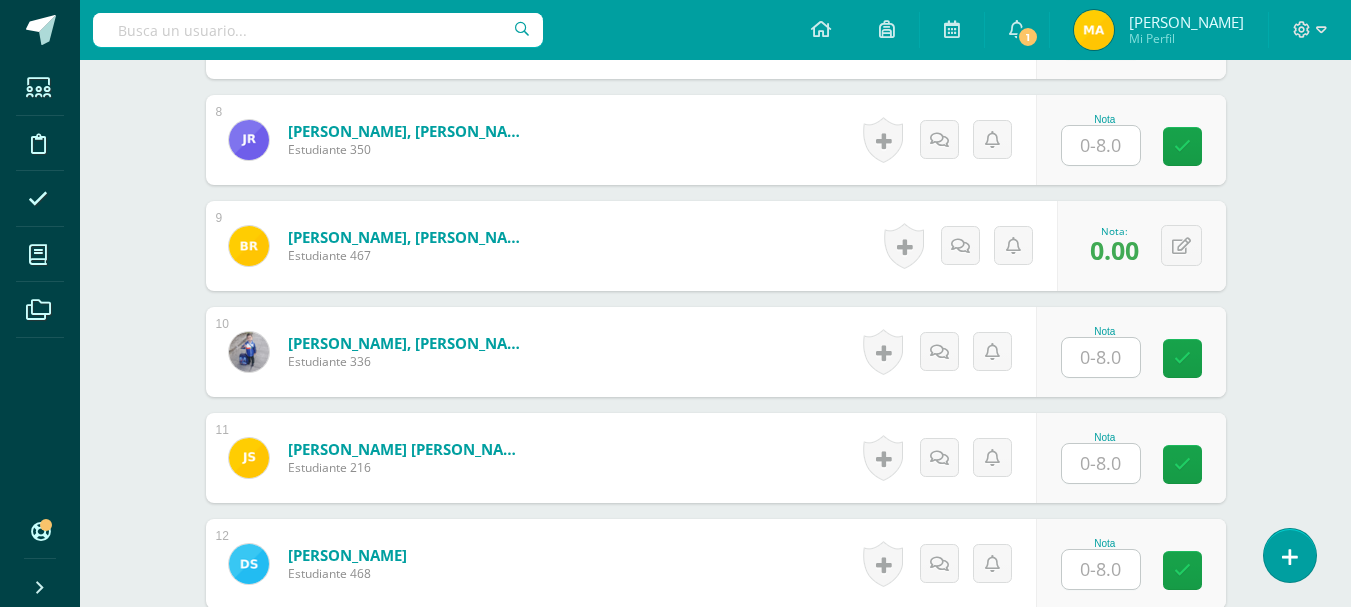scroll, scrollTop: 1387, scrollLeft: 0, axis: vertical 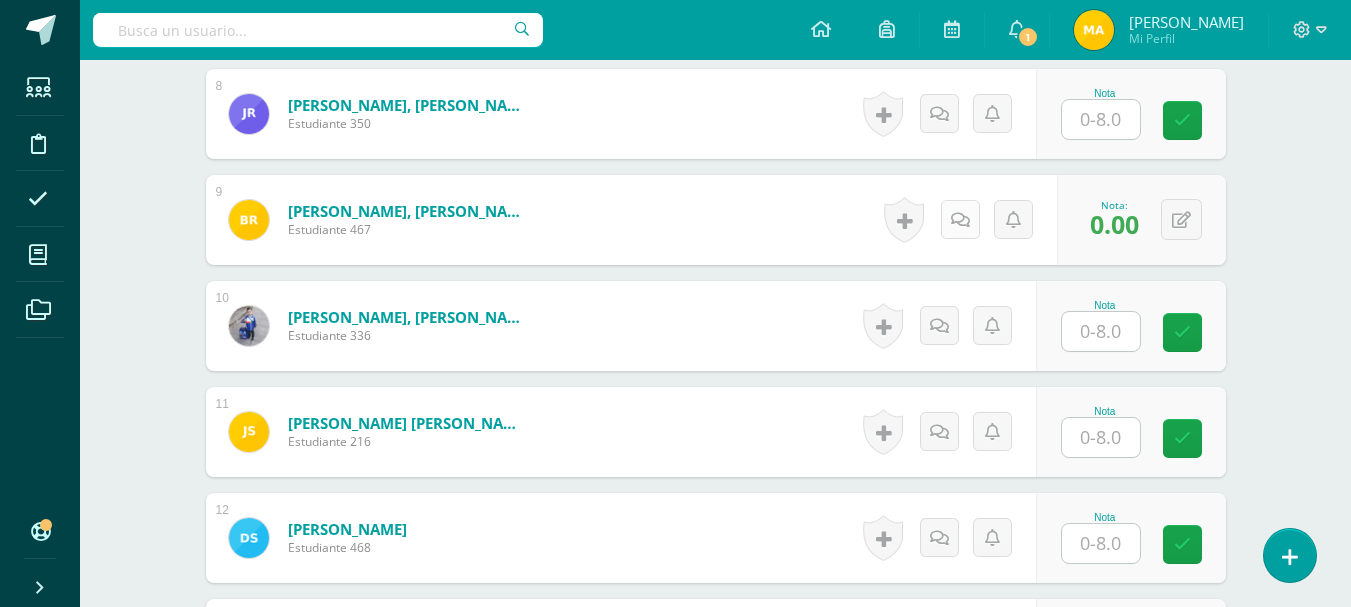 click at bounding box center [960, 220] 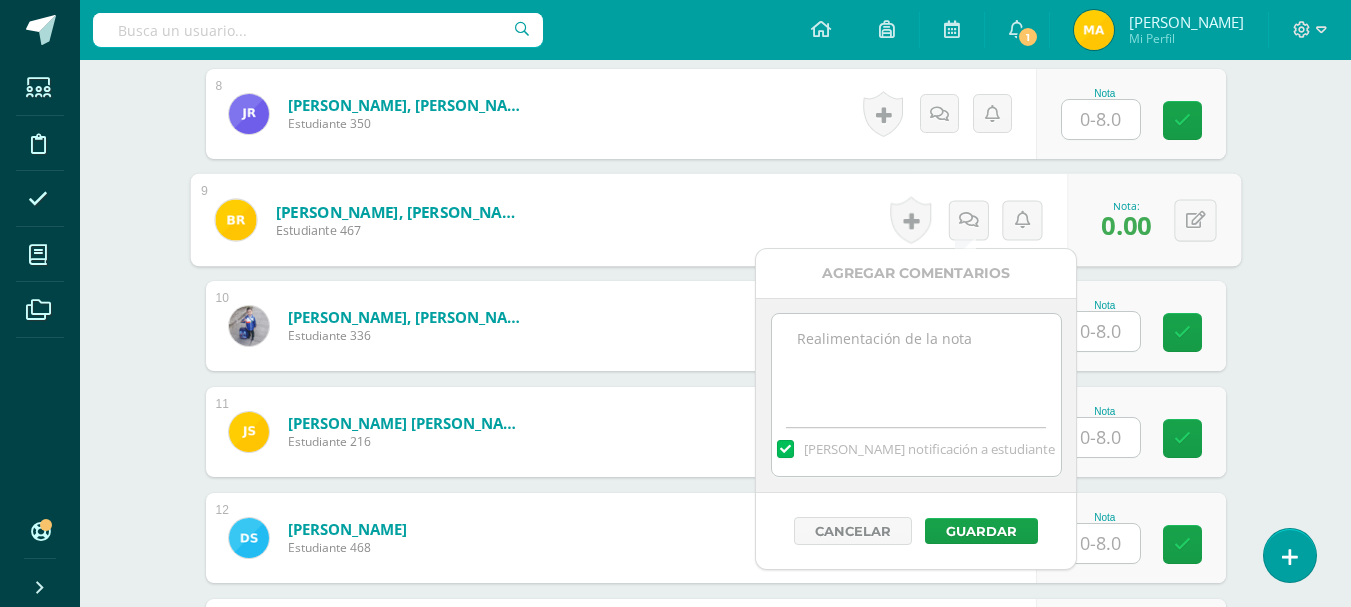 click at bounding box center [916, 364] 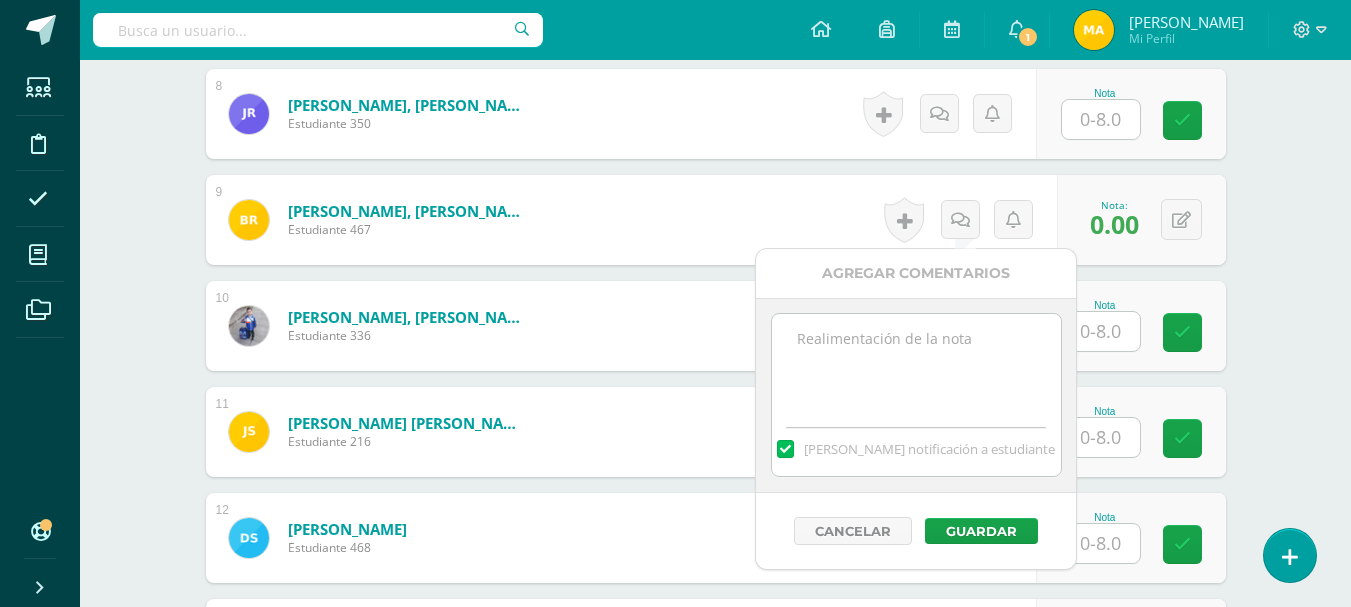 paste on "Aun no se ha revisado el cuaderno porque falto a clases." 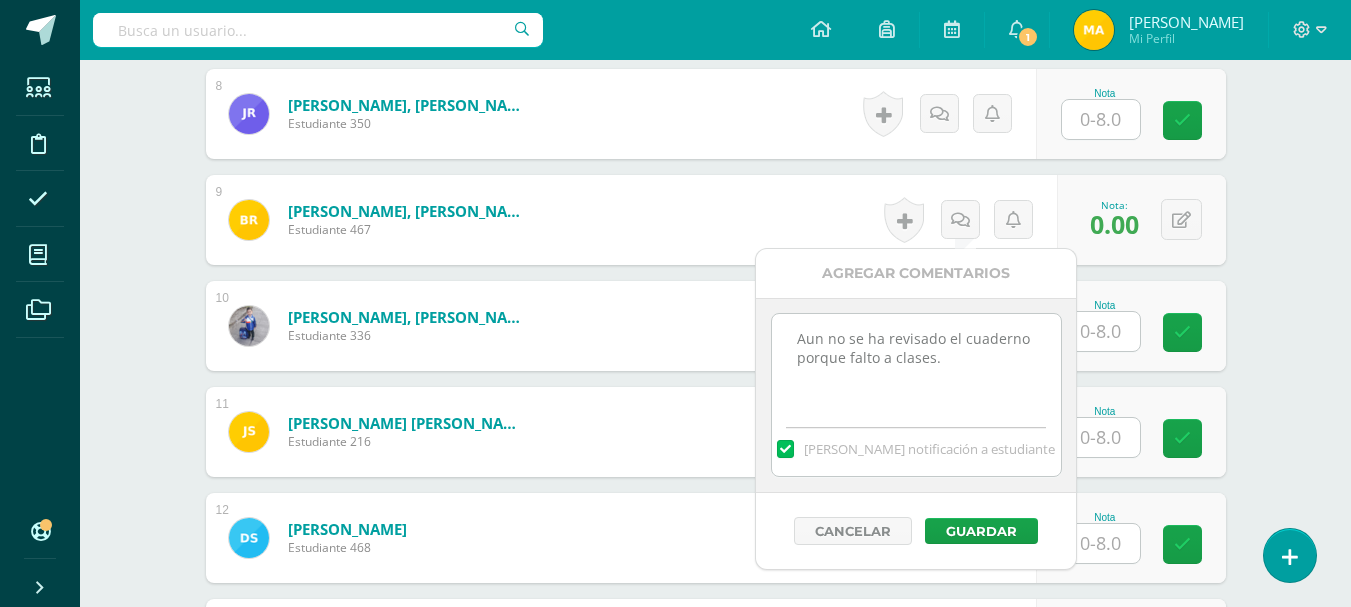 type on "Aun no se ha revisado el cuaderno porque falto a clases." 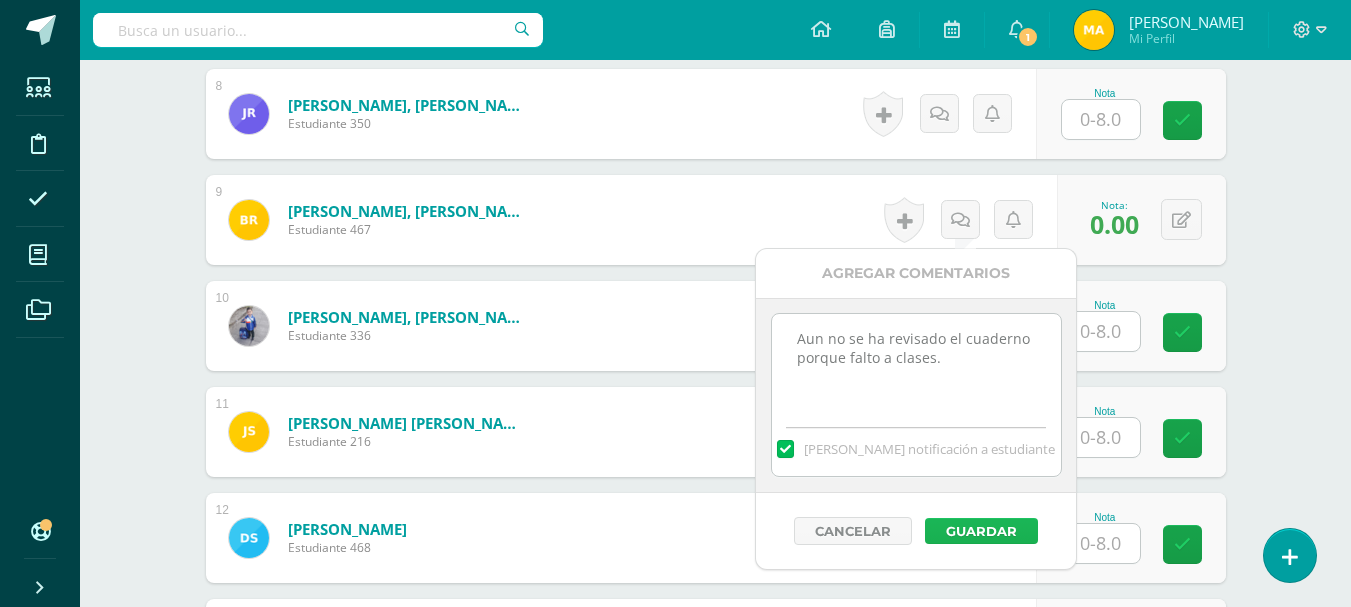 click on "Guardar" at bounding box center [981, 531] 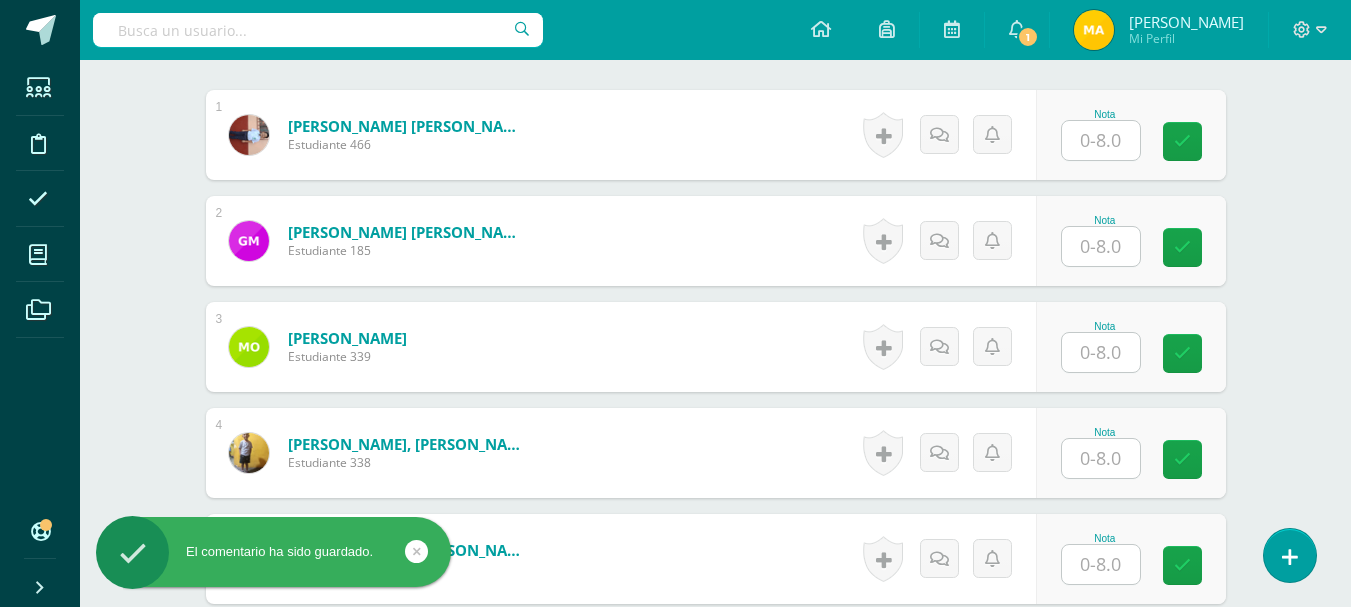 scroll, scrollTop: 640, scrollLeft: 0, axis: vertical 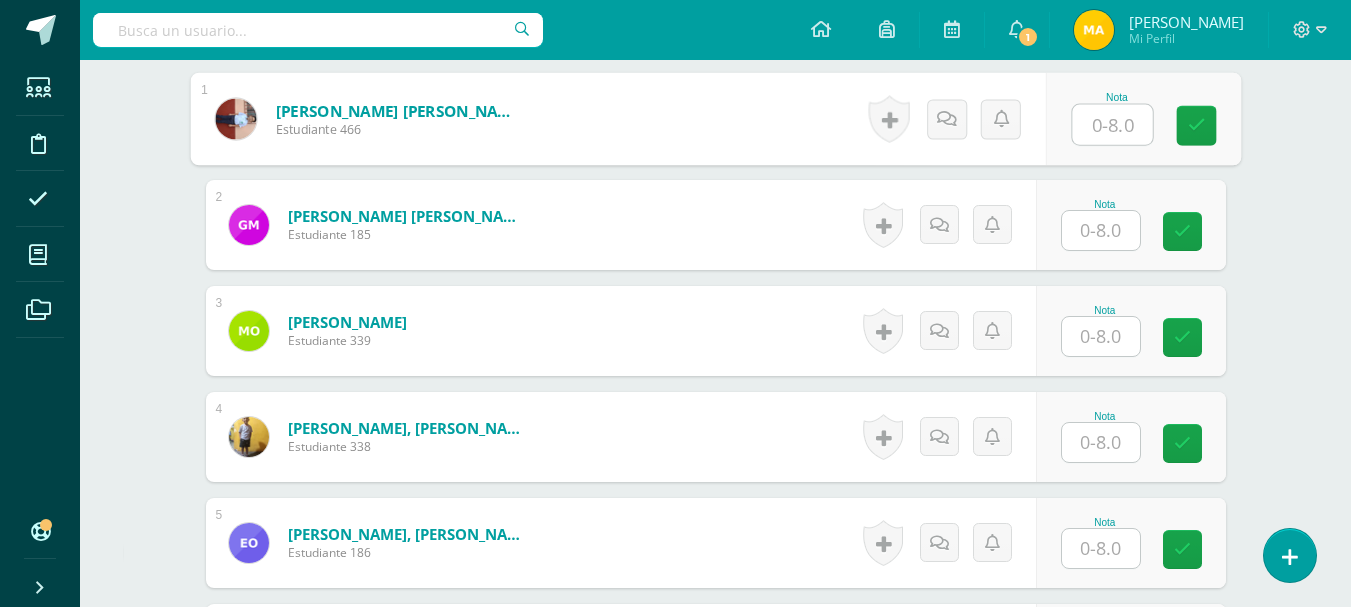 click at bounding box center [1112, 125] 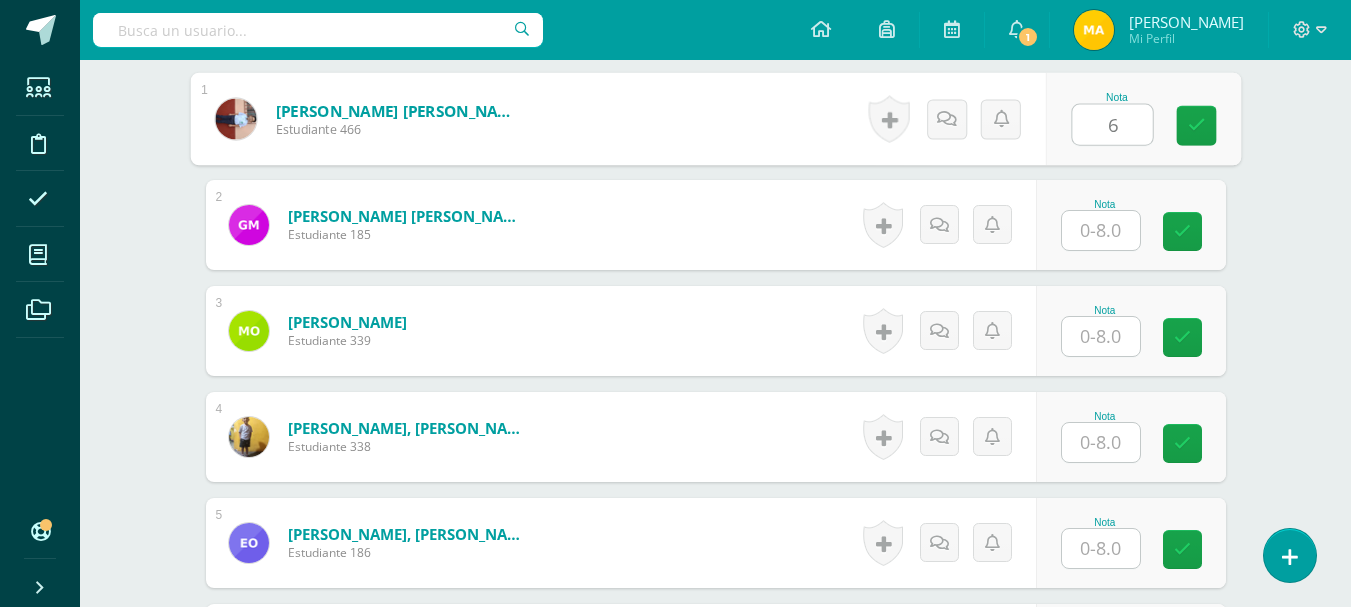 type on "6" 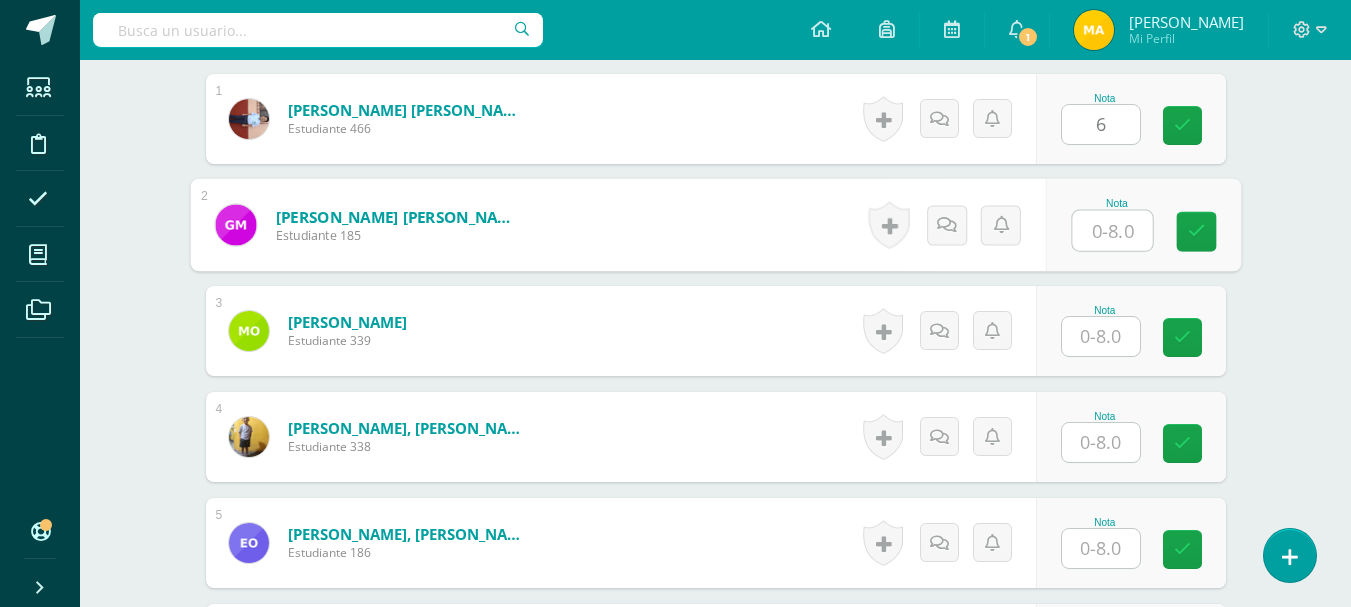 click at bounding box center [1112, 231] 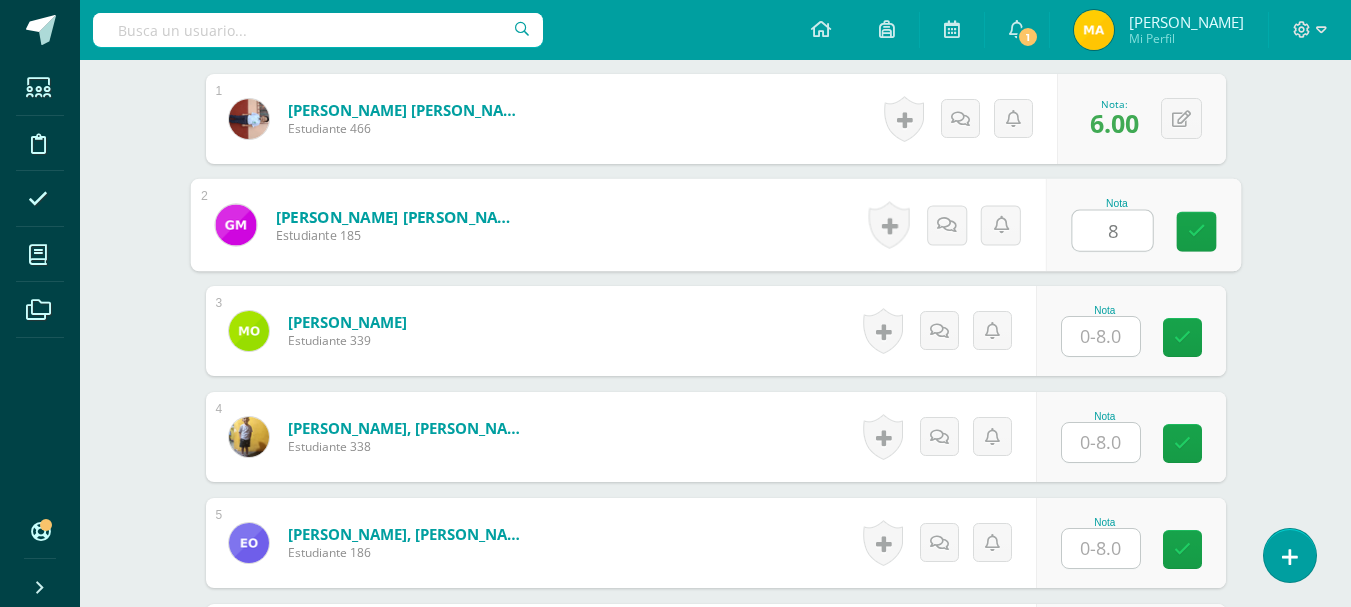 type on "8" 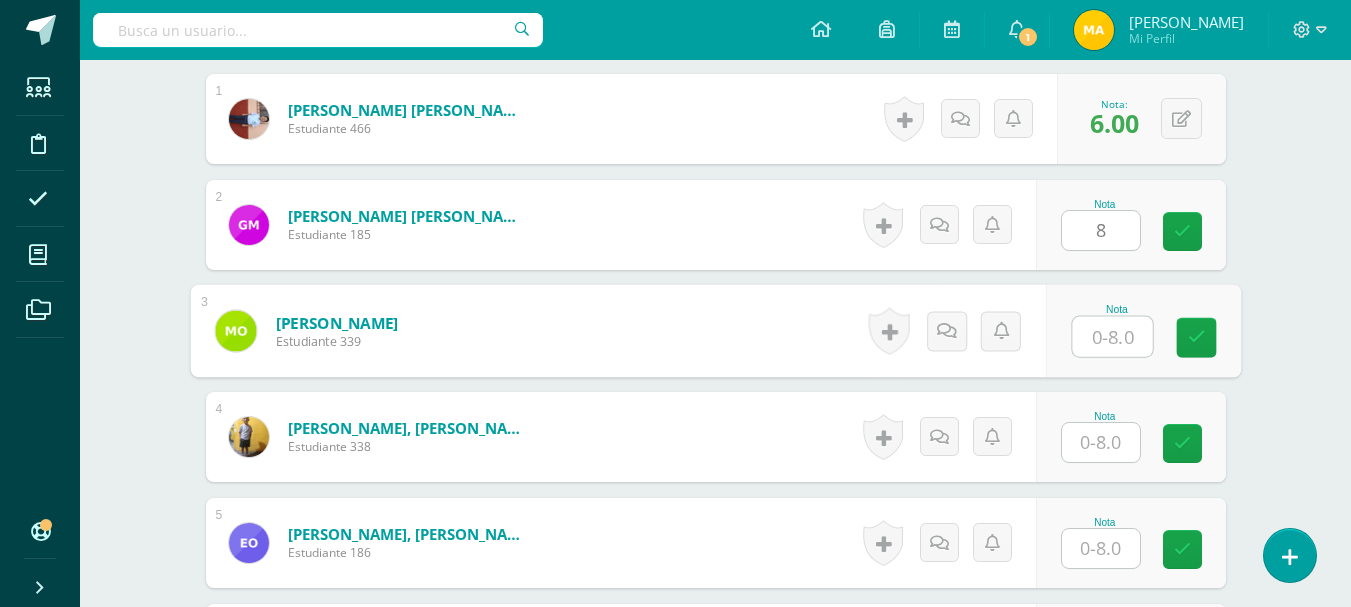 click at bounding box center (1112, 337) 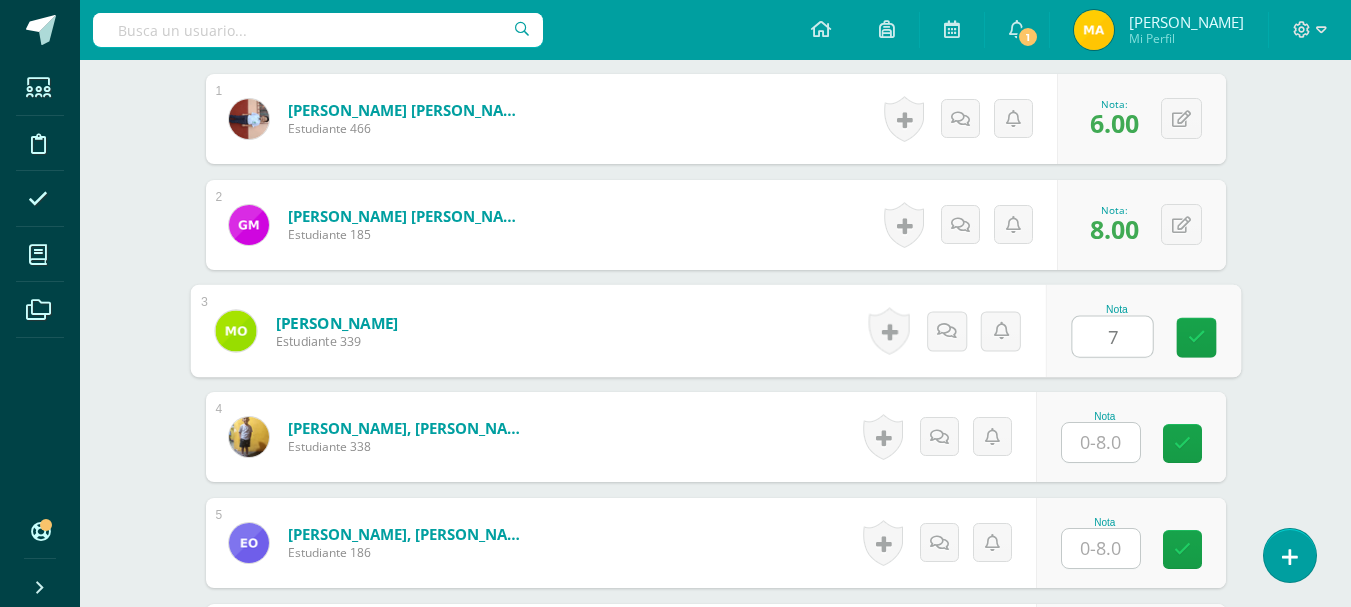 type on "7" 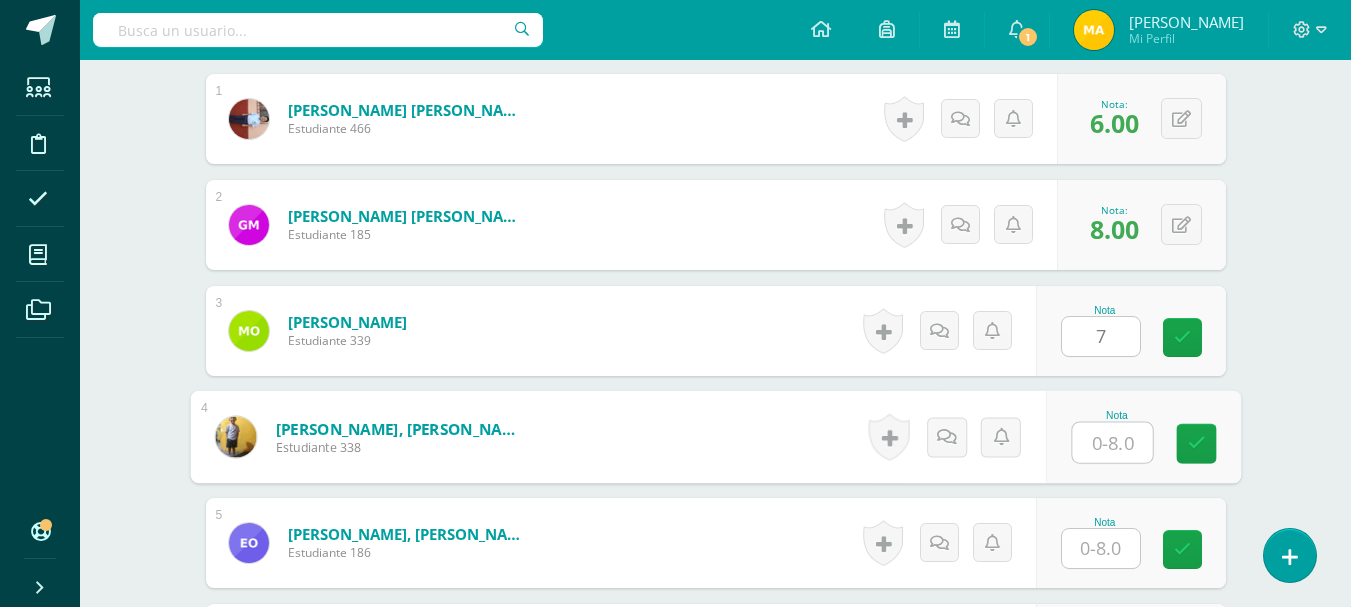click at bounding box center (1112, 443) 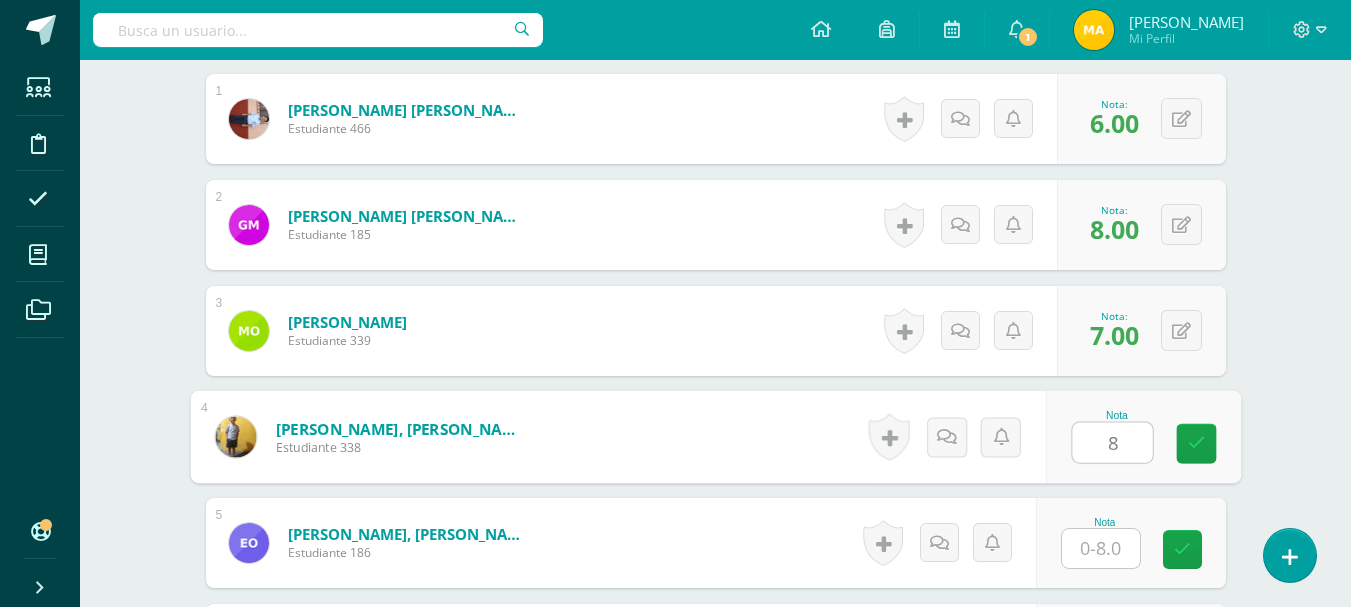 type on "8" 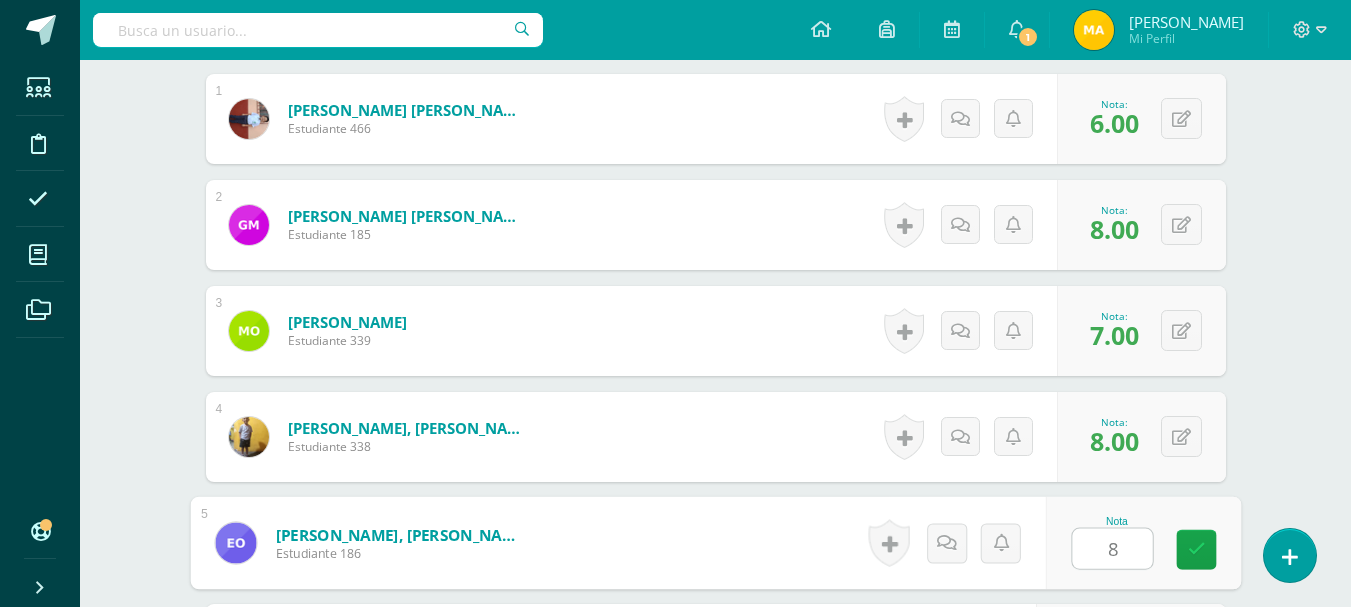 type on "8" 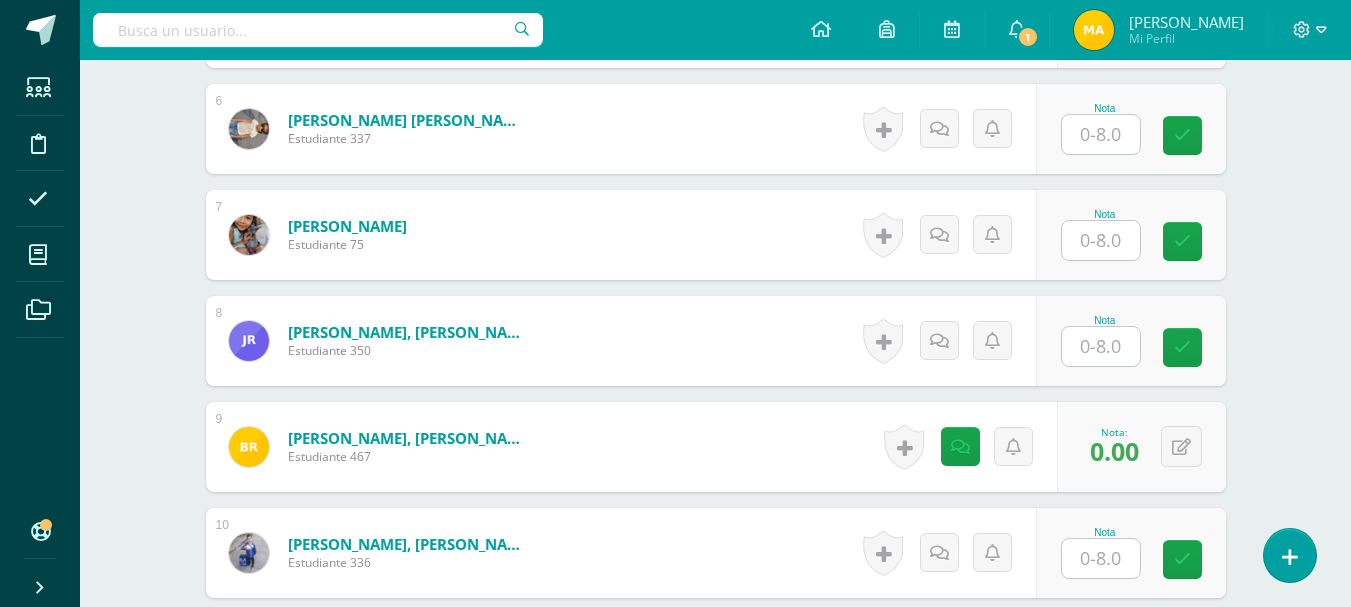 scroll, scrollTop: 1165, scrollLeft: 0, axis: vertical 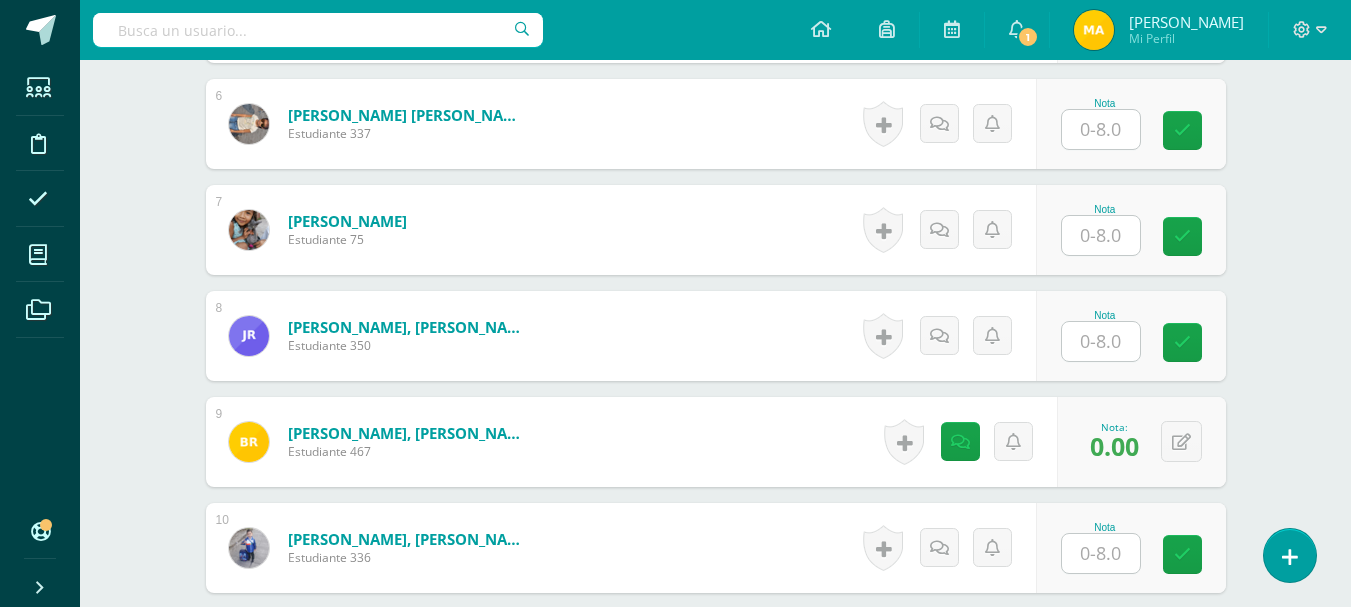 click at bounding box center [1101, 129] 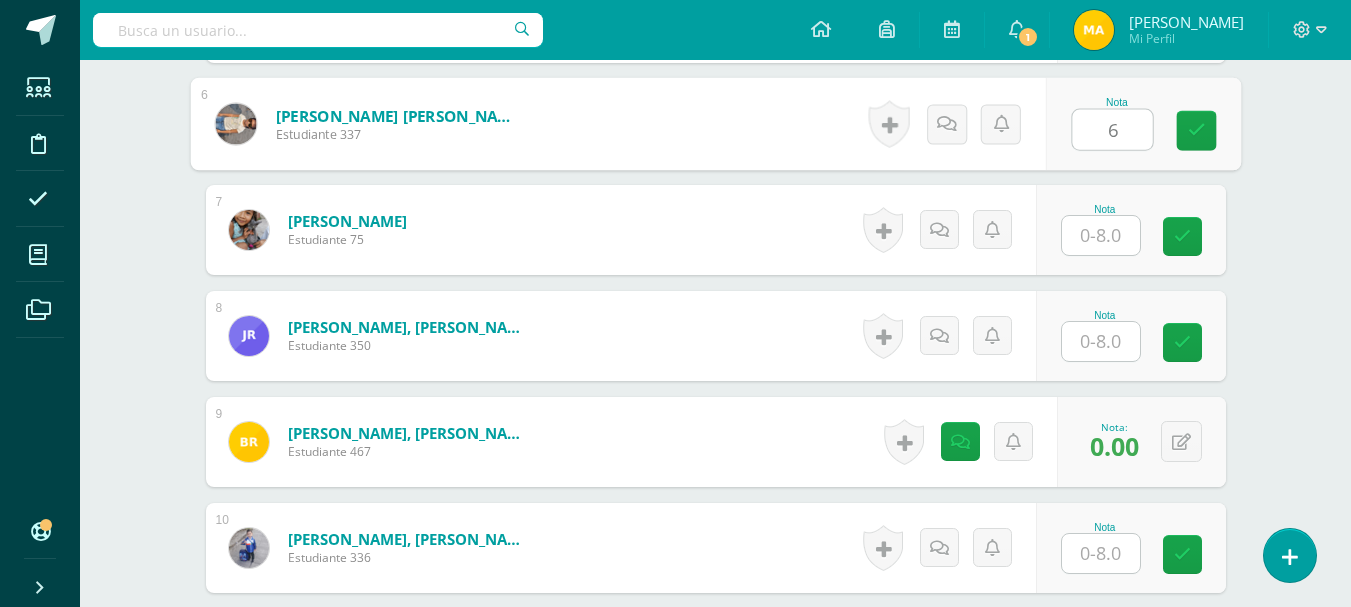 type on "6" 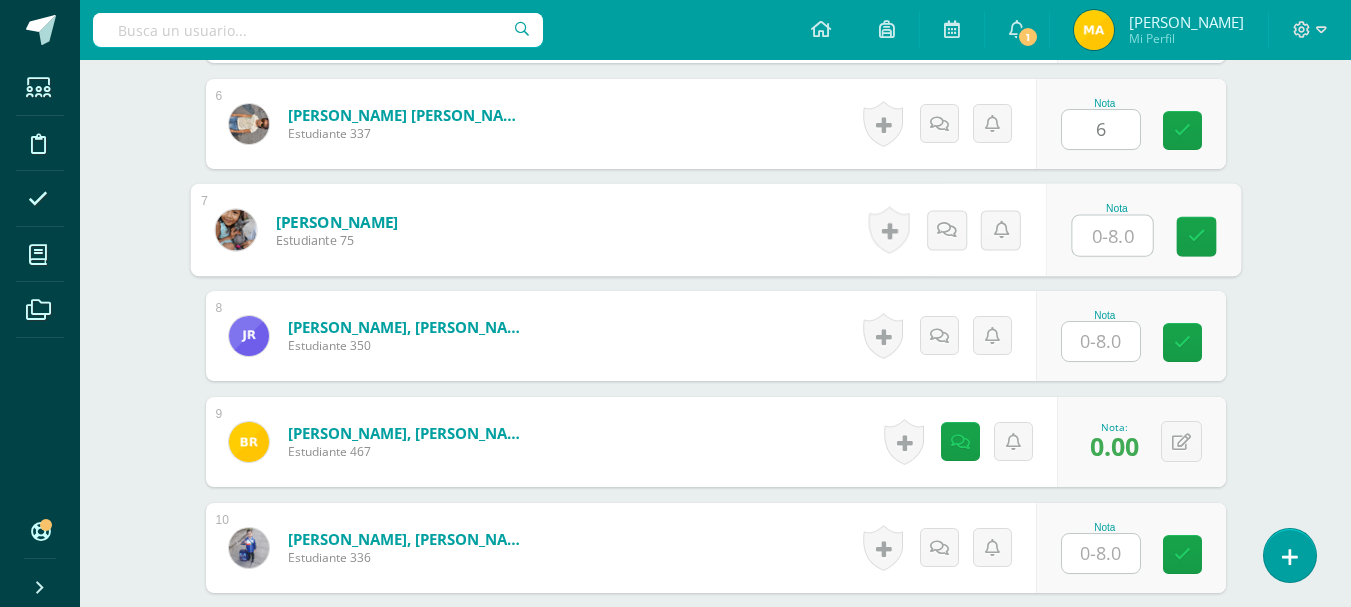 click at bounding box center [1112, 236] 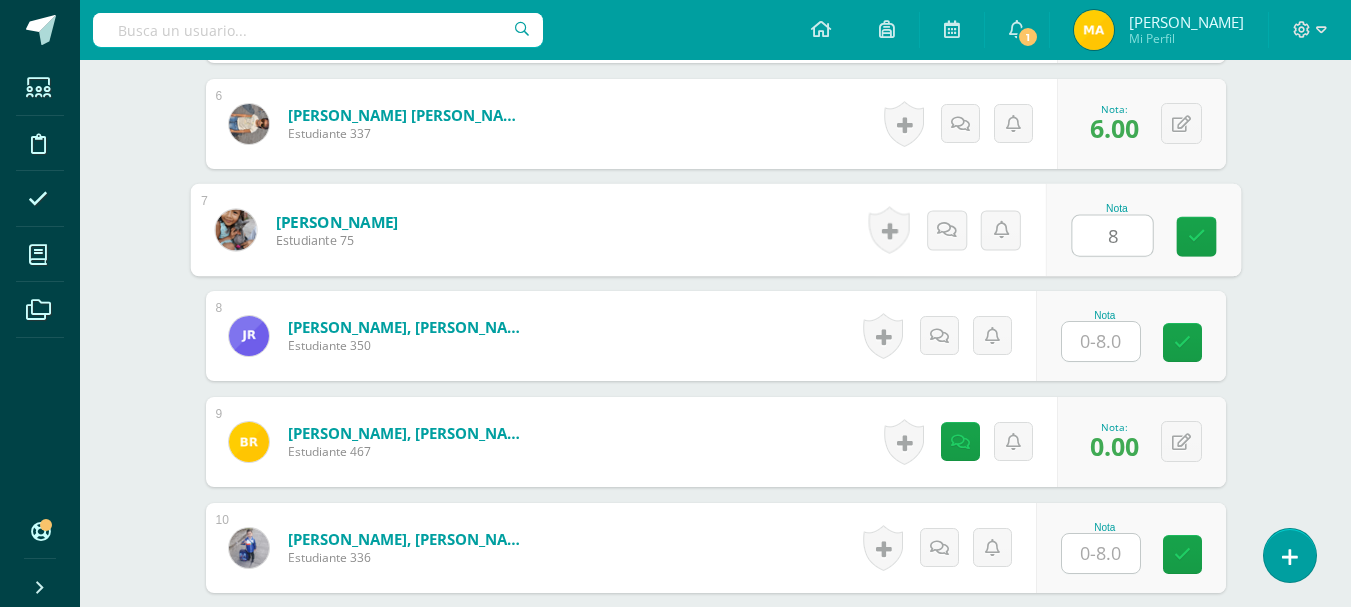 type on "8" 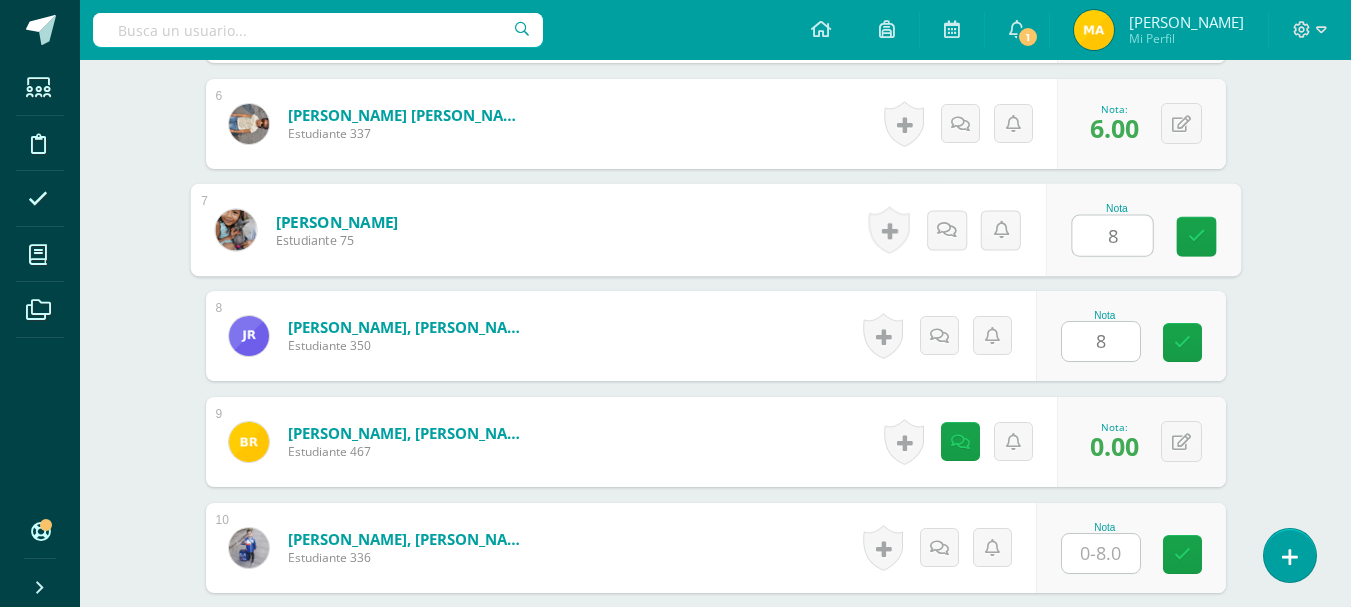 click on "8" at bounding box center [1101, 341] 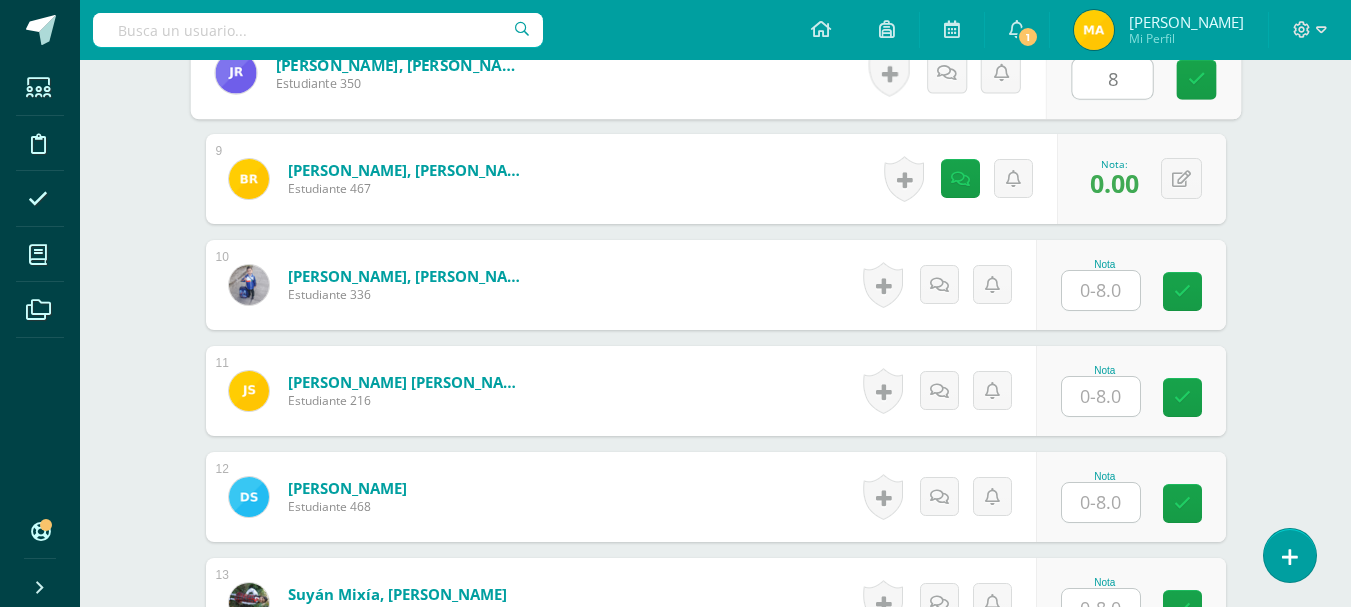 scroll, scrollTop: 1433, scrollLeft: 0, axis: vertical 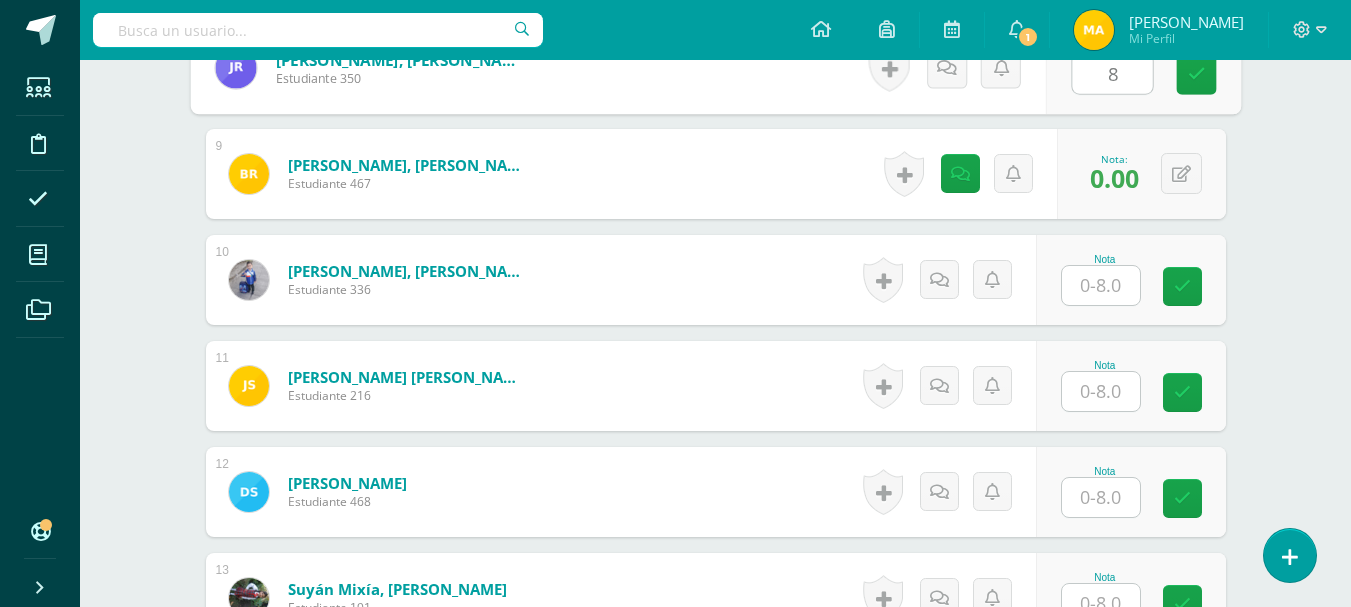 type on "8" 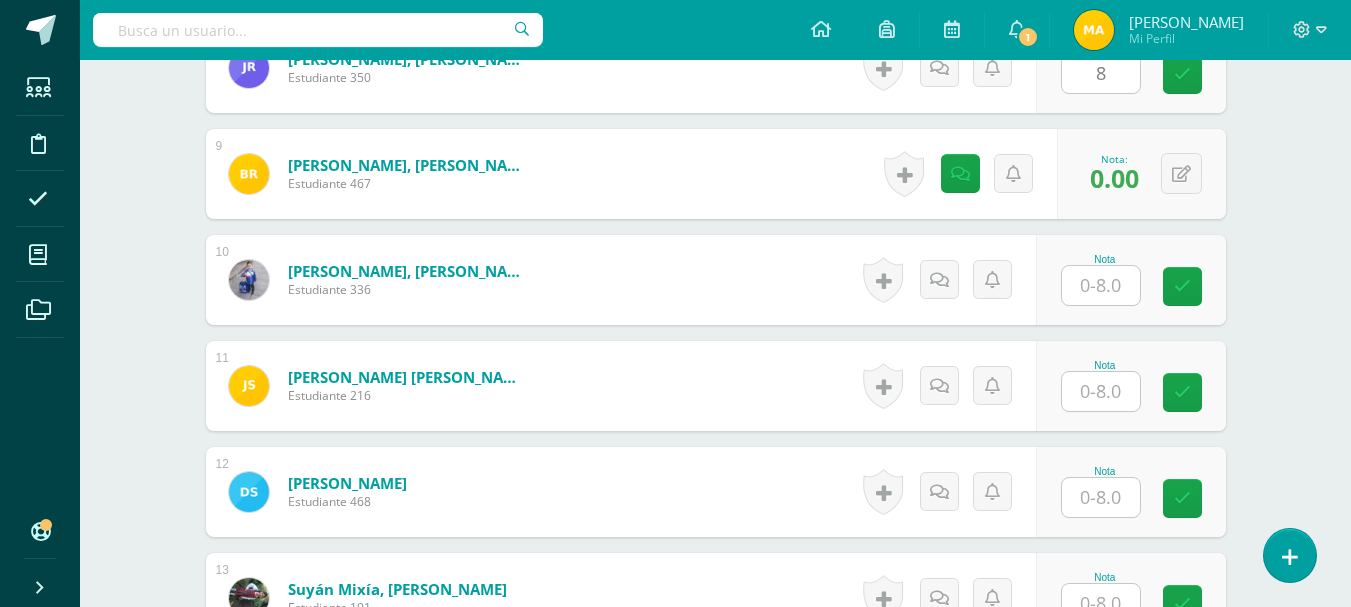 click on "Medio Social y Natural
Primero Primaria "B"
Herramientas
Detalle de asistencias
Actividad
Anuncios
Actividades
Estudiantes
Planificación
Dosificación
Conferencias
¿Estás seguro que quieres  eliminar  esta actividad?
Esto borrará la actividad y cualquier nota que hayas registrado
permanentemente. Esta acción no se puede revertir. Cancelar Eliminar
Administración de escalas de valoración
escala de valoración
Aún no has creado una escala de valoración.
Cancelar Agregar nueva escala de valoración: Cancelar     Mostrar todos" at bounding box center (715, 67) 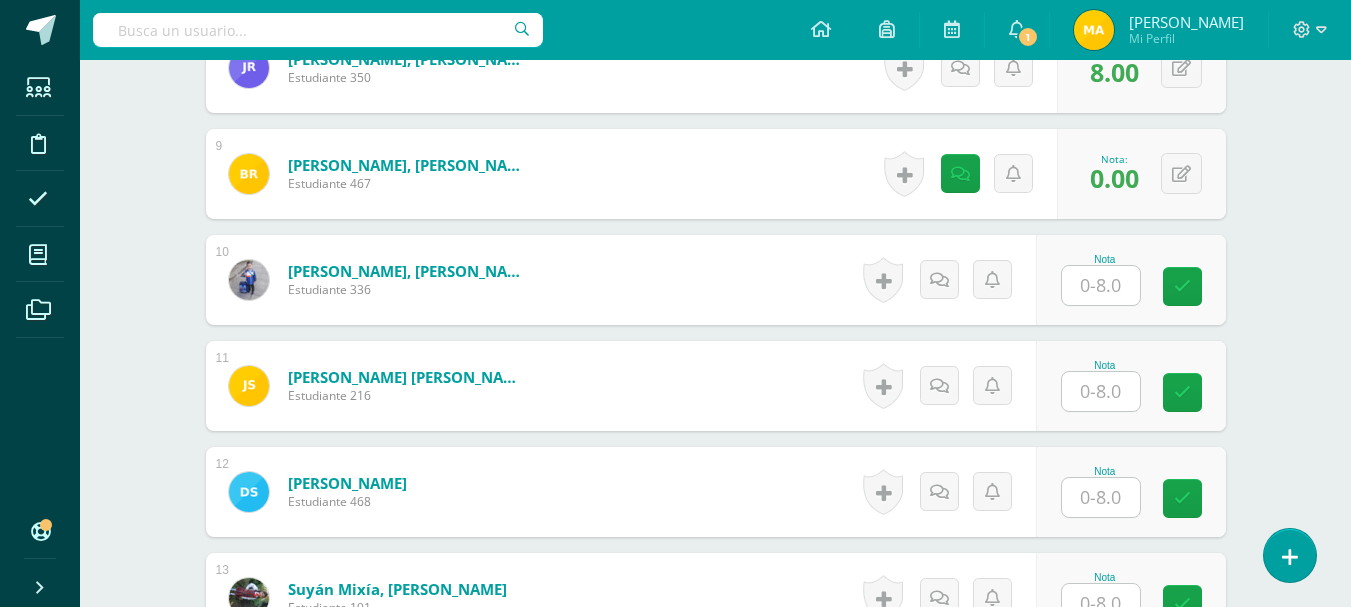 scroll, scrollTop: 1582, scrollLeft: 0, axis: vertical 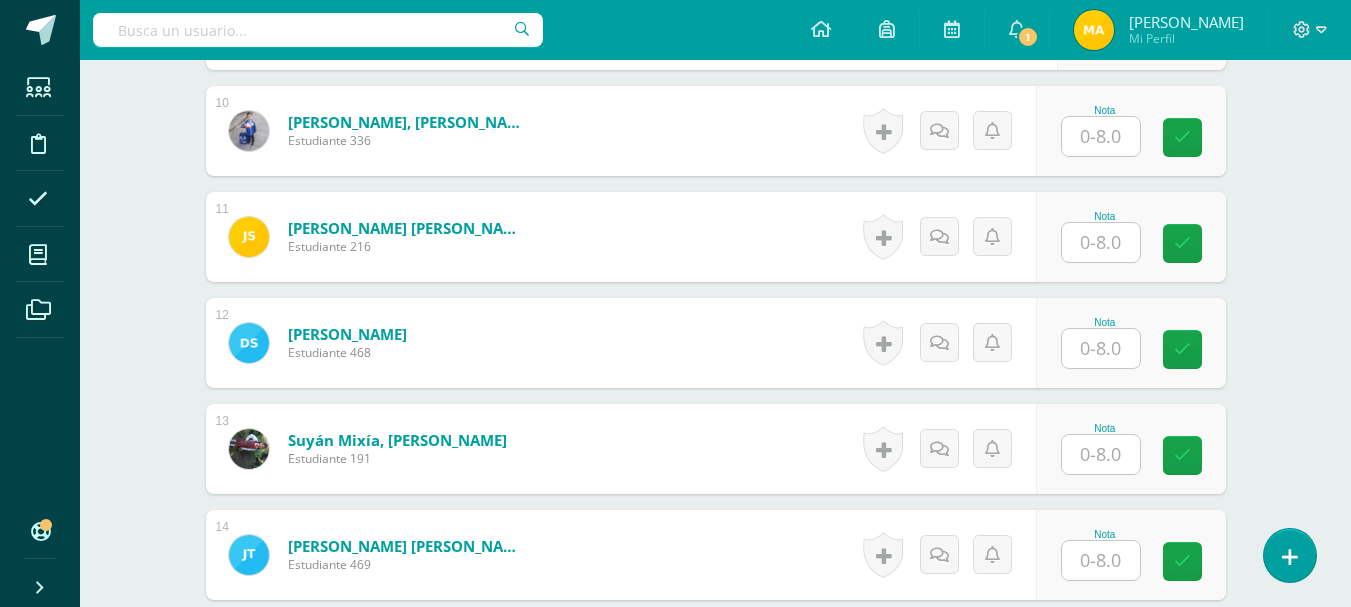 click at bounding box center (1101, 136) 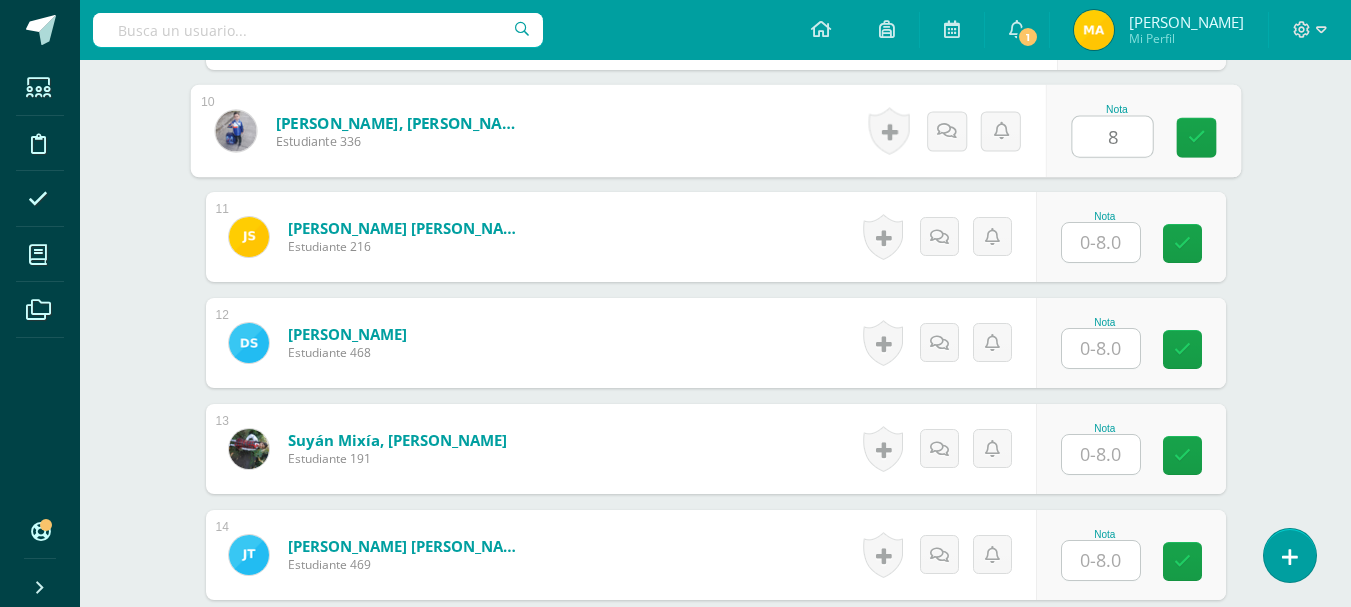 type on "8" 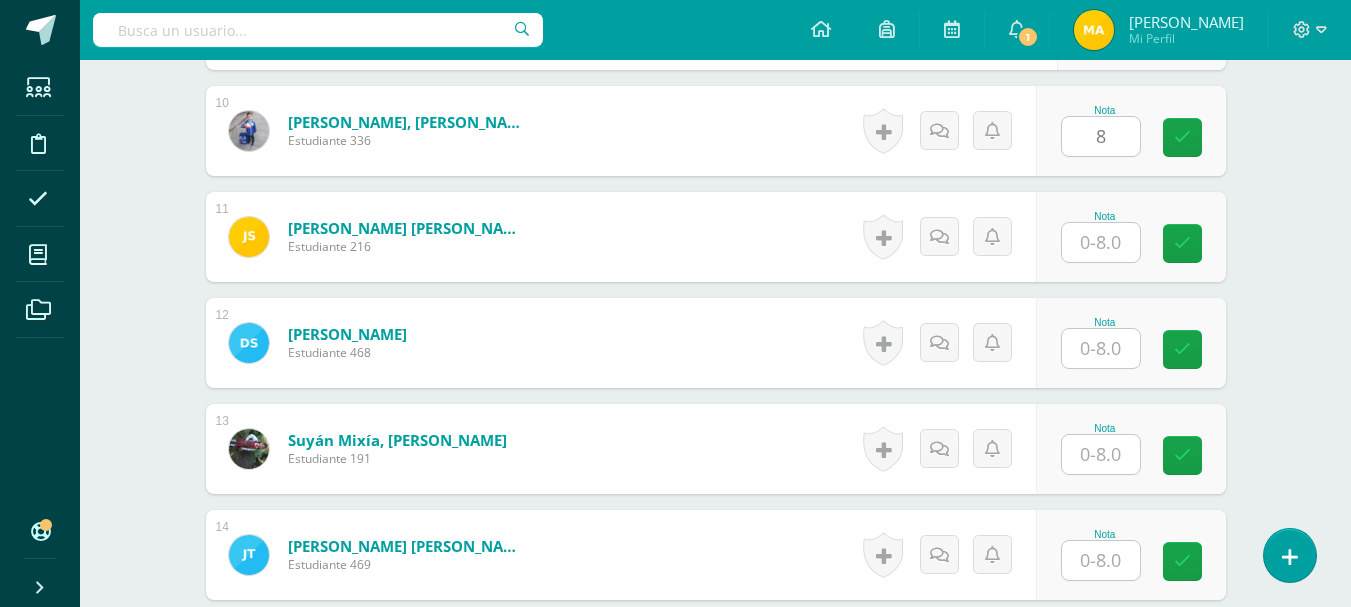 click at bounding box center (1101, 242) 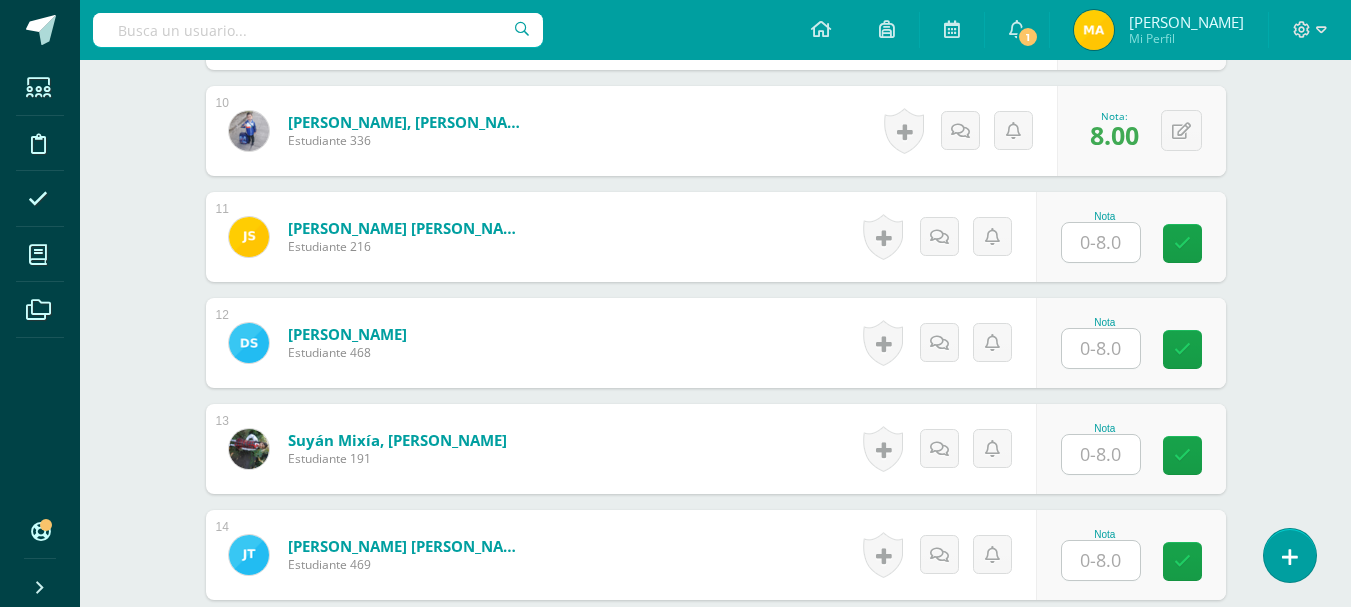 click at bounding box center (1101, 242) 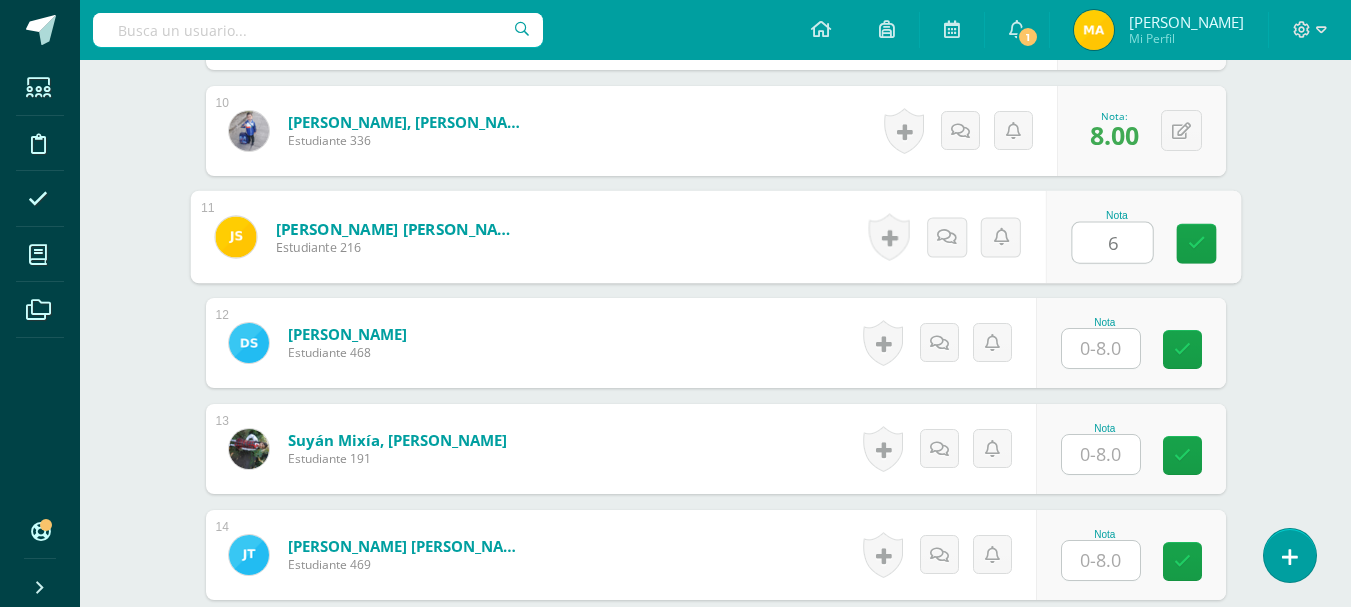 type on "6" 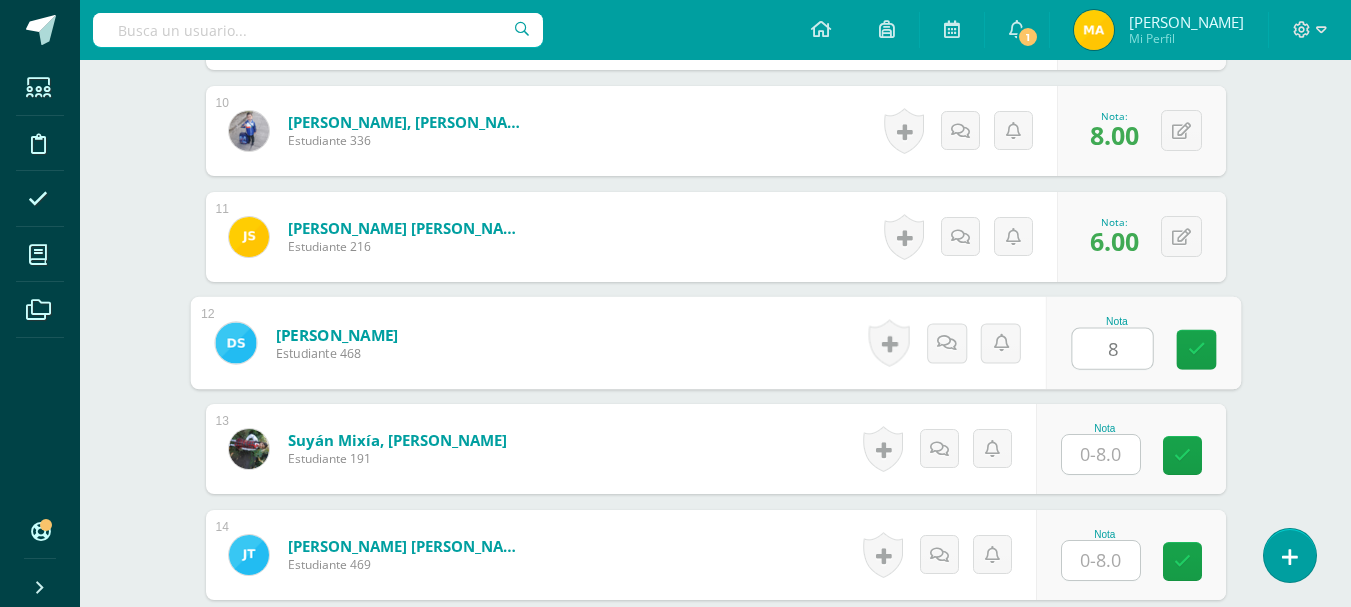 type on "8" 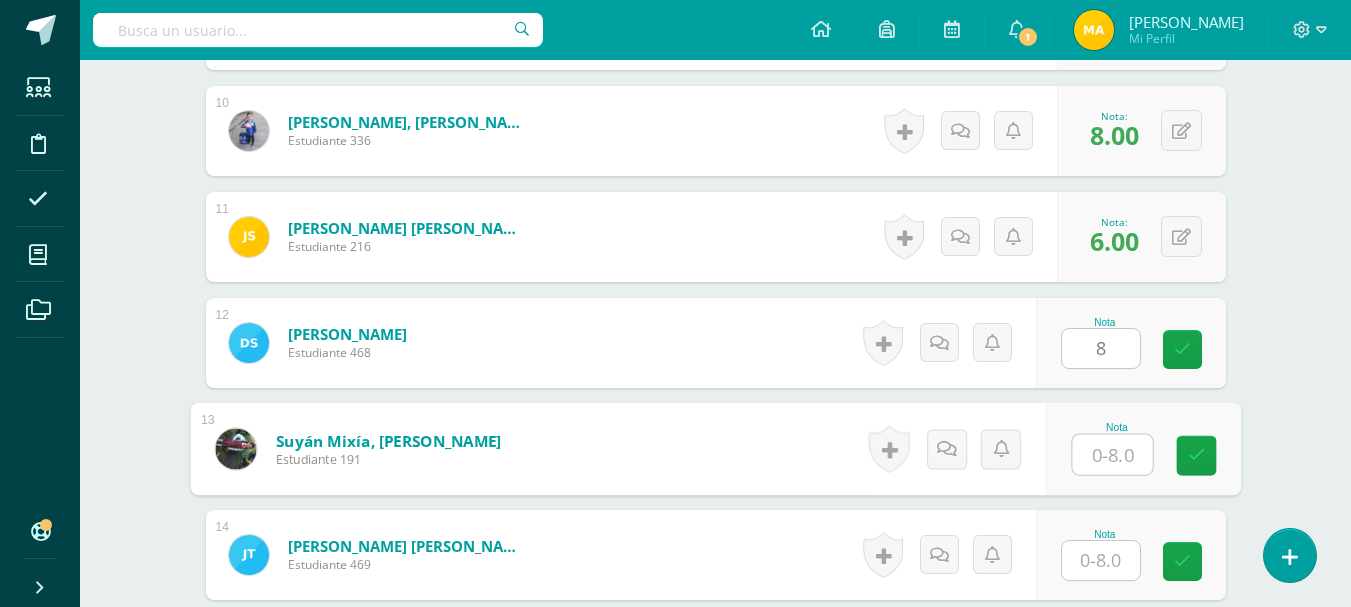 click at bounding box center [1112, 455] 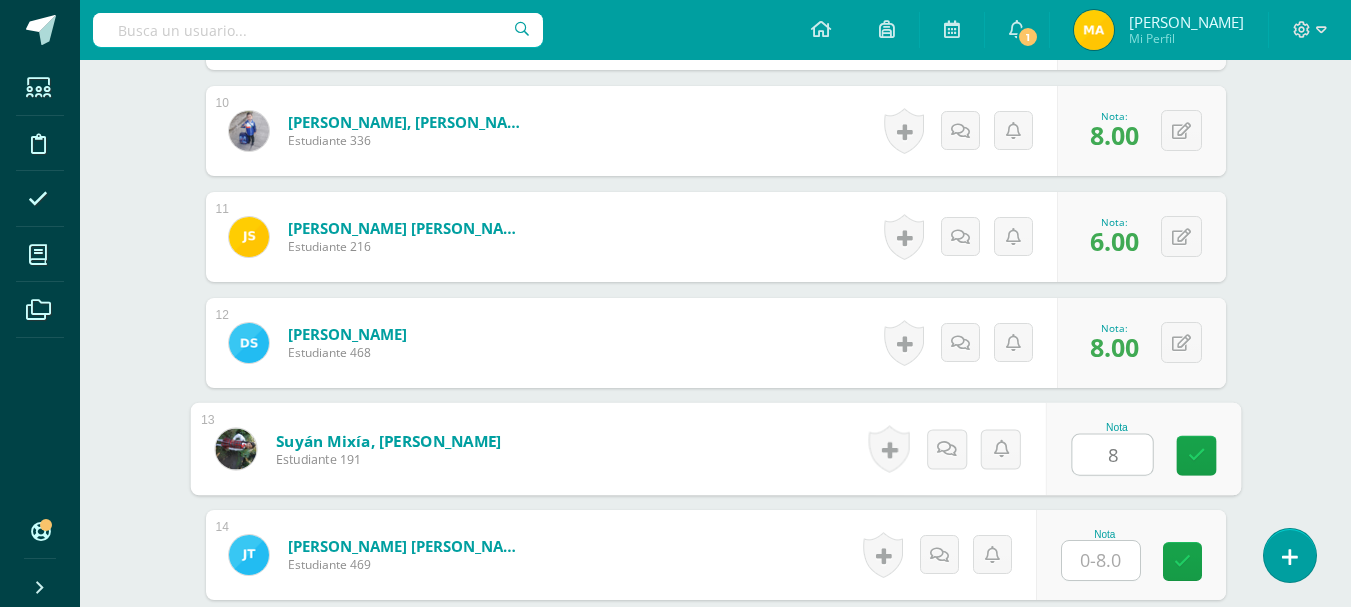 type on "8" 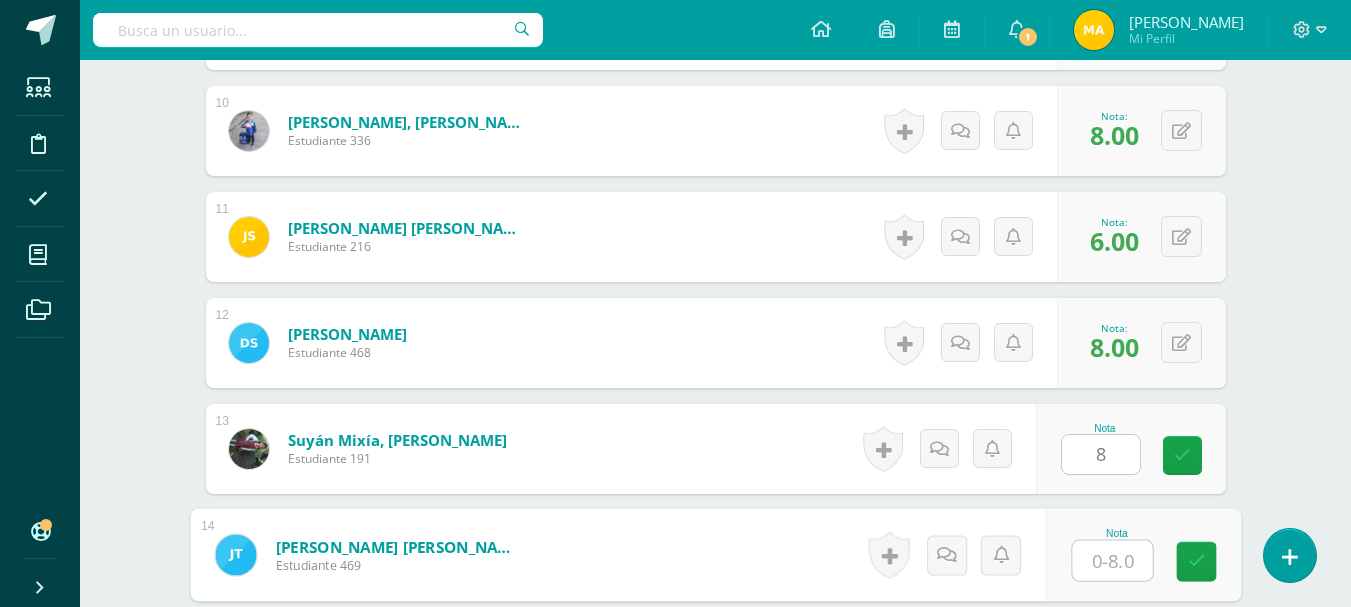 click at bounding box center [1112, 561] 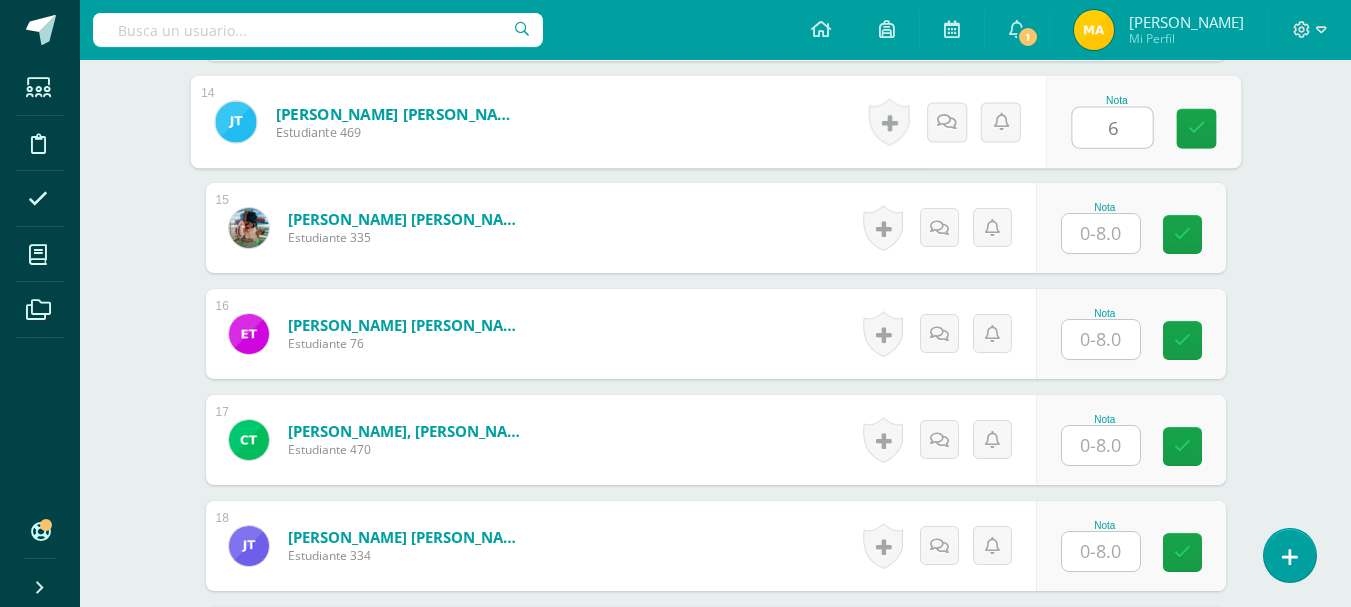 scroll, scrollTop: 2005, scrollLeft: 0, axis: vertical 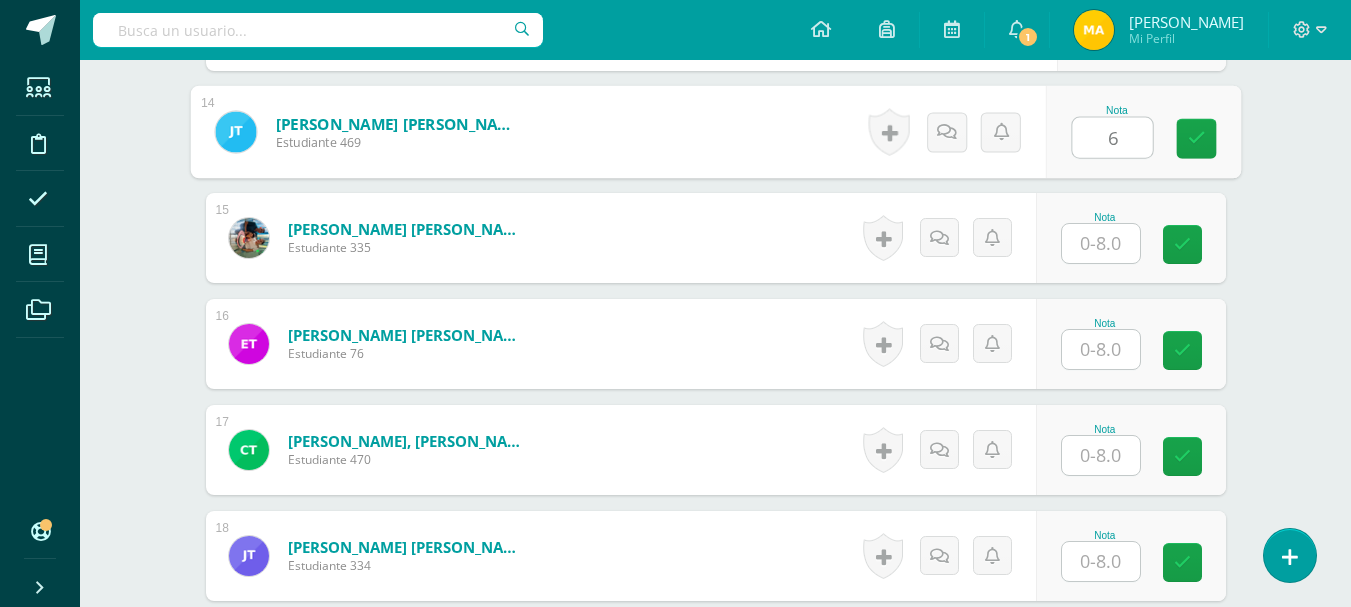 type on "6" 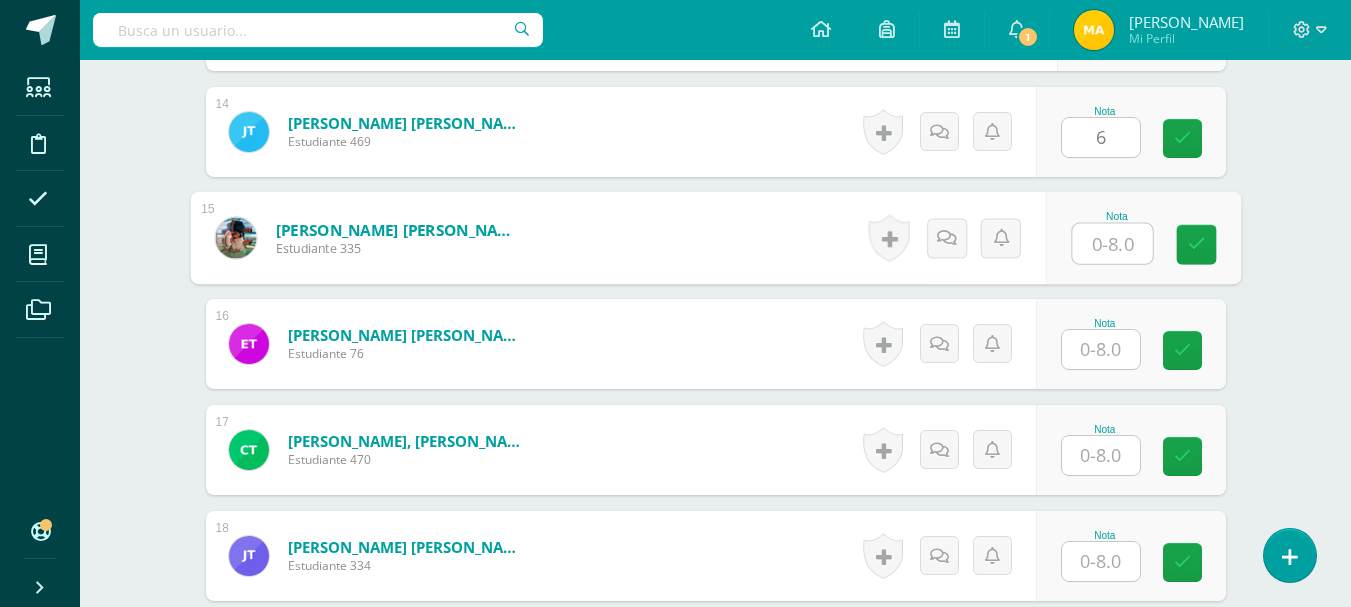 click at bounding box center (1112, 244) 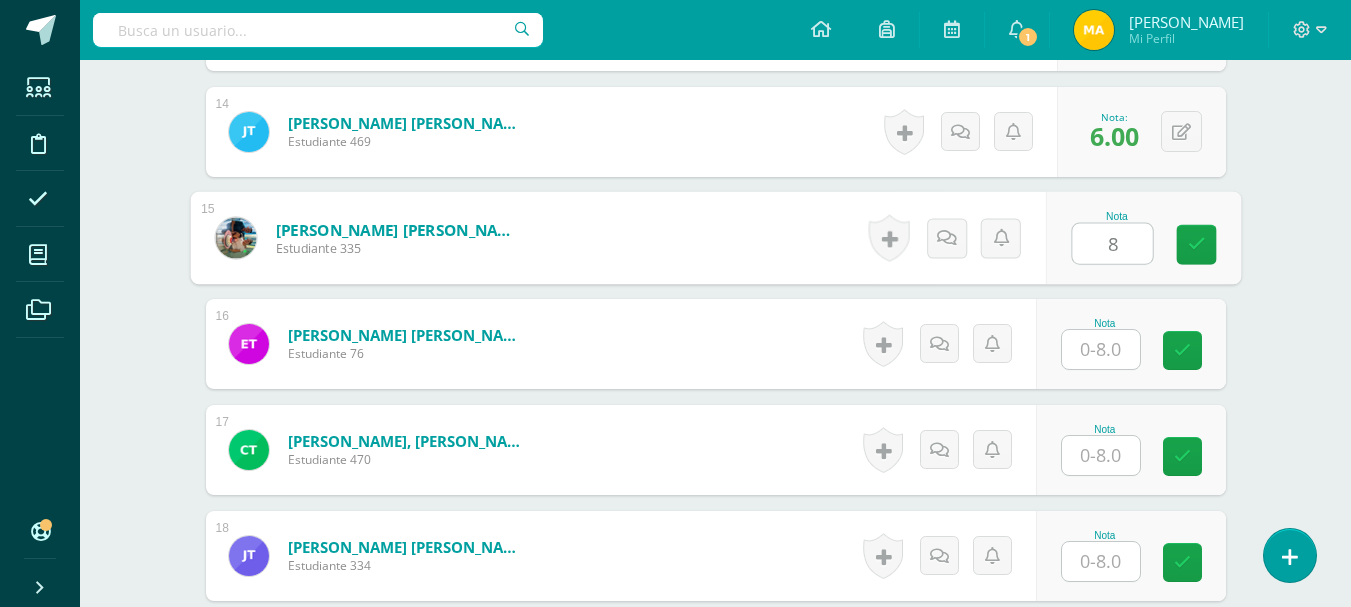 type on "8" 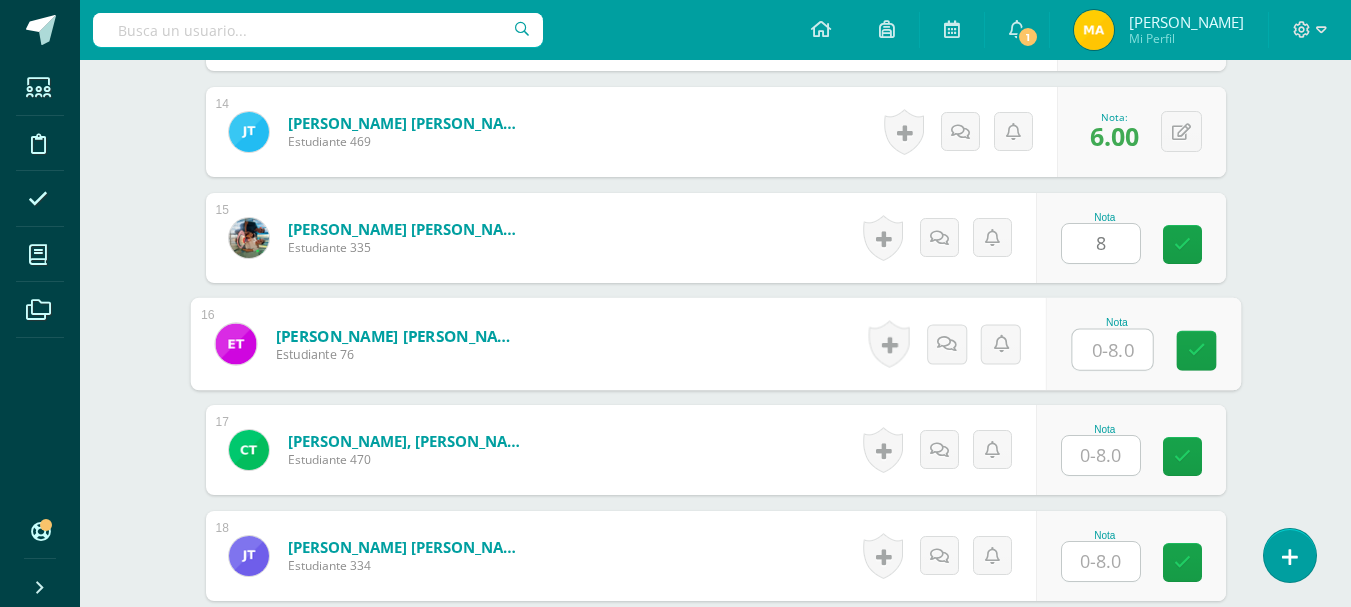click at bounding box center [1112, 350] 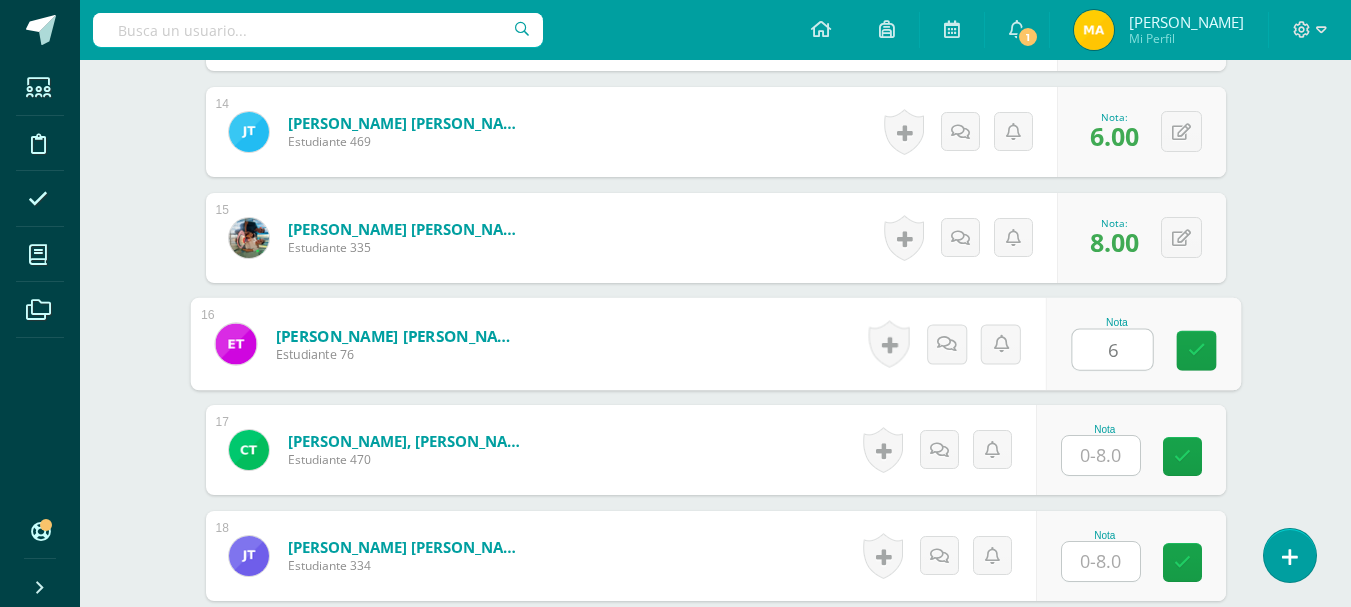 type on "6" 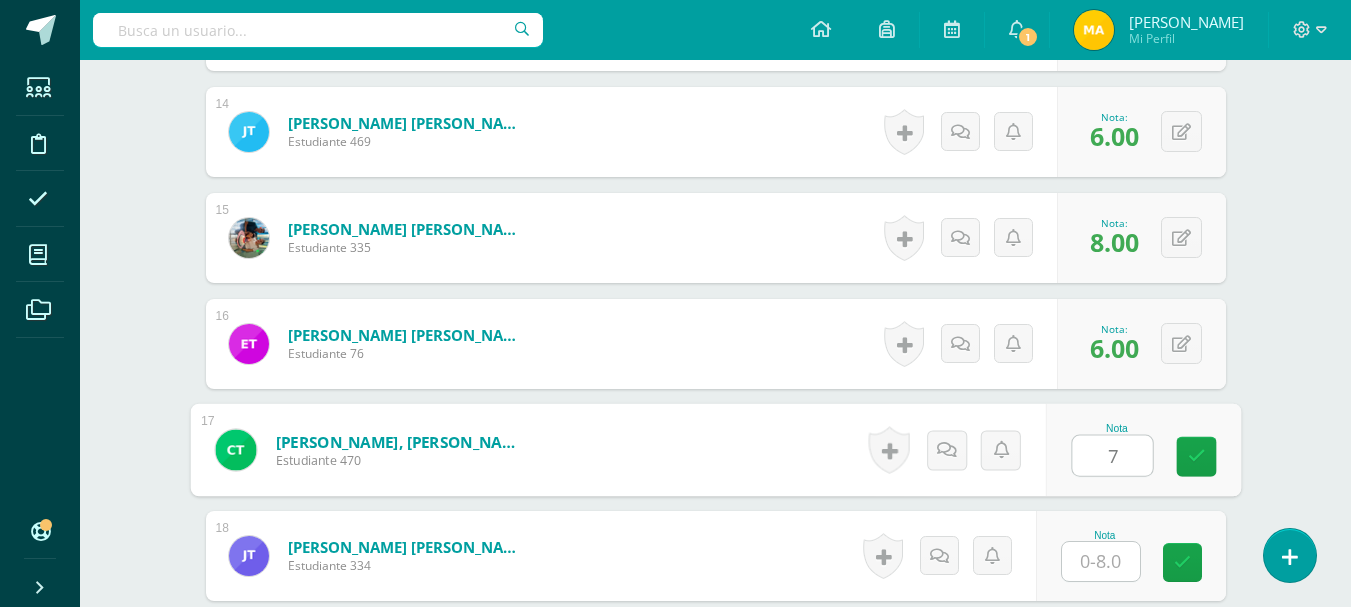 type on "7" 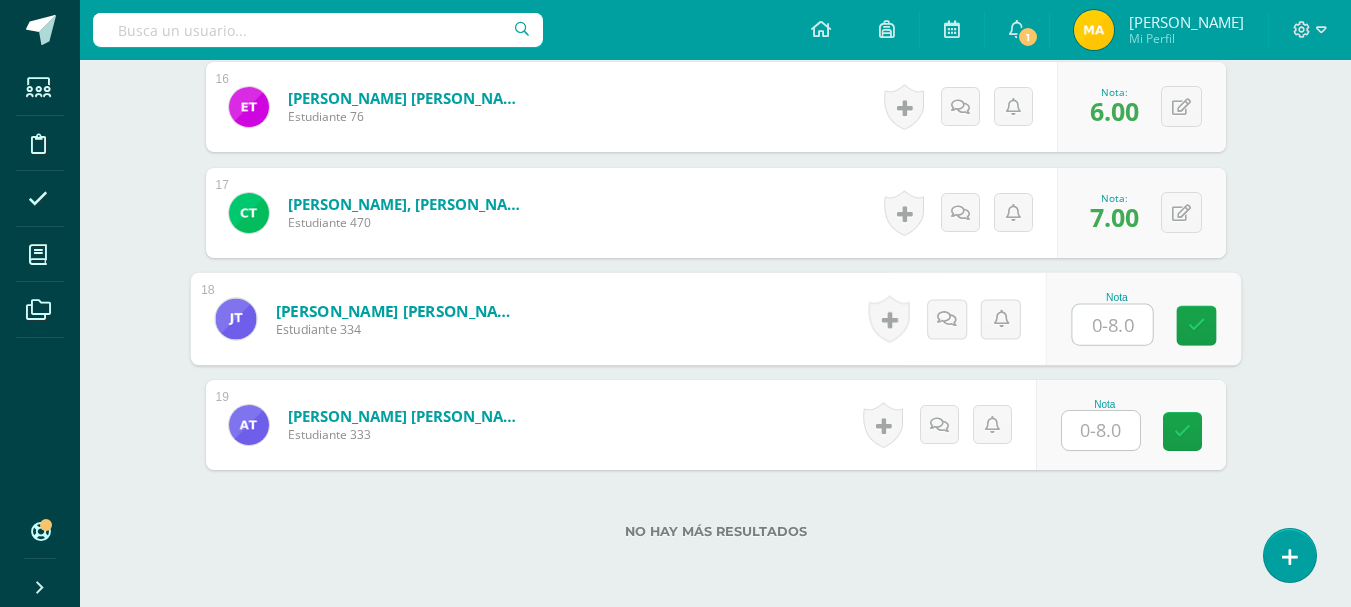scroll, scrollTop: 2257, scrollLeft: 0, axis: vertical 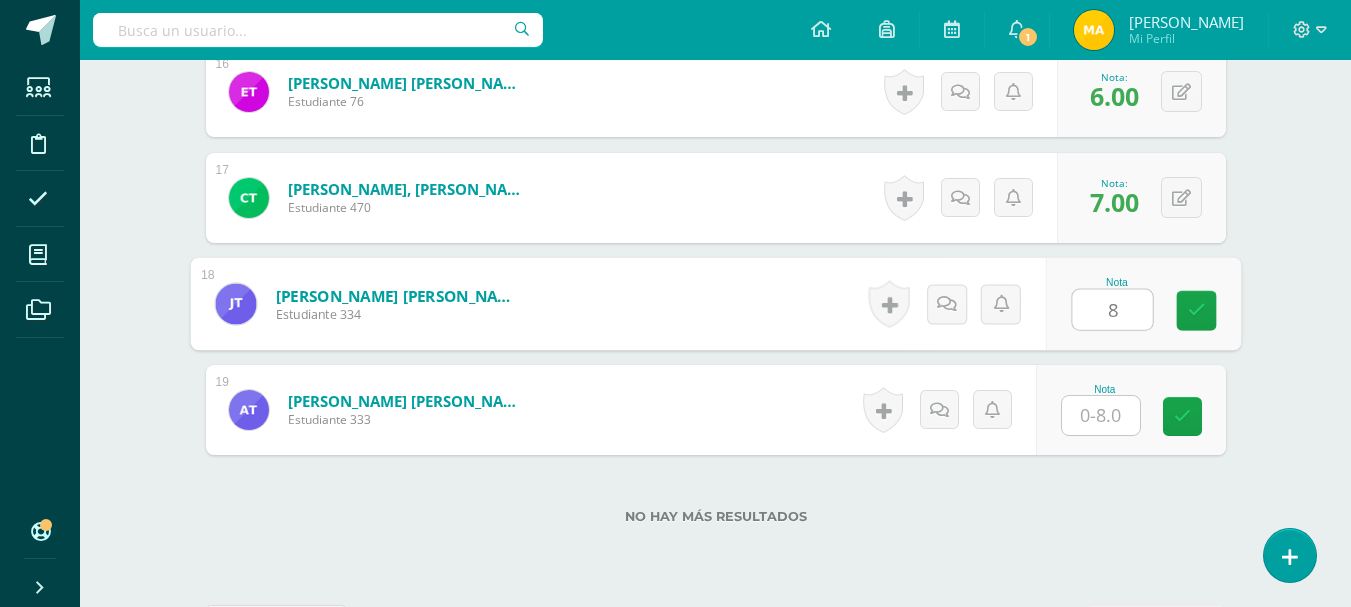 type on "8" 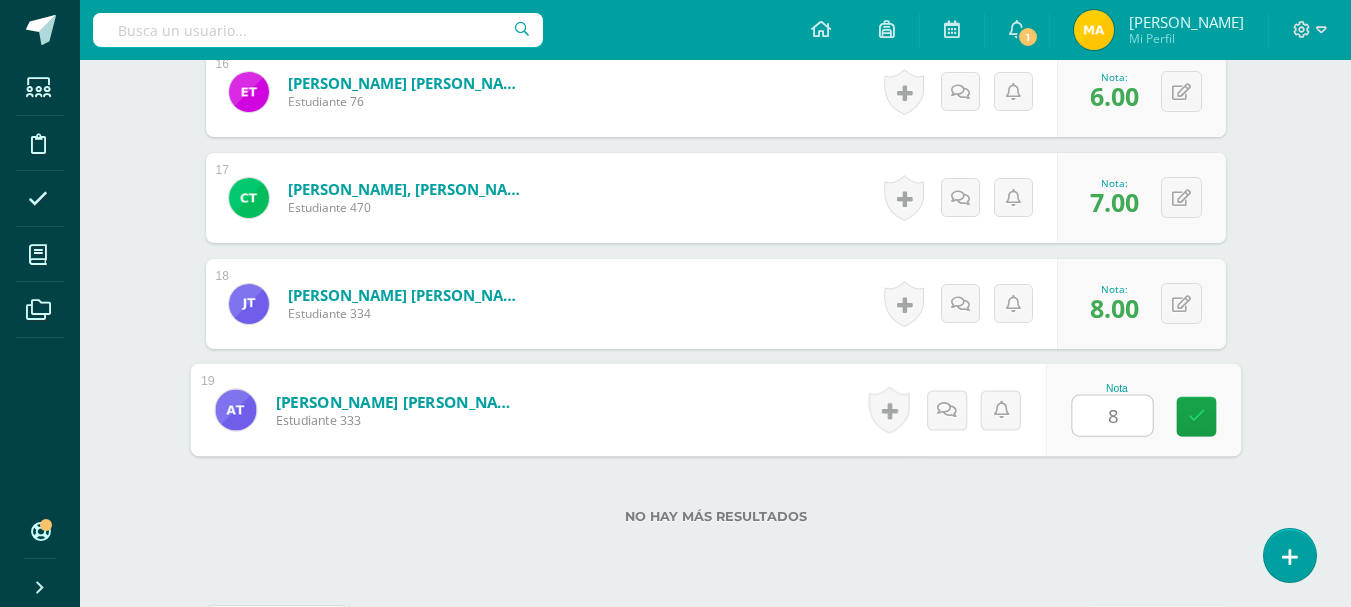 type on "8" 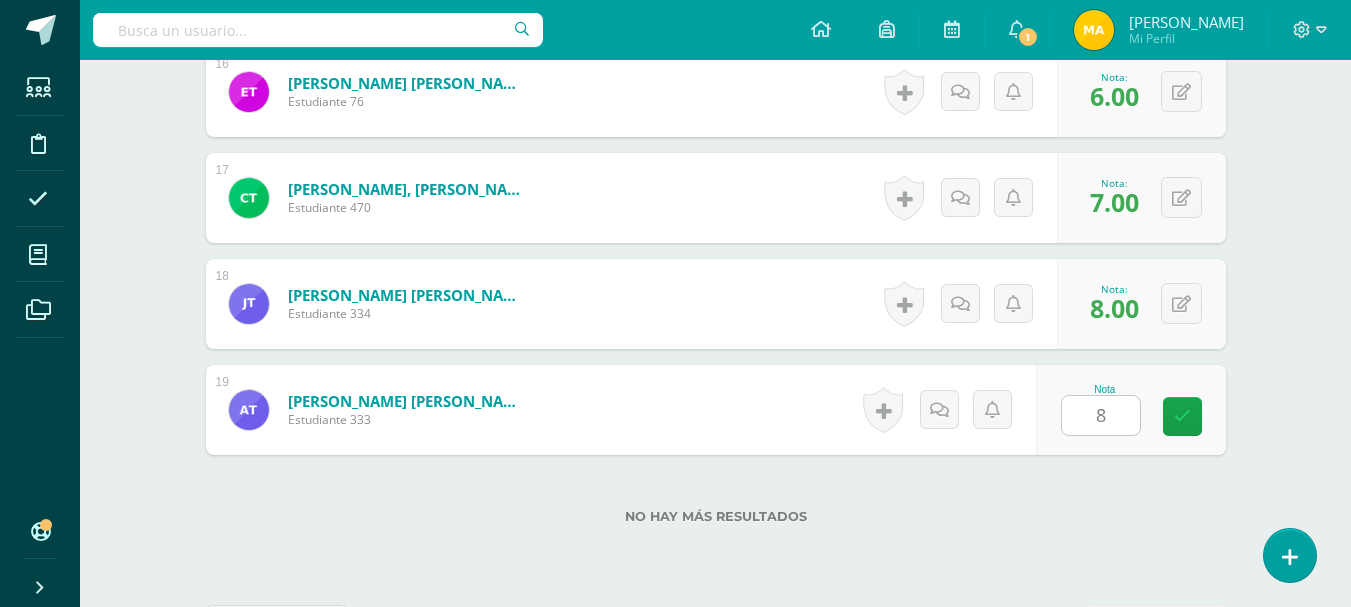 click on "No hay más resultados" at bounding box center (716, 501) 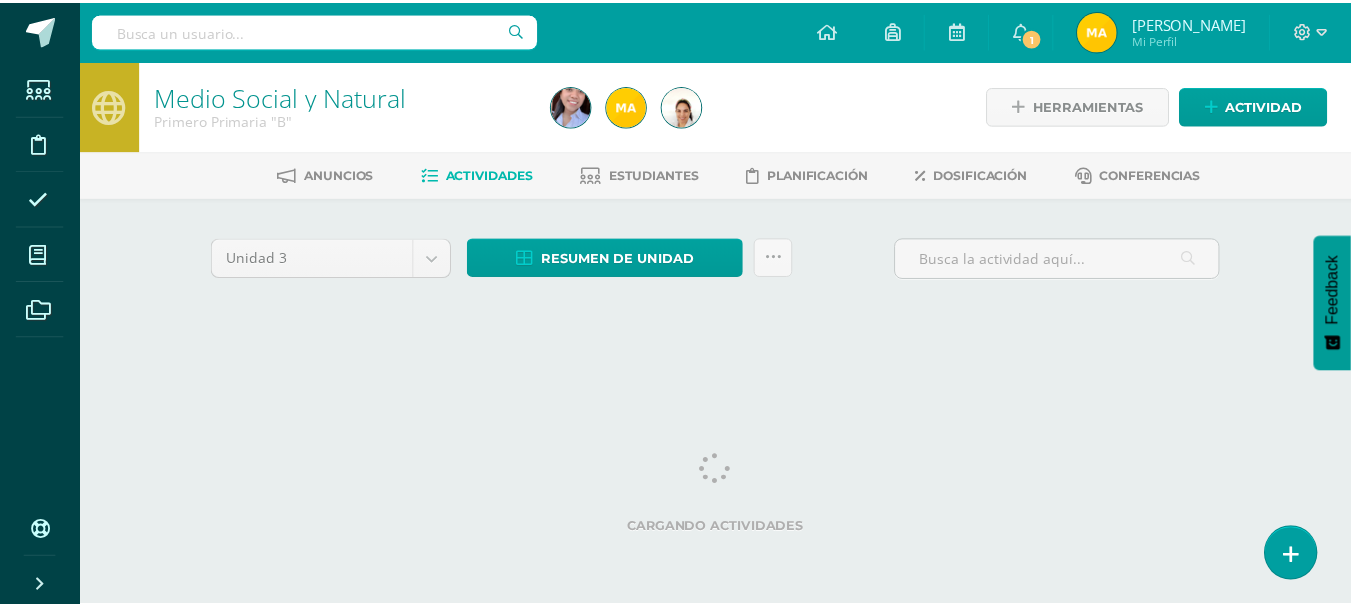 scroll, scrollTop: 0, scrollLeft: 0, axis: both 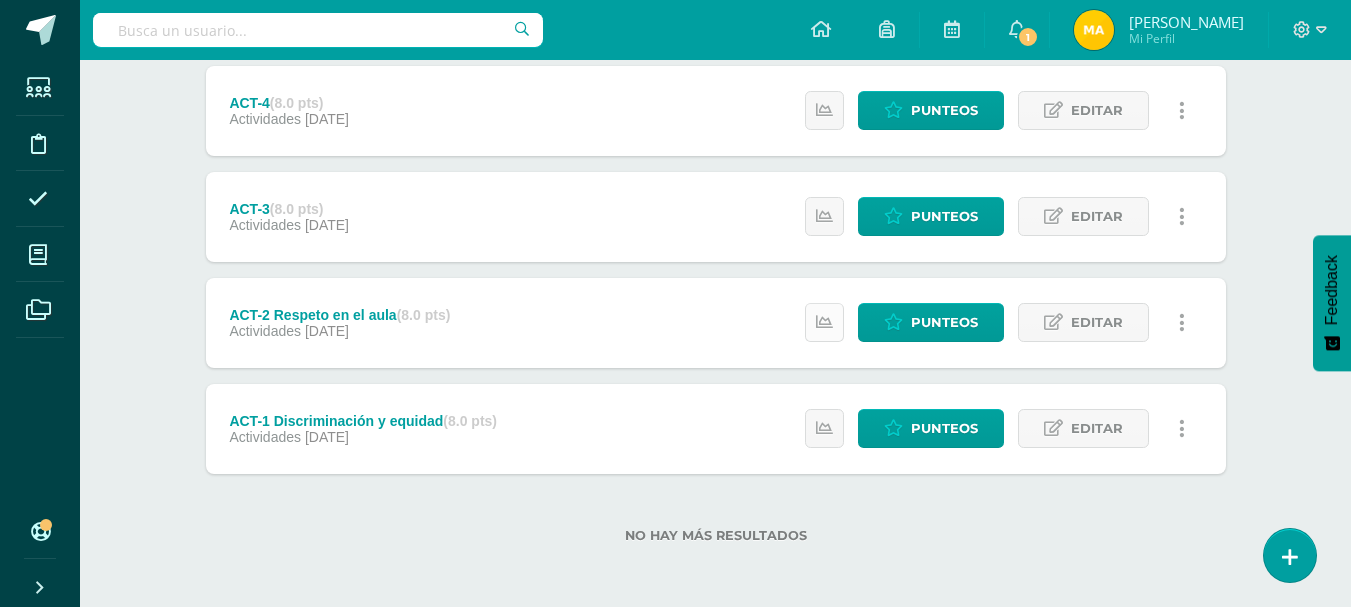click at bounding box center (824, 322) 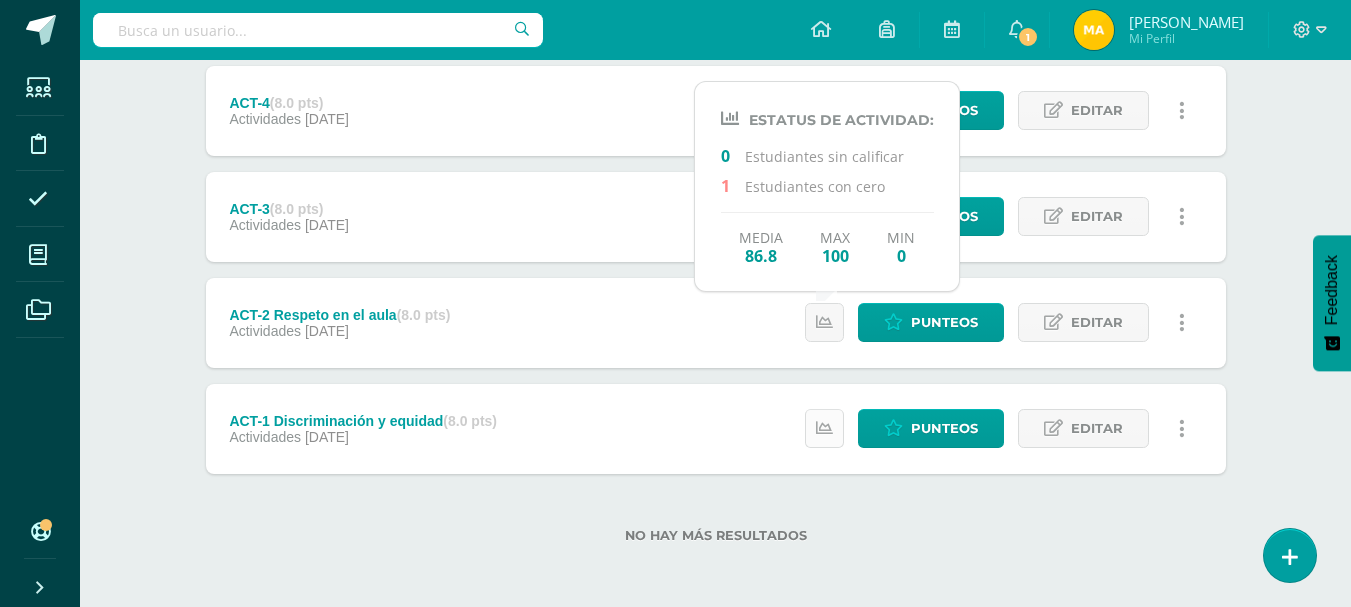 click at bounding box center [824, 428] 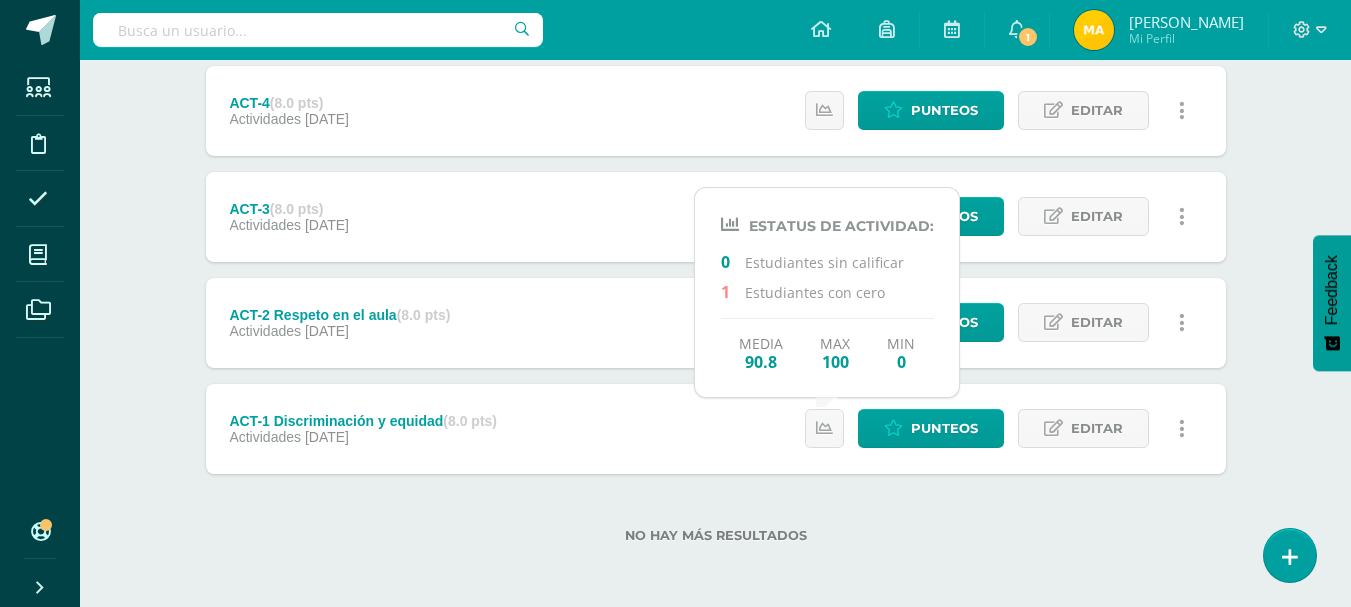 click on "Unidad 3                             Unidad 1 Unidad 2 Unidad 3 Unidad 4 Resumen de unidad
Descargar como HTML
Descargar como PDF
Descargar como XLS
Subir actividades en masa
Enviar punteos a revision
Historial de actividad
¿Estás seguro que deseas  Enviar a revisión  las notas de este curso?
Esta acción  enviará una notificación a tu supervisor y no podrás eliminar o cambiar tus notas.  Esta acción no podrá ser revertida a menos que se te conceda permiso
Cancelar
Enviar a revisión
Creación  y  Calificación   en masa.
Para poder crear actividades y calificar las mismas  19" at bounding box center (716, 4) 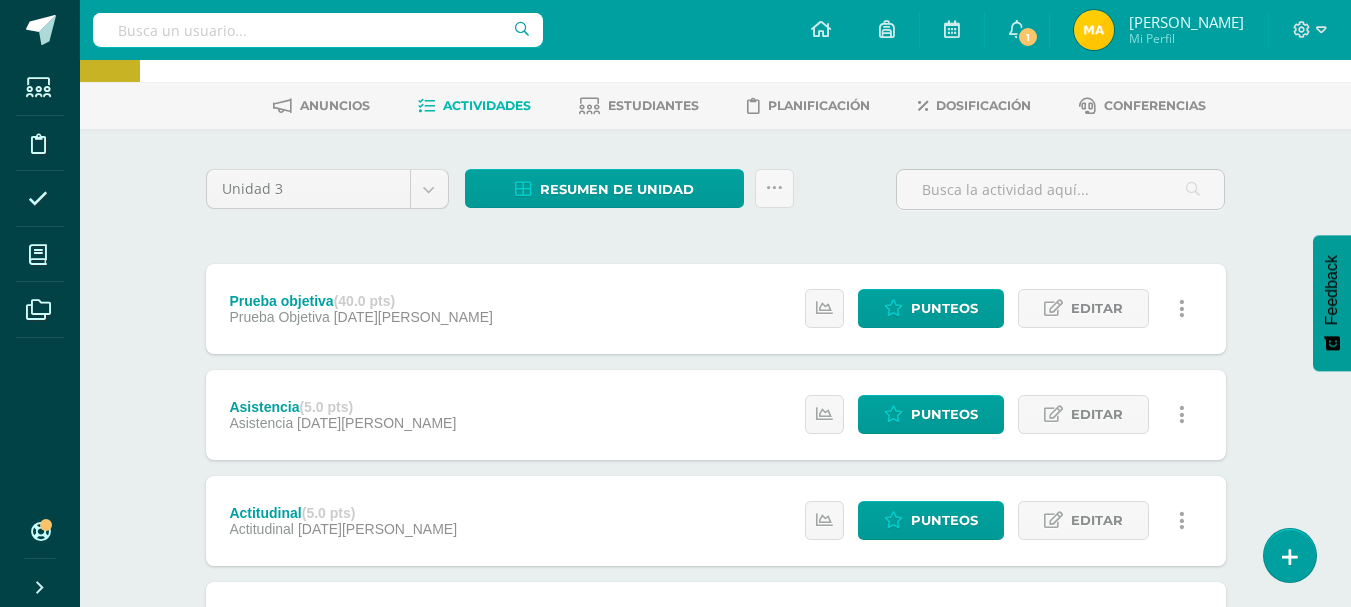 scroll, scrollTop: 0, scrollLeft: 0, axis: both 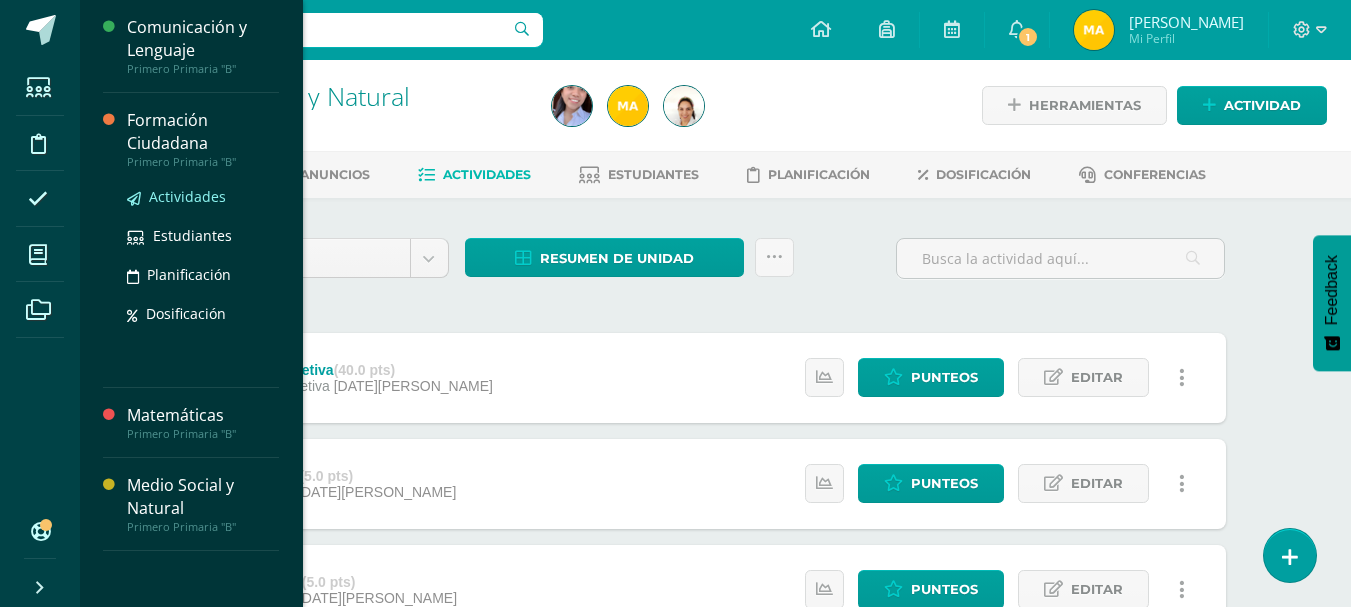 click on "Actividades" at bounding box center (187, 196) 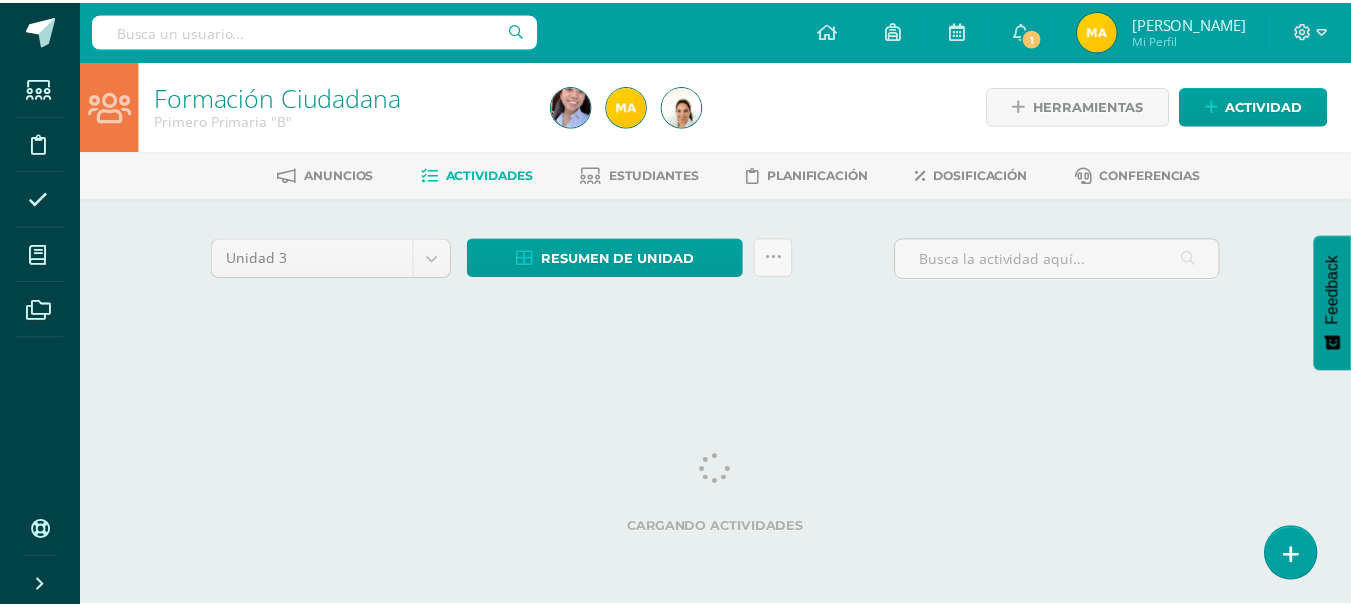 scroll, scrollTop: 0, scrollLeft: 0, axis: both 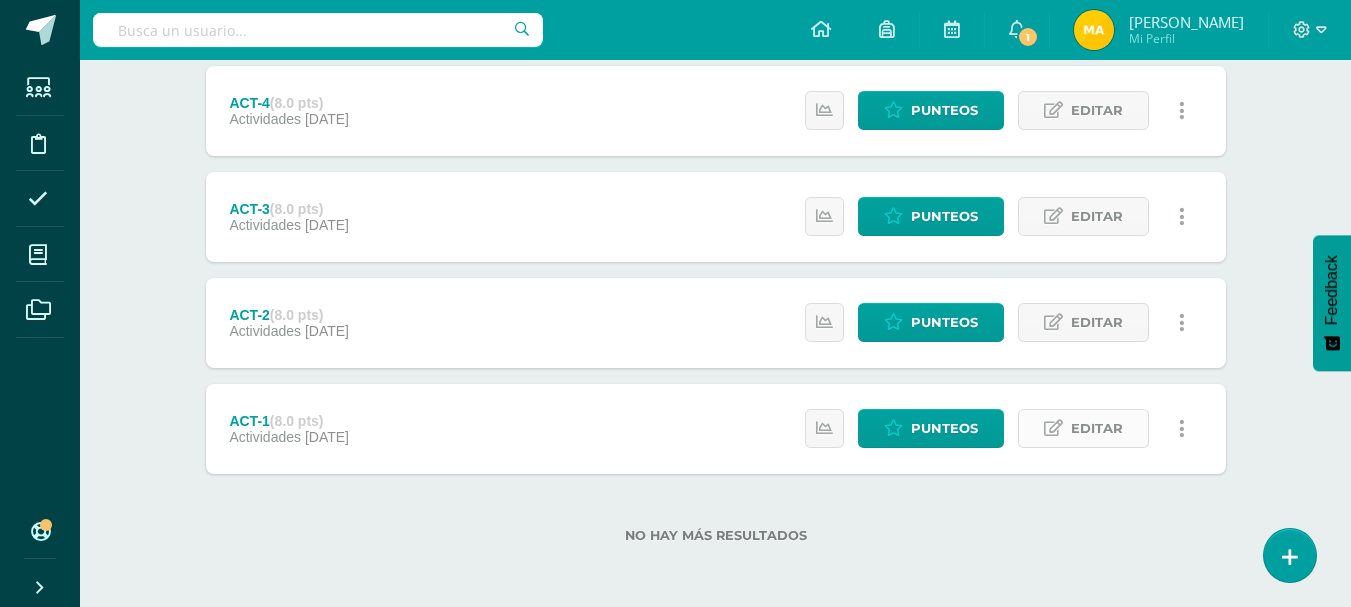 click on "Editar" at bounding box center (1097, 428) 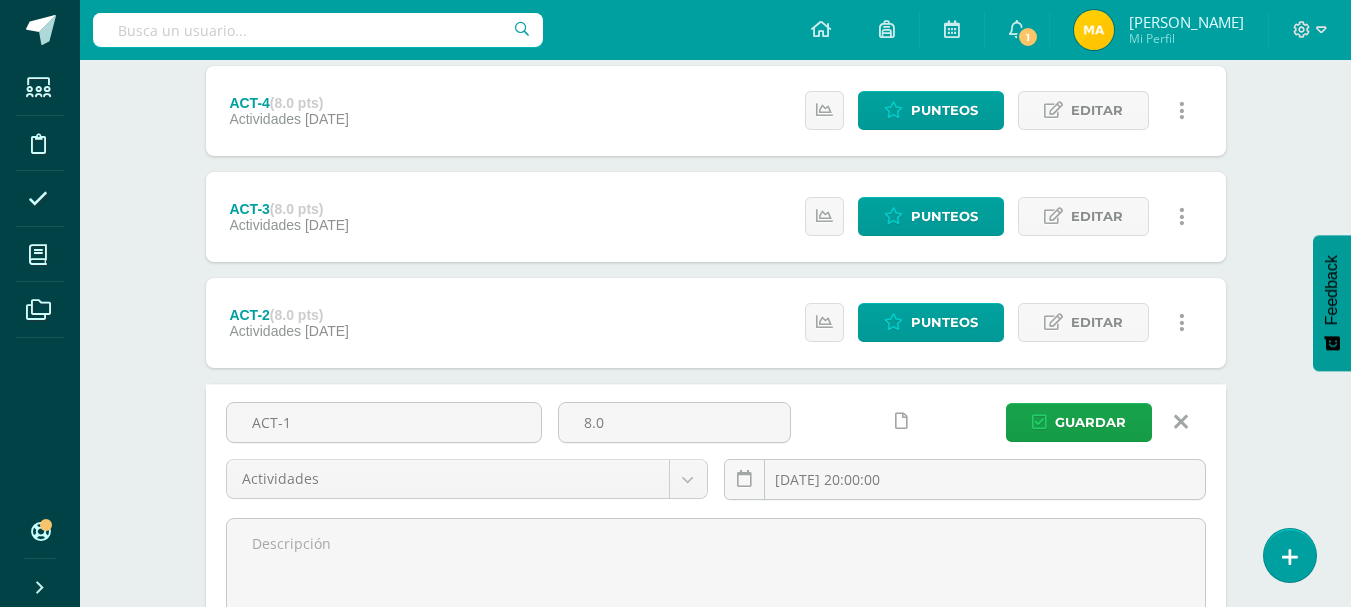 scroll, scrollTop: 1019, scrollLeft: 0, axis: vertical 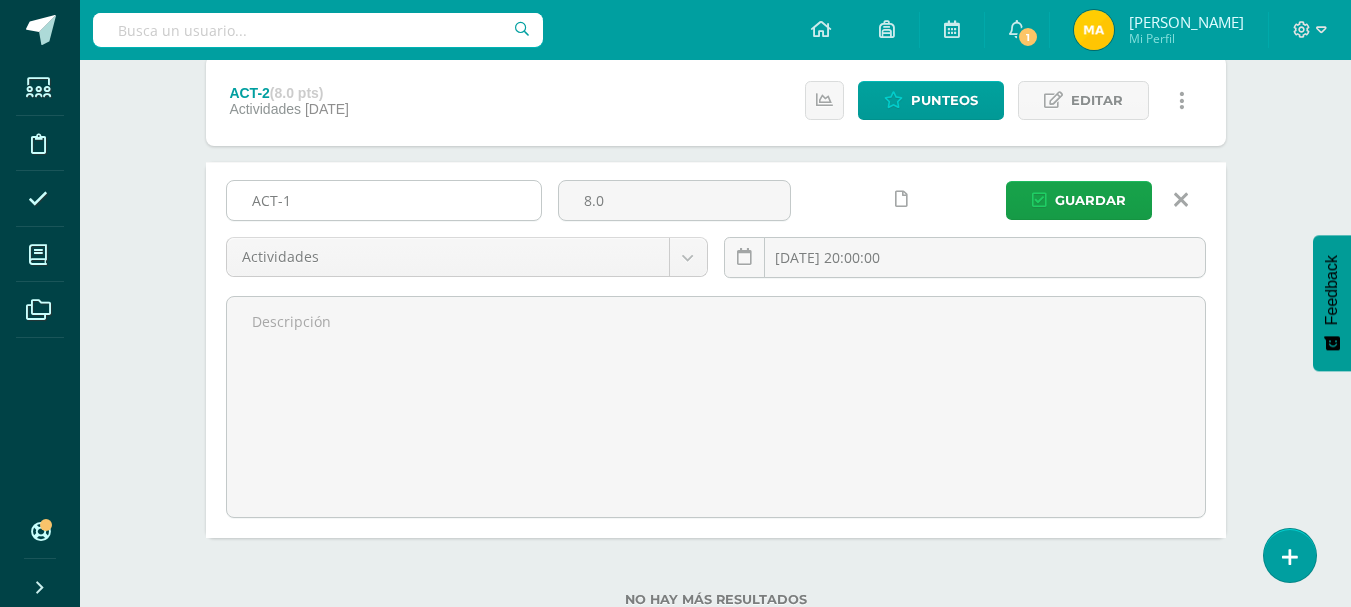 click on "ACT-1" at bounding box center [384, 200] 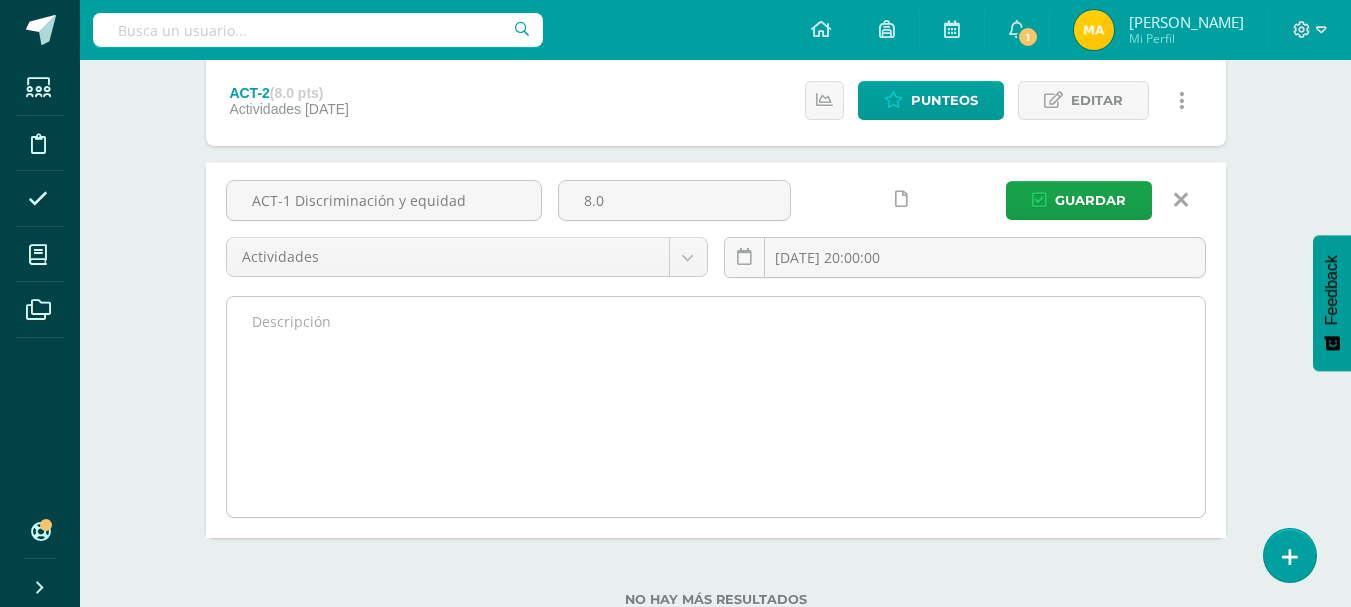 type on "ACT-1 Discriminación y equidad" 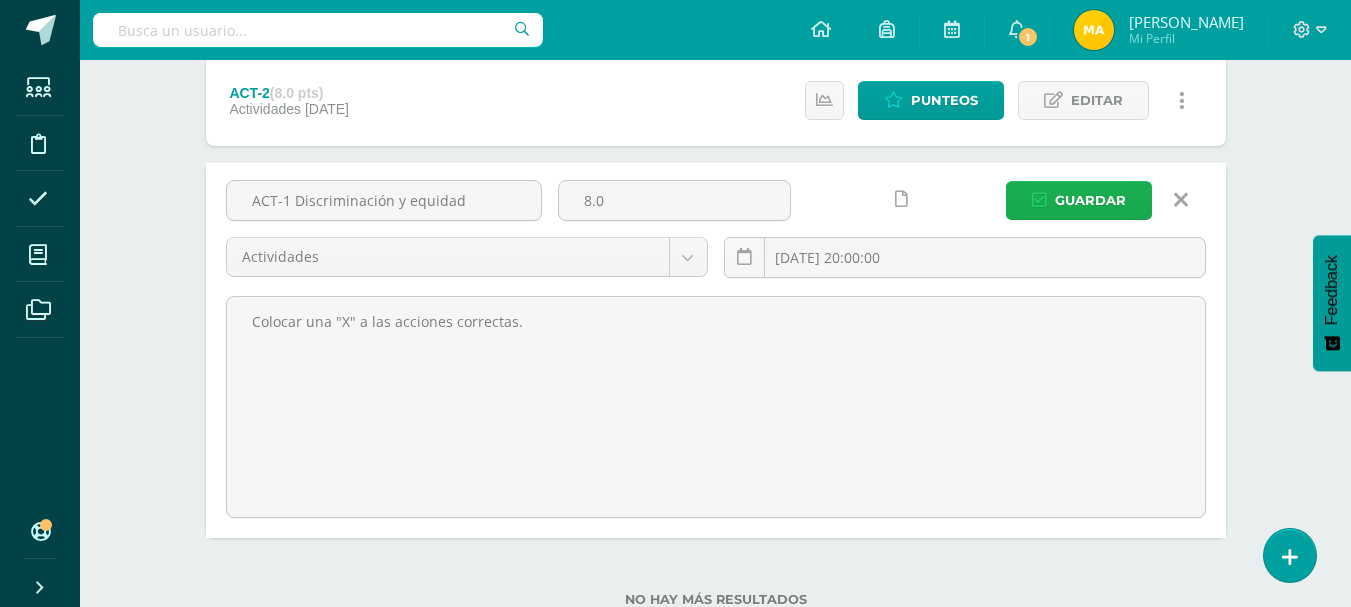 type on "Colocar una "X" a las acciones correctas." 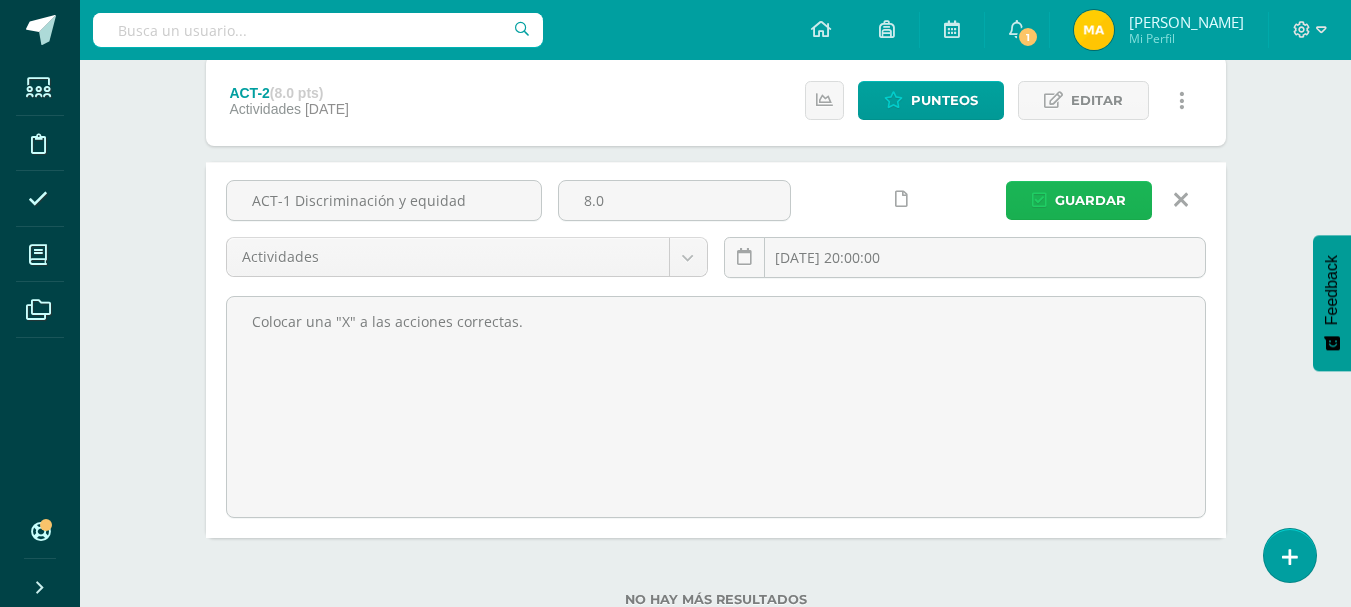 click on "Guardar" at bounding box center [1090, 200] 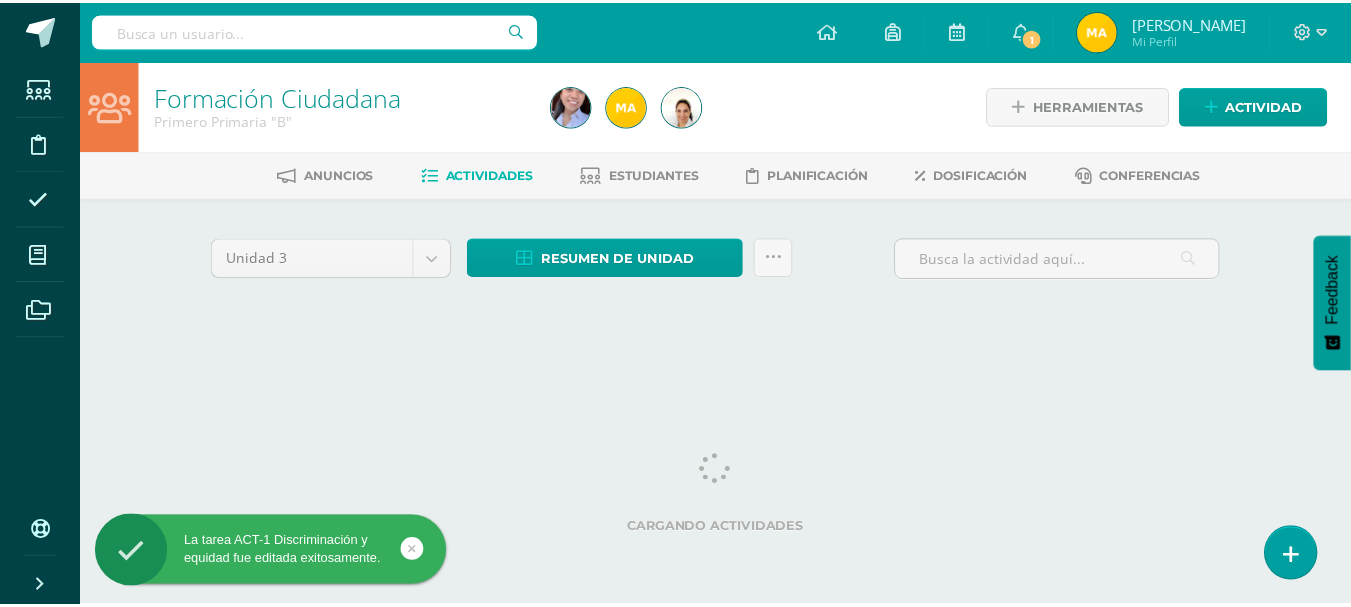 scroll, scrollTop: 0, scrollLeft: 0, axis: both 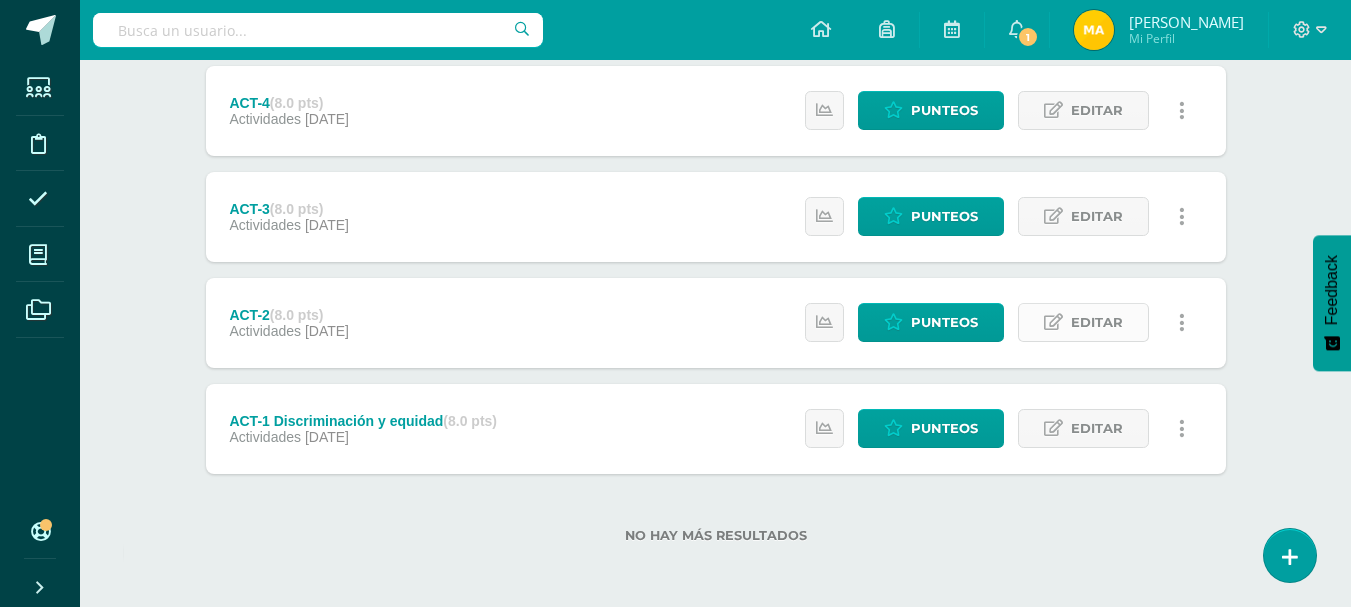 click on "Editar" at bounding box center (1097, 322) 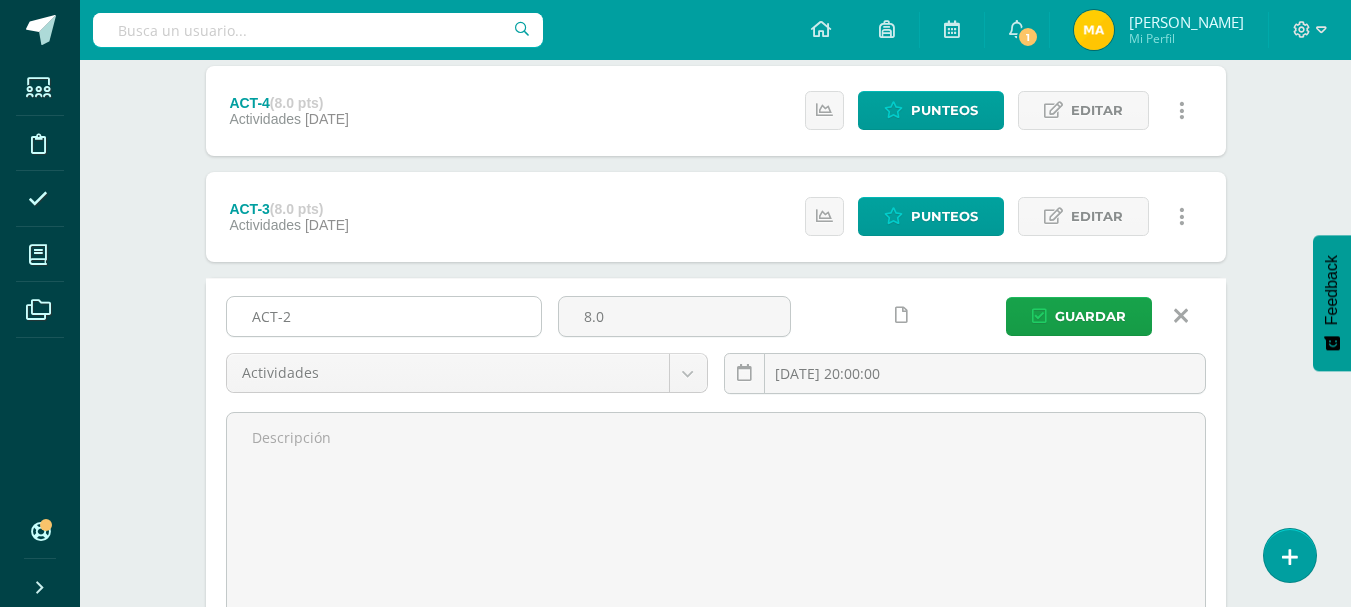 click on "ACT-2" at bounding box center [384, 316] 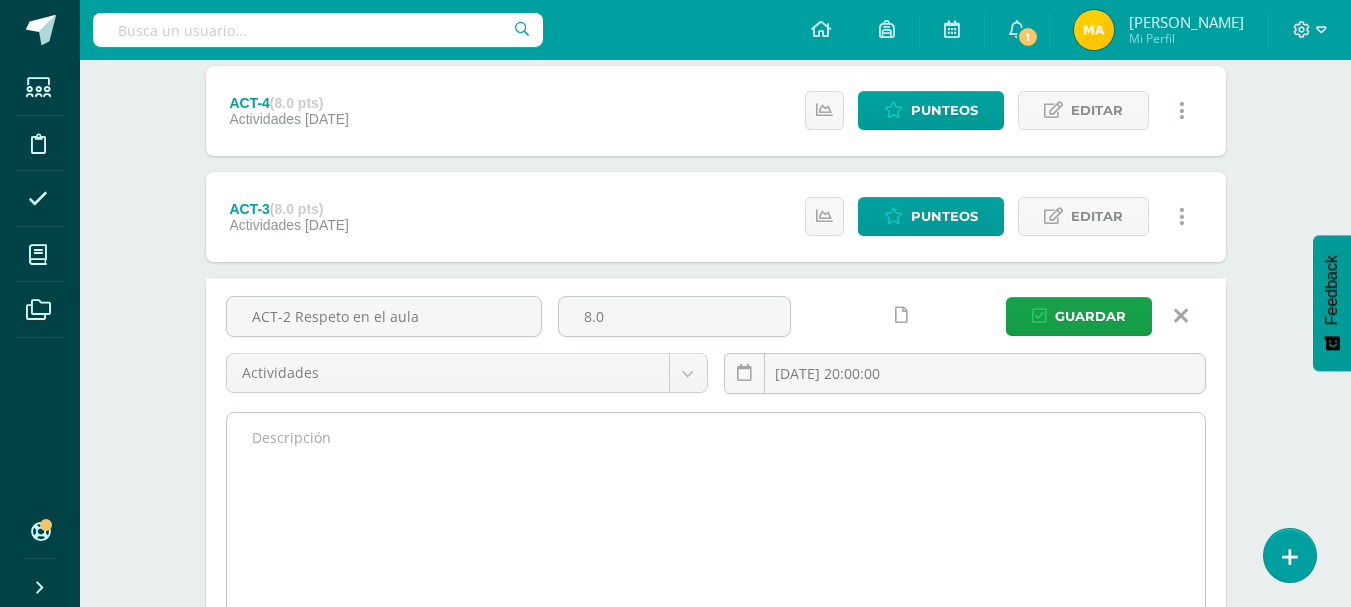 type on "ACT-2 Respeto en el aula" 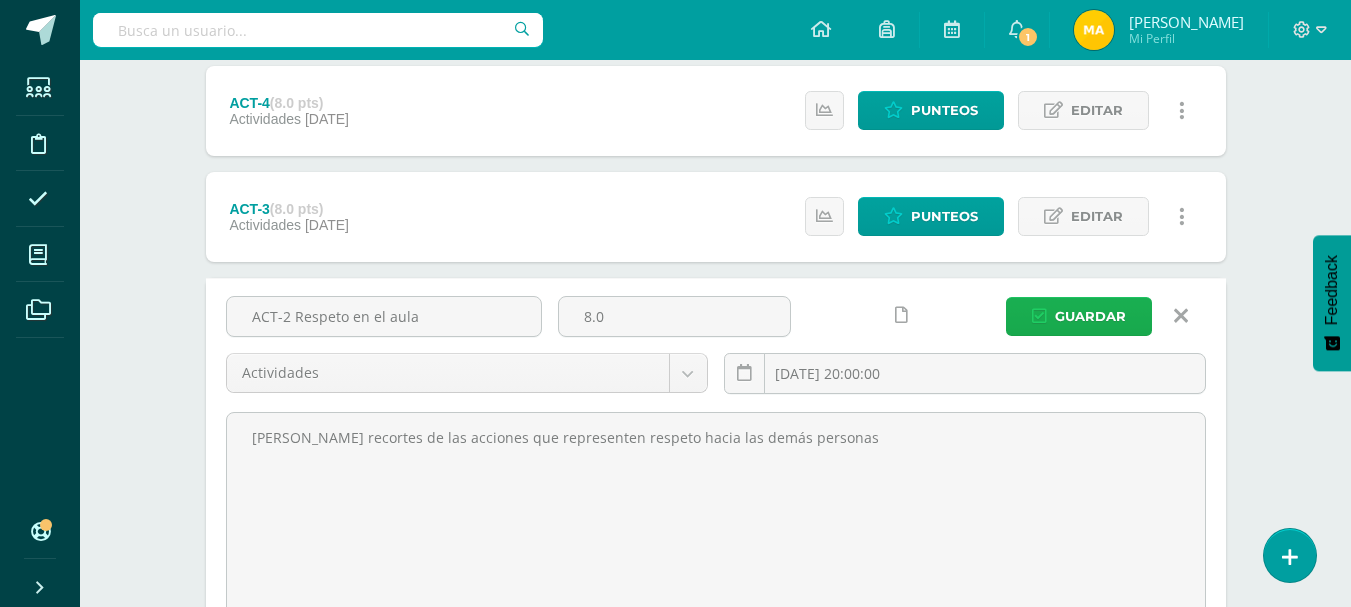type on "[PERSON_NAME] recortes de las acciones que representen respeto hacia las demás personas" 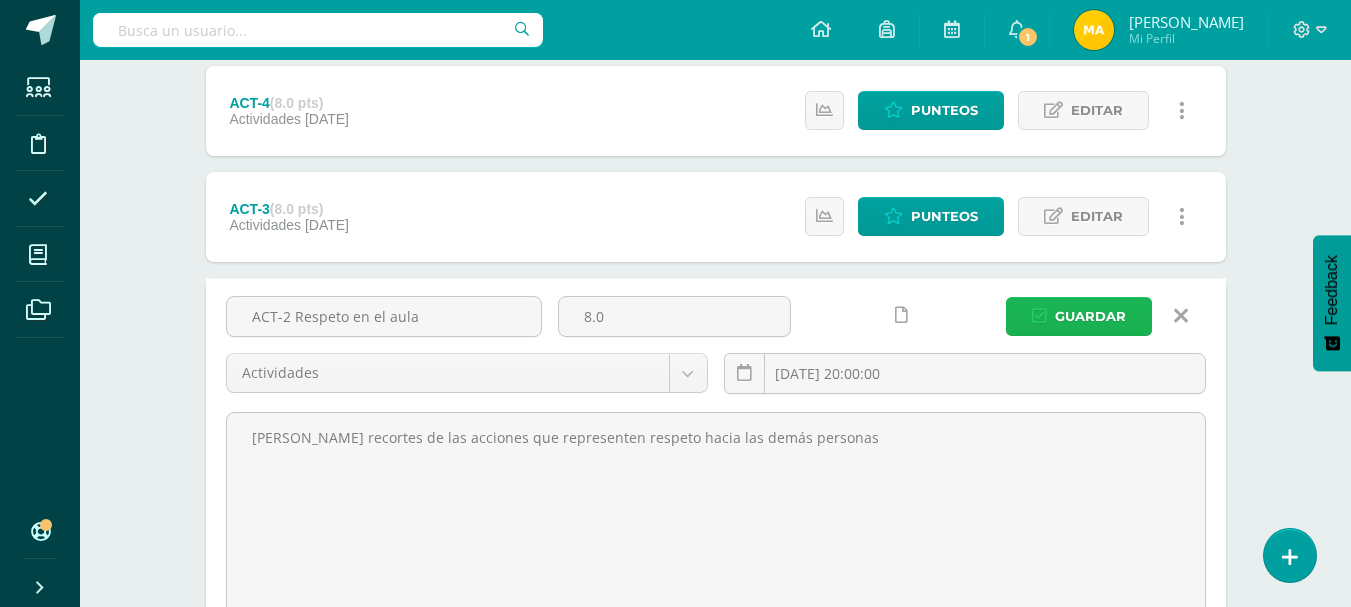 click at bounding box center (1039, 316) 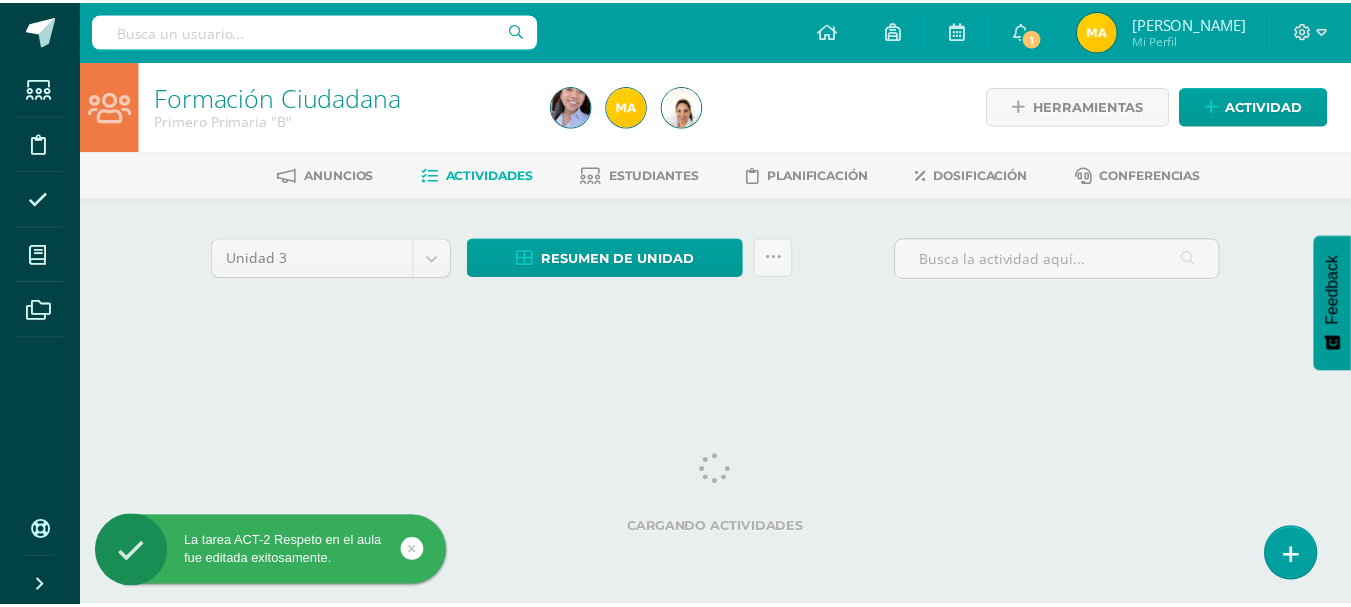 scroll, scrollTop: 0, scrollLeft: 0, axis: both 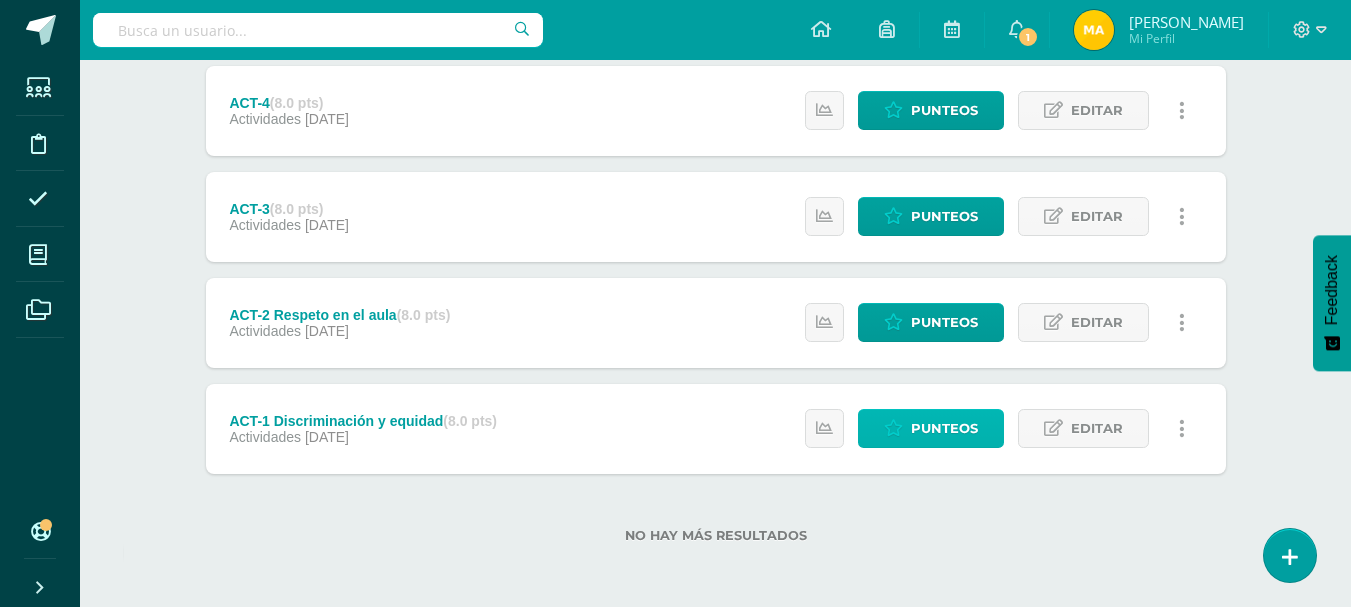 click on "Punteos" at bounding box center [944, 428] 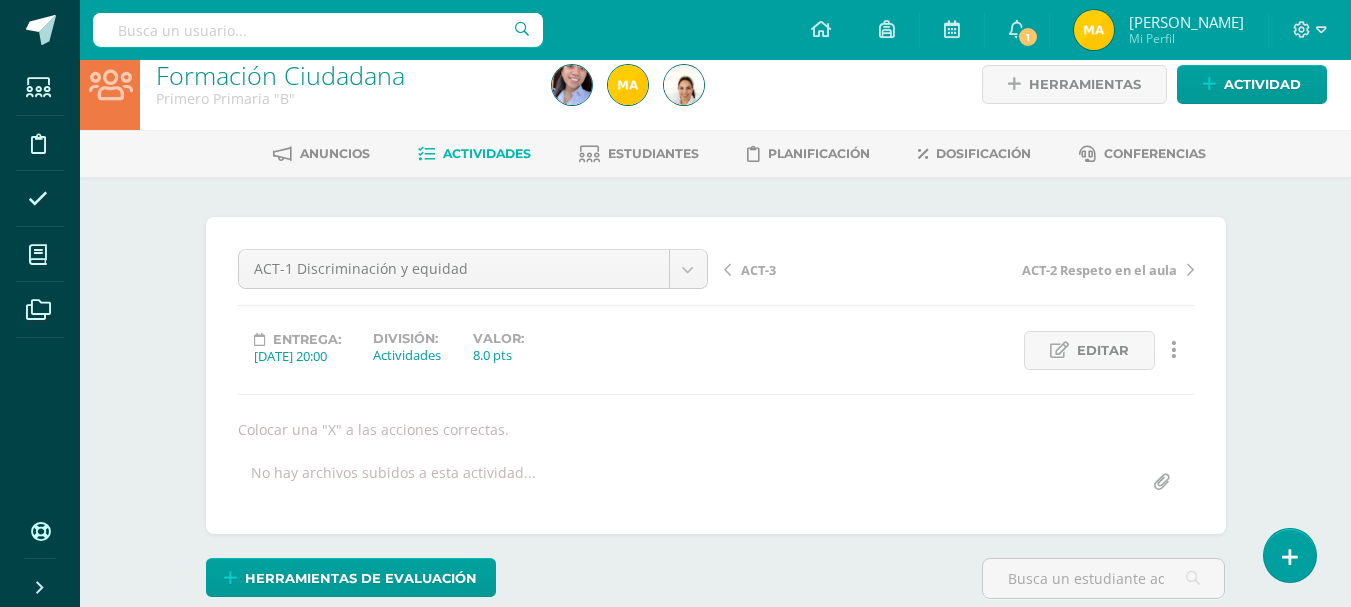 scroll, scrollTop: 0, scrollLeft: 0, axis: both 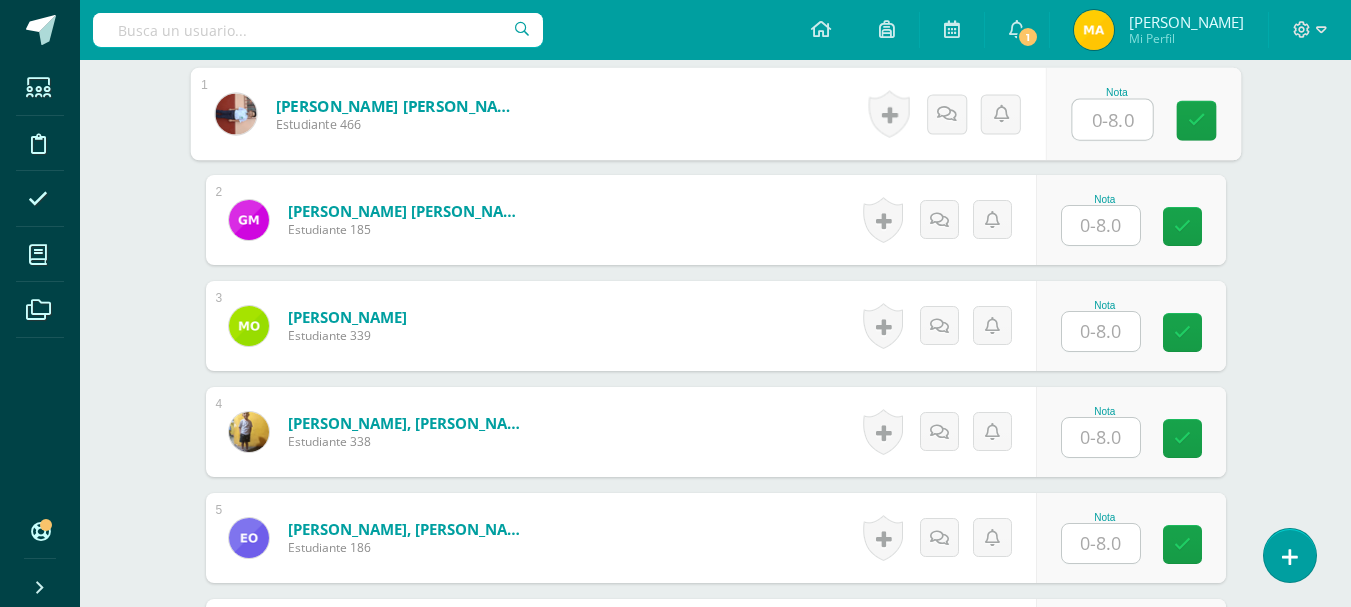 click at bounding box center [1112, 120] 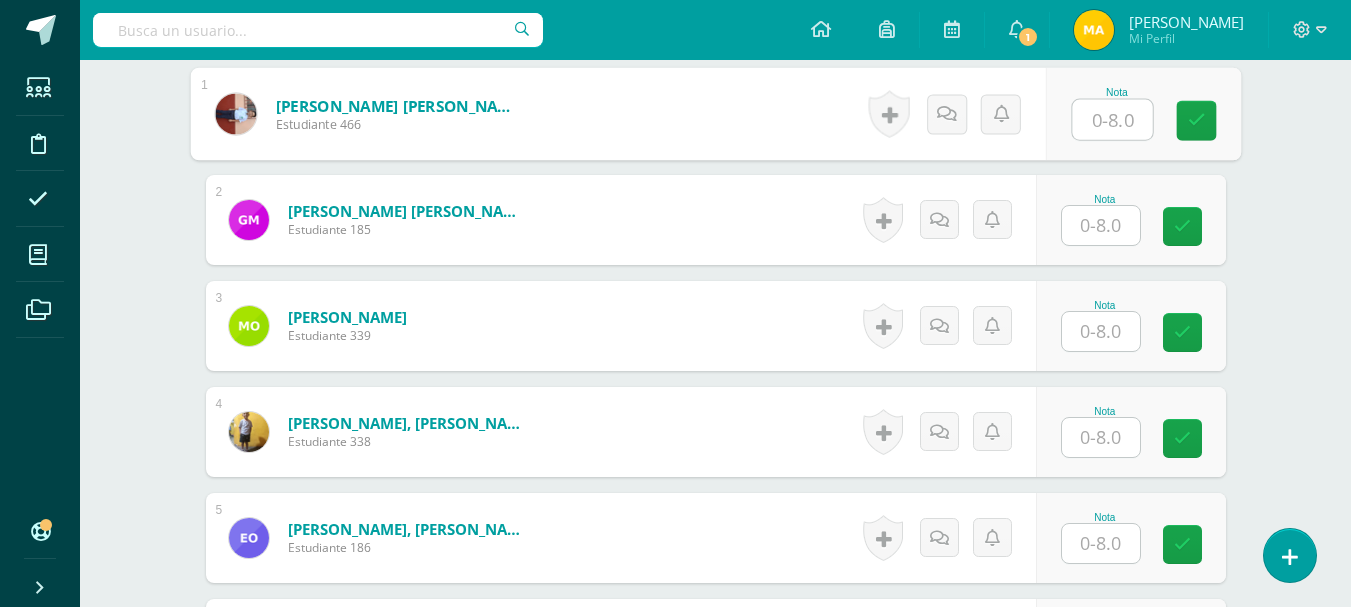 scroll, scrollTop: 646, scrollLeft: 0, axis: vertical 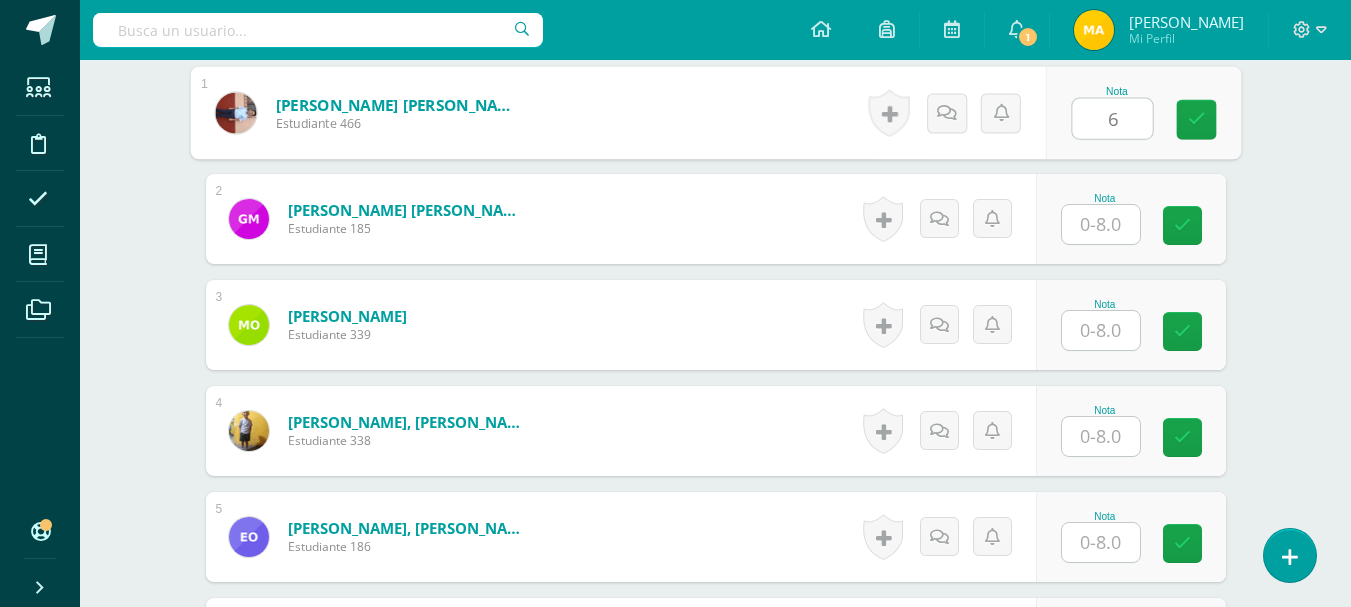 type on "6" 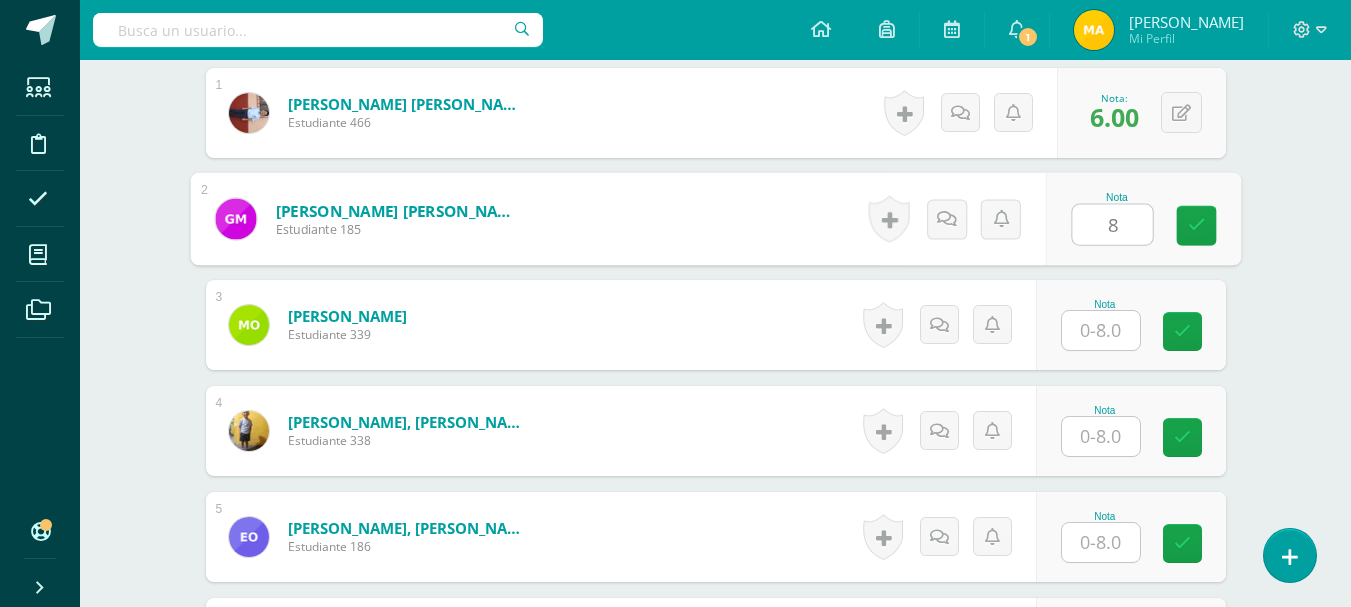 type on "8" 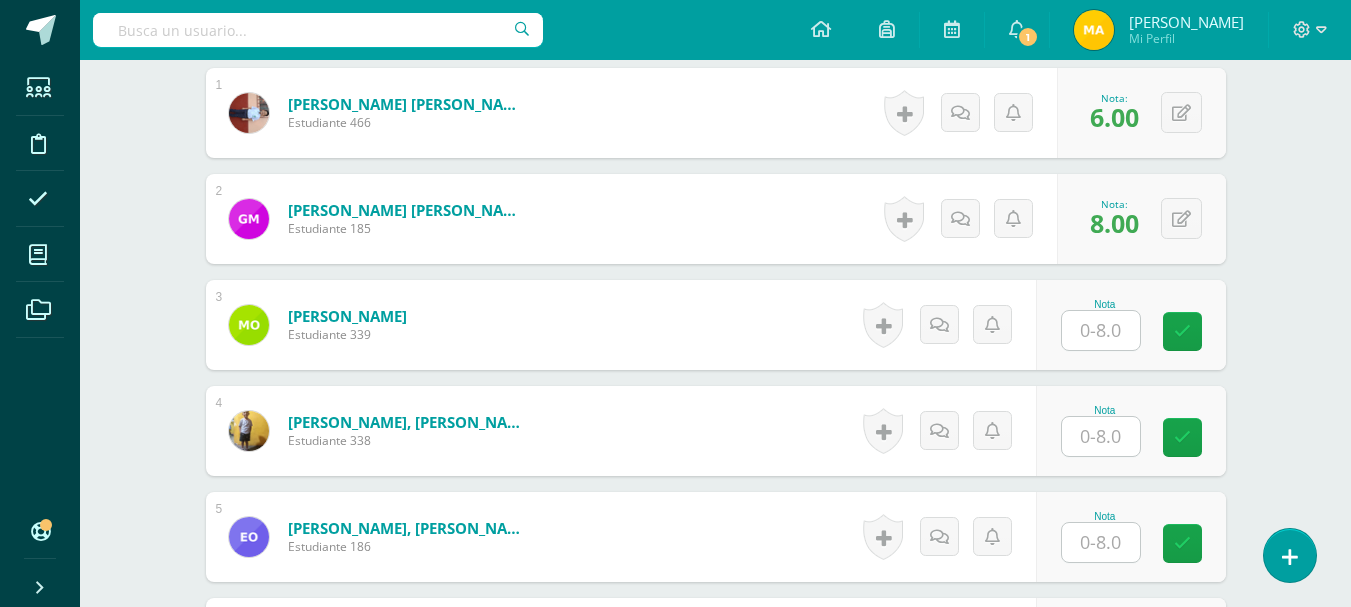 click at bounding box center [1101, 330] 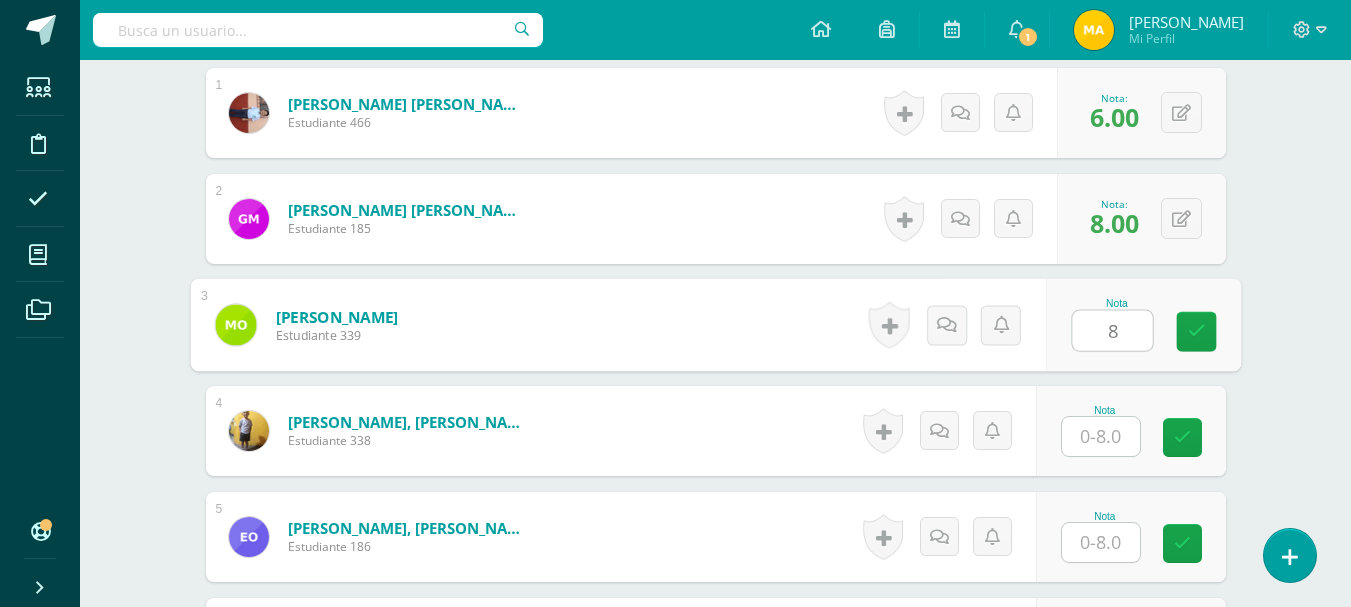 type on "8" 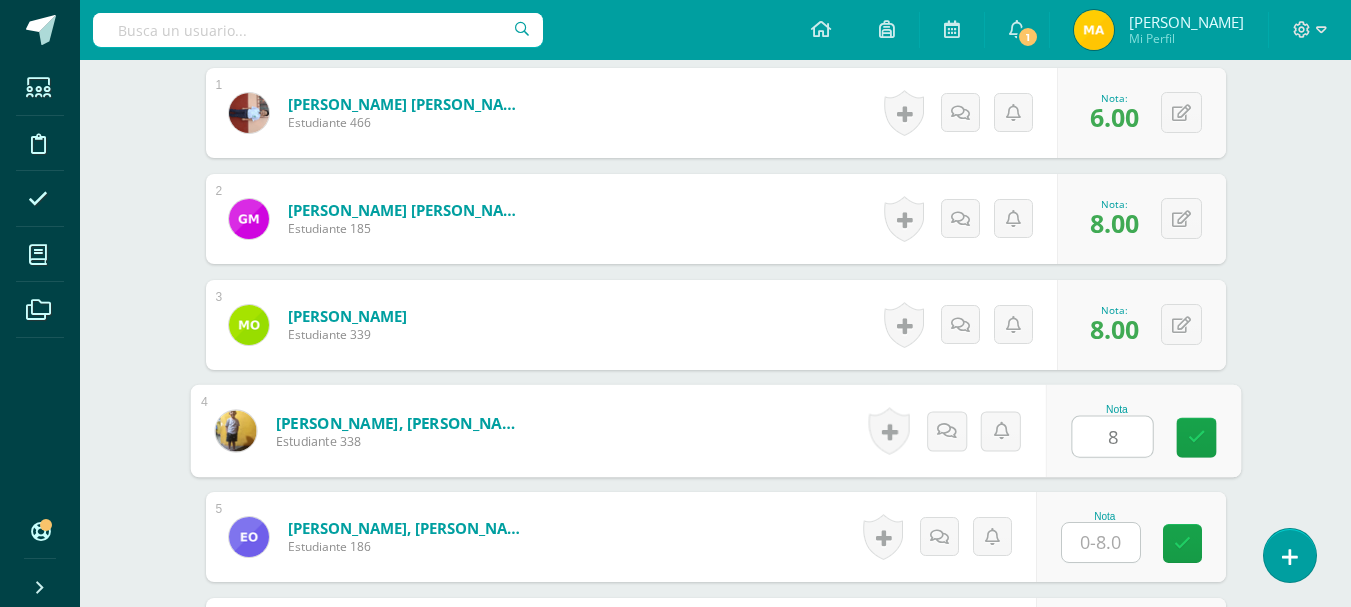 type on "8" 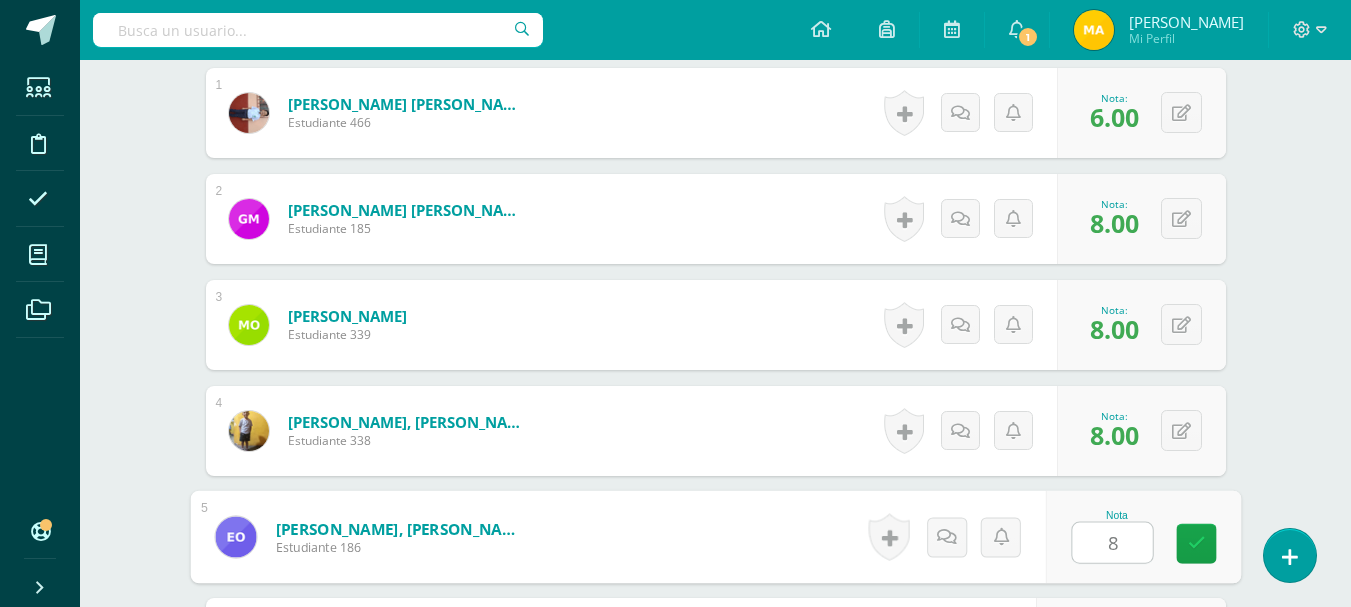 type on "8" 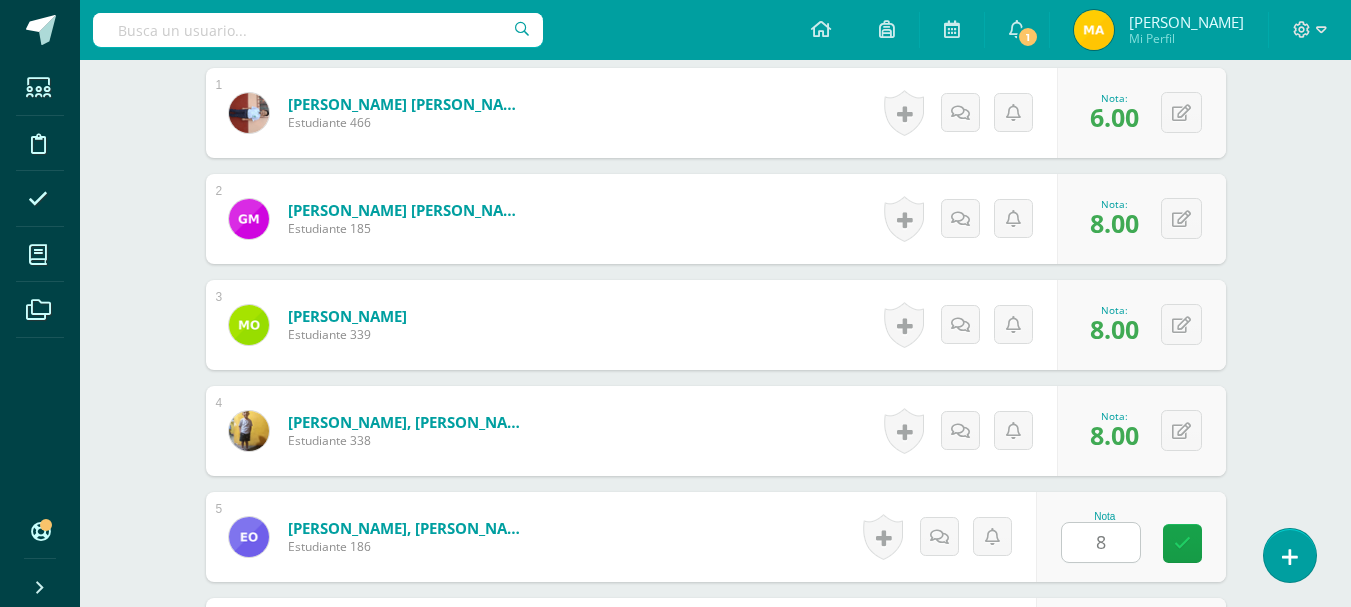 click on "¿Estás seguro que quieres  eliminar  esta actividad?
Esto borrará la actividad y cualquier nota que hayas registrado
permanentemente. Esta acción no se puede revertir. Cancelar Eliminar
Administración de escalas de valoración
escala de valoración
Aún no has creado una escala de valoración.
Cancelar Agregar nueva escala de valoración: Agrega una división a la escala de valoración  (ej. Ortografía, redacción, trabajo en equipo, etc.)
Agregar
Cancelar Crear escala de valoración
Agrega listas de cotejo
Mostrar todos                             Mostrar todos Mis listas Generales Comunicación y Lenguaje Matemática Ciencia Estudios Sociales Arte Debate 75" at bounding box center (716, 923) 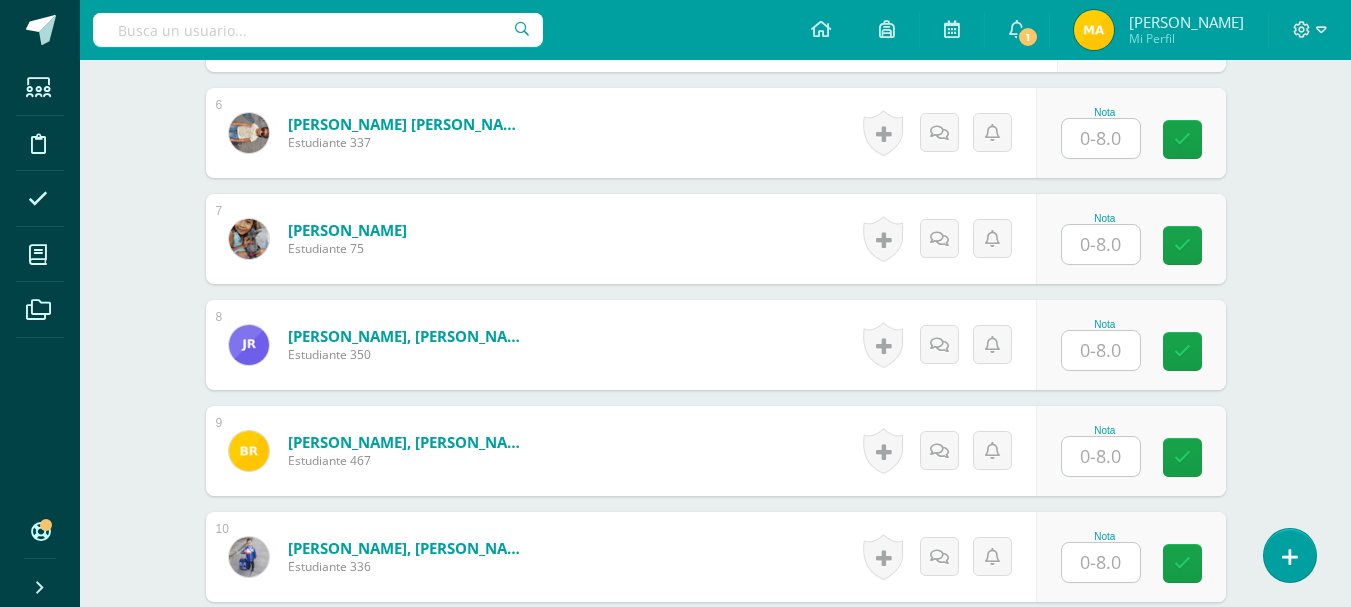 scroll, scrollTop: 1161, scrollLeft: 0, axis: vertical 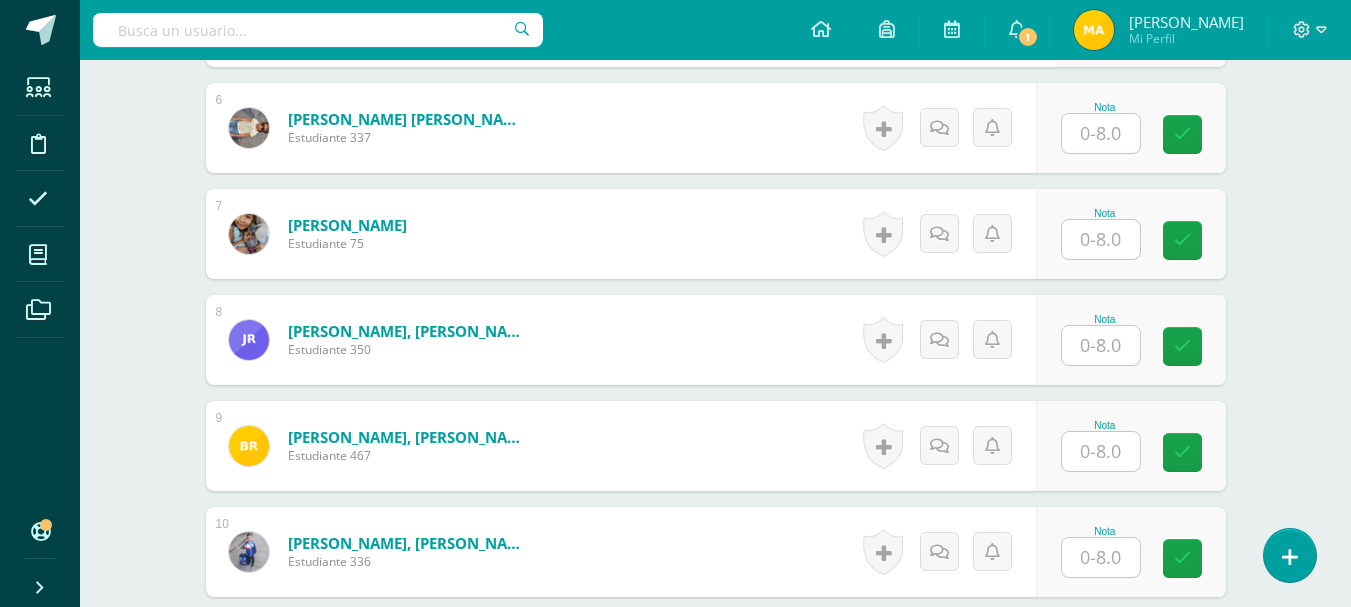 click at bounding box center [1101, 133] 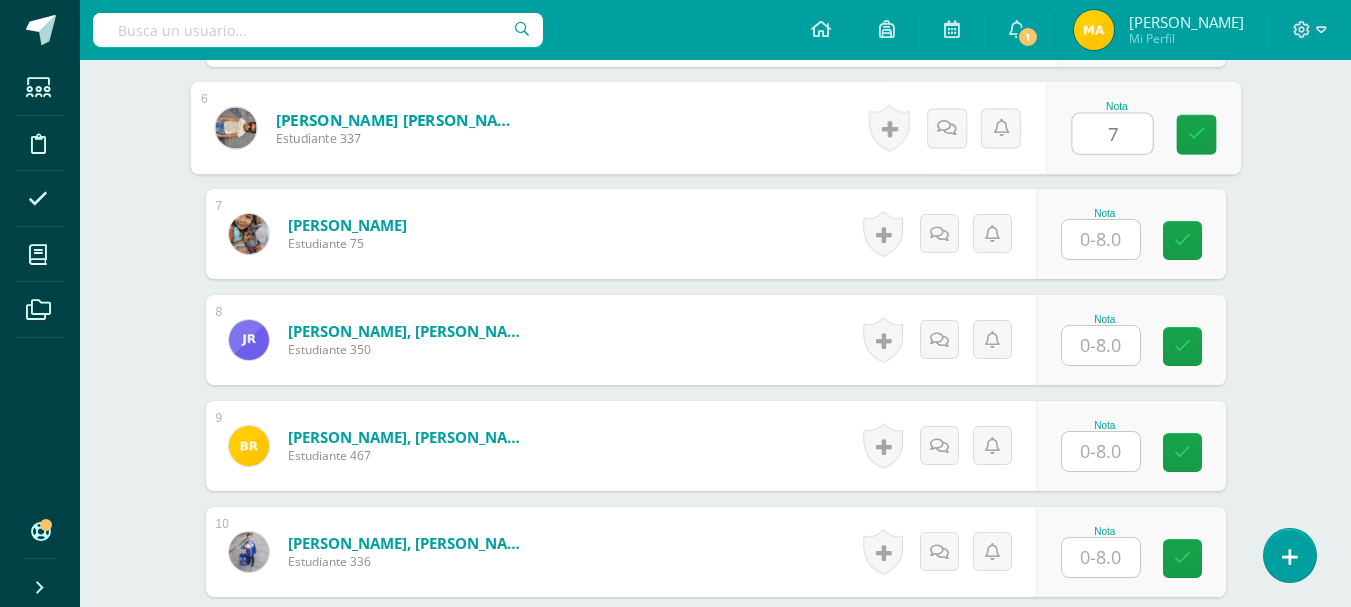 type on "7" 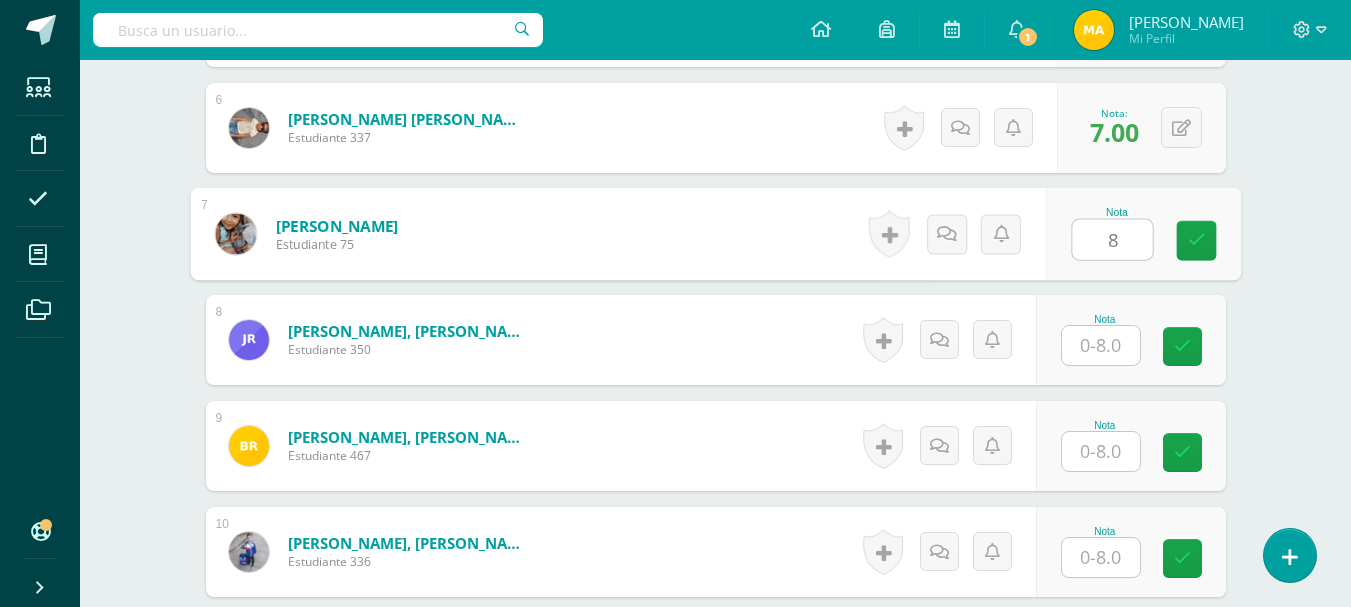 type on "8" 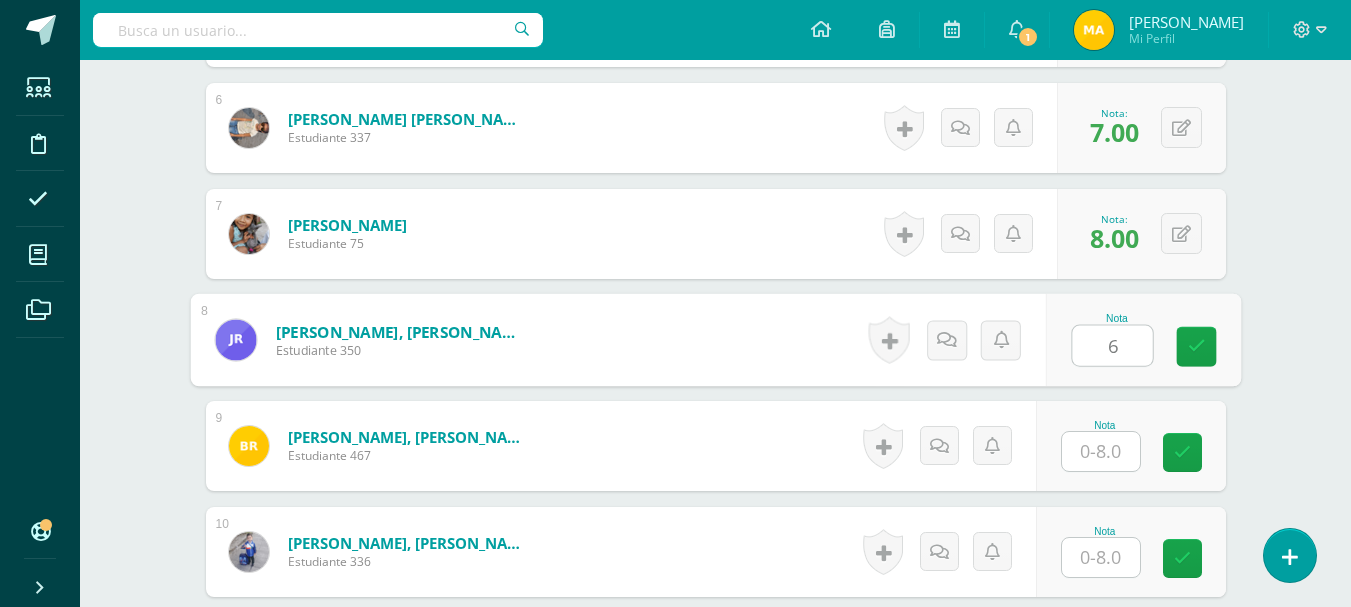 type on "6" 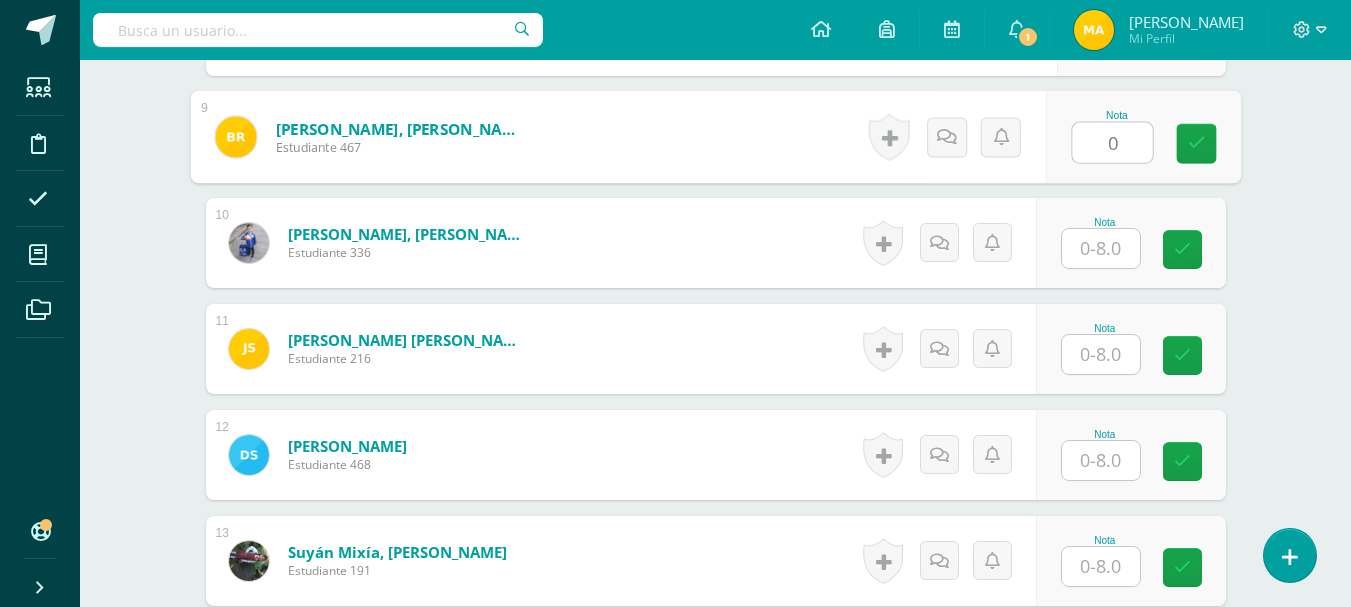 scroll, scrollTop: 1476, scrollLeft: 0, axis: vertical 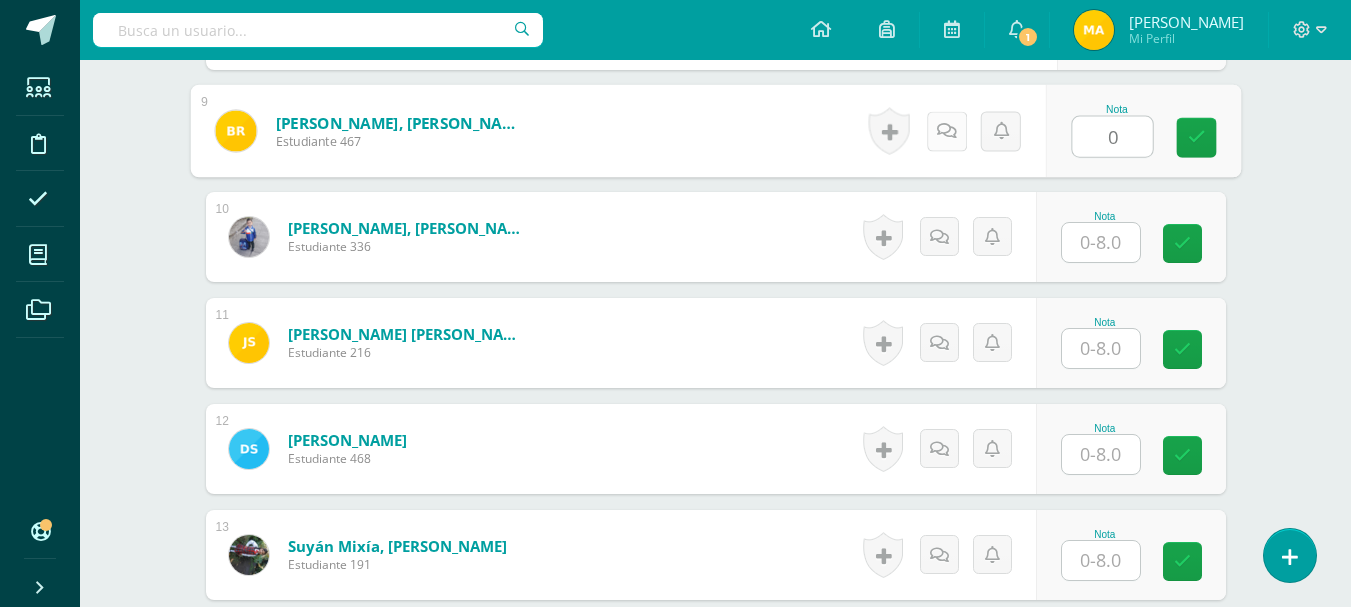 type on "0" 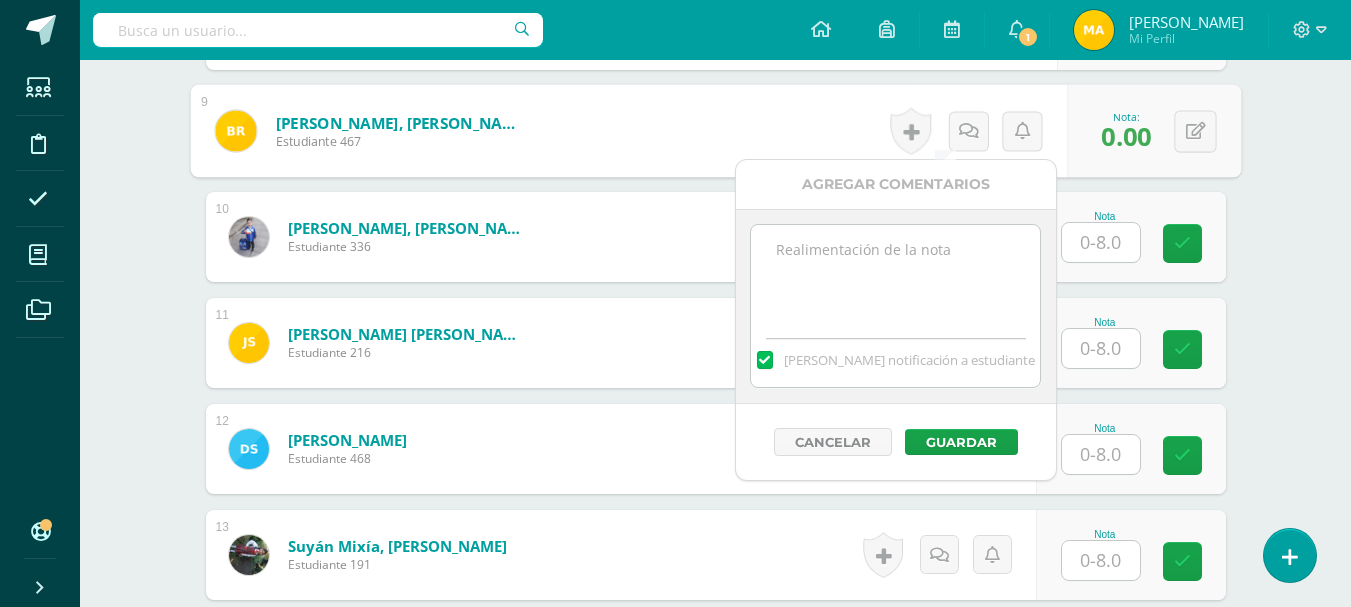 click at bounding box center (895, 275) 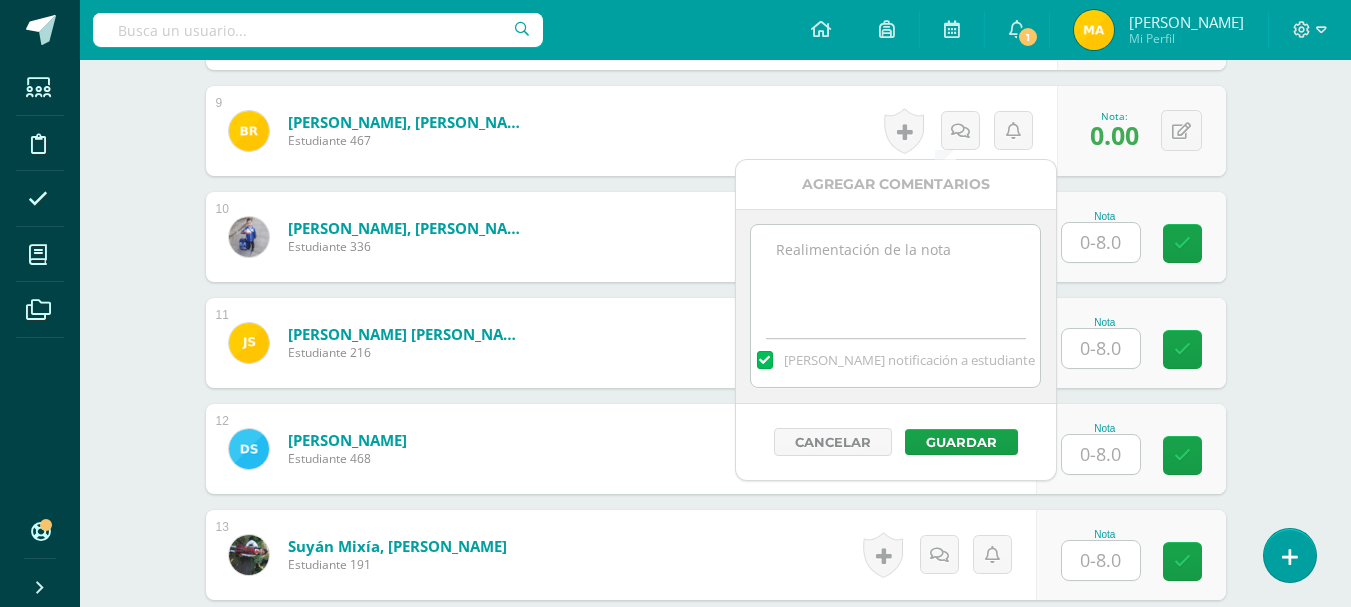 paste on "Aun no se ha revisado el cuaderno porque falto a clases." 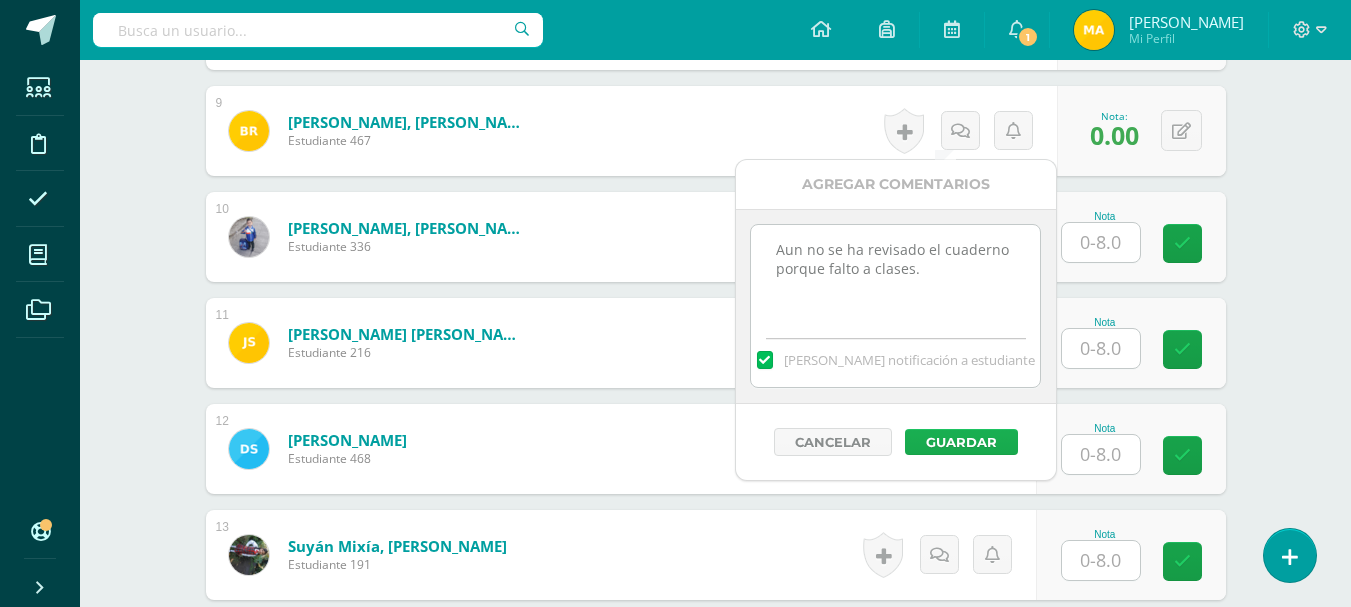 type on "Aun no se ha revisado el cuaderno porque falto a clases." 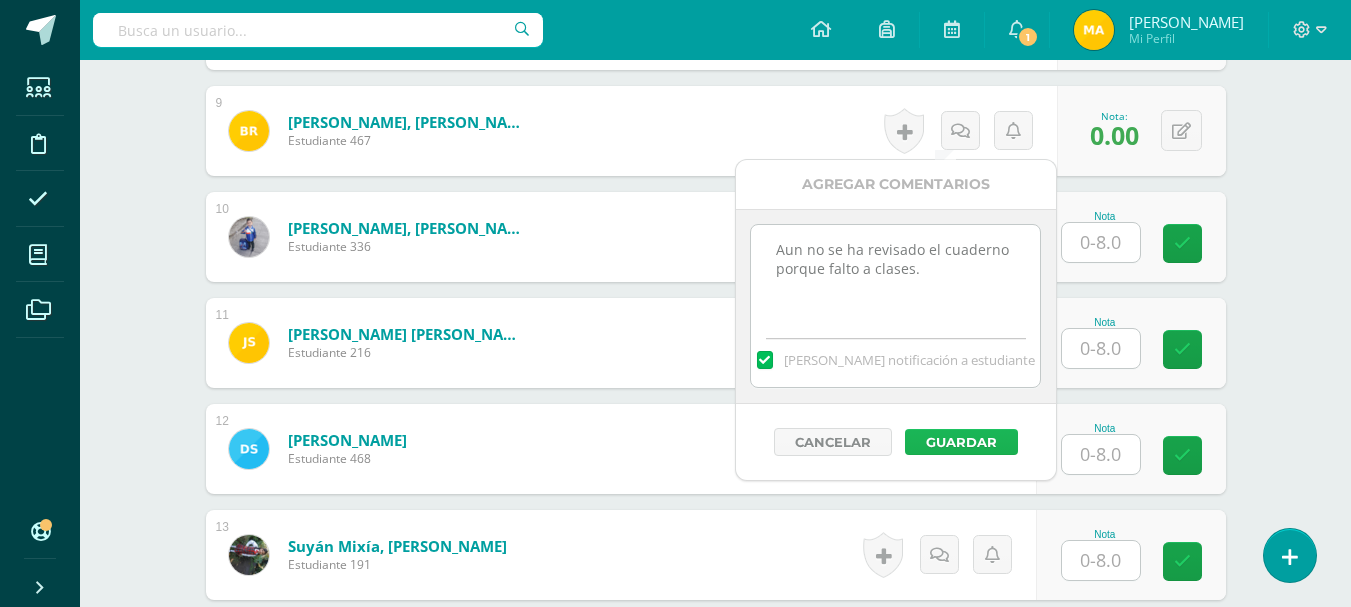 click on "Guardar" at bounding box center [961, 442] 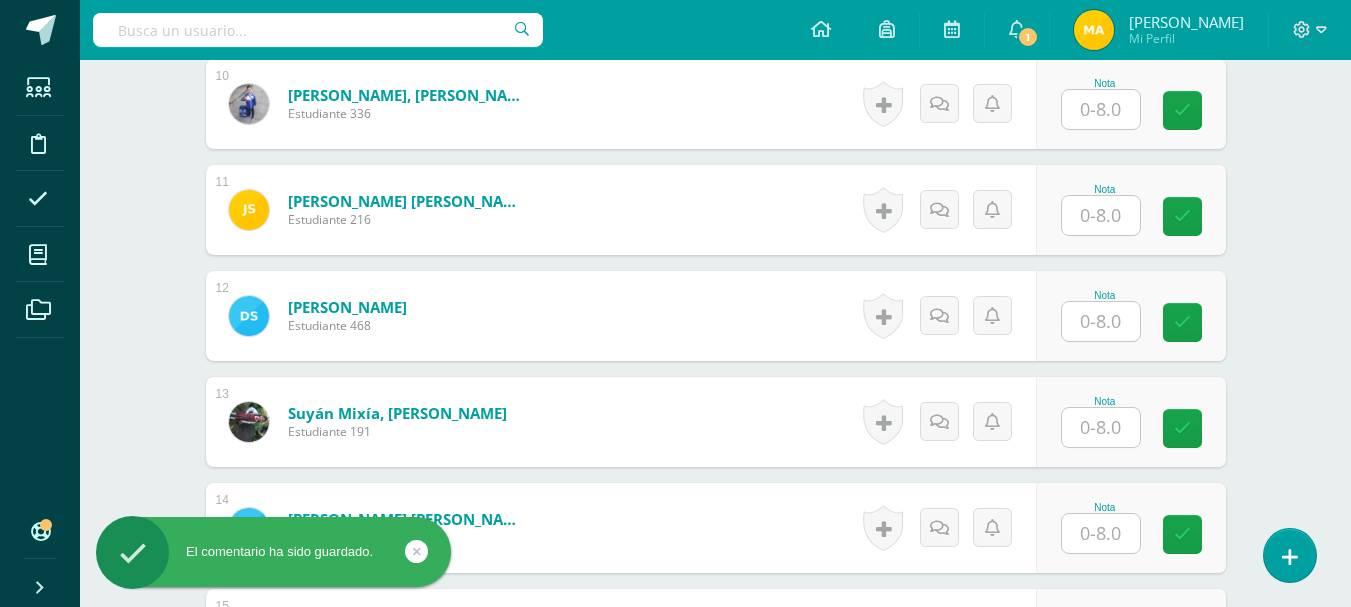 scroll, scrollTop: 1599, scrollLeft: 0, axis: vertical 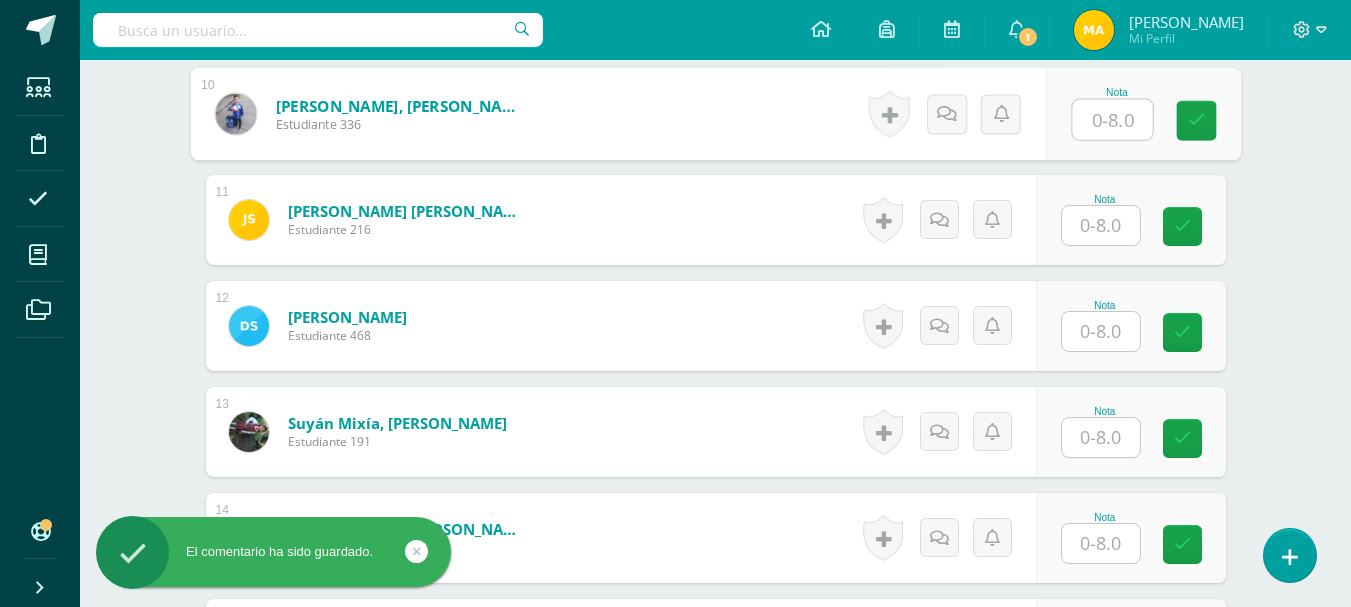 click at bounding box center [1112, 120] 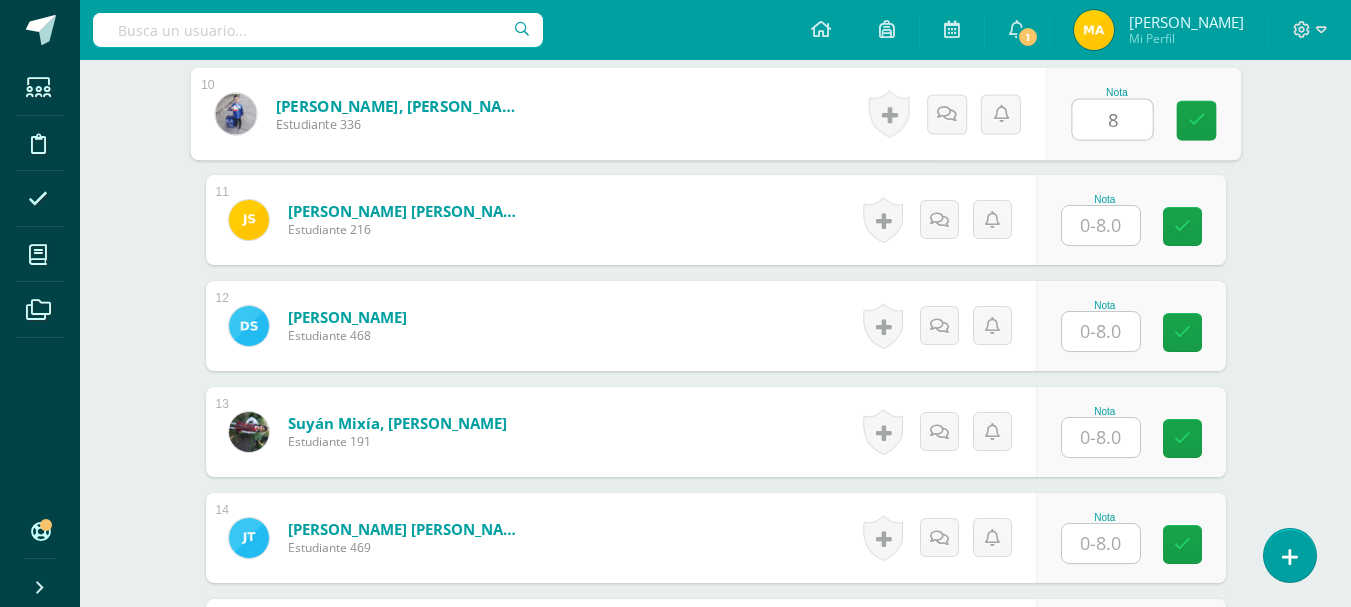 type on "8" 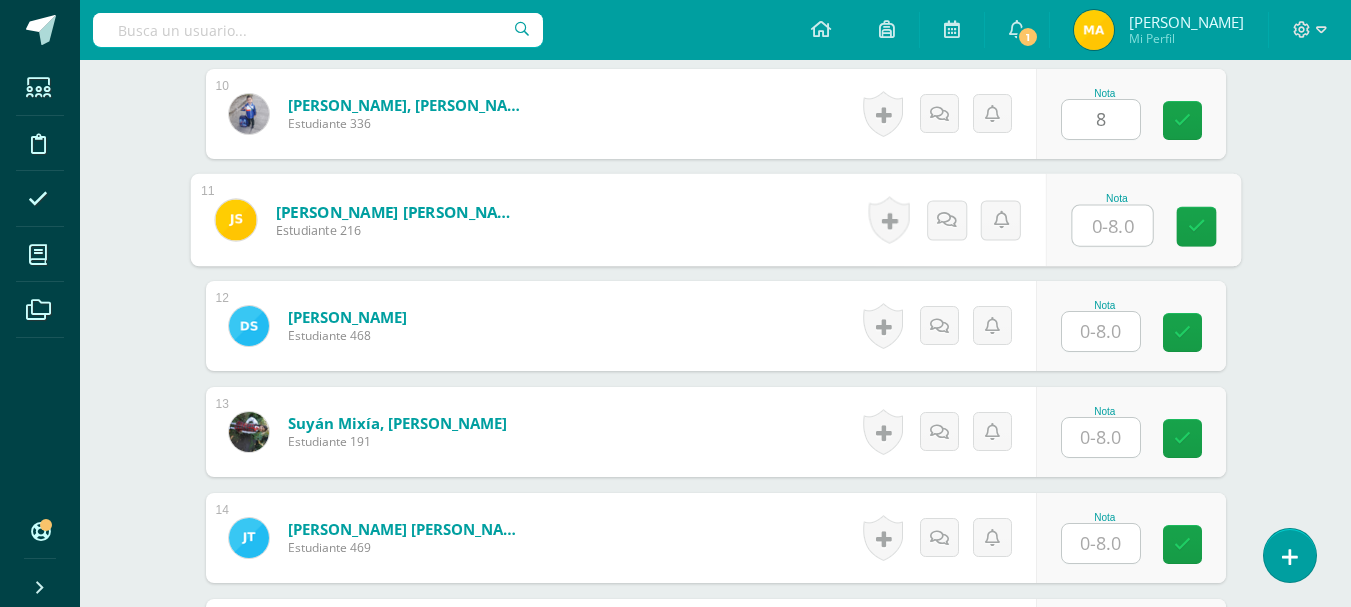 click at bounding box center [1112, 226] 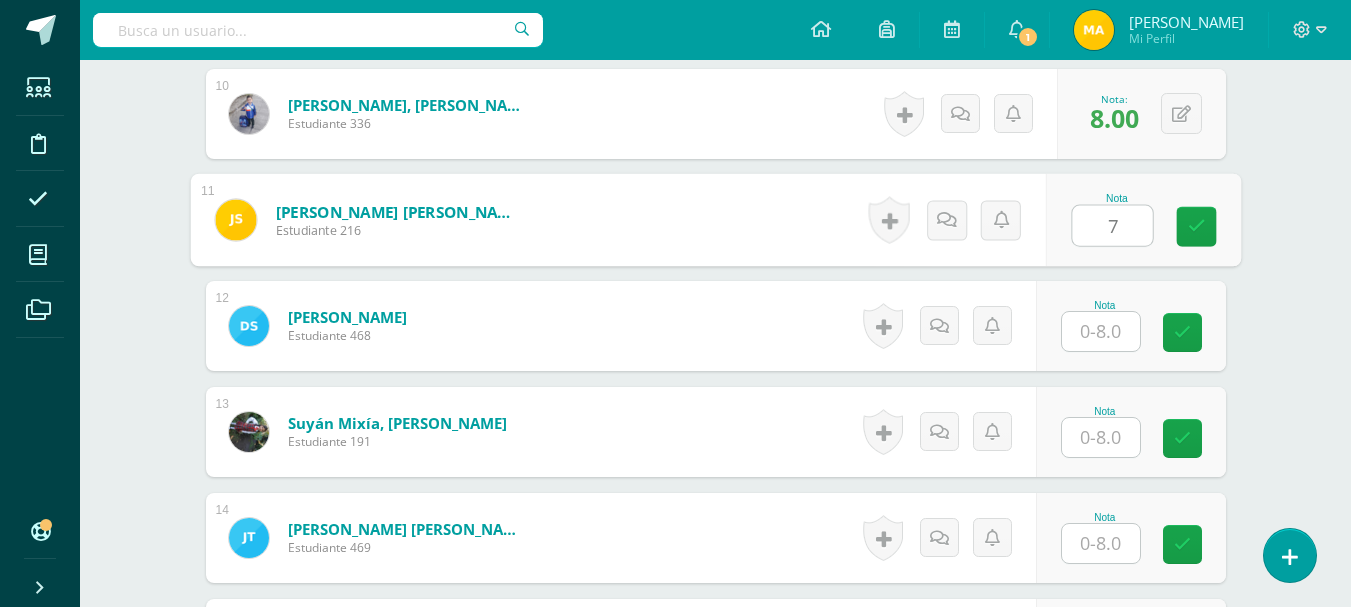 type on "7" 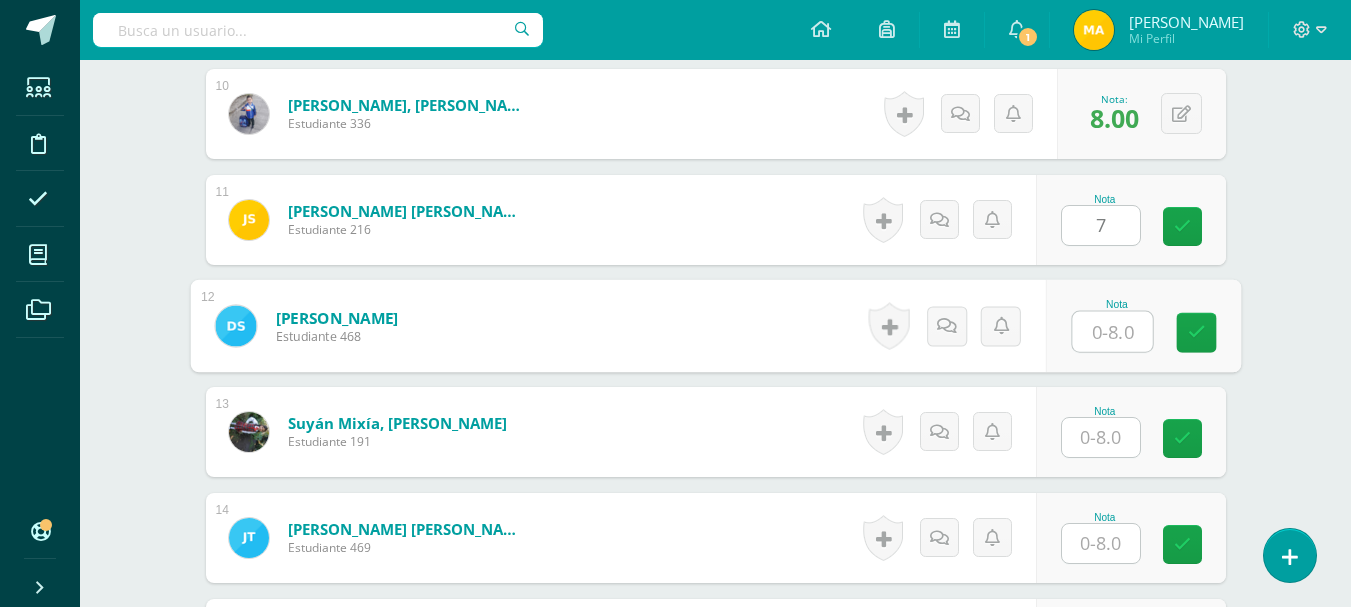 click at bounding box center [1112, 332] 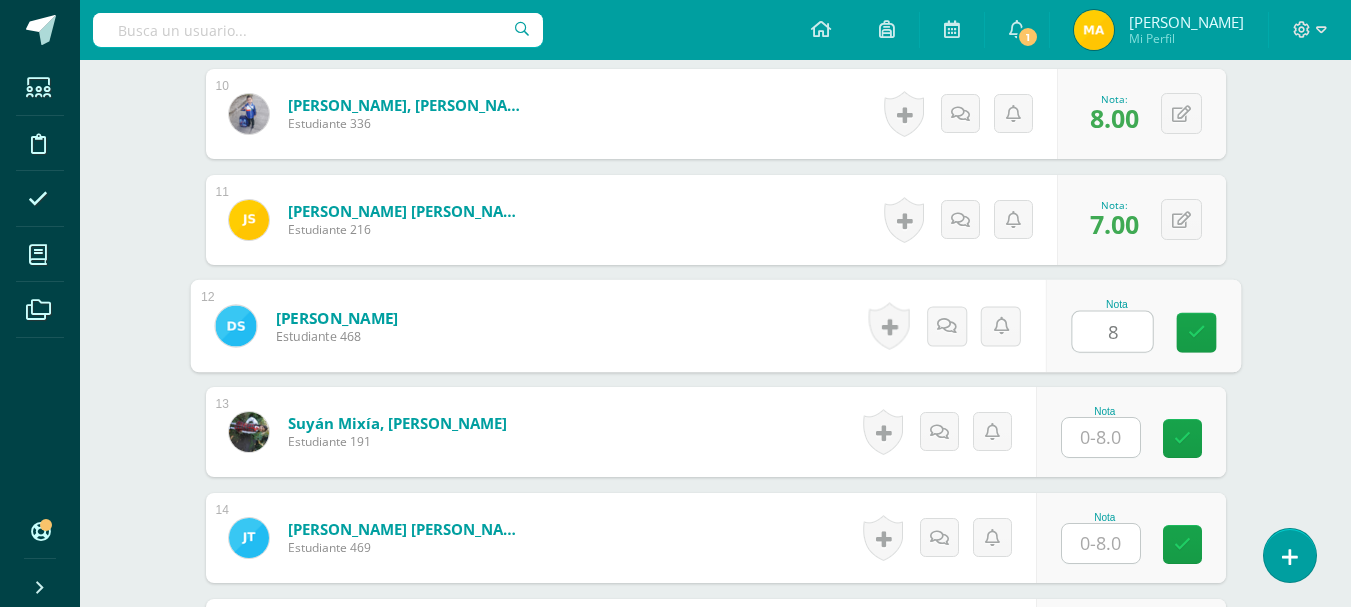 type on "8" 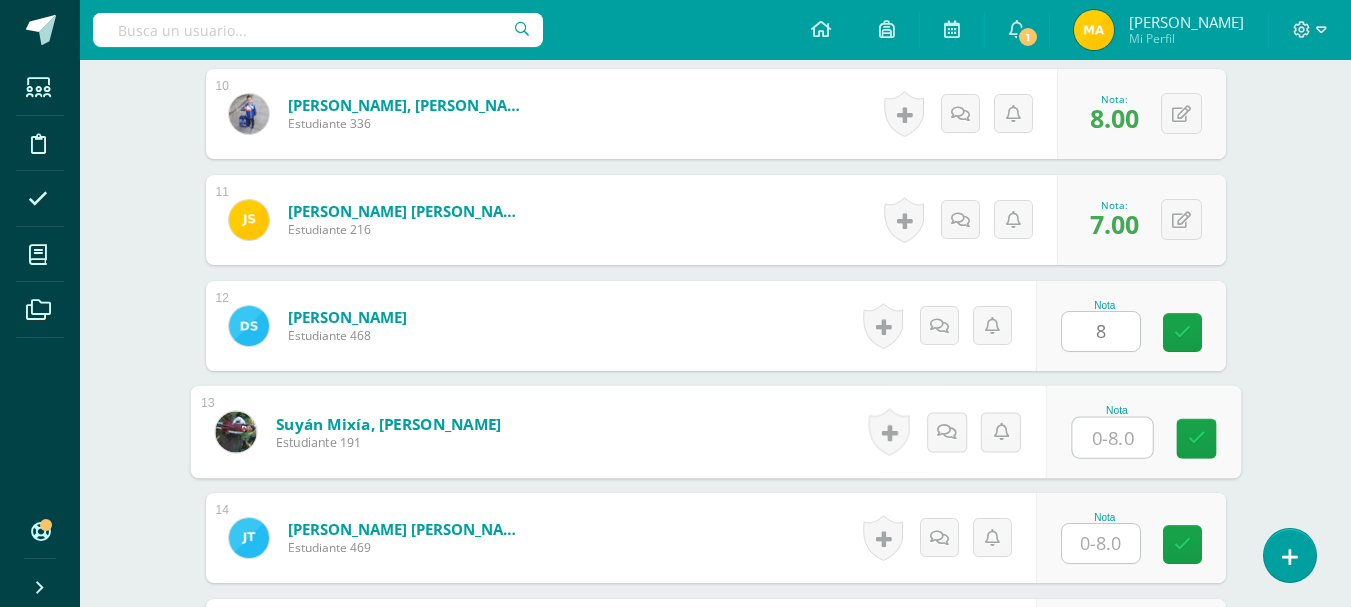 click at bounding box center [1112, 438] 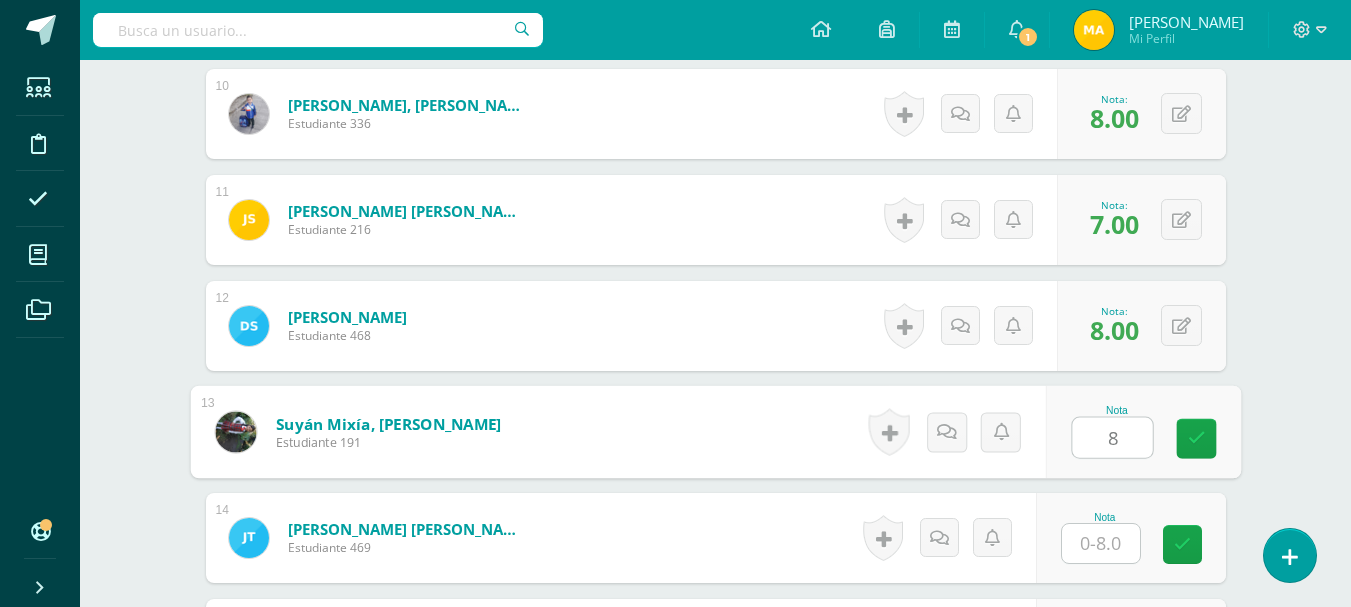 type on "8" 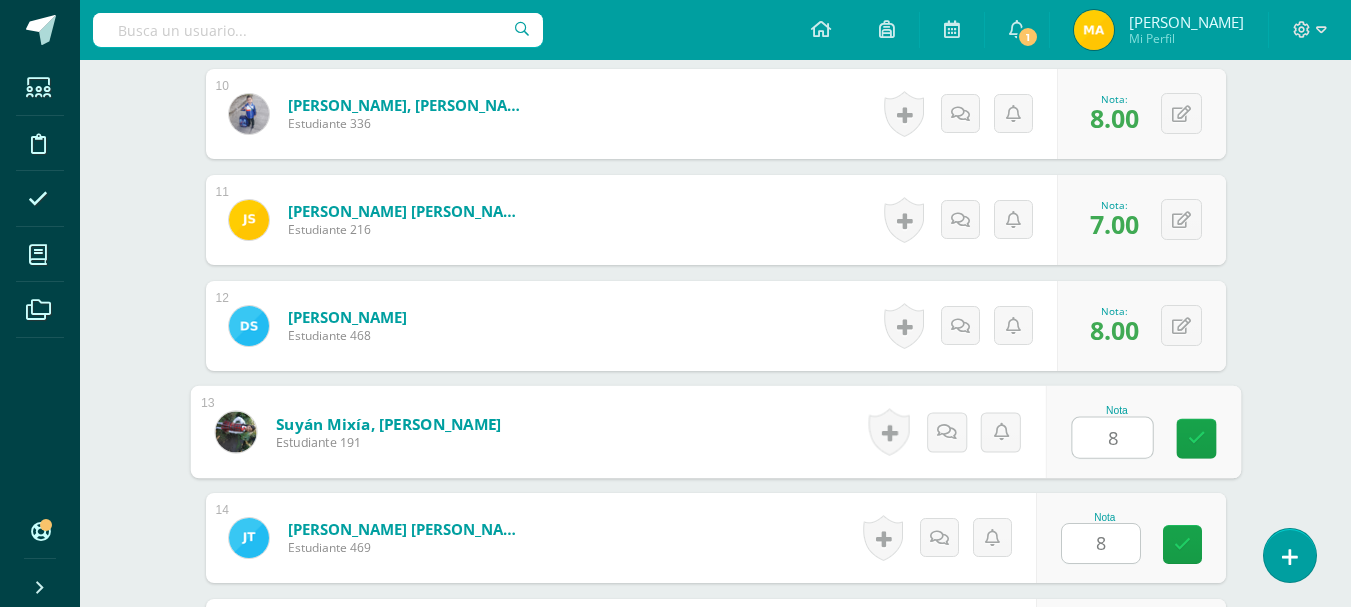 click on "8" at bounding box center [1101, 543] 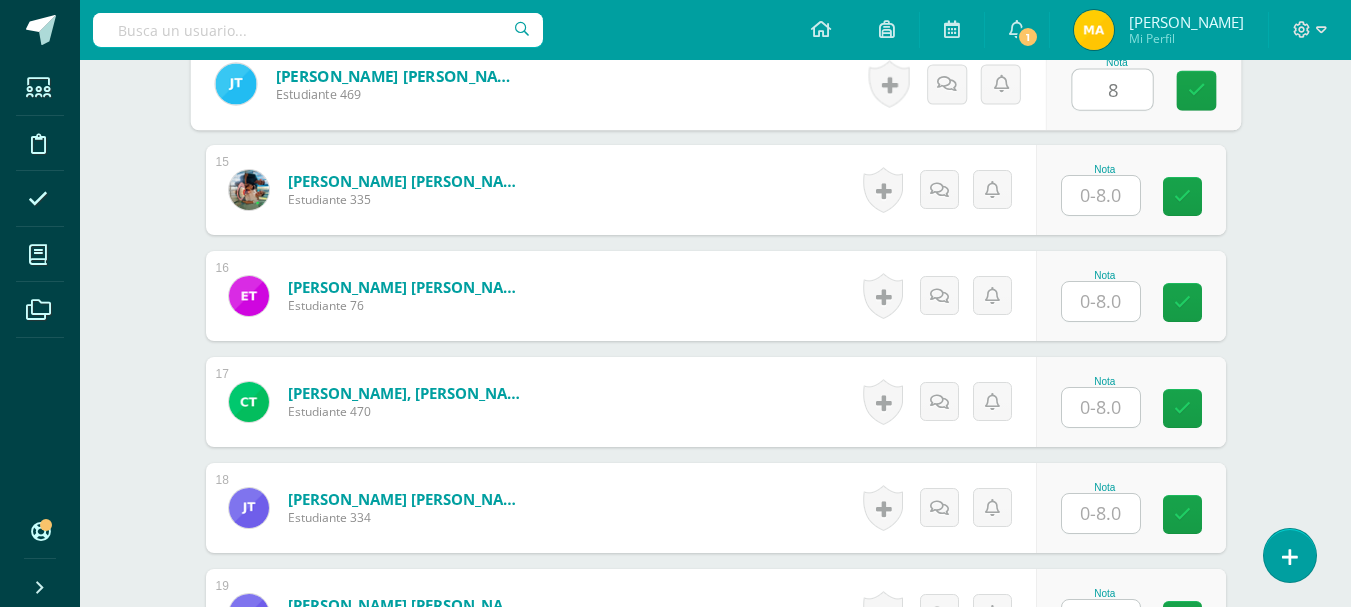 scroll, scrollTop: 2058, scrollLeft: 0, axis: vertical 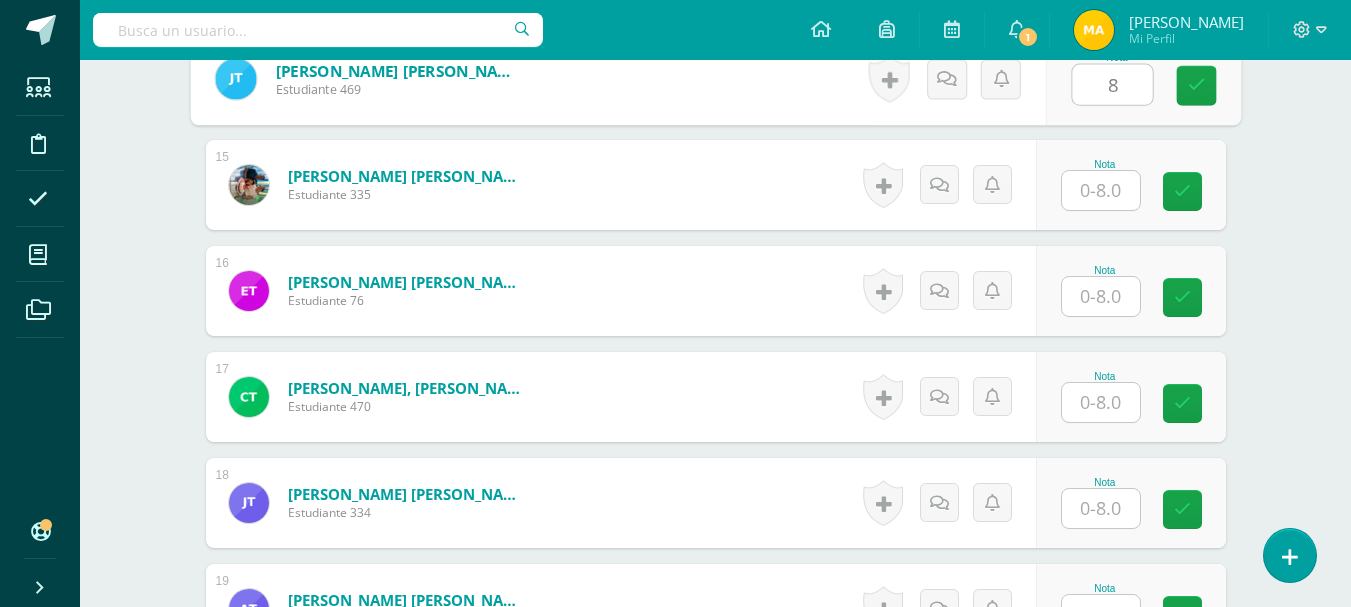 type on "8" 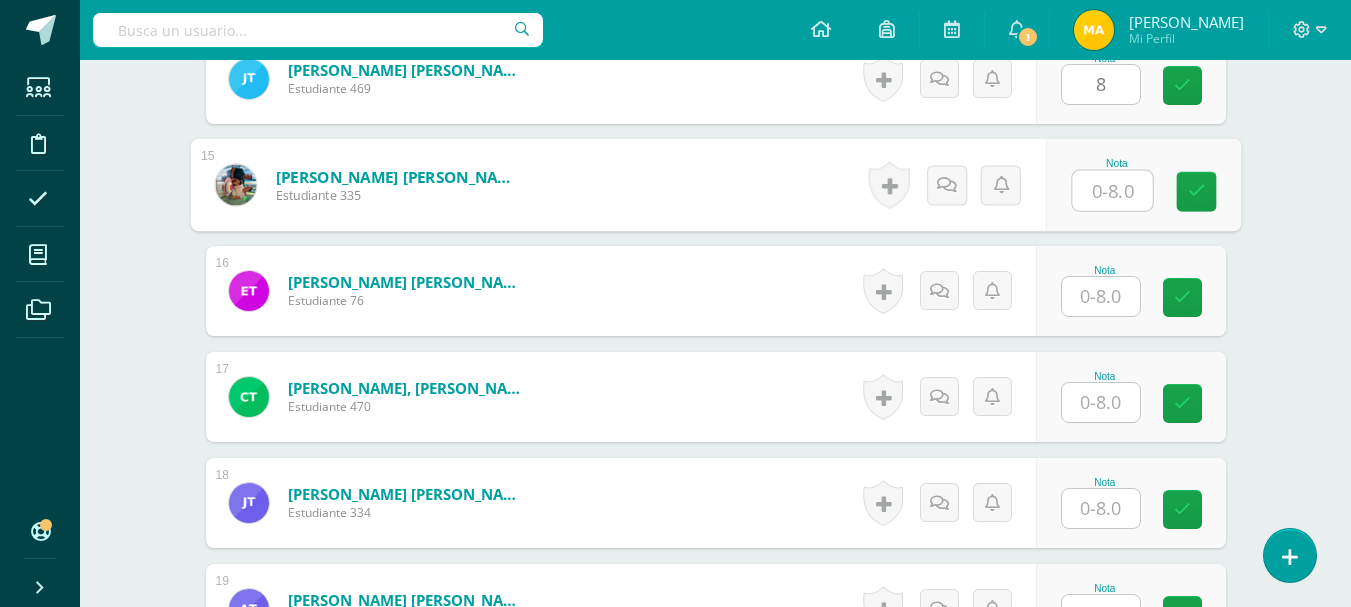 click at bounding box center (1112, 191) 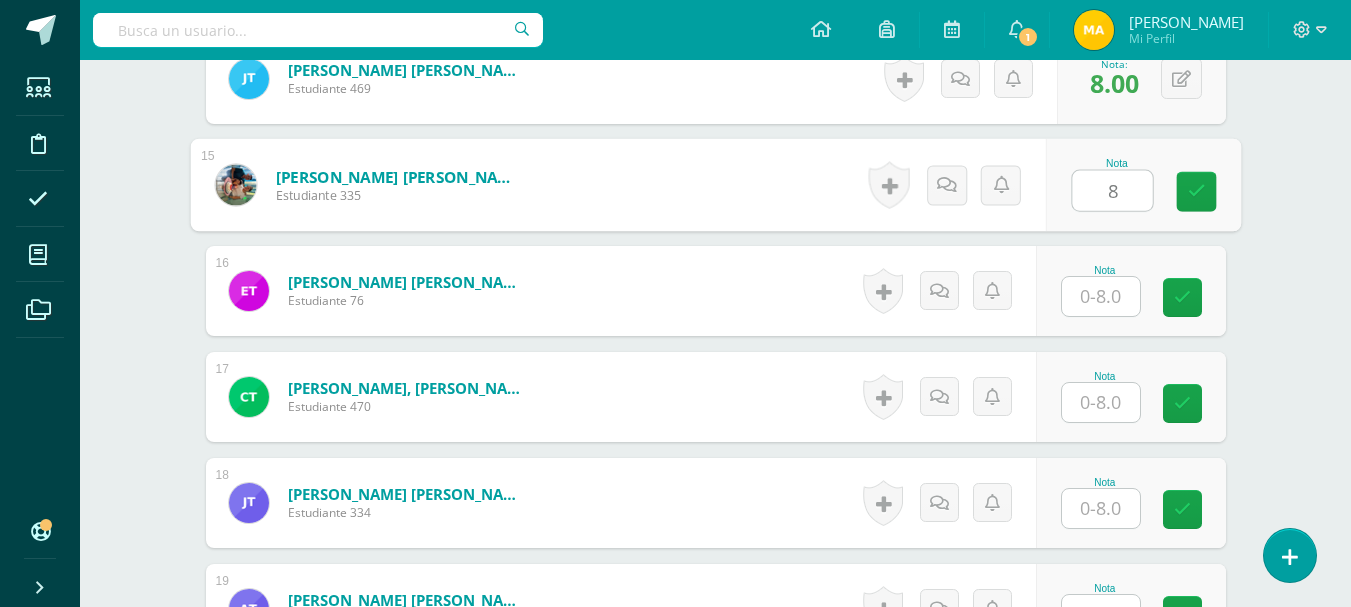 type on "8" 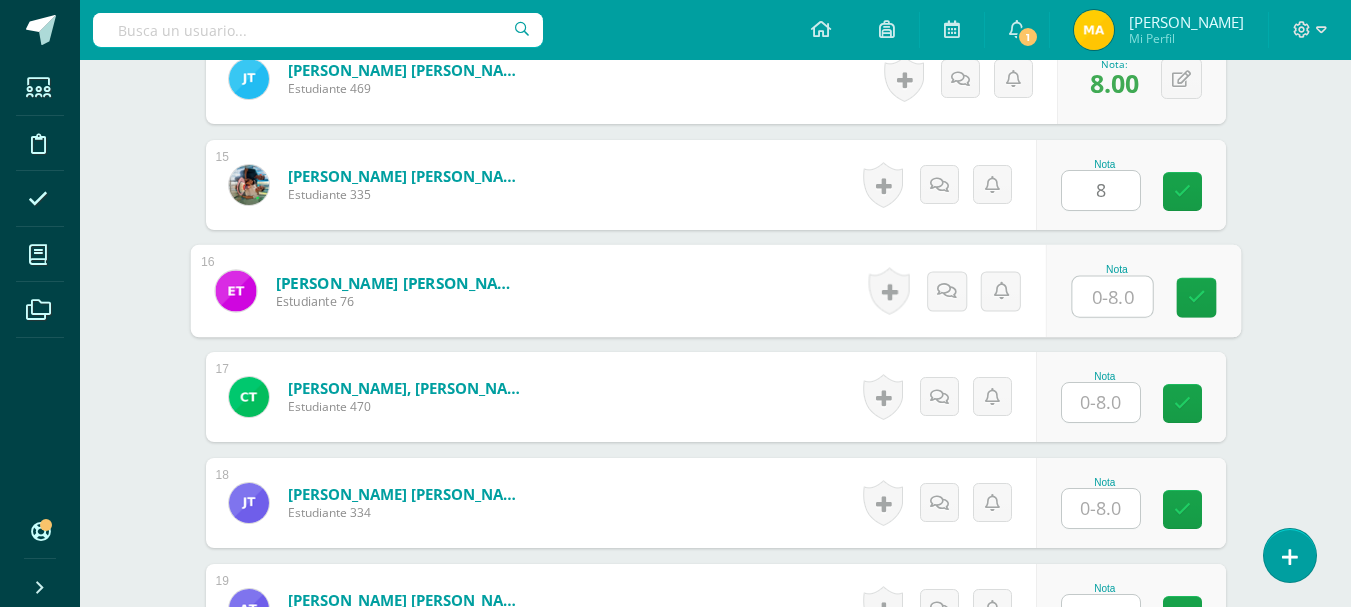click at bounding box center [1112, 297] 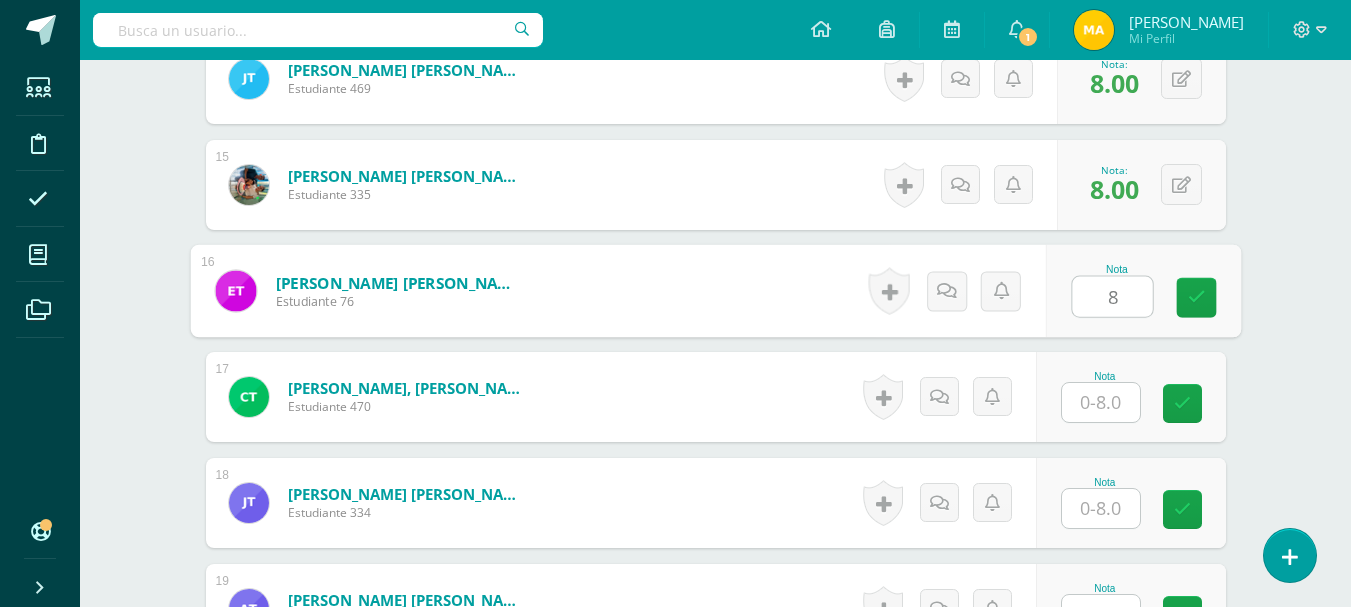 type on "8" 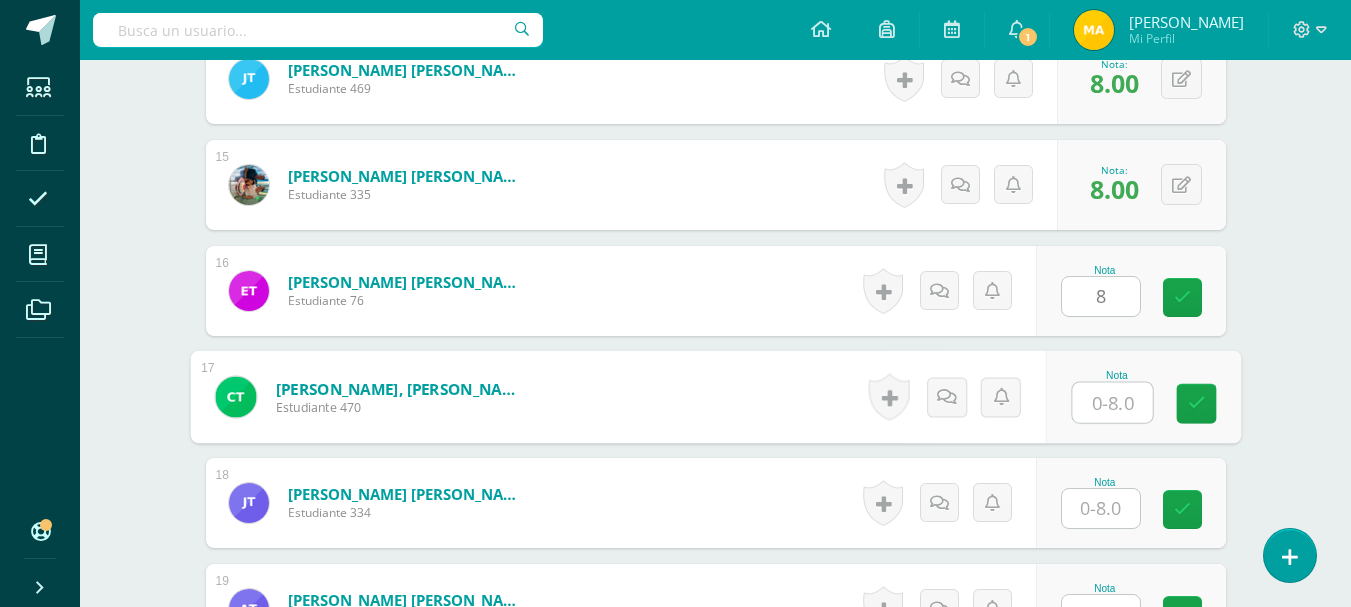 click at bounding box center (1112, 403) 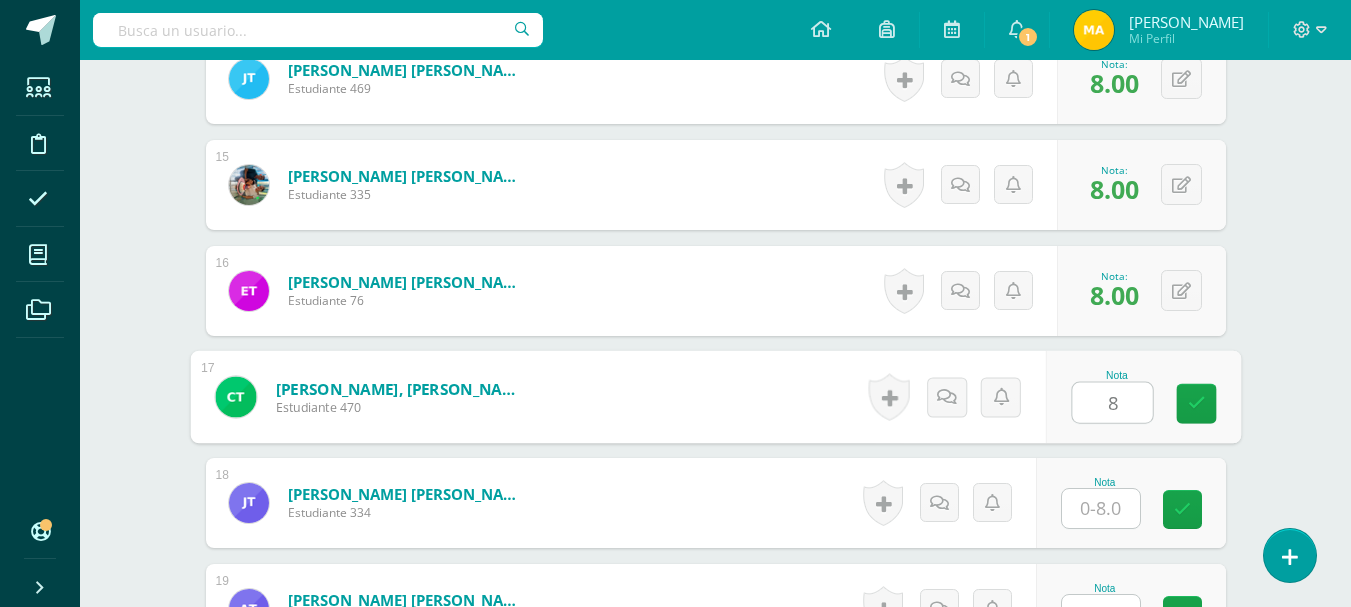 type on "8" 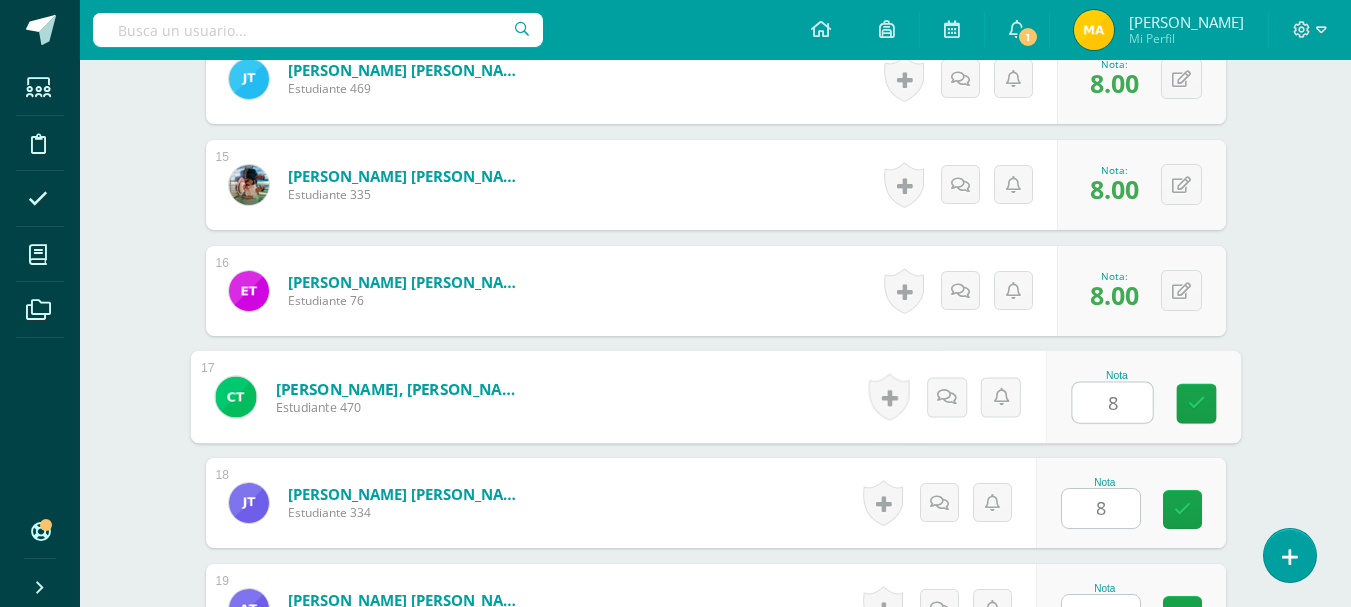 click on "8" at bounding box center (1101, 508) 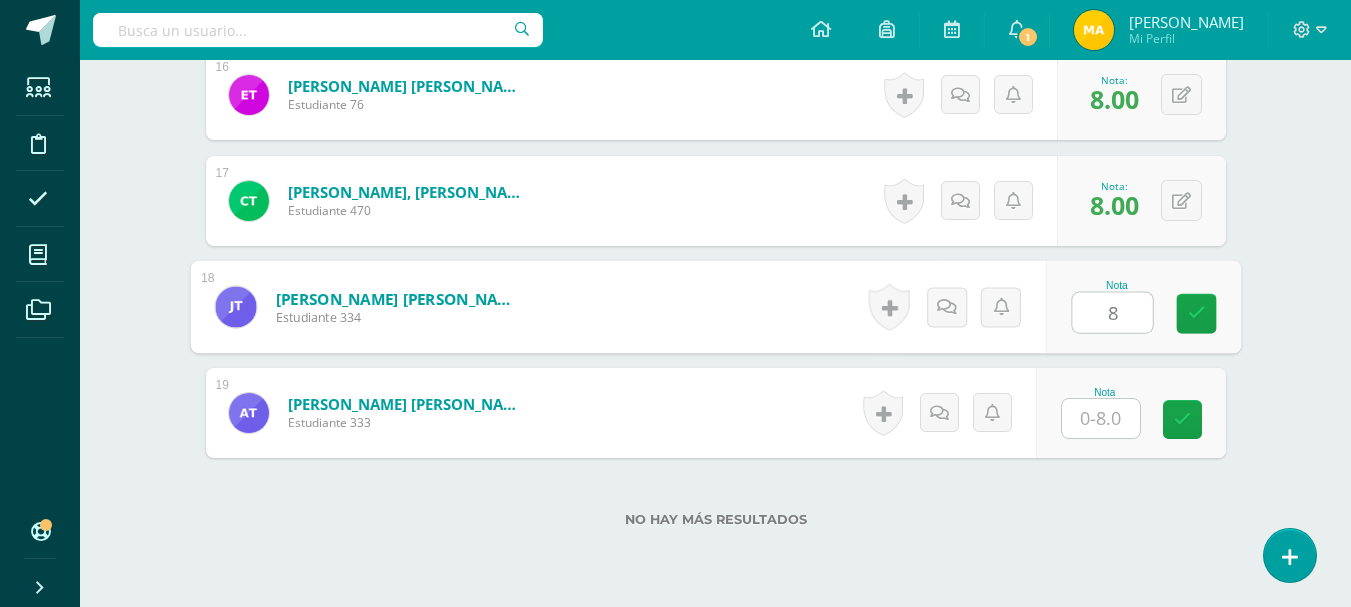scroll, scrollTop: 2334, scrollLeft: 0, axis: vertical 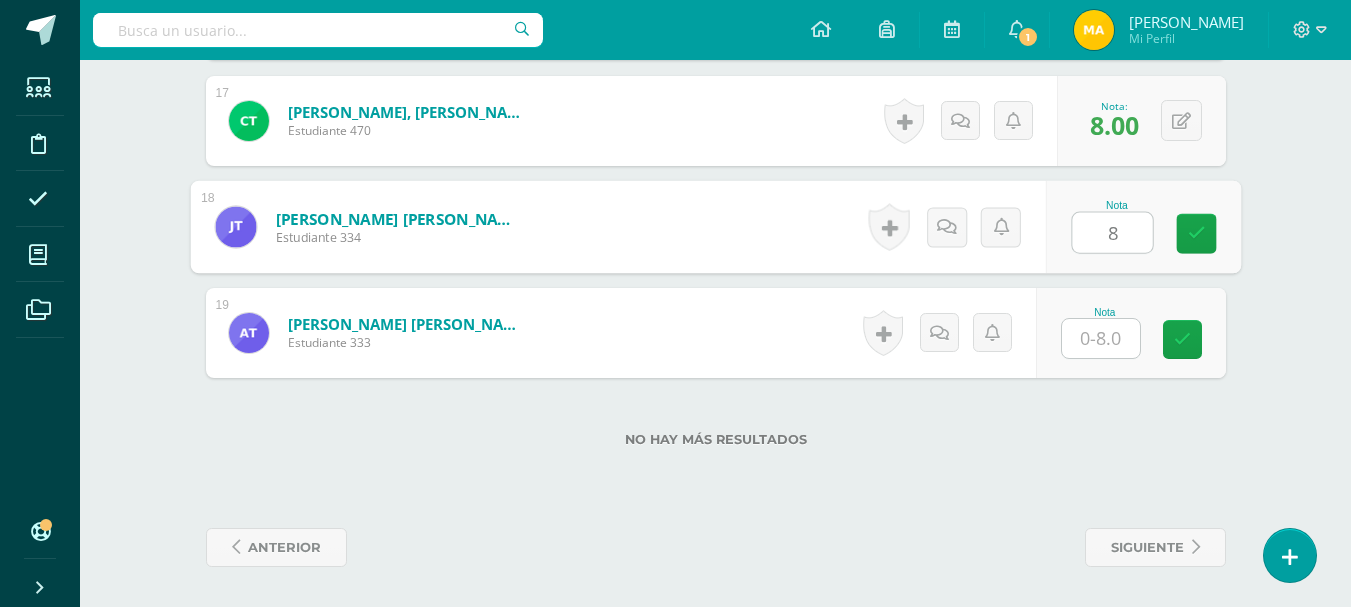 type on "8" 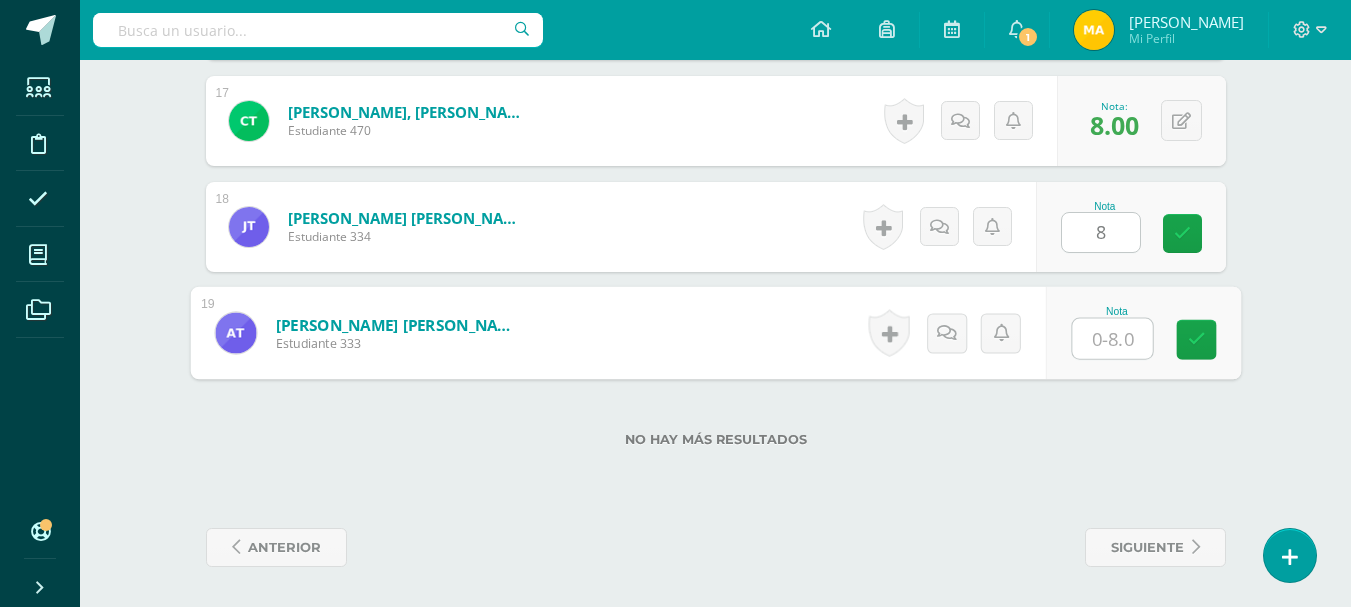 click at bounding box center [1112, 339] 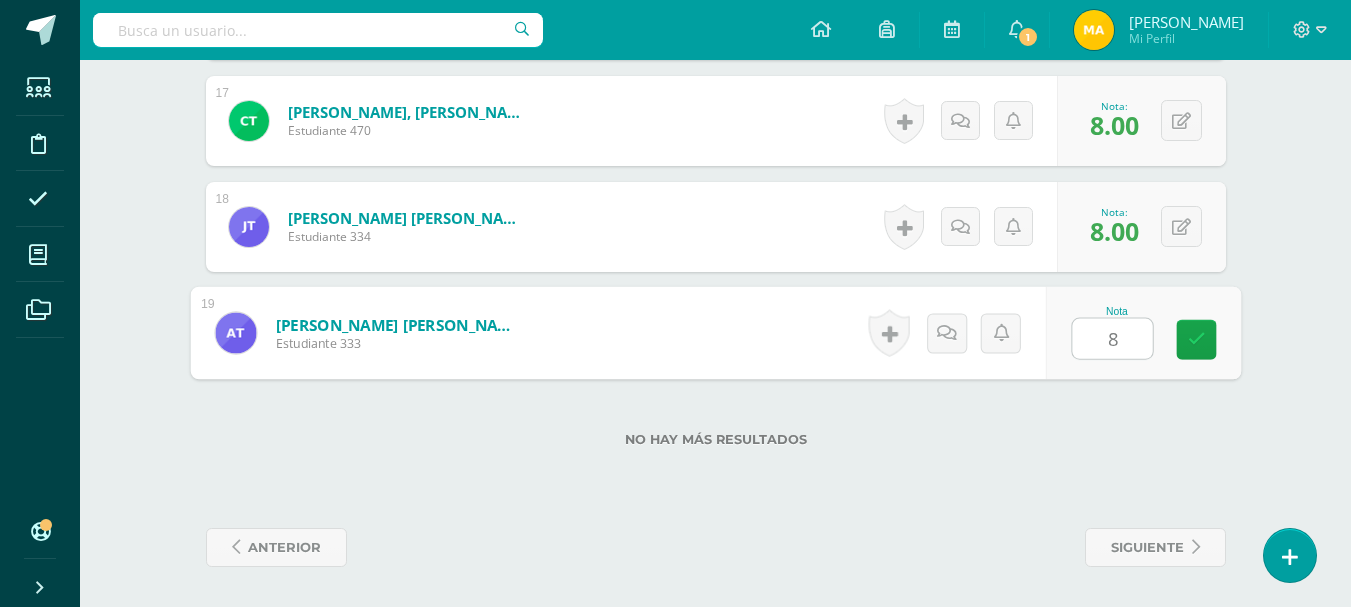 type on "8" 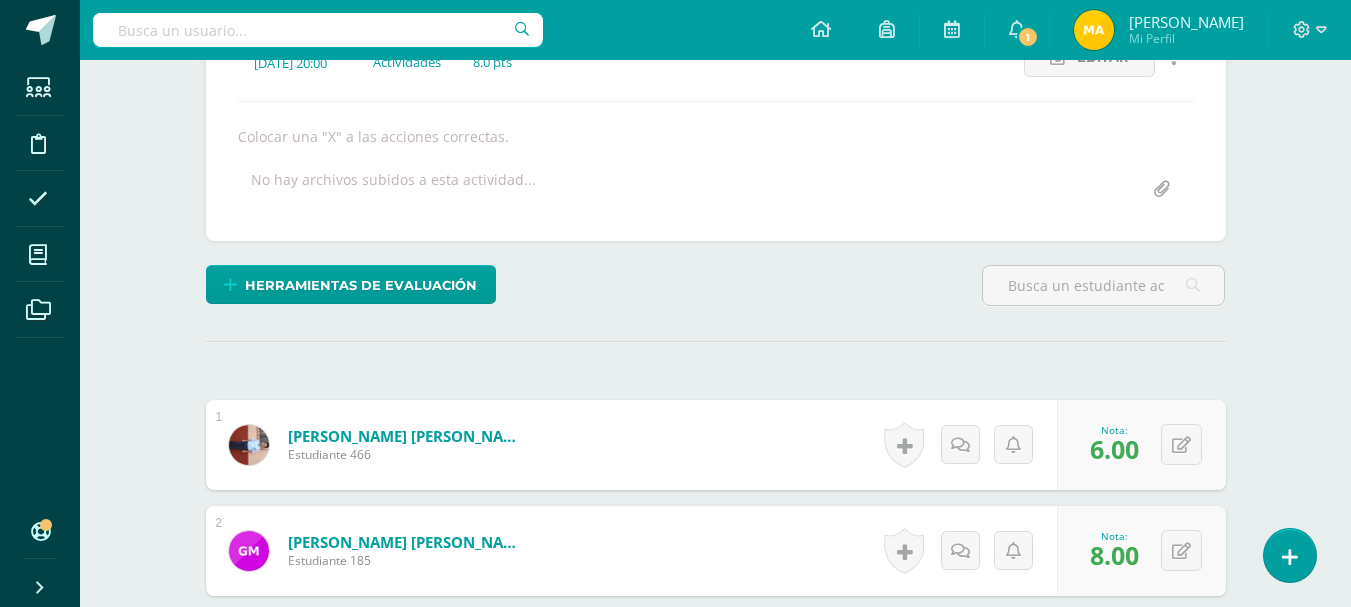 scroll, scrollTop: 0, scrollLeft: 0, axis: both 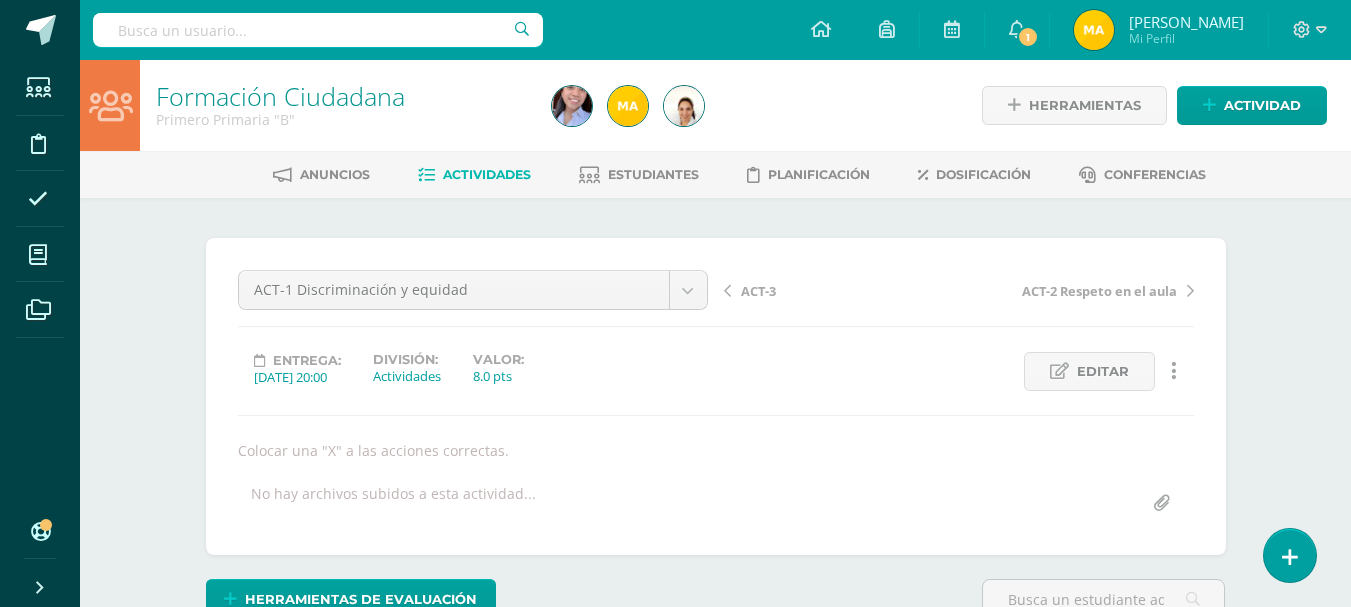 click on "Formación Ciudadana
Primero Primaria "B"
Herramientas
Detalle de asistencias
Actividad
Anuncios
Actividades
Estudiantes
Planificación
Dosificación
Conferencias
¿Estás seguro que quieres  eliminar  esta actividad?
Esto borrará la actividad y cualquier nota que hayas registrado
permanentemente. Esta acción no se puede revertir. Cancelar Eliminar
Administración de escalas de valoración
escala de valoración
Aún no has creado una escala de valoración.
Cancelar Agregar nueva escala de valoración: Cancelar     Mostrar todos     1" at bounding box center [715, 1500] 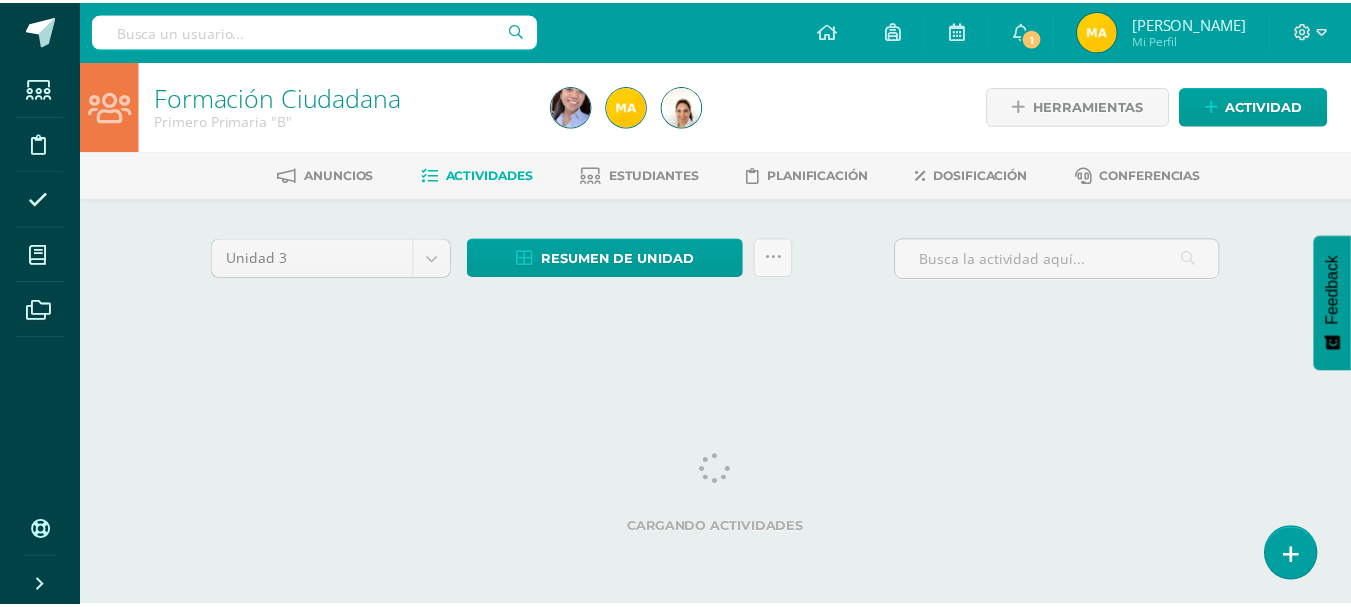 scroll, scrollTop: 0, scrollLeft: 0, axis: both 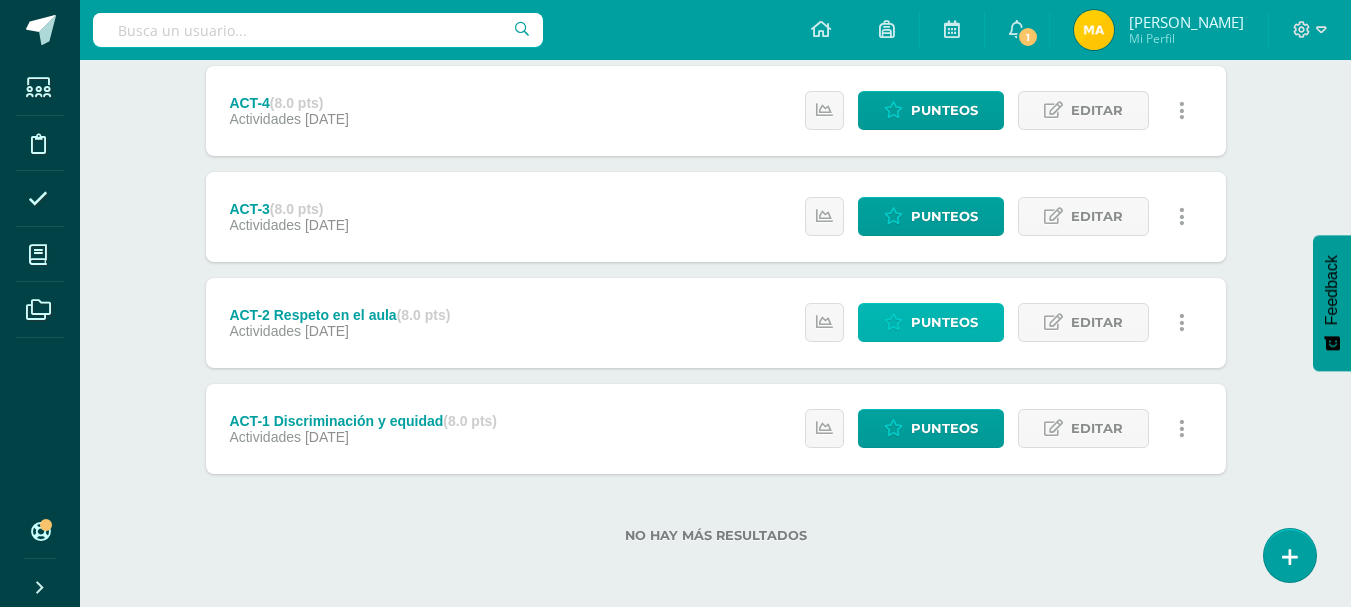 click on "Punteos" at bounding box center [944, 322] 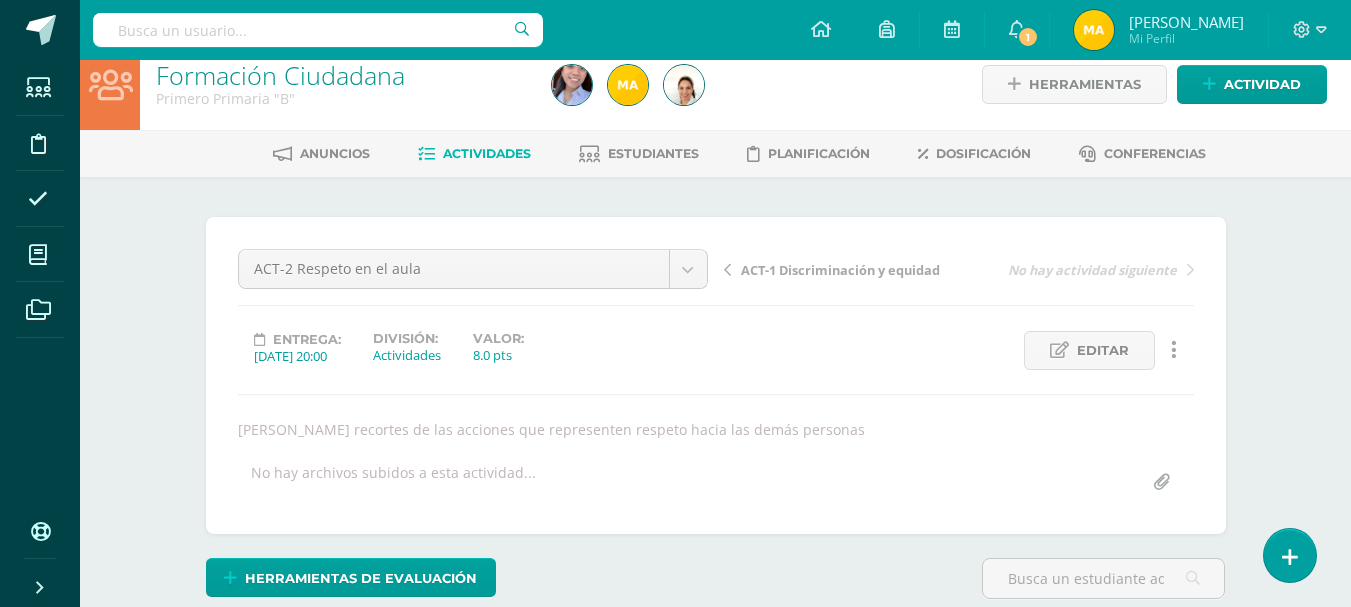 scroll, scrollTop: 0, scrollLeft: 0, axis: both 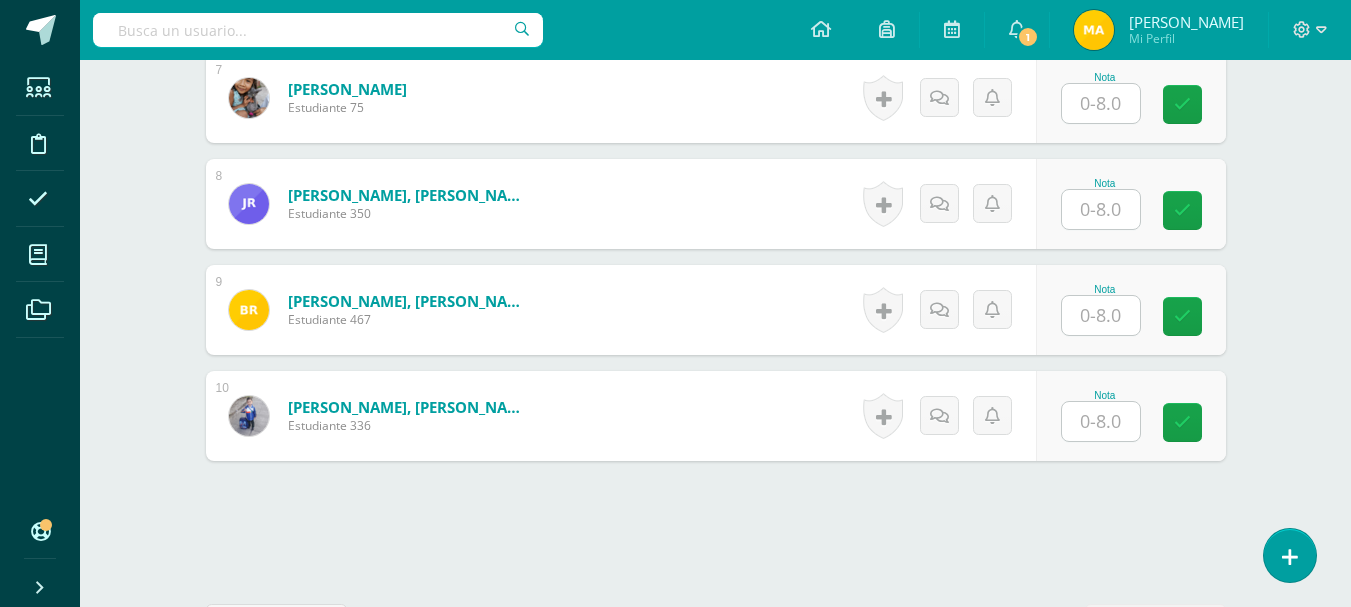click at bounding box center (1101, 315) 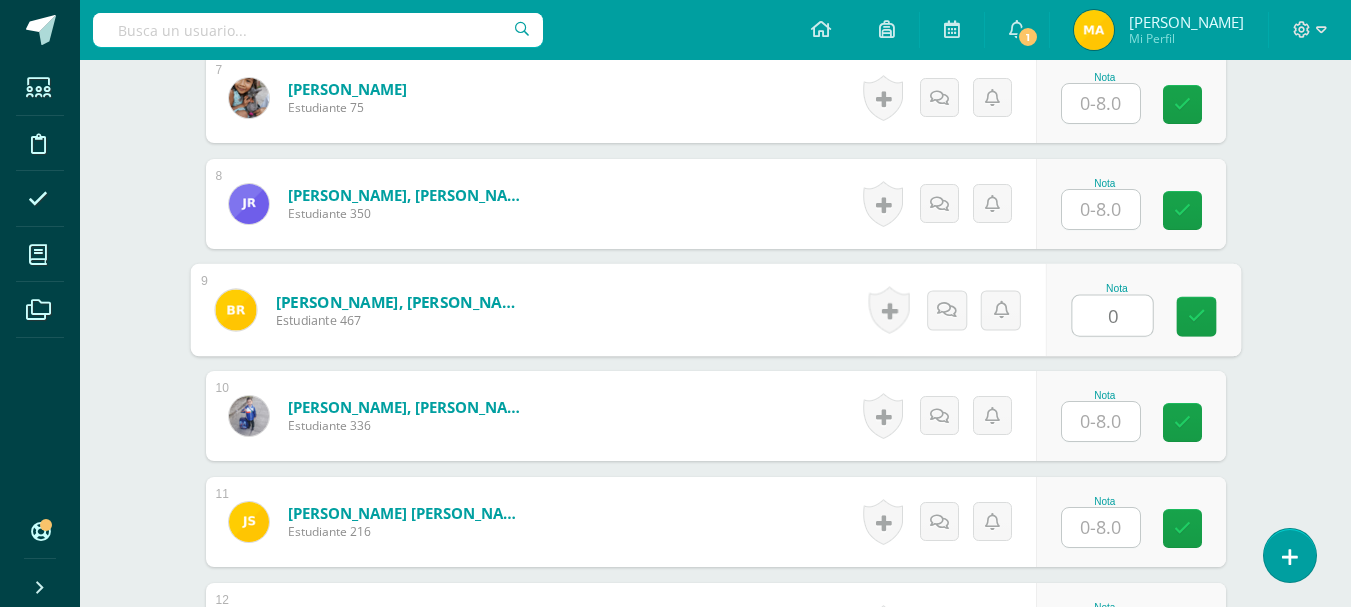 scroll, scrollTop: 1298, scrollLeft: 0, axis: vertical 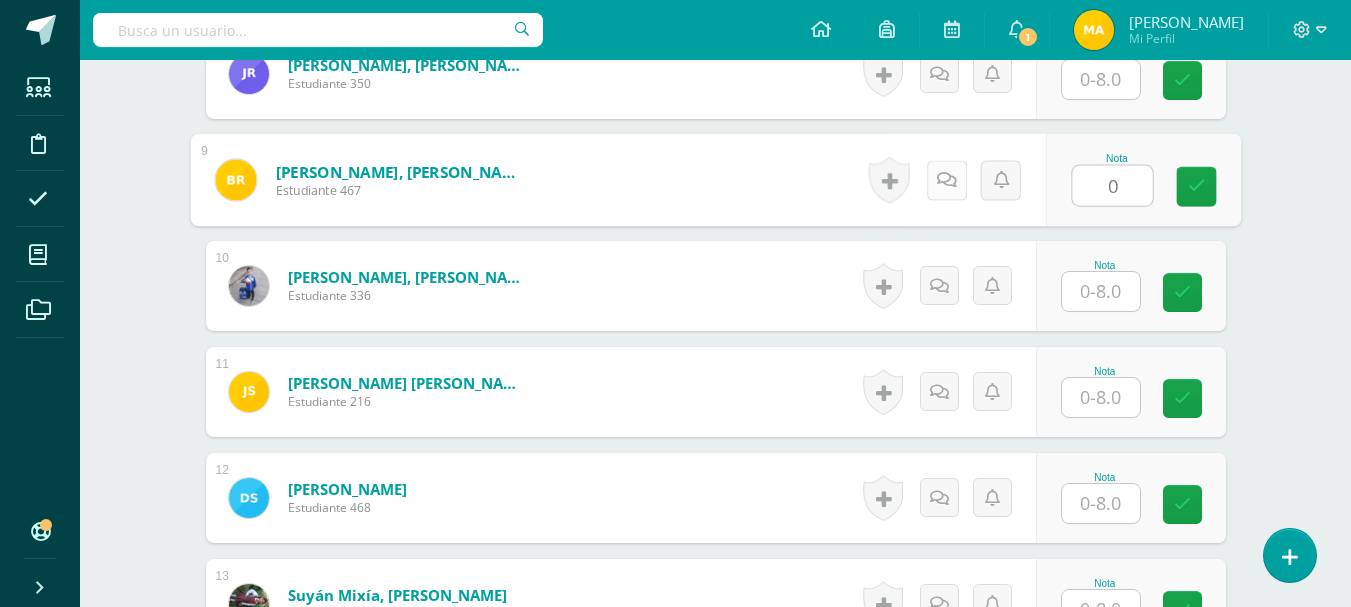 type on "0" 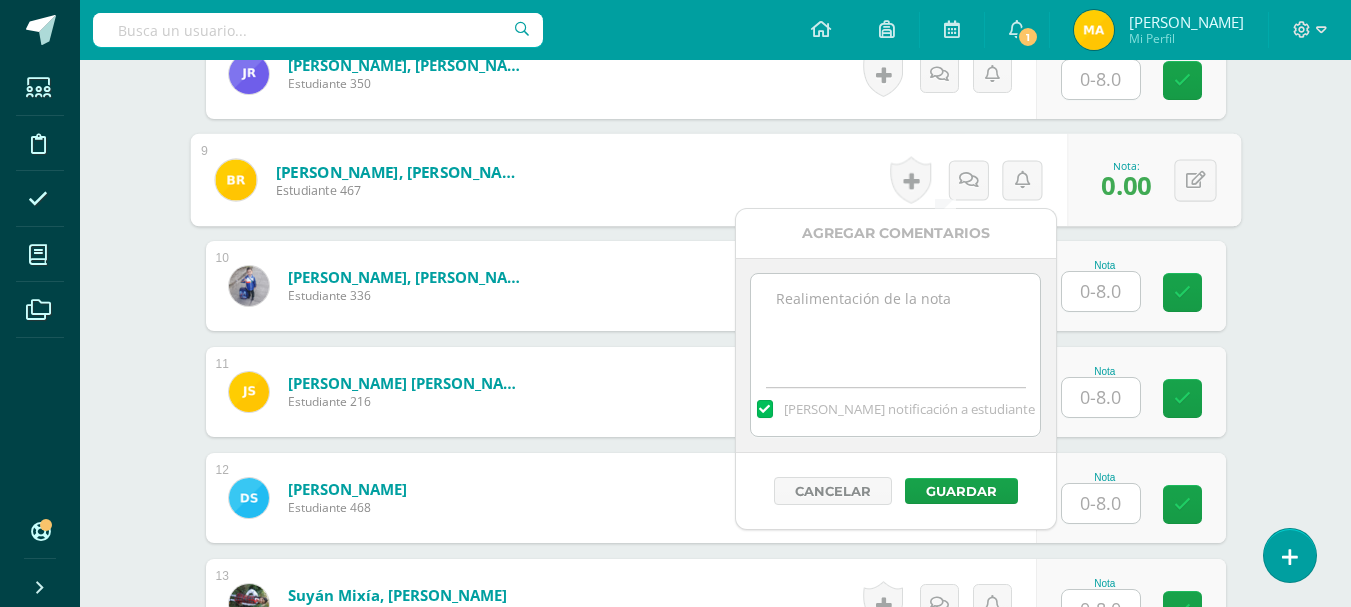 click at bounding box center (895, 324) 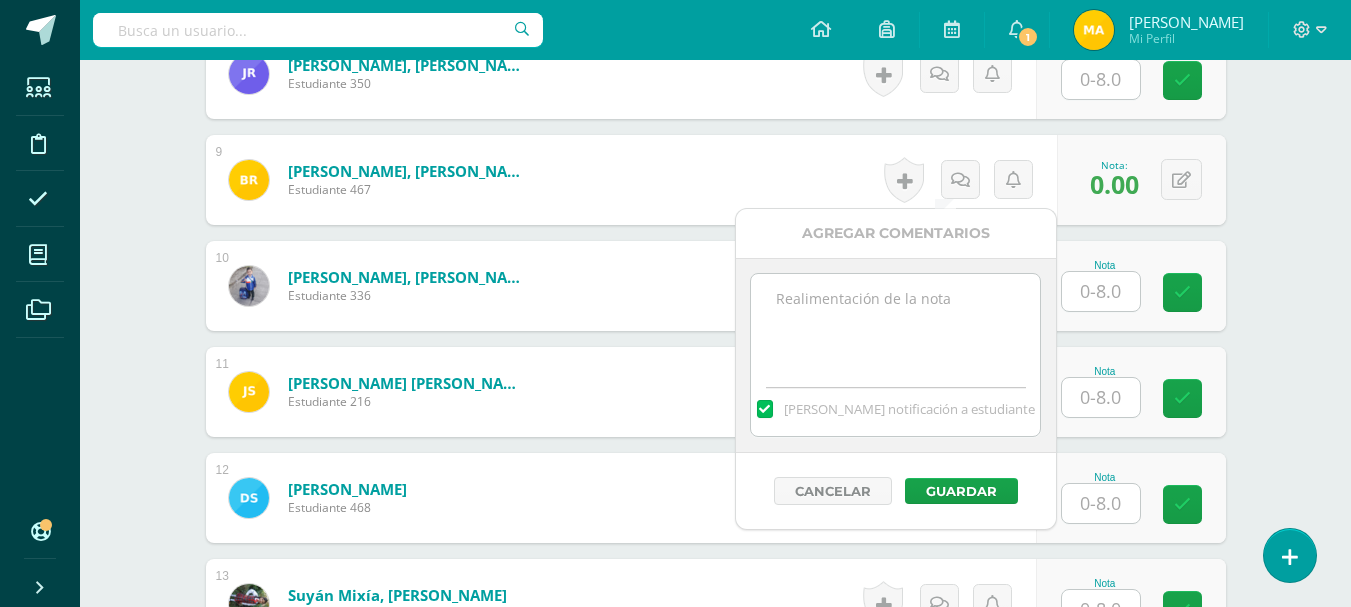 paste on "Aun no se ha revisado el cuaderno porque falto a clases." 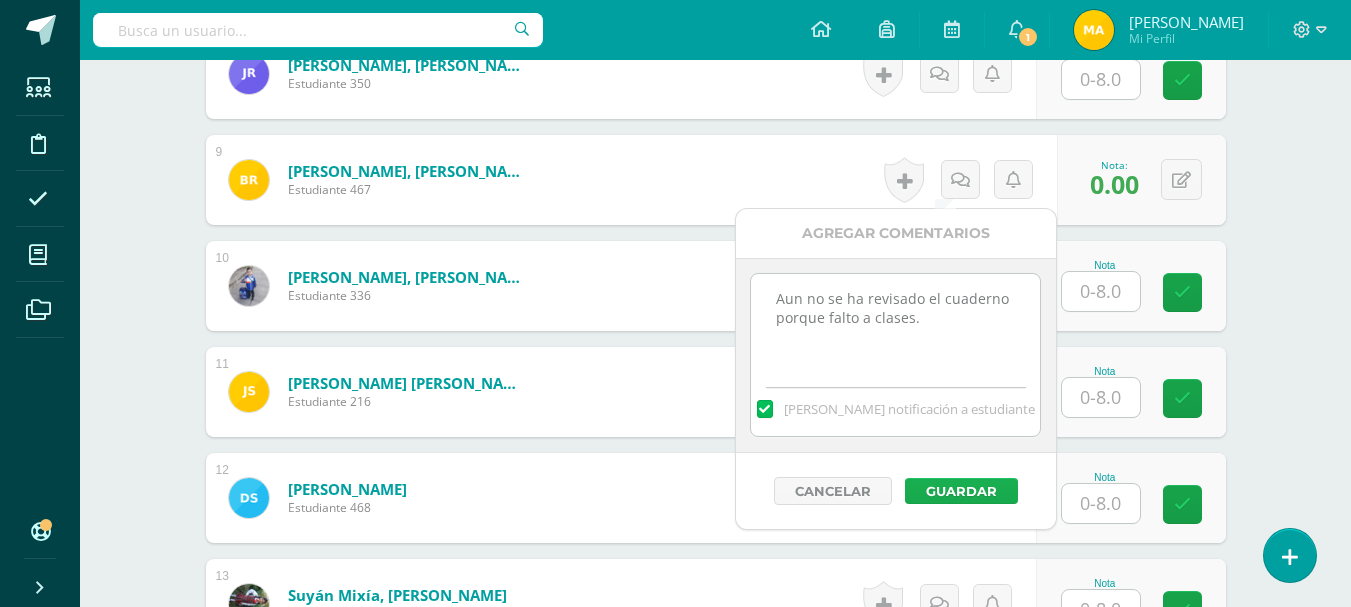type on "Aun no se ha revisado el cuaderno porque falto a clases." 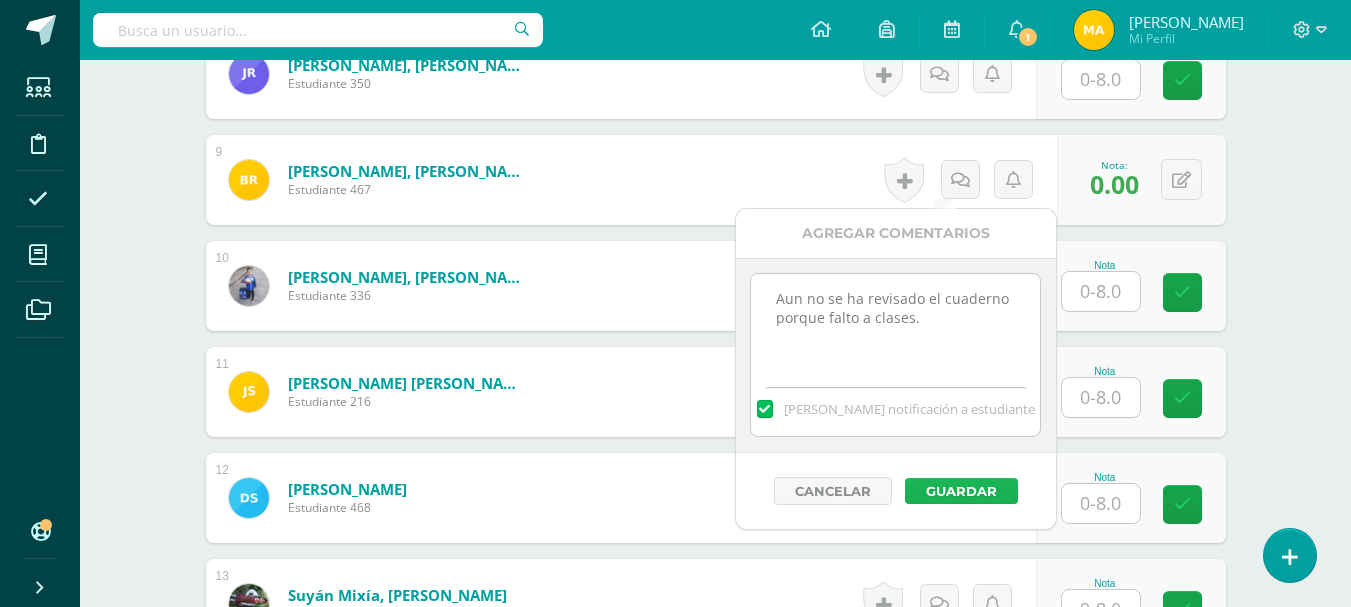 click on "Guardar" at bounding box center [961, 491] 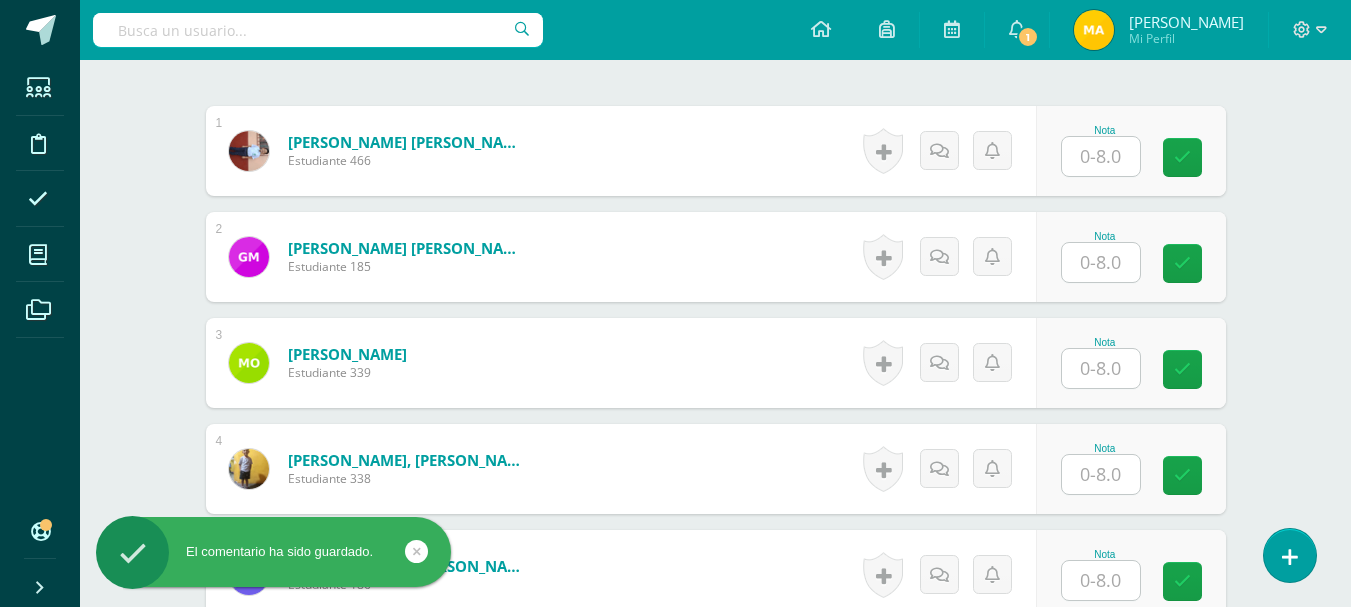 scroll, scrollTop: 613, scrollLeft: 0, axis: vertical 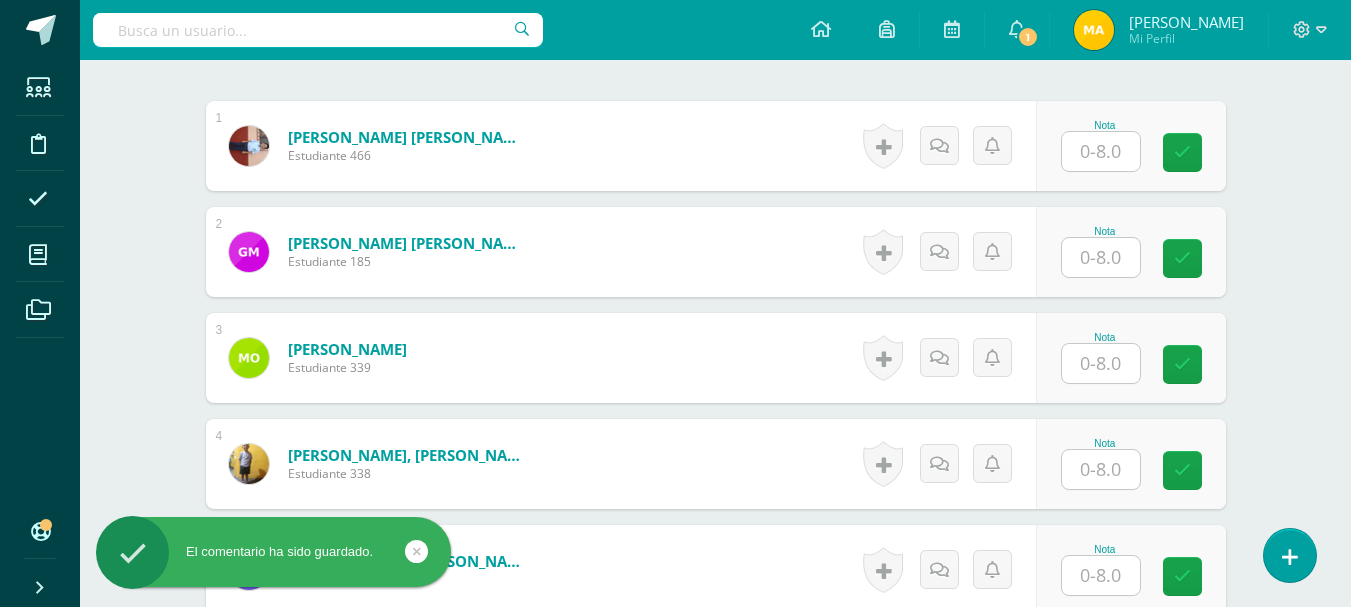 click at bounding box center [1101, 151] 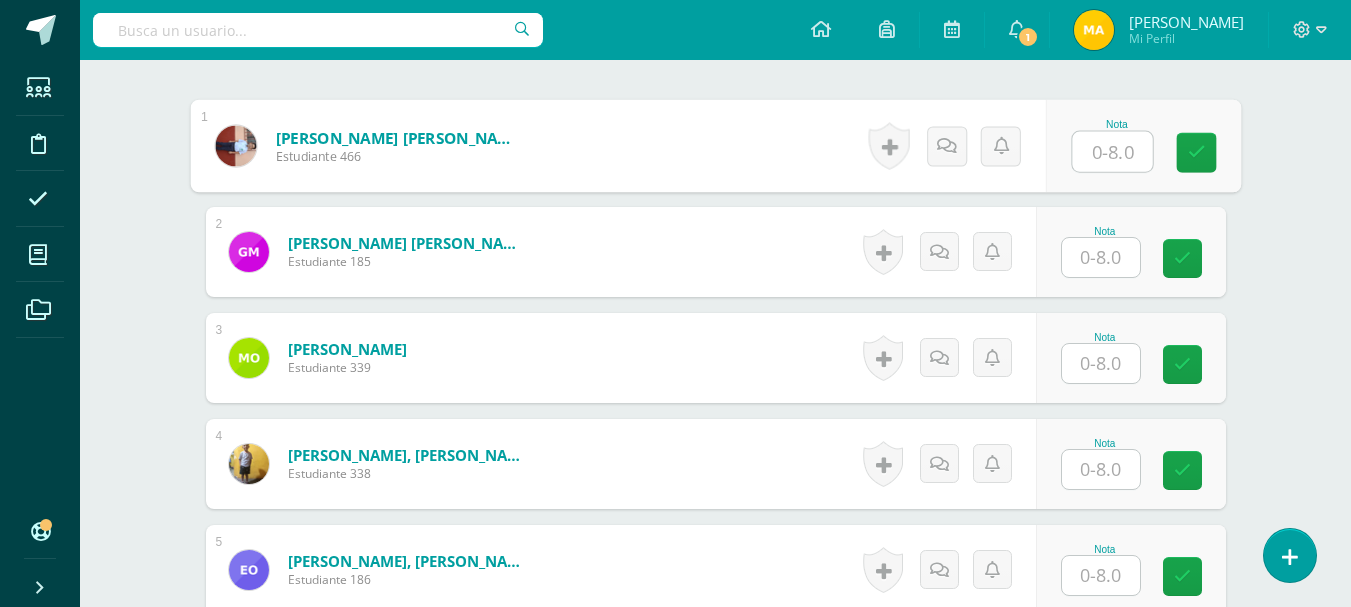 type on "8" 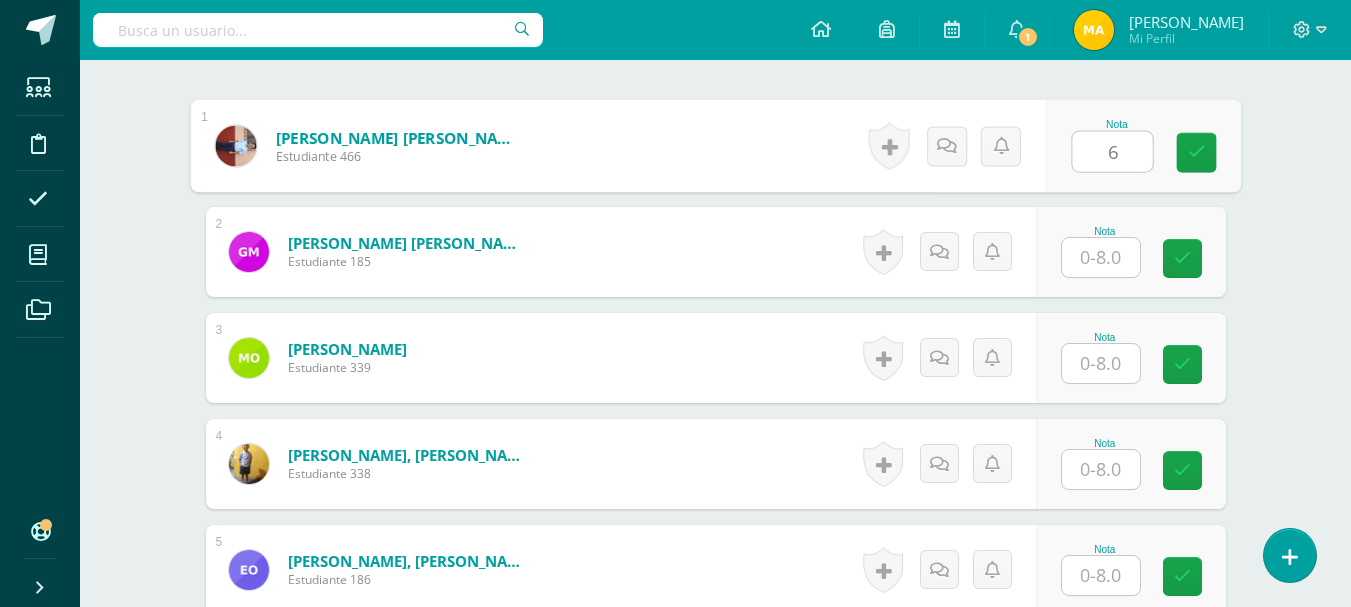 type on "6" 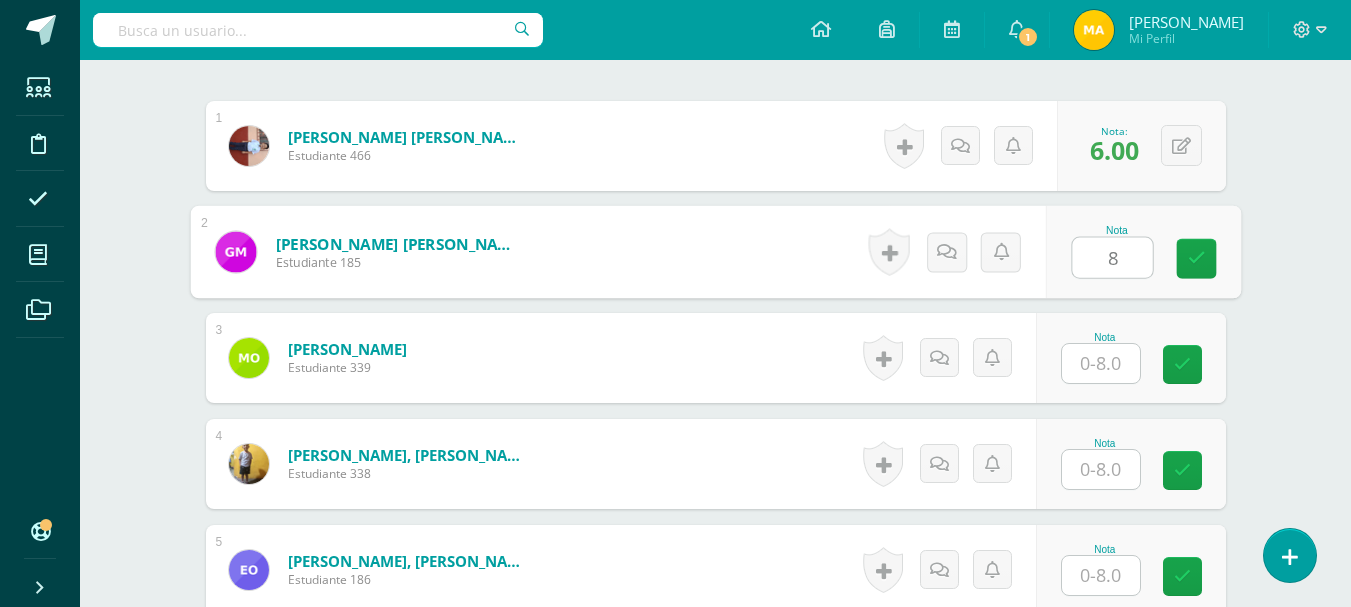 type on "8" 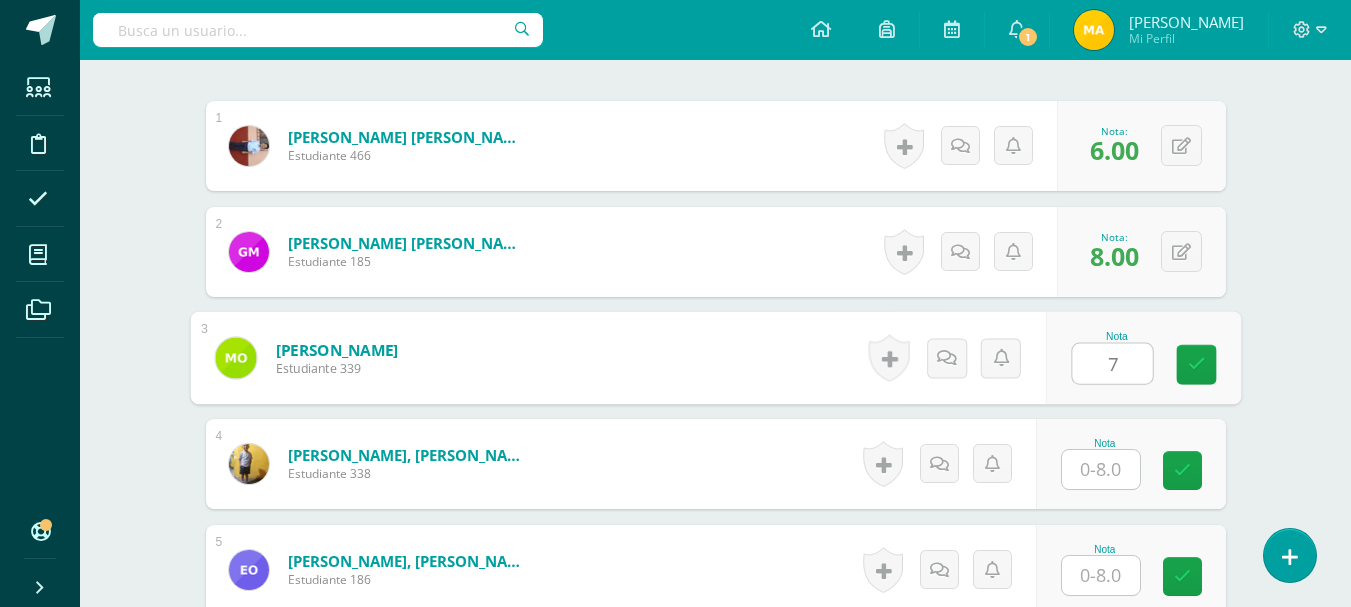 type on "7" 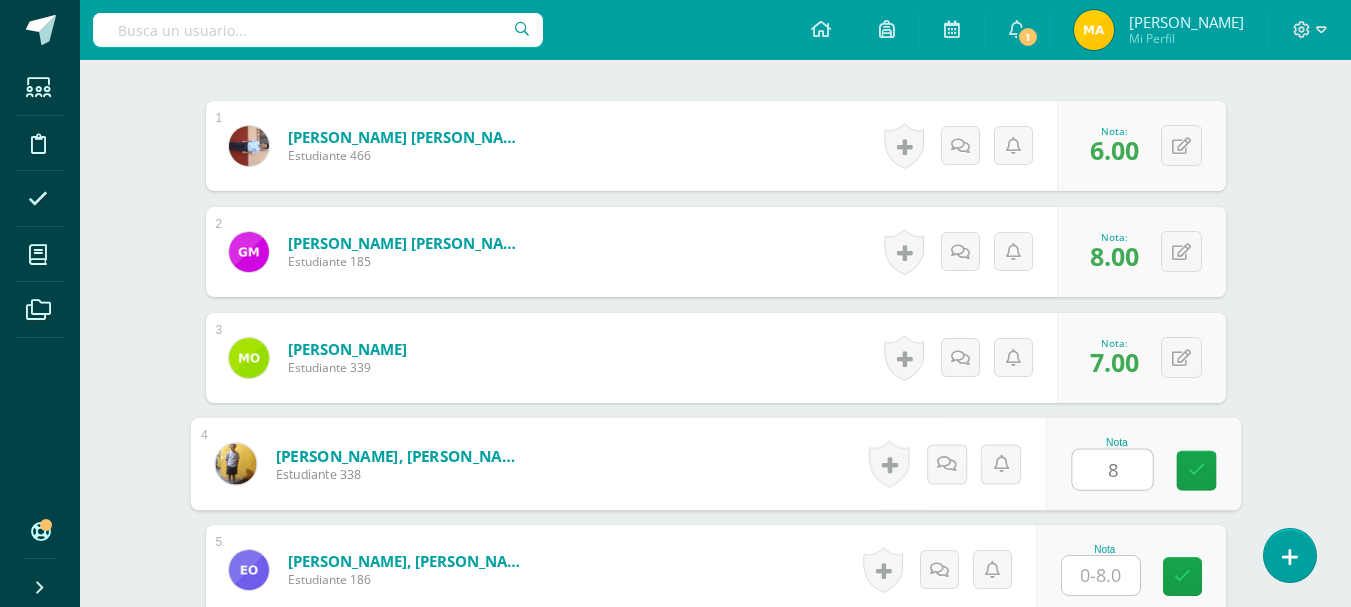type on "8" 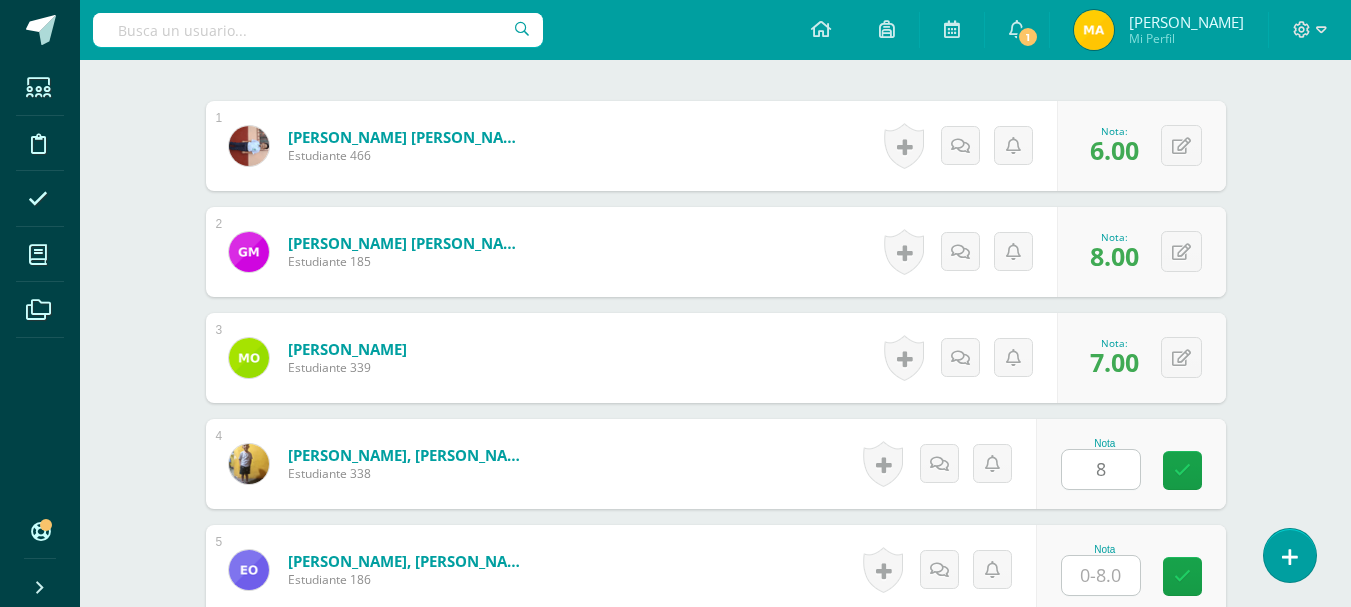 click on "¿Estás seguro que quieres  eliminar  esta actividad?
Esto borrará la actividad y cualquier nota que hayas registrado
permanentemente. Esta acción no se puede revertir. Cancelar Eliminar
Administración de escalas de valoración
escala de valoración
Aún no has creado una escala de valoración.
Cancelar Agregar nueva escala de valoración: Agrega una división a la escala de valoración  (ej. Ortografía, redacción, trabajo en equipo, etc.)
Agregar
Cancelar Crear escala de valoración
Agrega listas de cotejo
Mostrar todos                             Mostrar todos Mis listas Generales Comunicación y Lenguaje Matemática Ciencia Estudios Sociales Arte Debate 75" at bounding box center (716, 956) 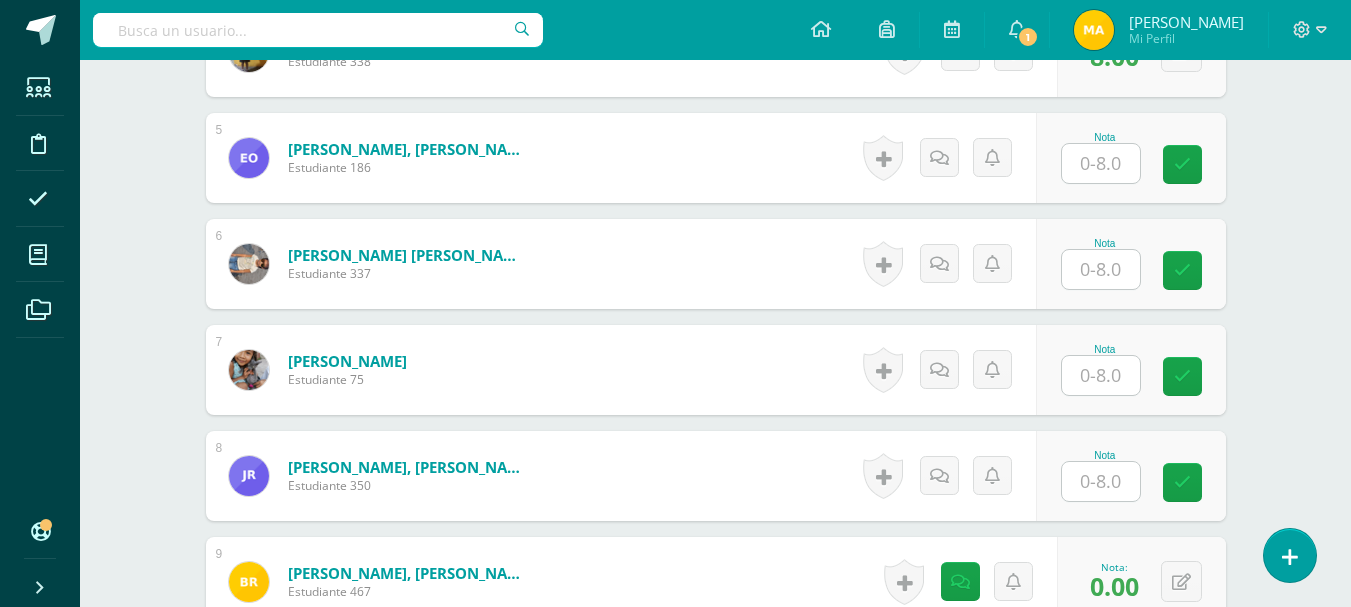 scroll, scrollTop: 1035, scrollLeft: 0, axis: vertical 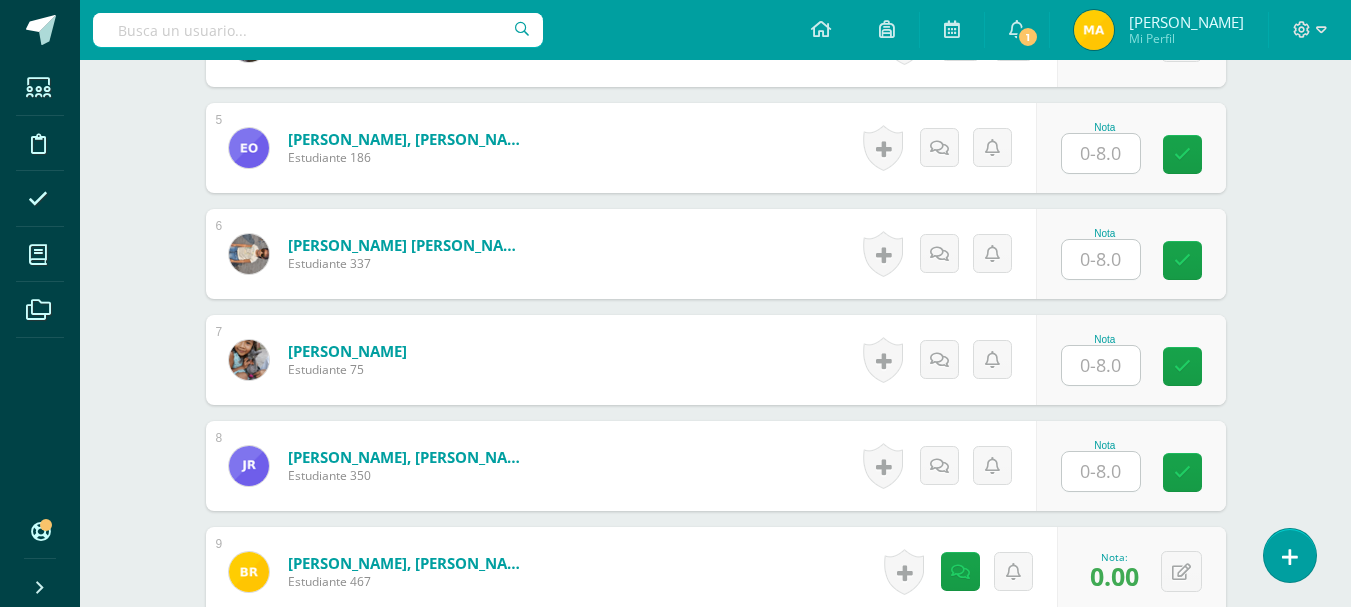 click at bounding box center [1101, 153] 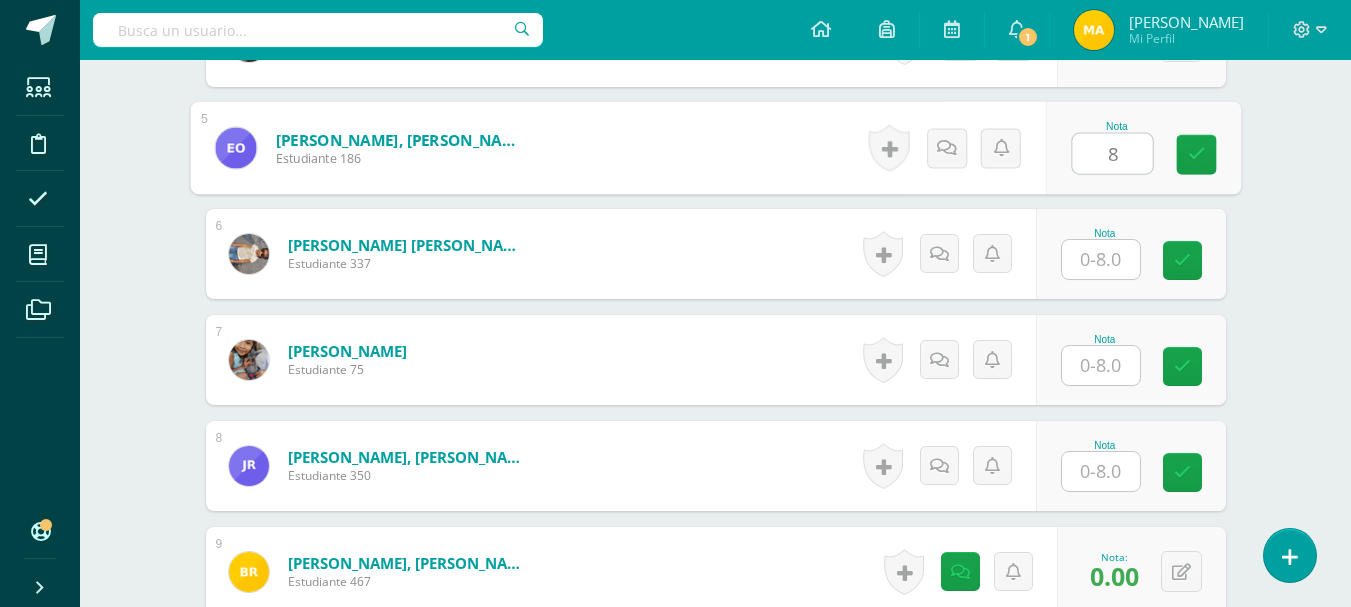 type on "8" 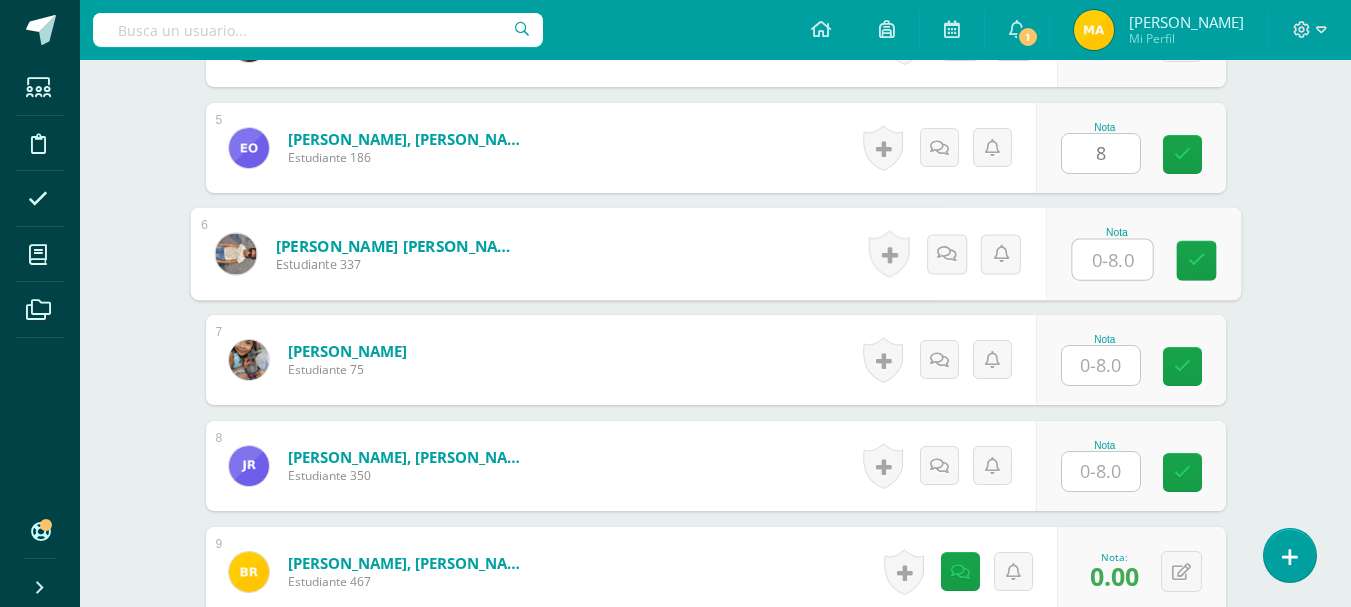 click at bounding box center (1112, 260) 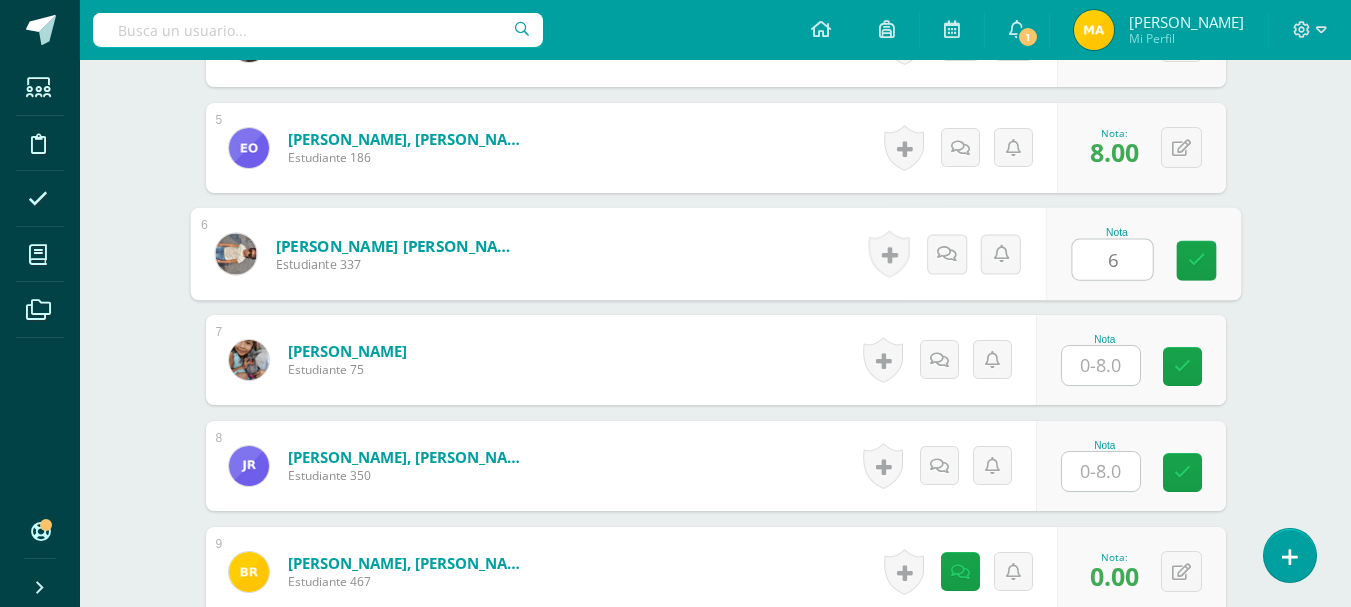 type on "6" 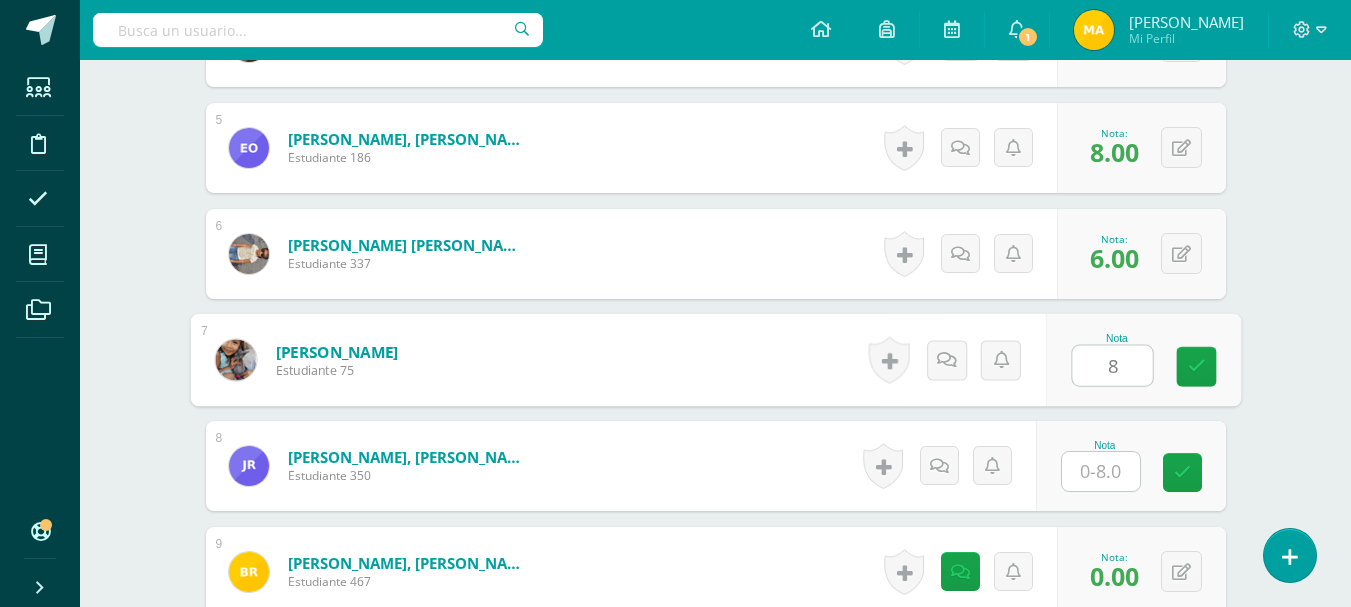 type on "8" 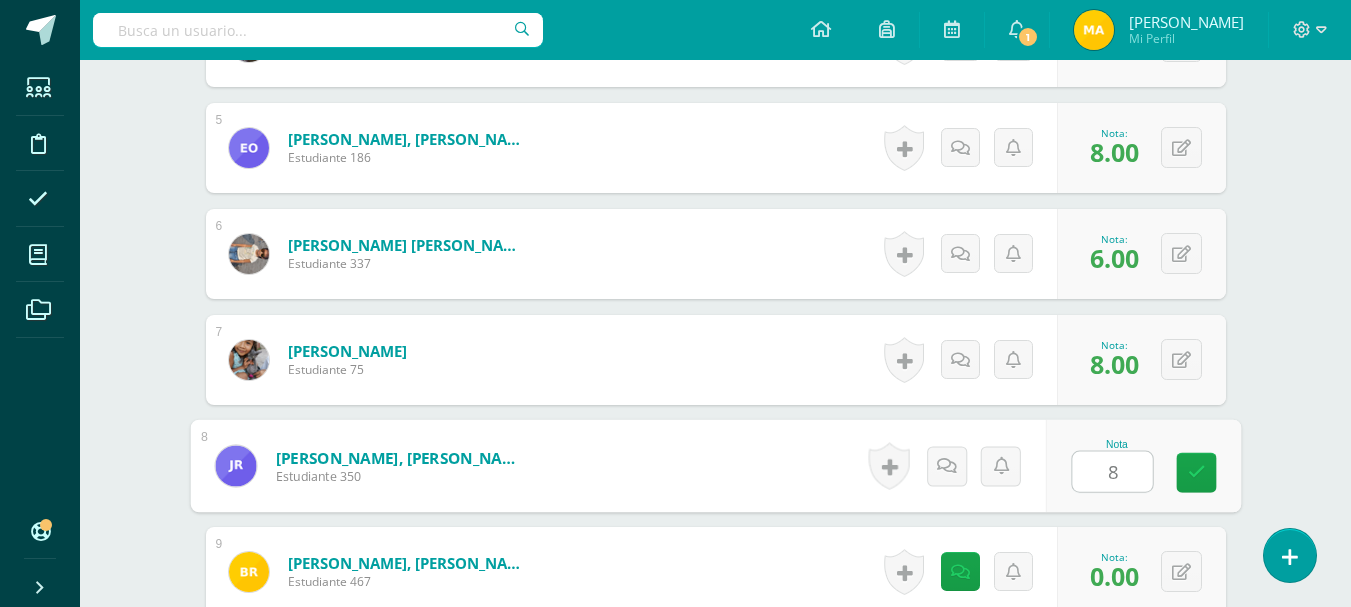click on "8" at bounding box center [1112, 472] 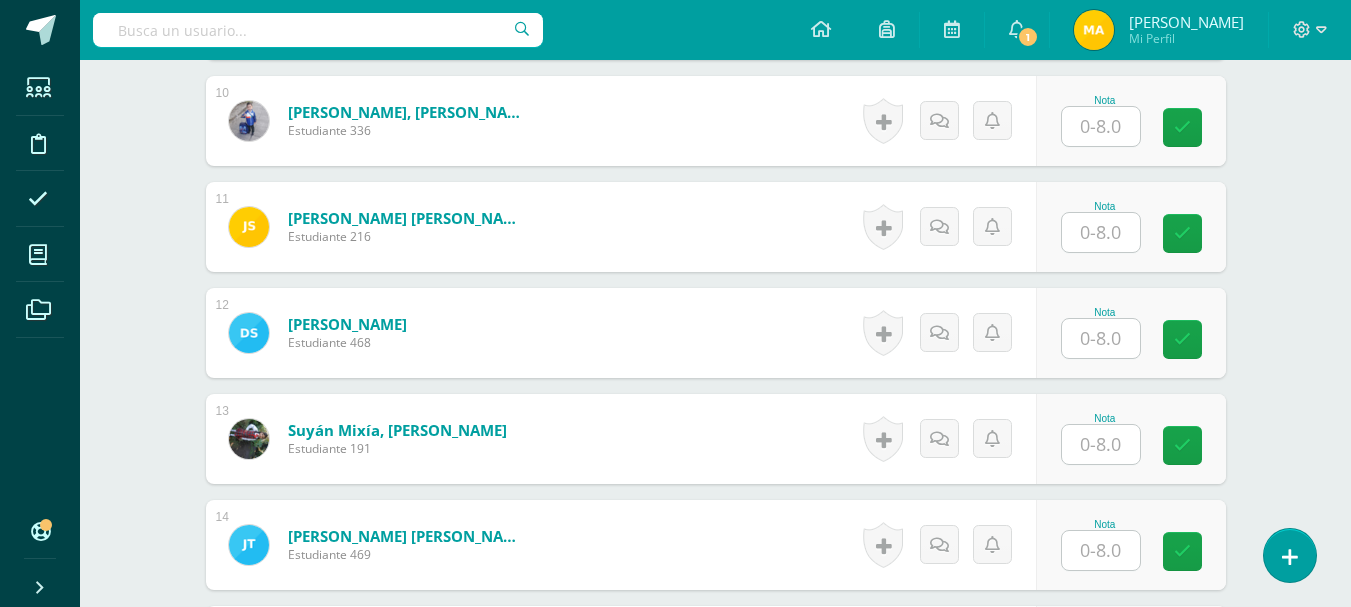 scroll, scrollTop: 1602, scrollLeft: 0, axis: vertical 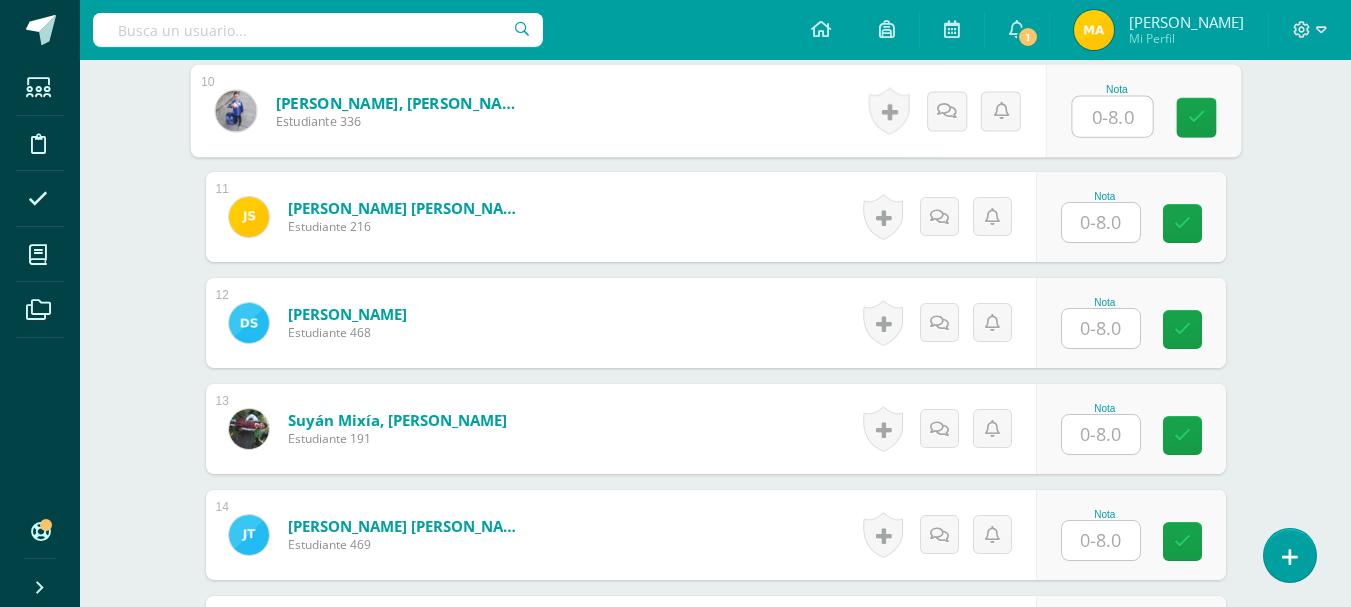 click at bounding box center [1112, 117] 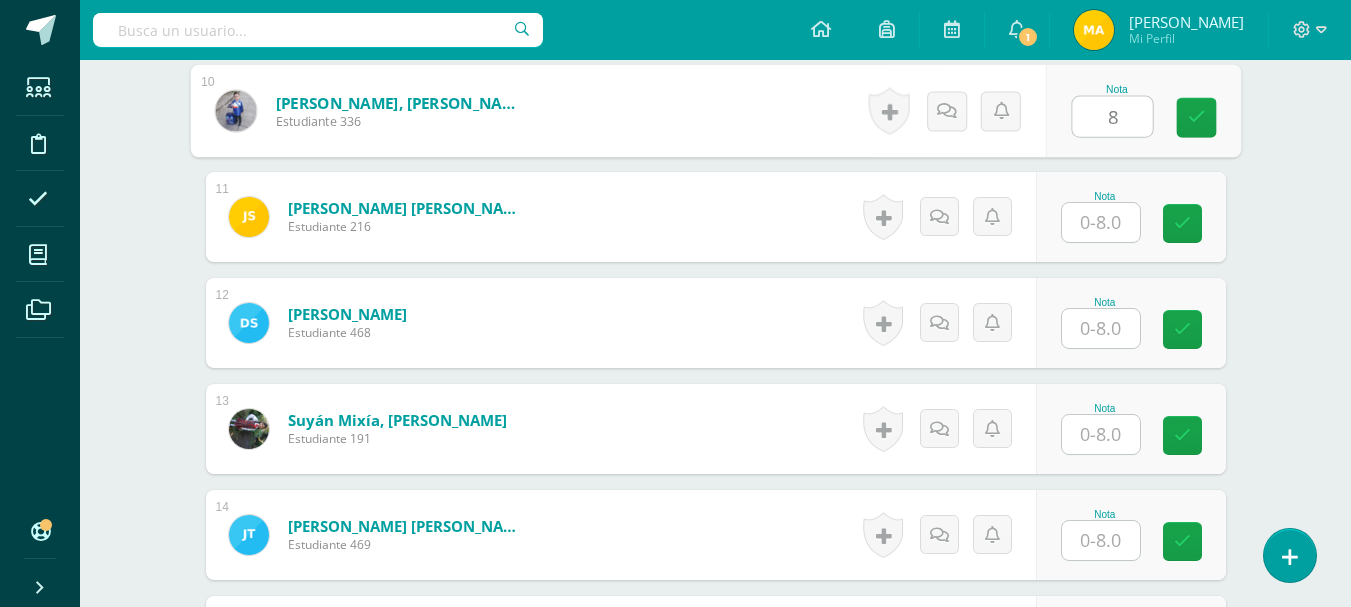 type on "8" 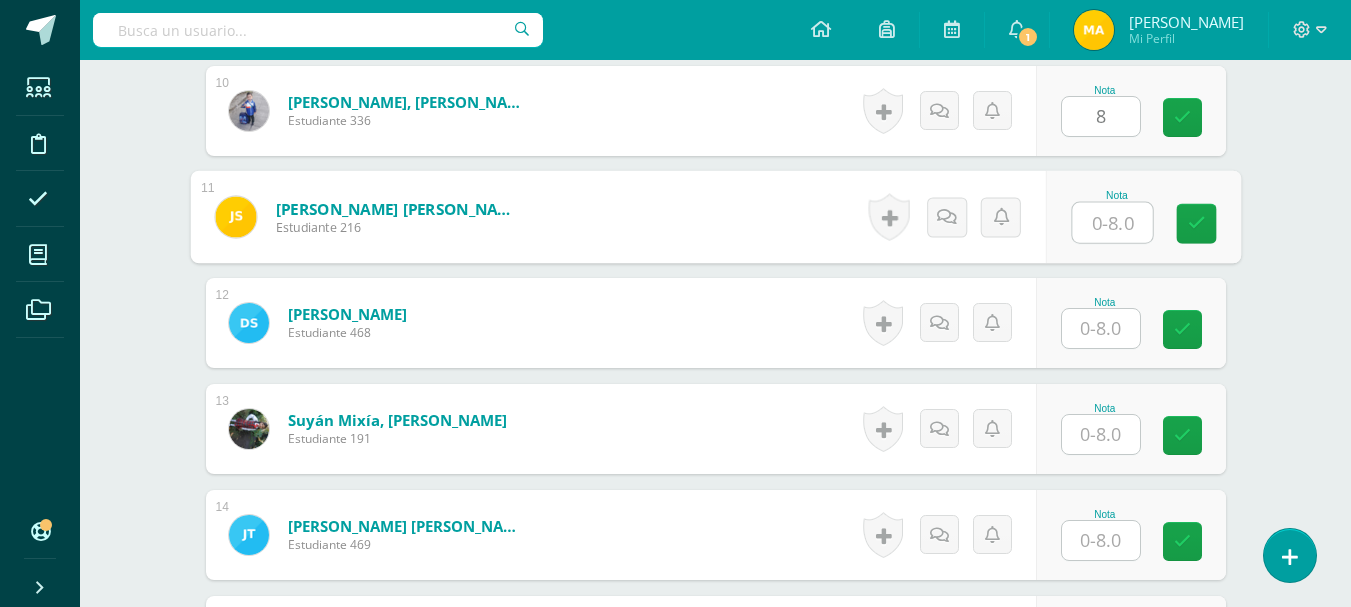 click at bounding box center (1112, 223) 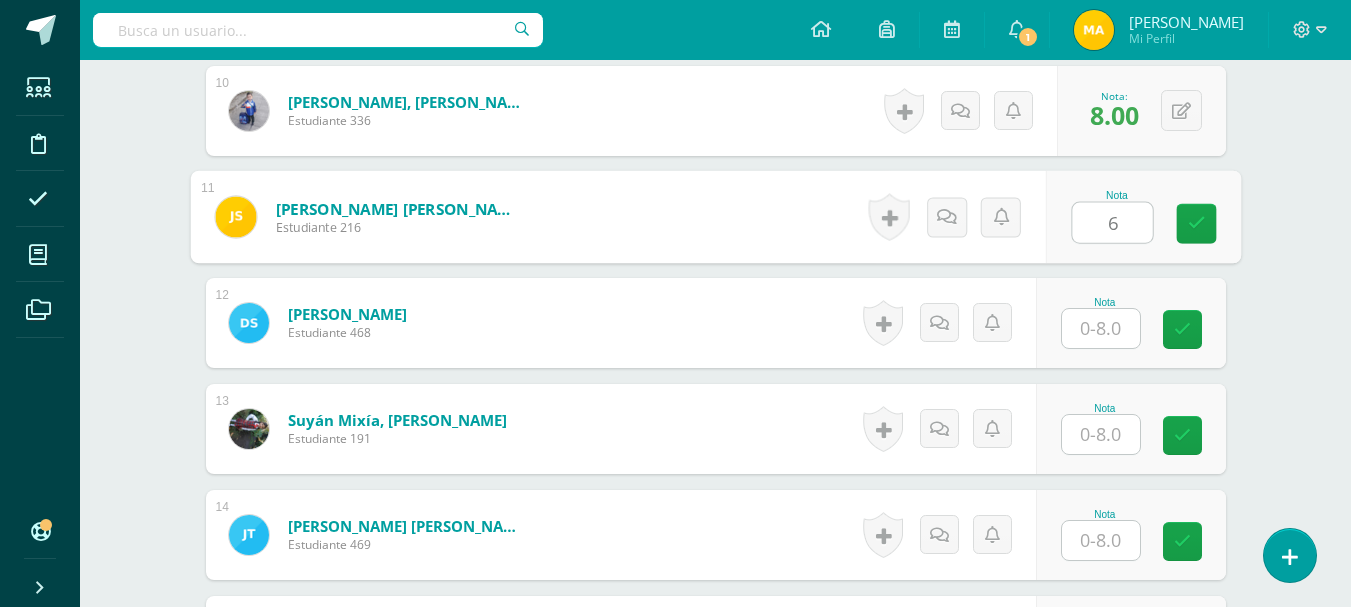 type on "6" 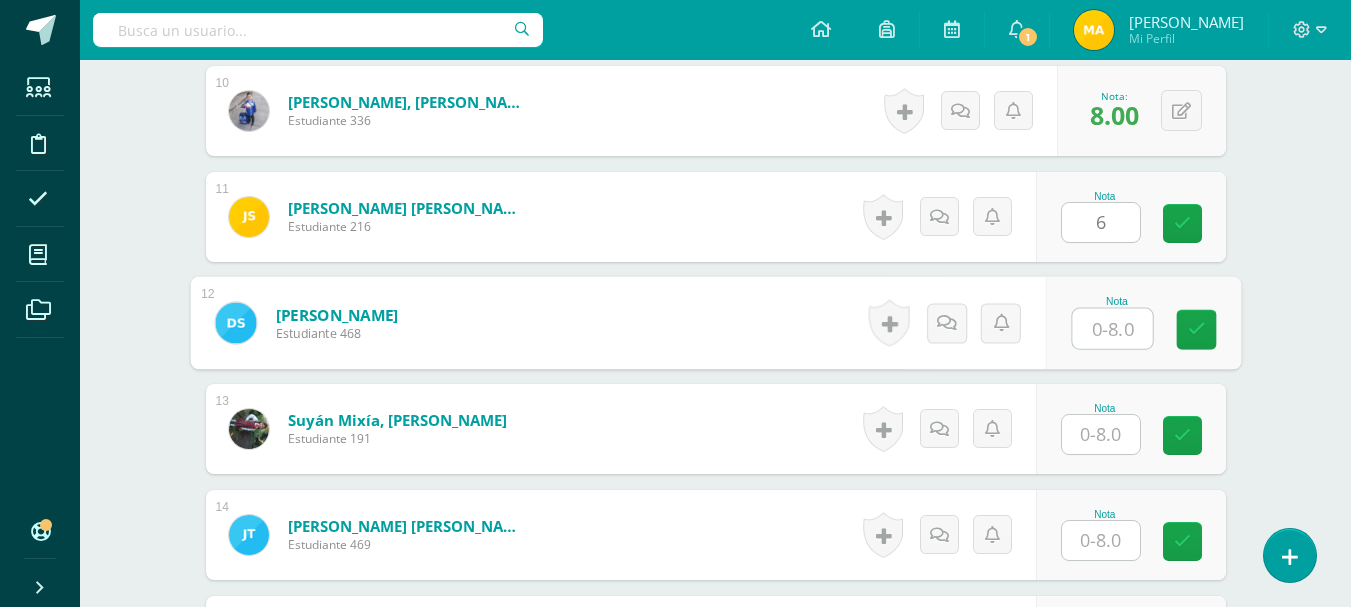click at bounding box center [1112, 329] 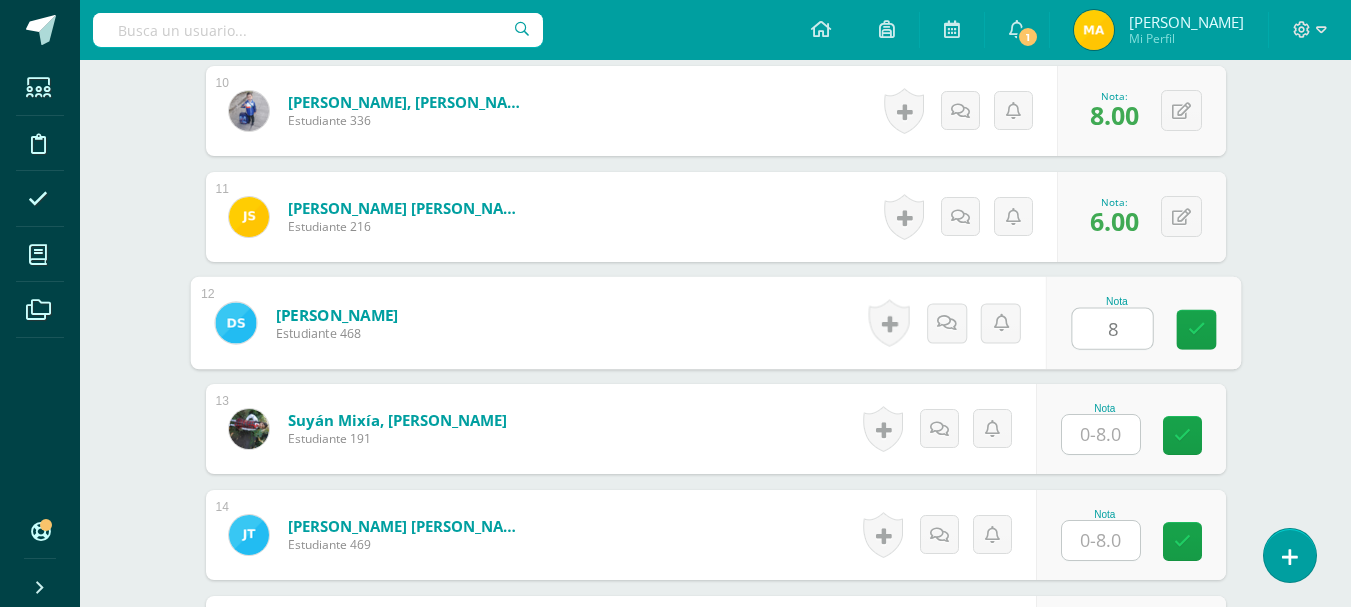 type on "8" 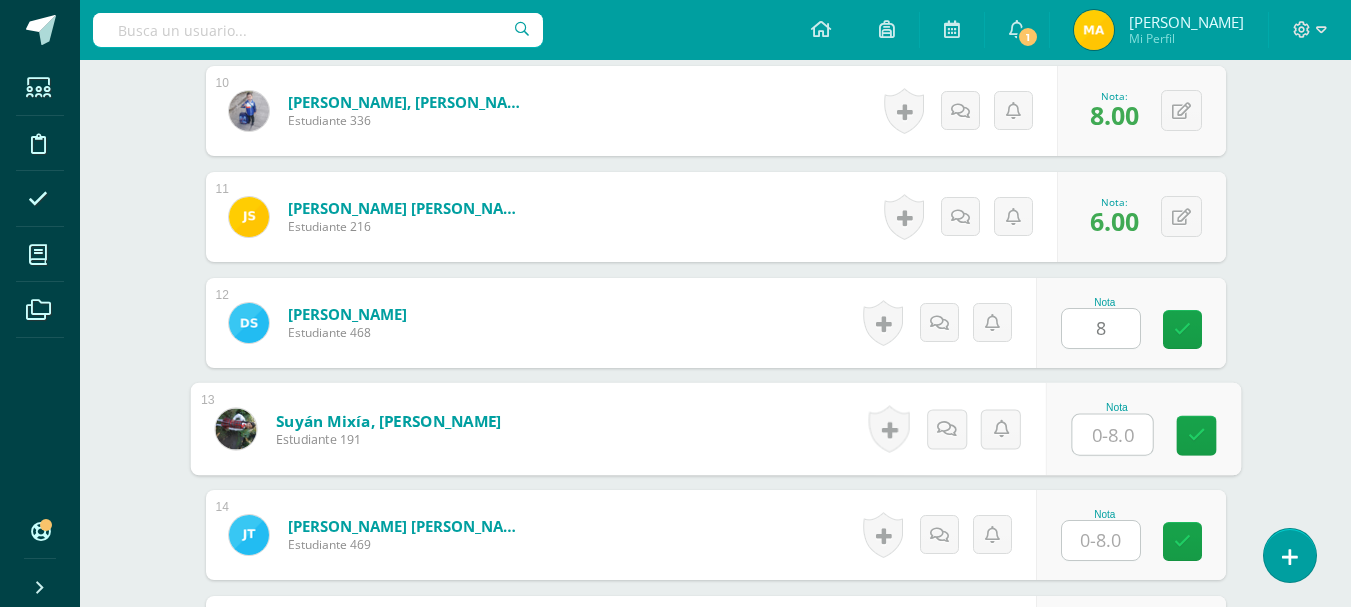 click at bounding box center (1112, 435) 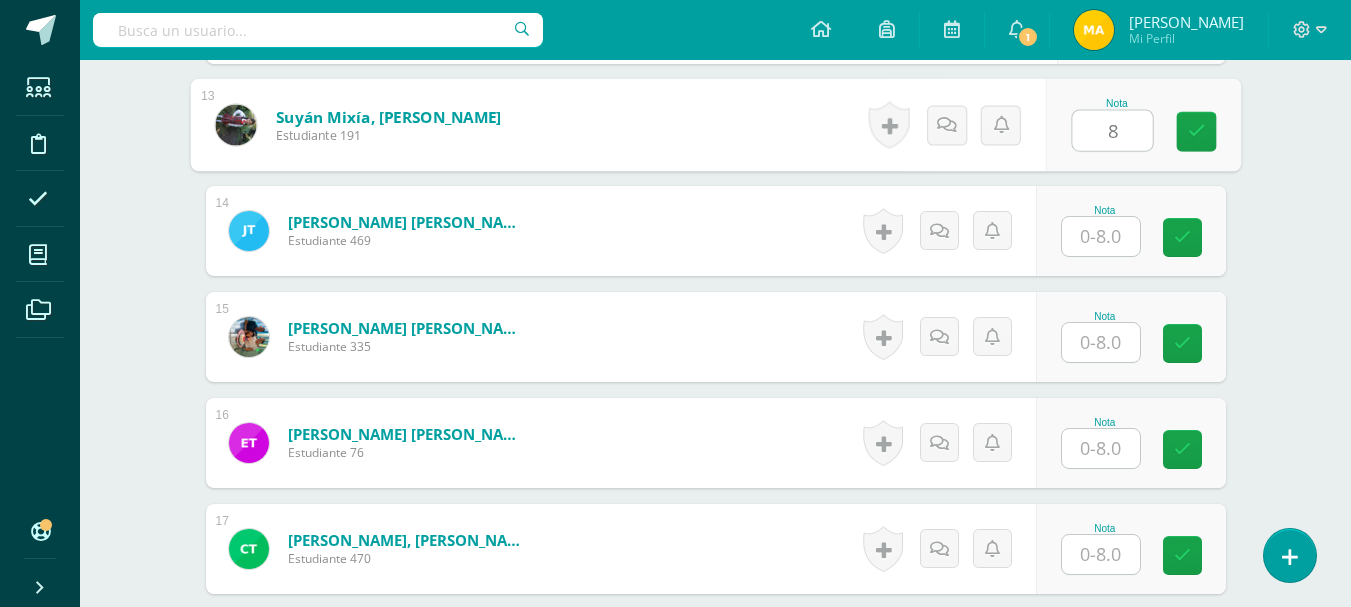 scroll, scrollTop: 1911, scrollLeft: 0, axis: vertical 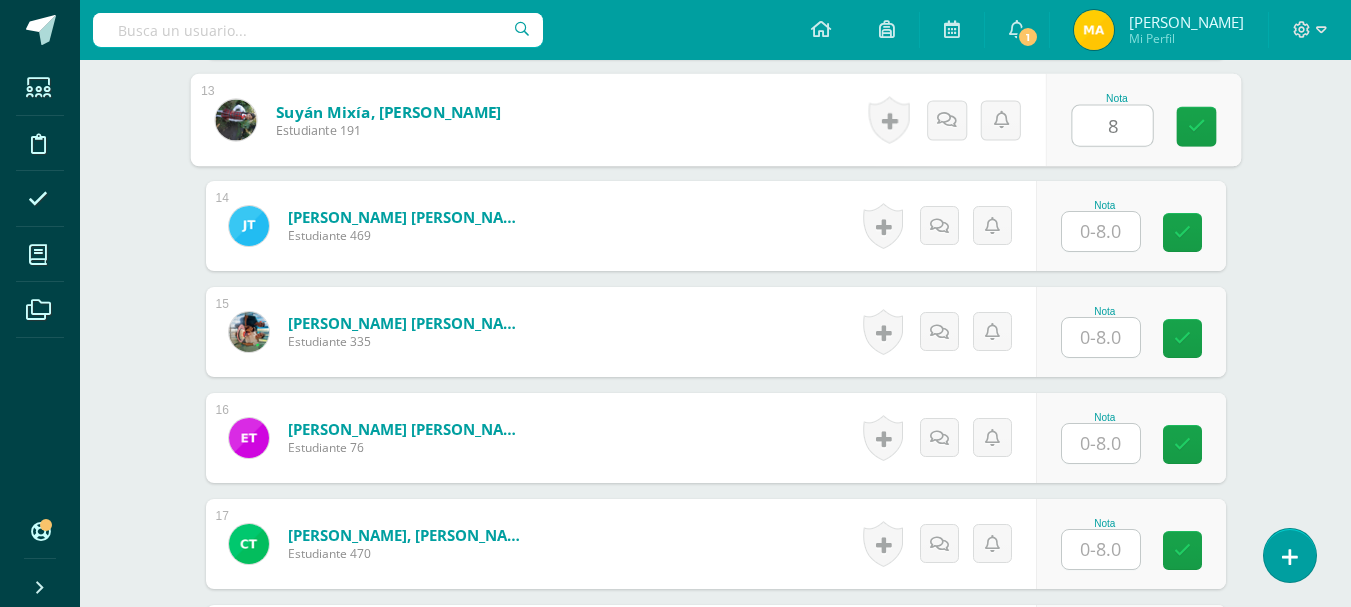 type on "8" 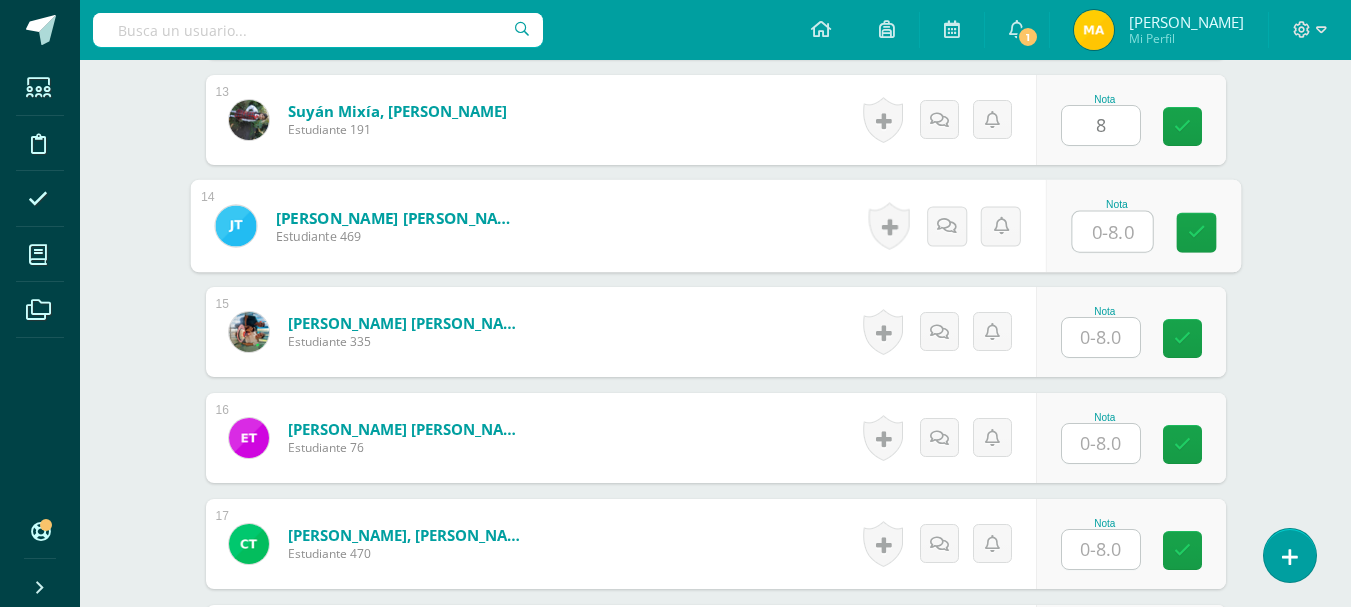 click at bounding box center (1112, 232) 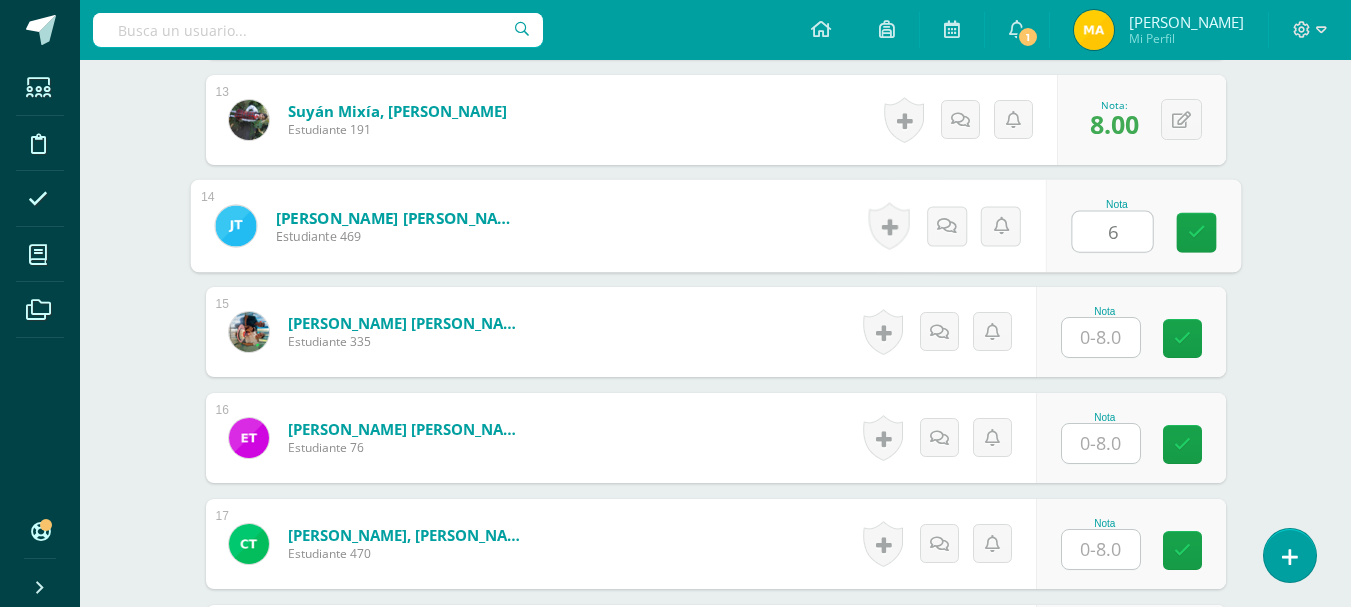 type on "6" 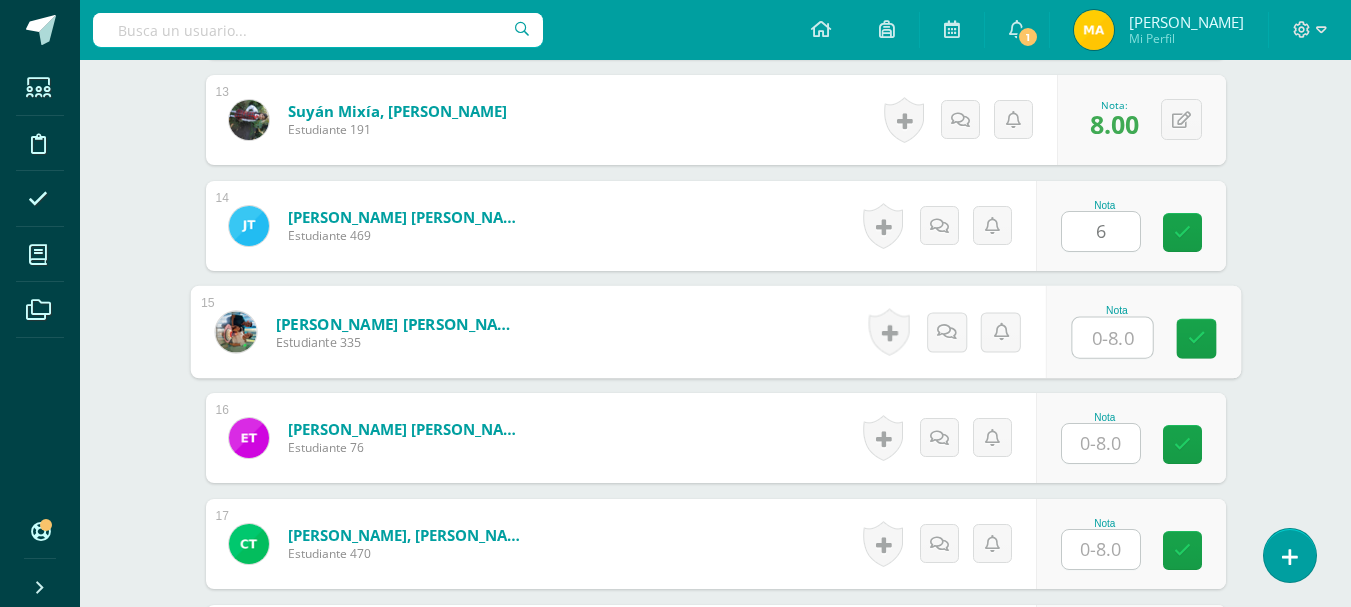 click at bounding box center [1112, 338] 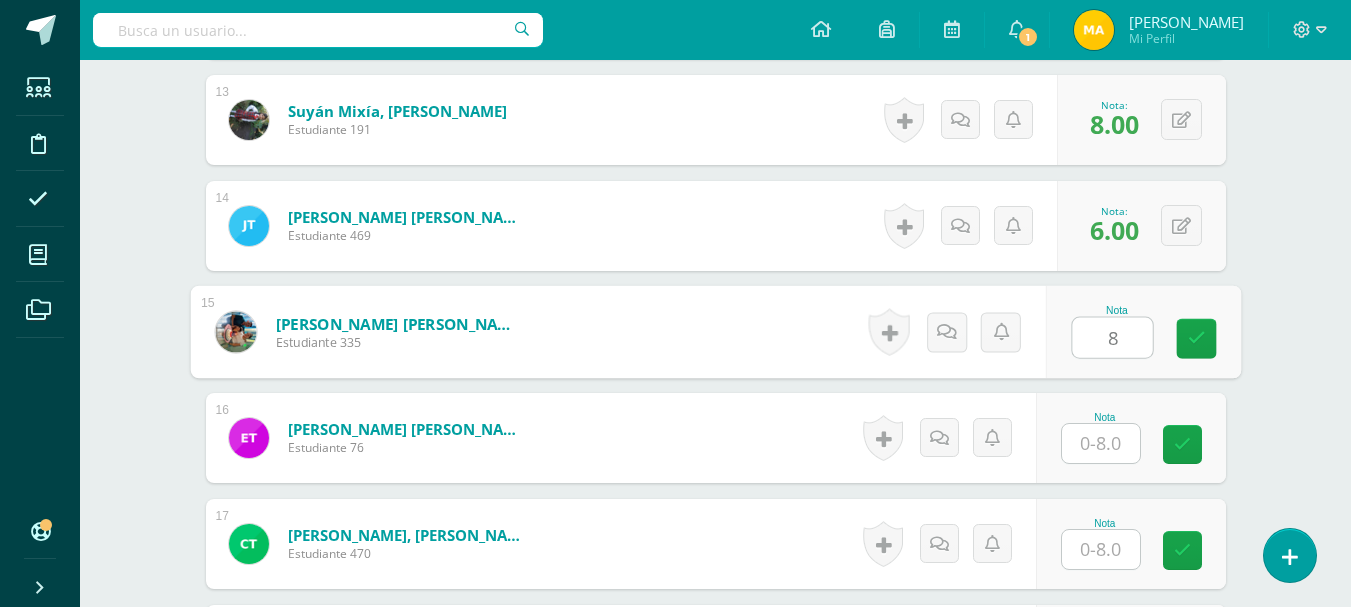 type on "8" 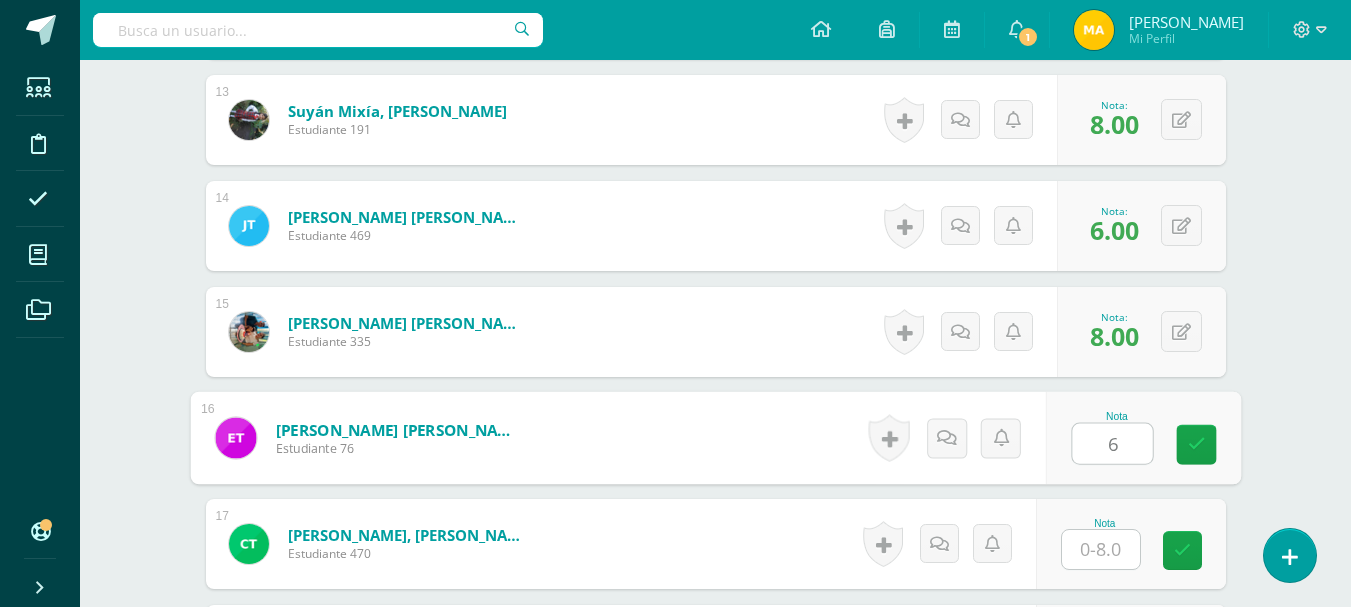 type on "6" 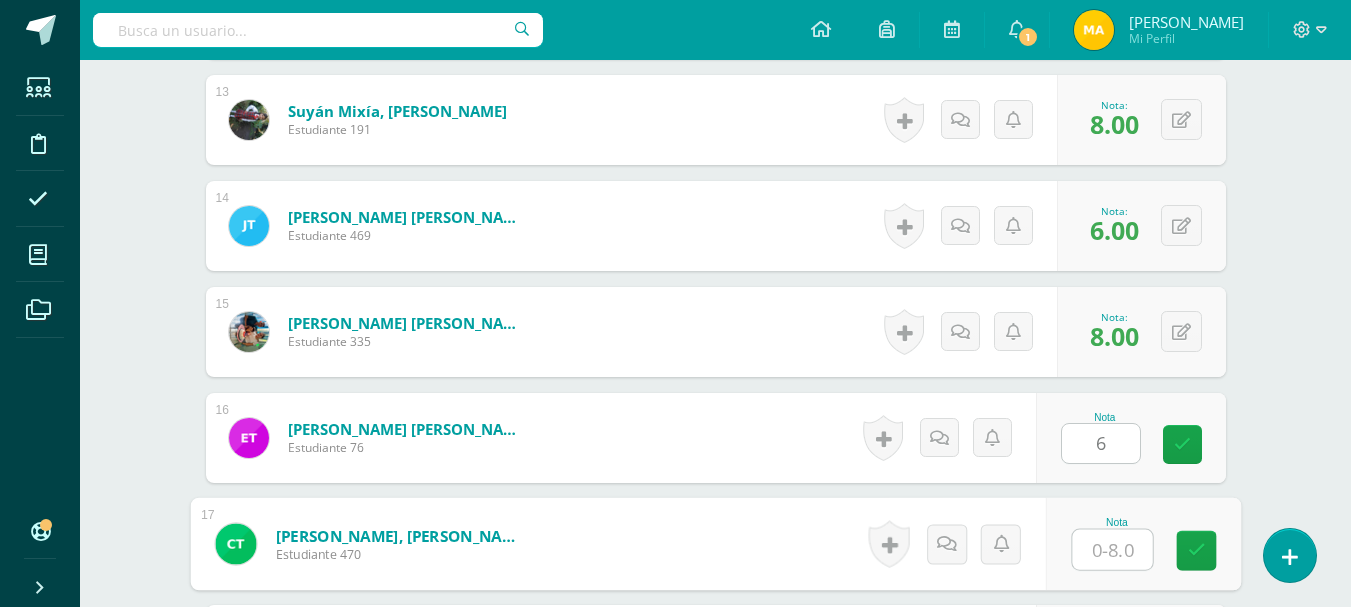 click at bounding box center [1112, 550] 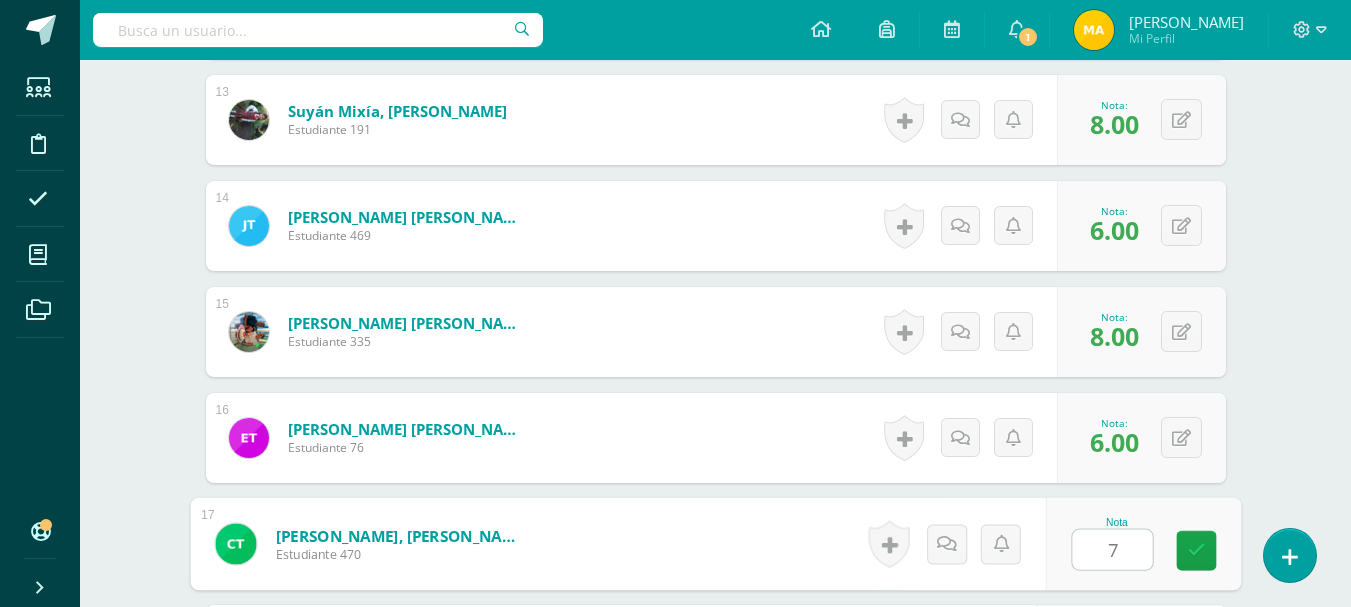 type on "7" 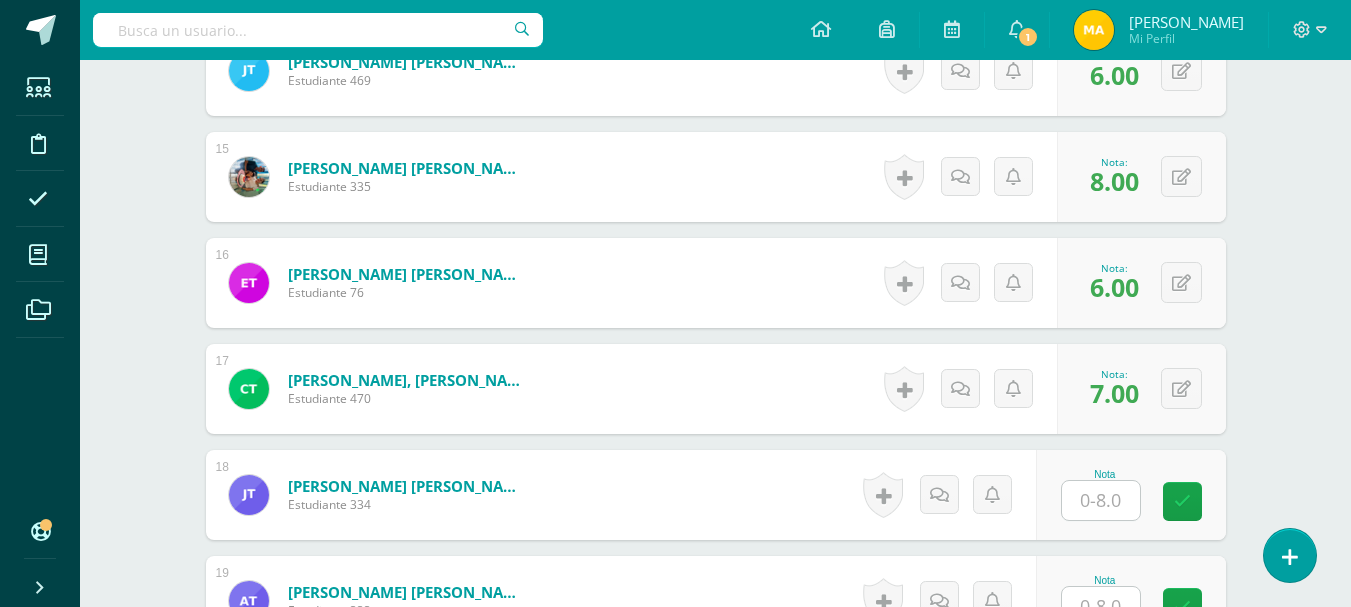 scroll, scrollTop: 2334, scrollLeft: 0, axis: vertical 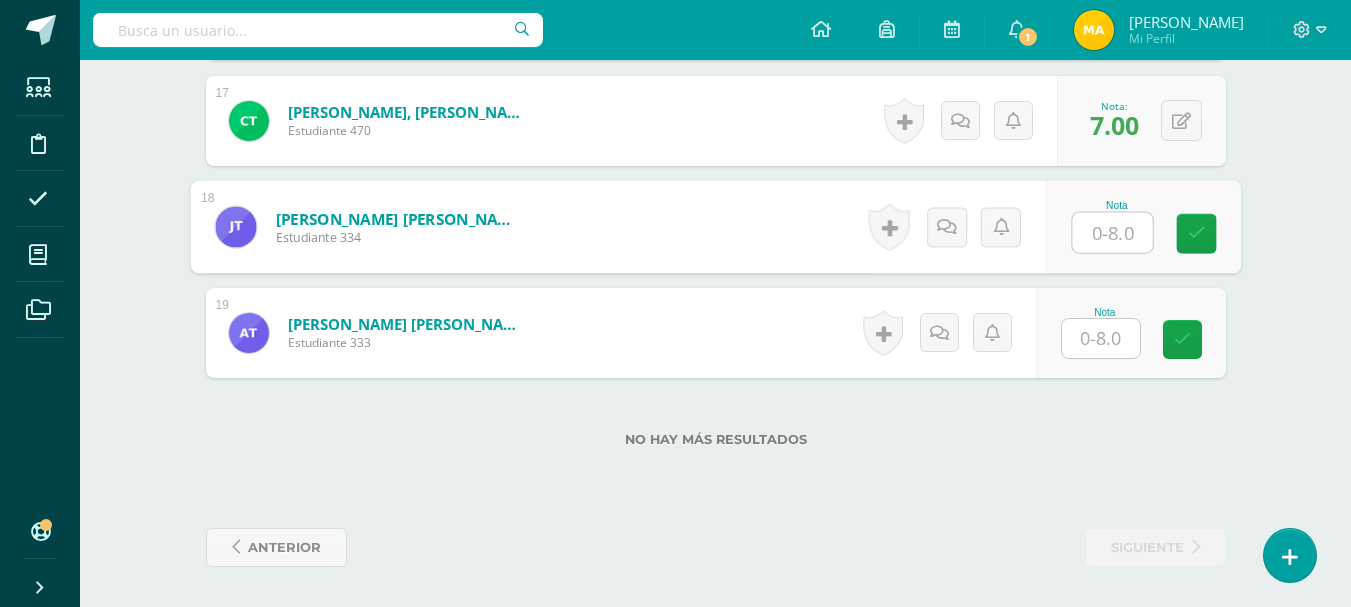 click at bounding box center (1112, 233) 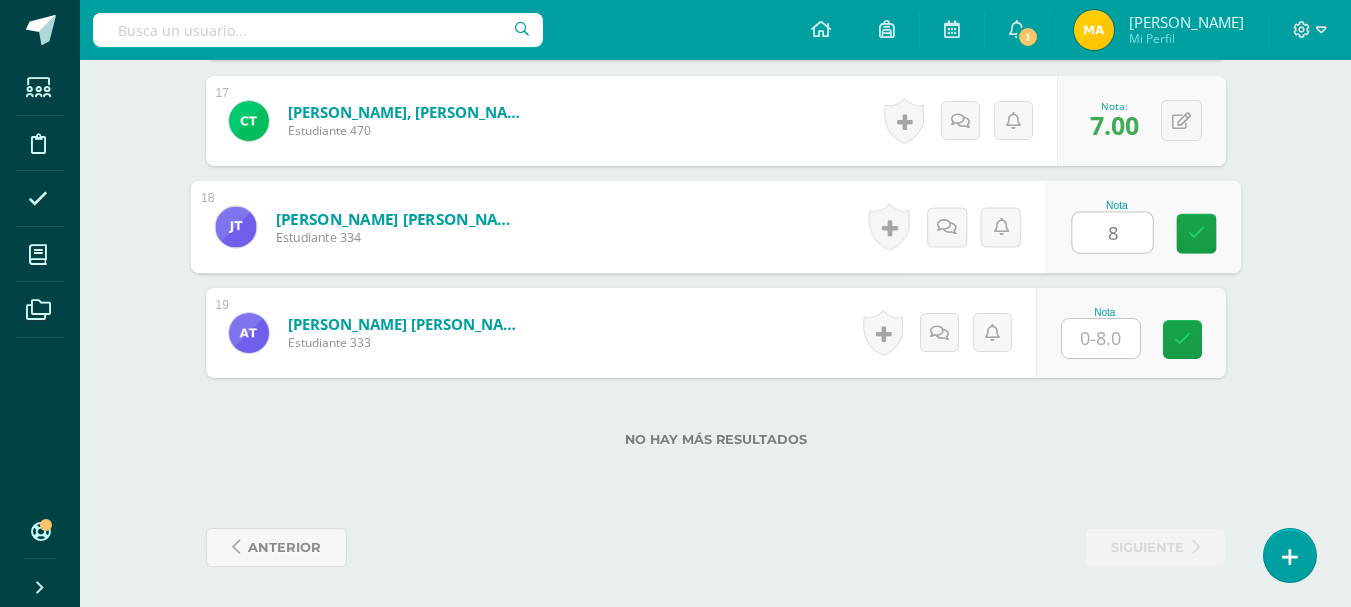 type on "8" 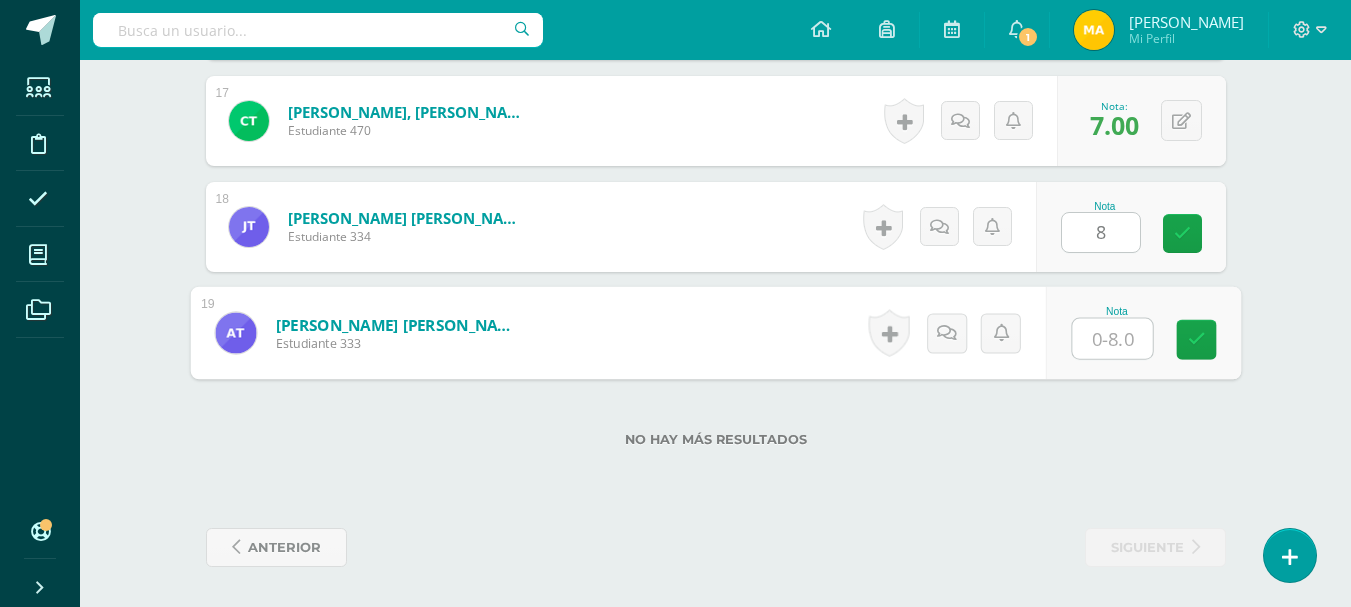 click at bounding box center [1112, 339] 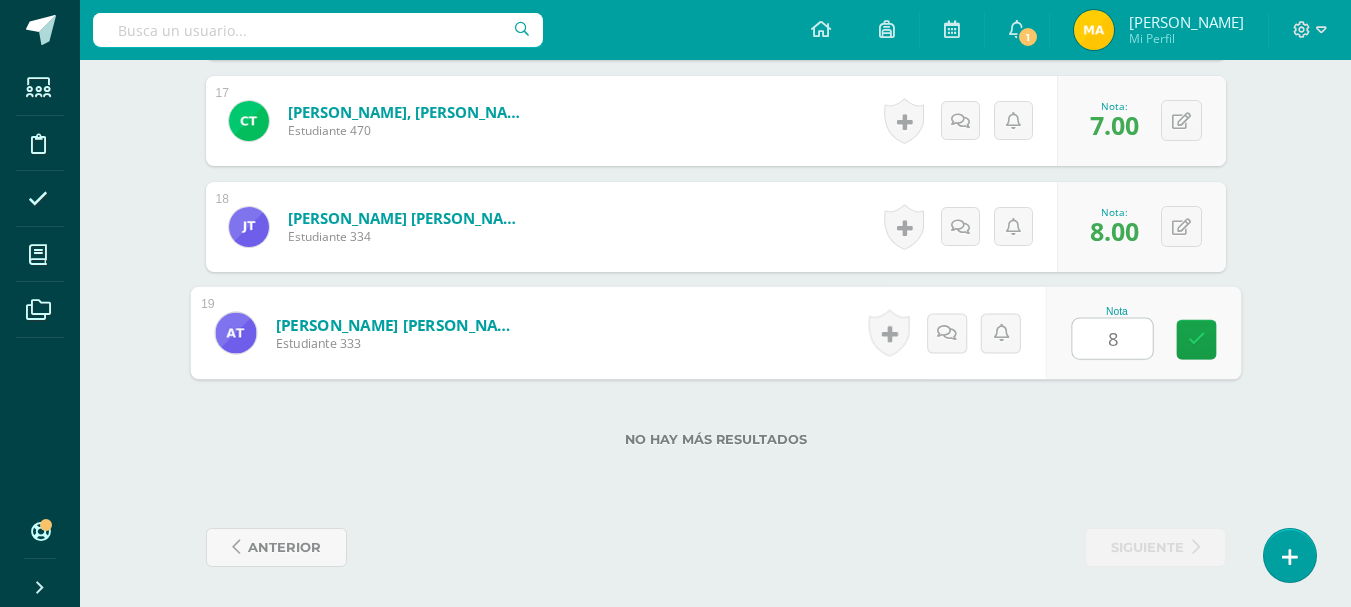 type on "8" 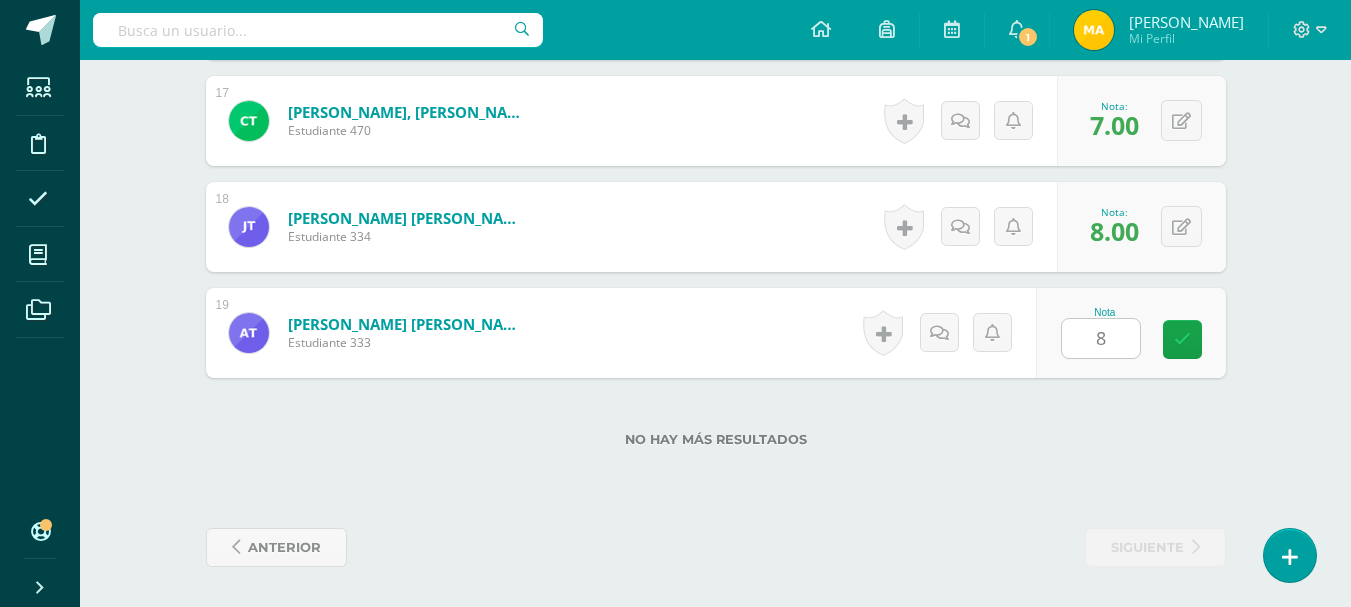 click on "No hay más resultados" at bounding box center [716, 424] 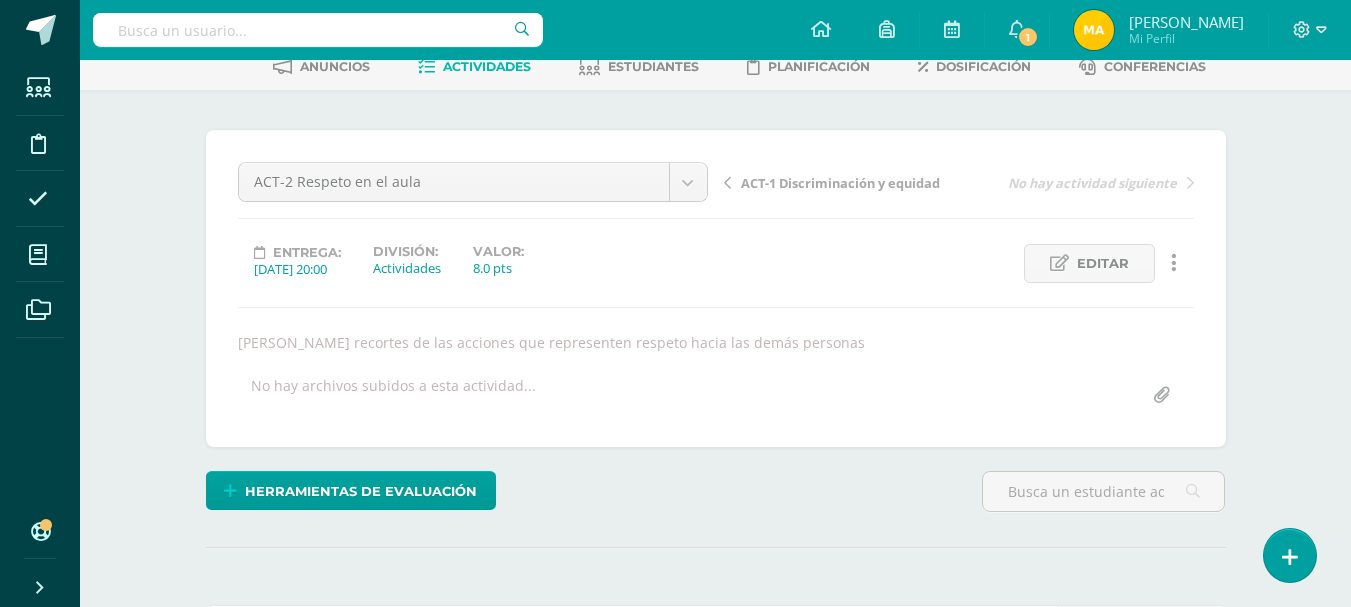 scroll, scrollTop: 0, scrollLeft: 0, axis: both 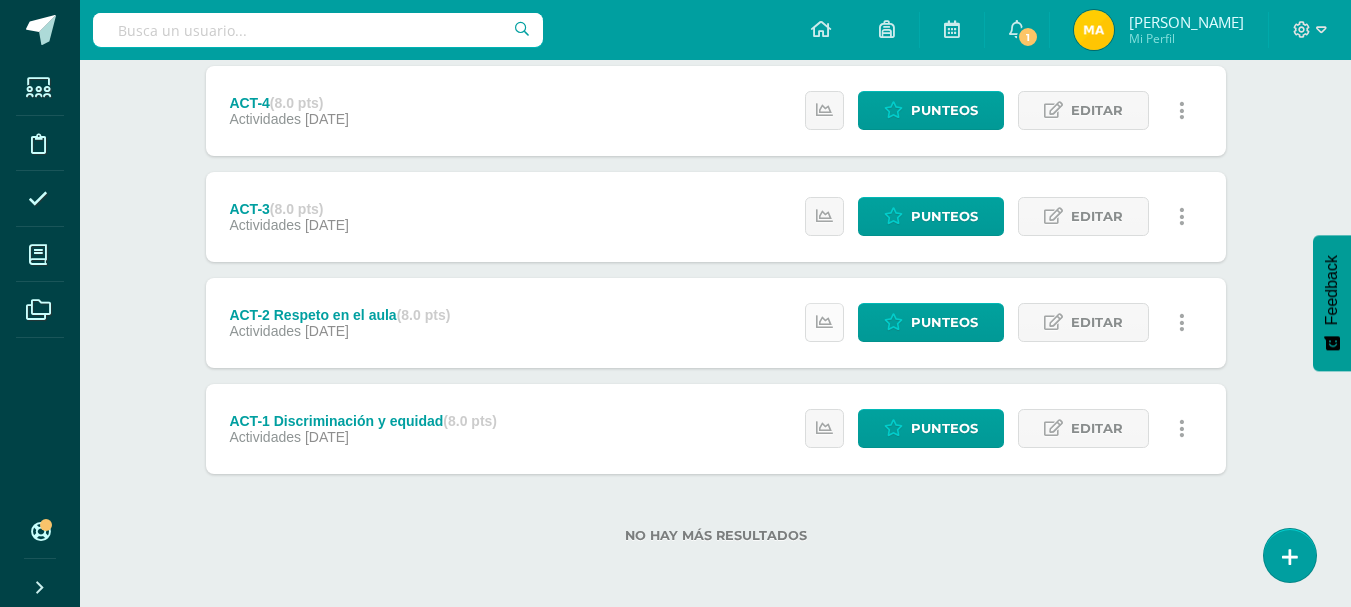 click at bounding box center (824, 322) 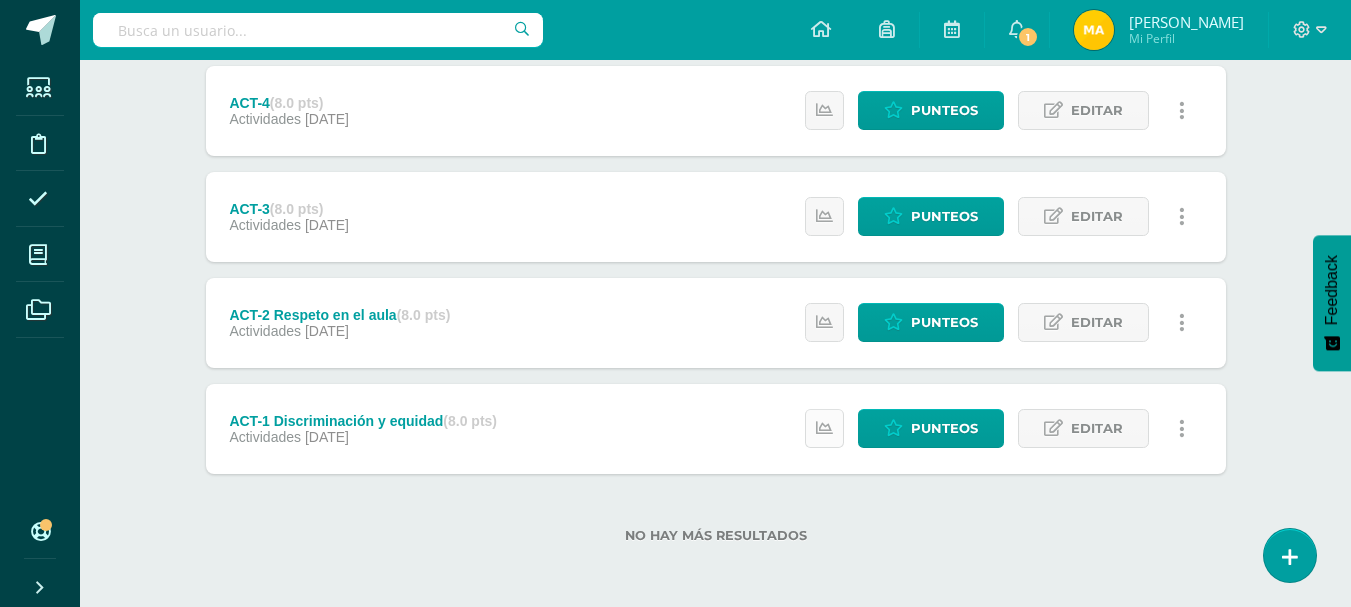 click at bounding box center [824, 428] 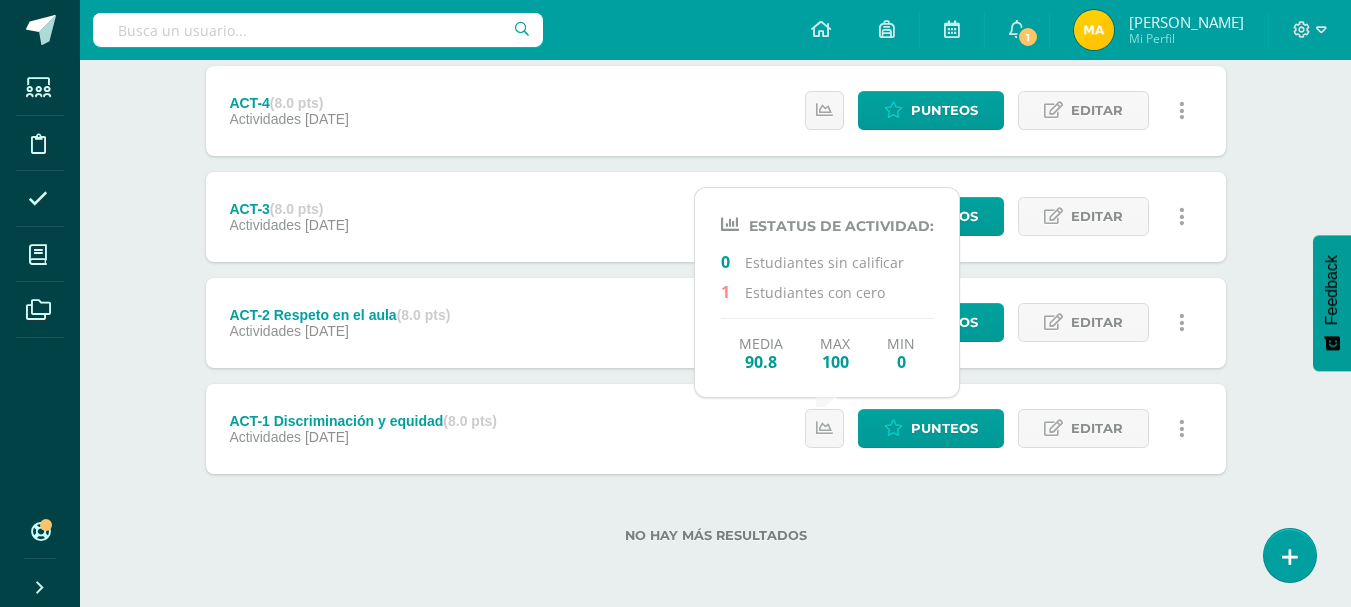click on "No hay más resultados" at bounding box center [716, 520] 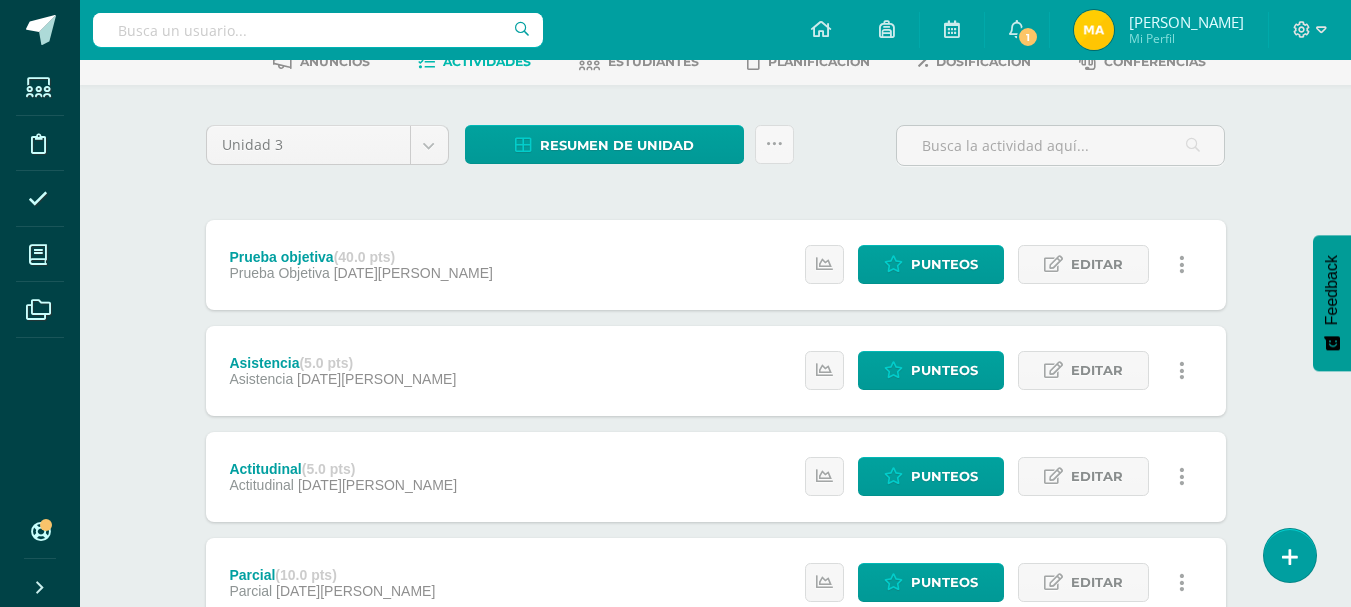 scroll, scrollTop: 0, scrollLeft: 0, axis: both 